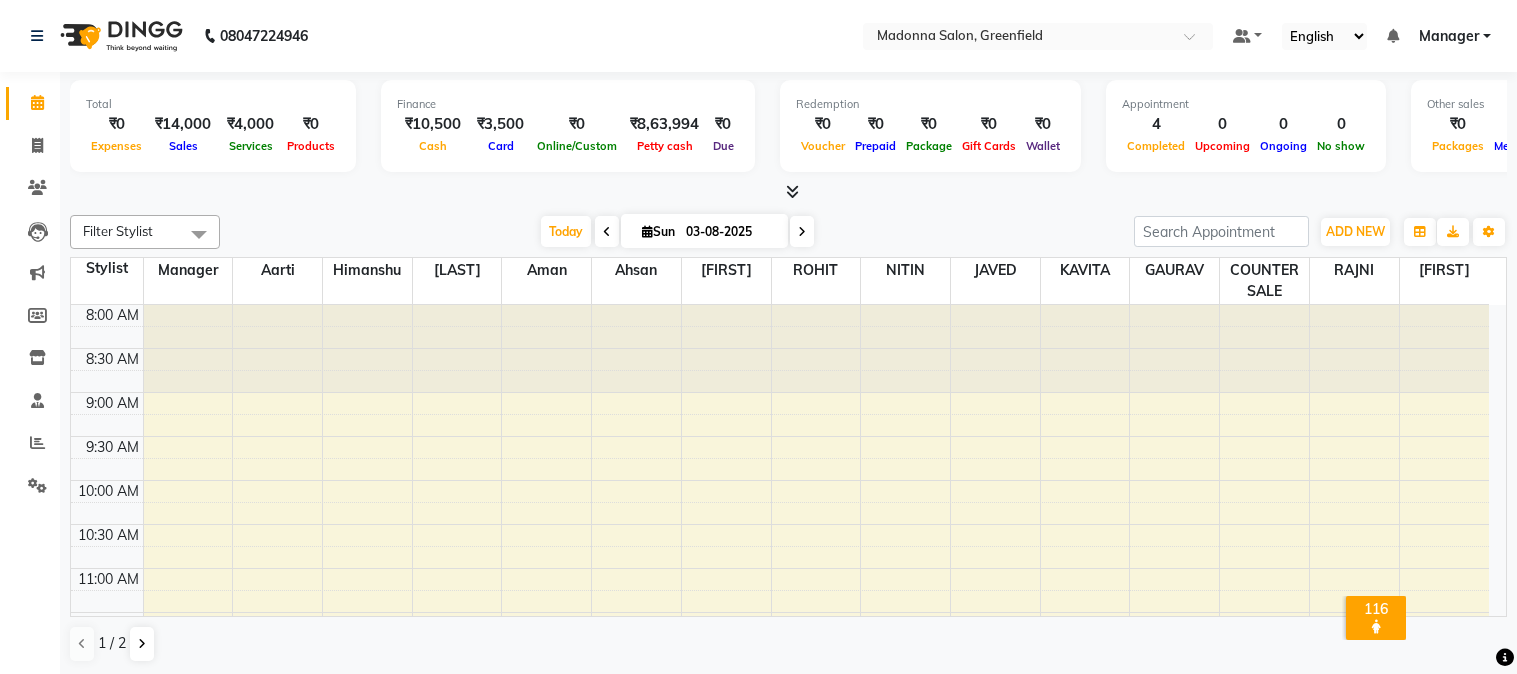 scroll, scrollTop: 0, scrollLeft: 0, axis: both 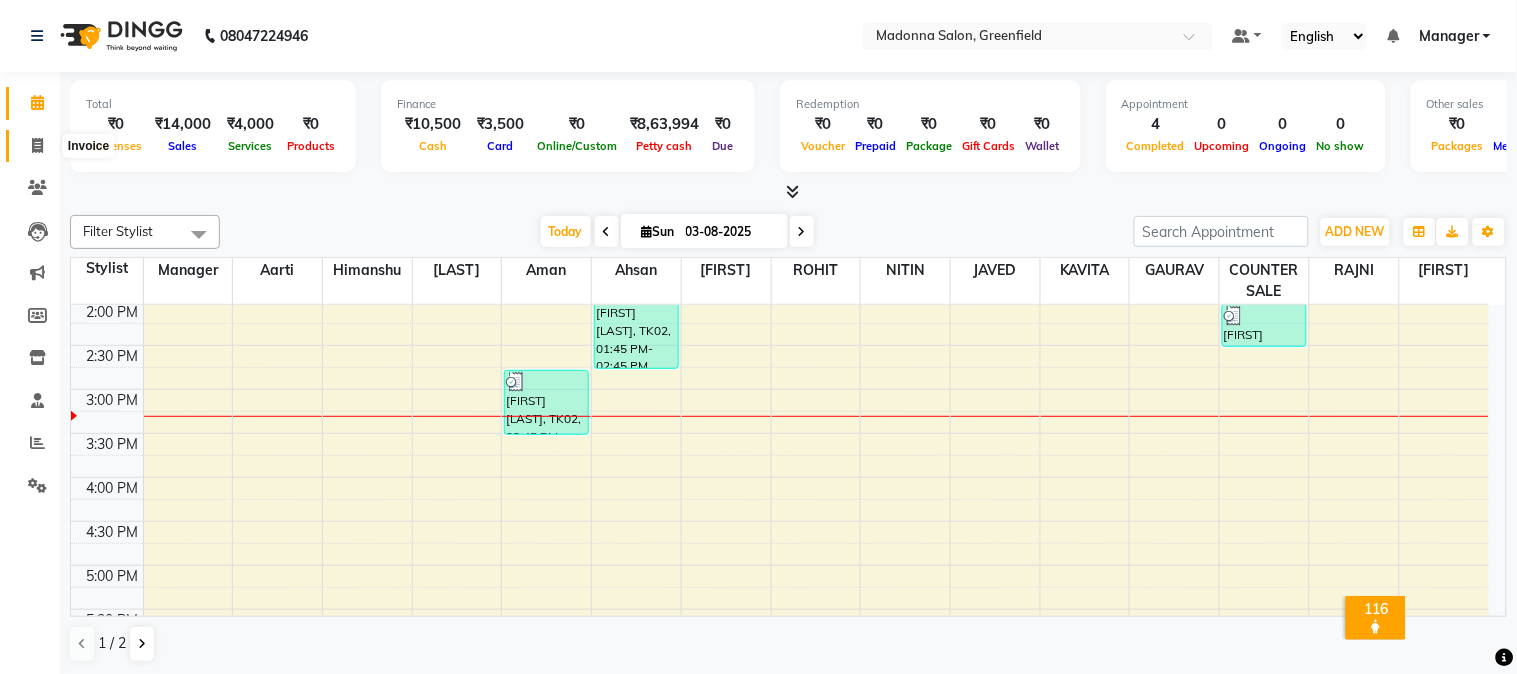 click 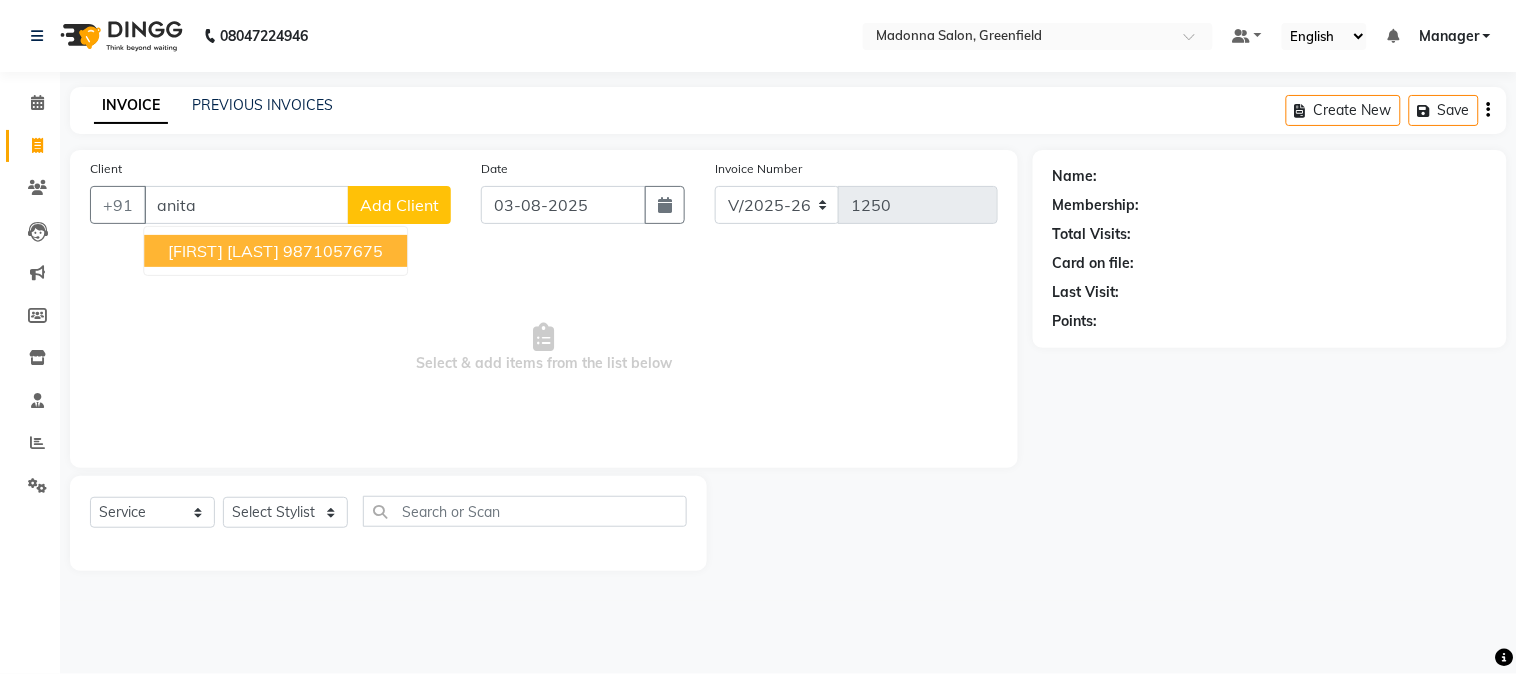 click on "[FIRST] [LAST]" at bounding box center (223, 251) 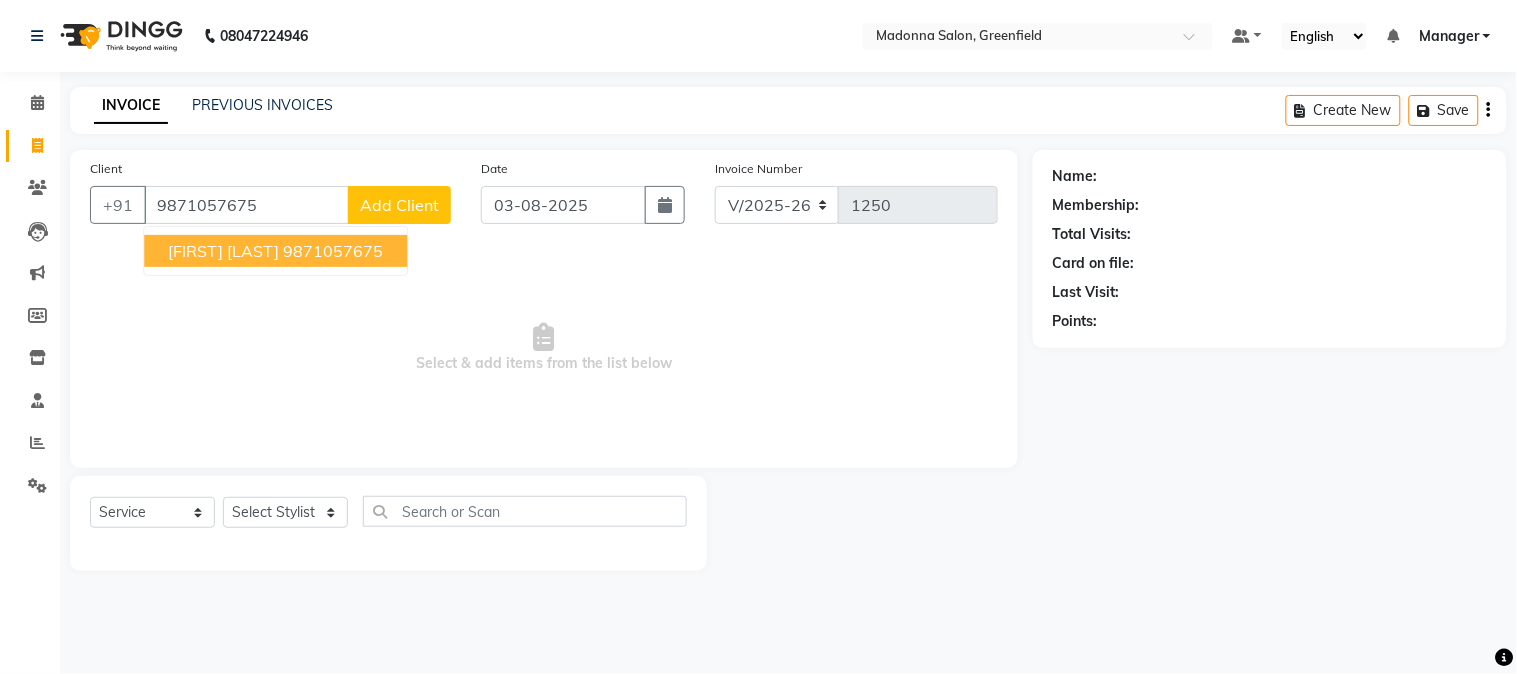 type on "9871057675" 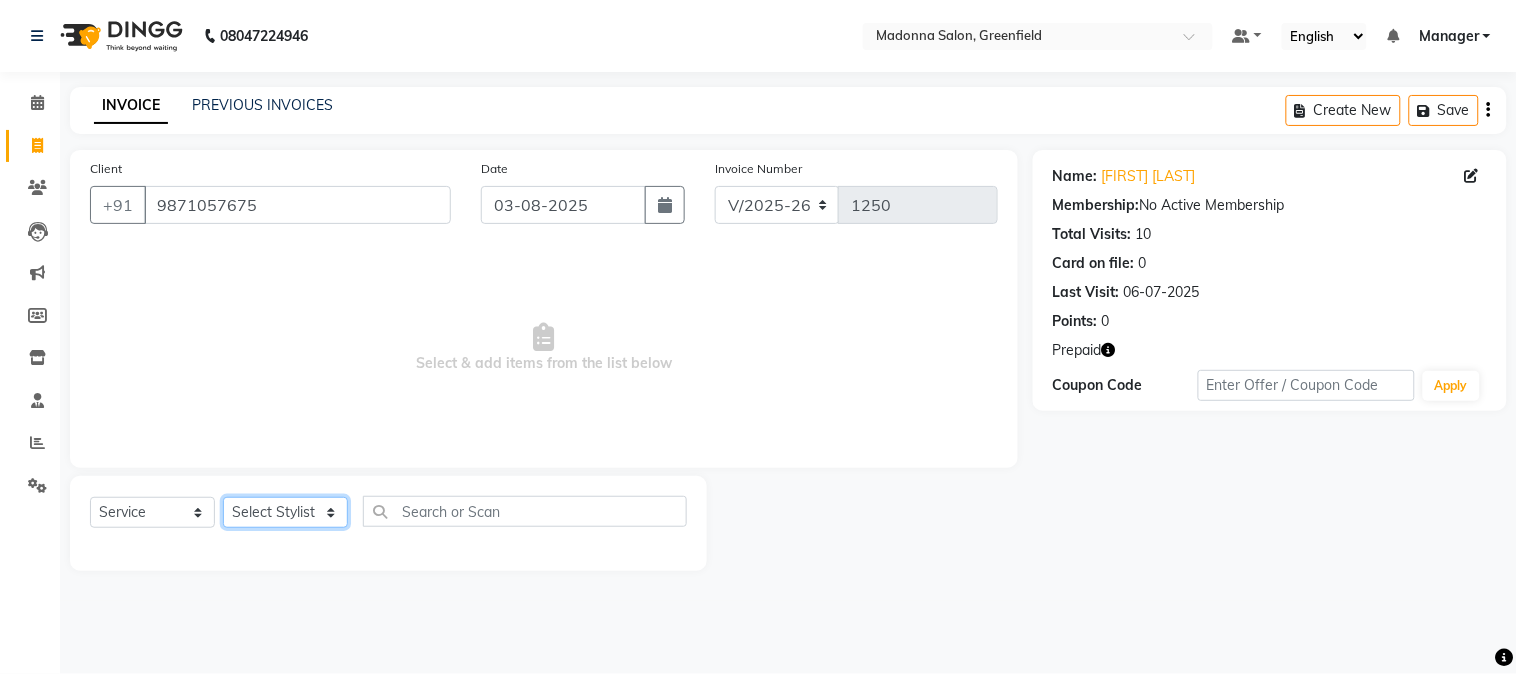 click on "Select Stylist Aarti Ahsan Aman BUBLEEN COUNTER SALE GAURAV Himanshu JAVED KAVITA Manager NITIN RAJNI ROHIT Saifi Sattu VISHAL" 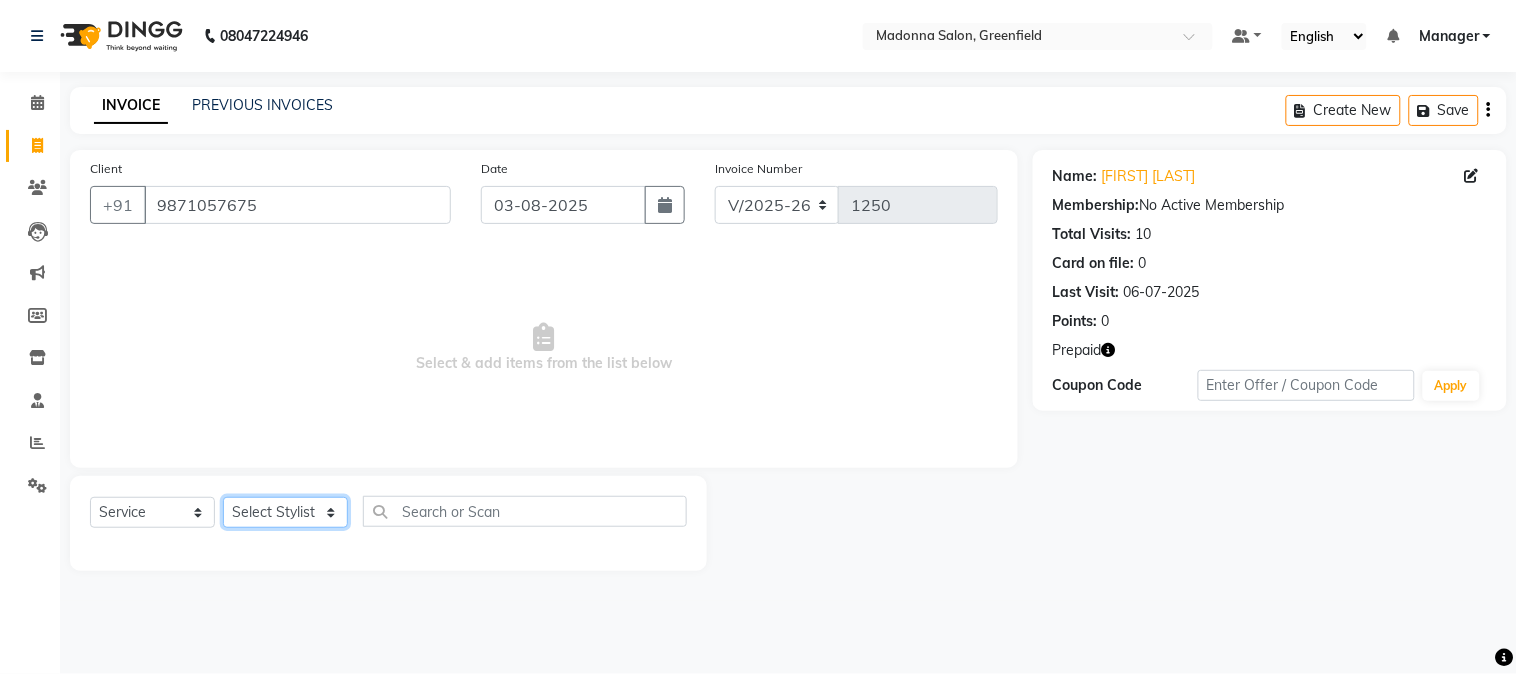 select on "72481" 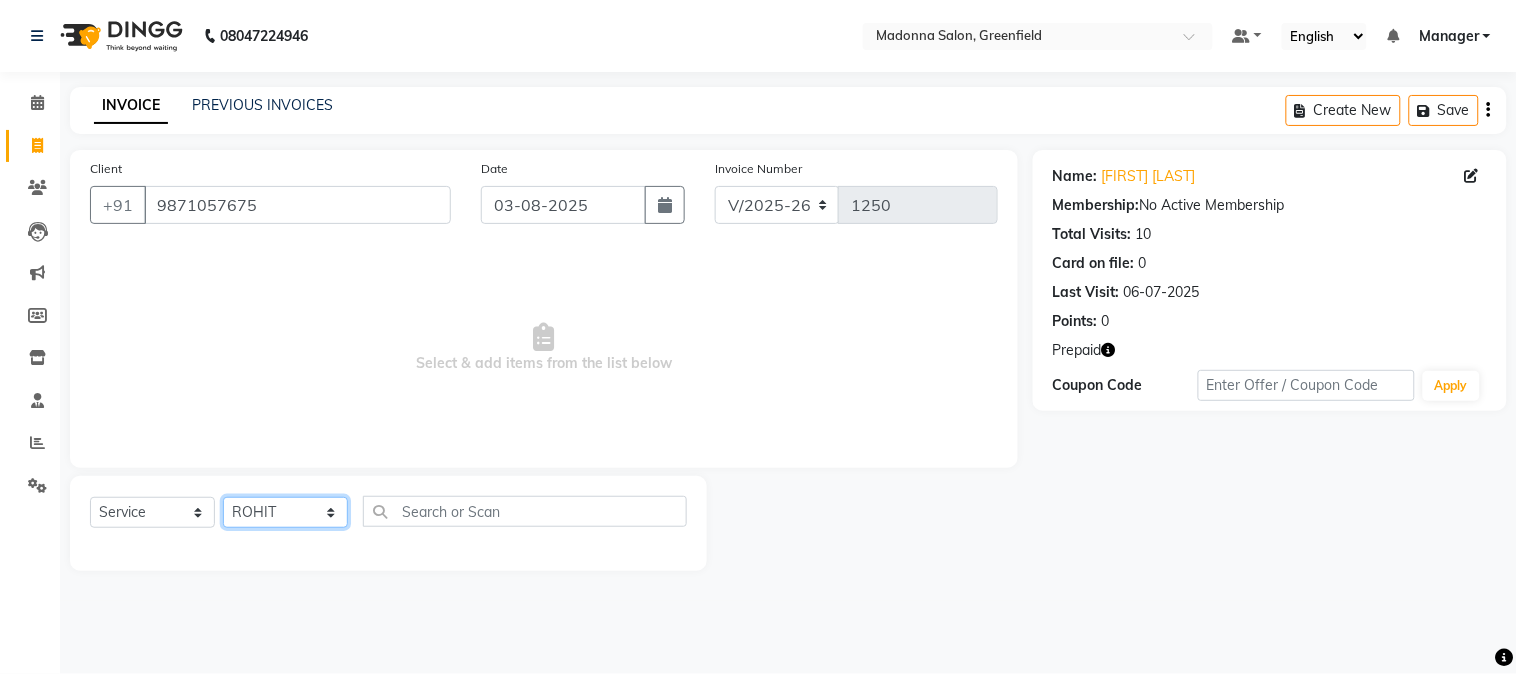 click on "Select Stylist Aarti Ahsan Aman BUBLEEN COUNTER SALE GAURAV Himanshu JAVED KAVITA Manager NITIN RAJNI ROHIT Saifi Sattu VISHAL" 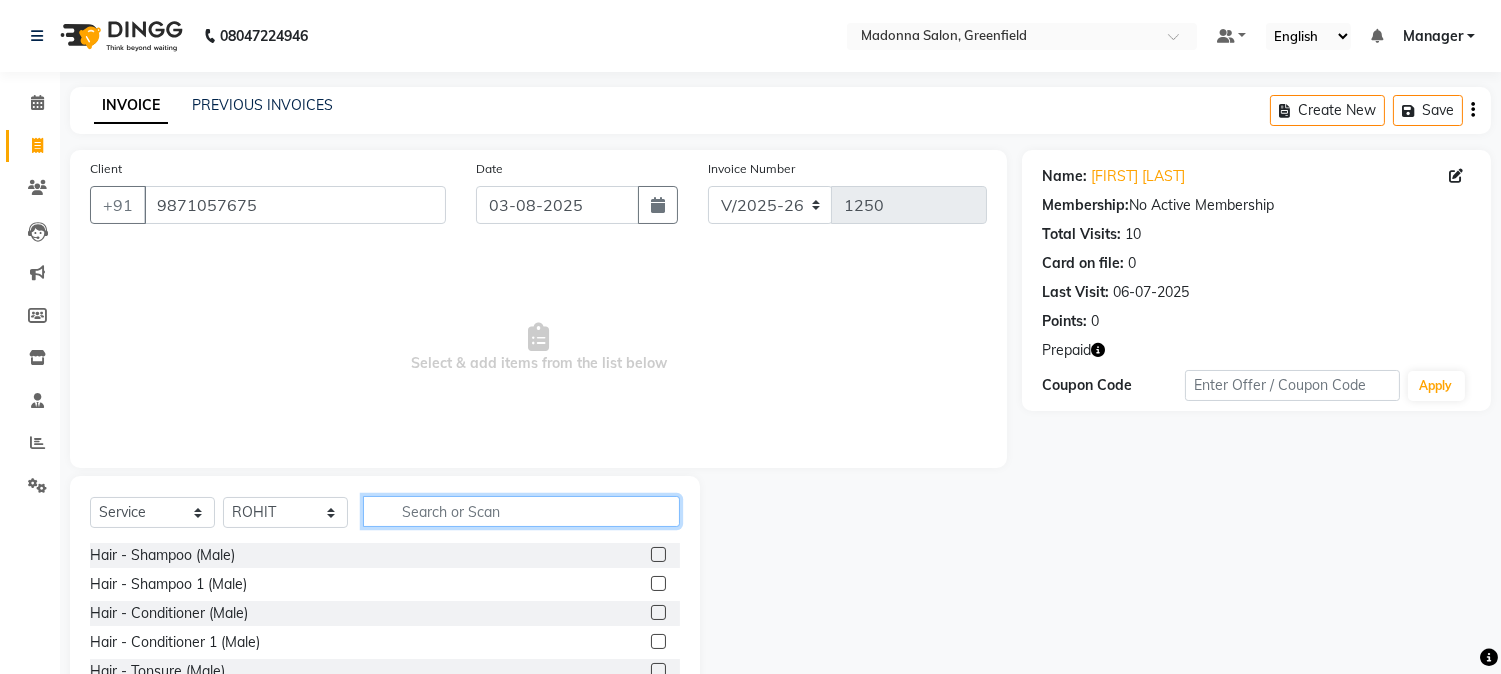 click 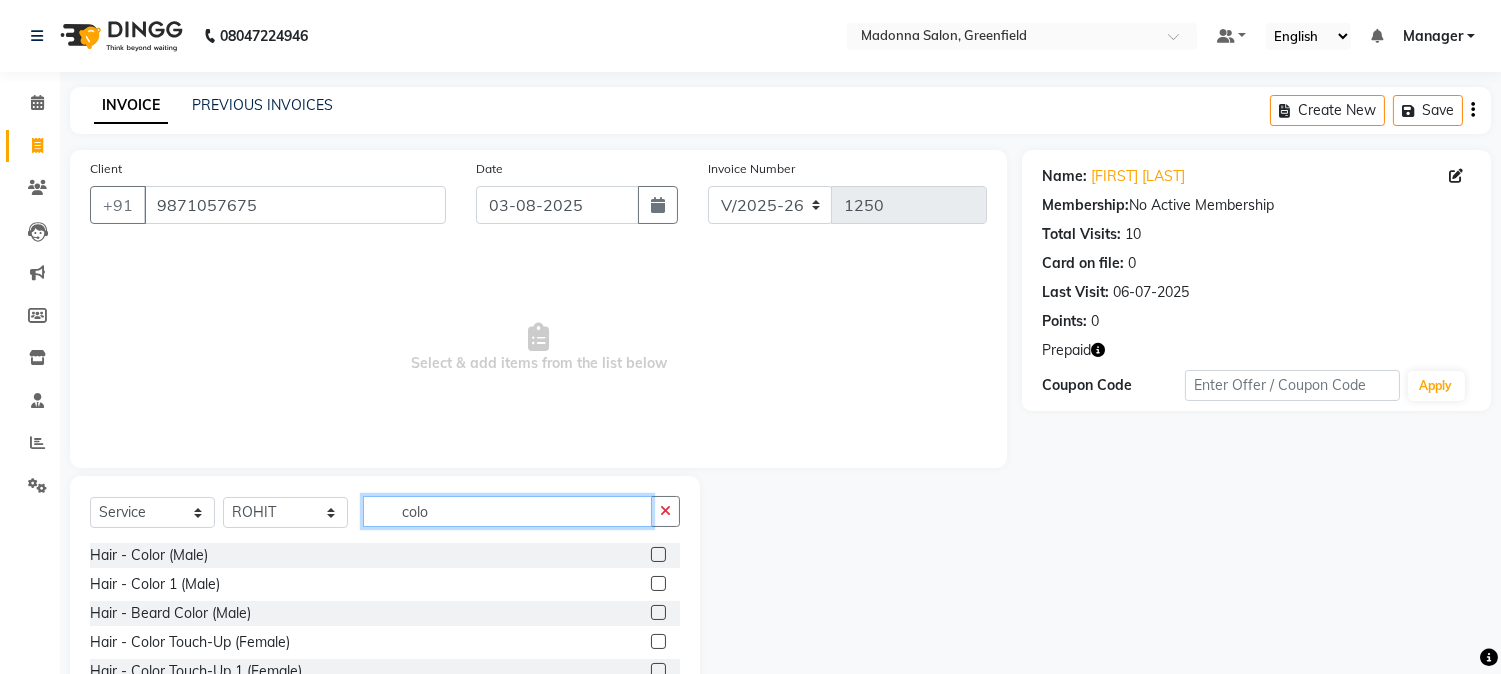 type on "colo" 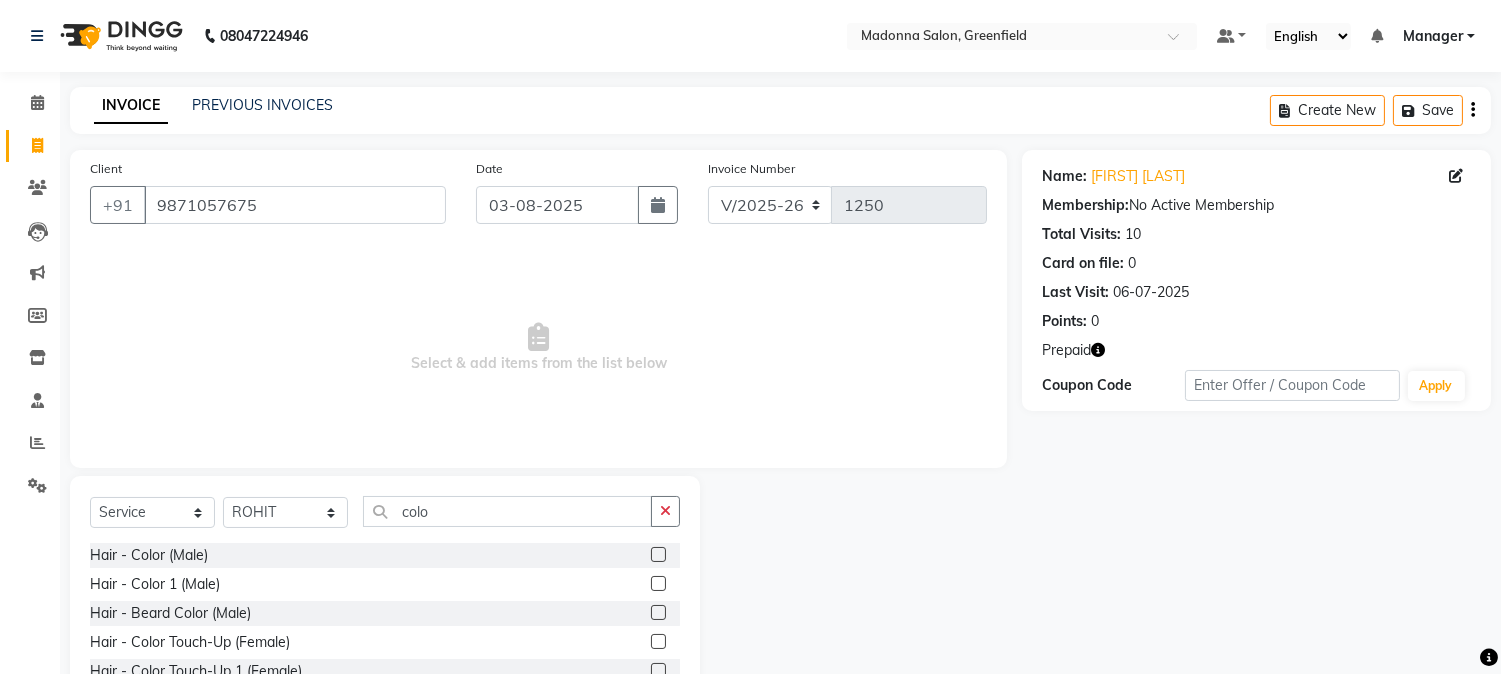 click 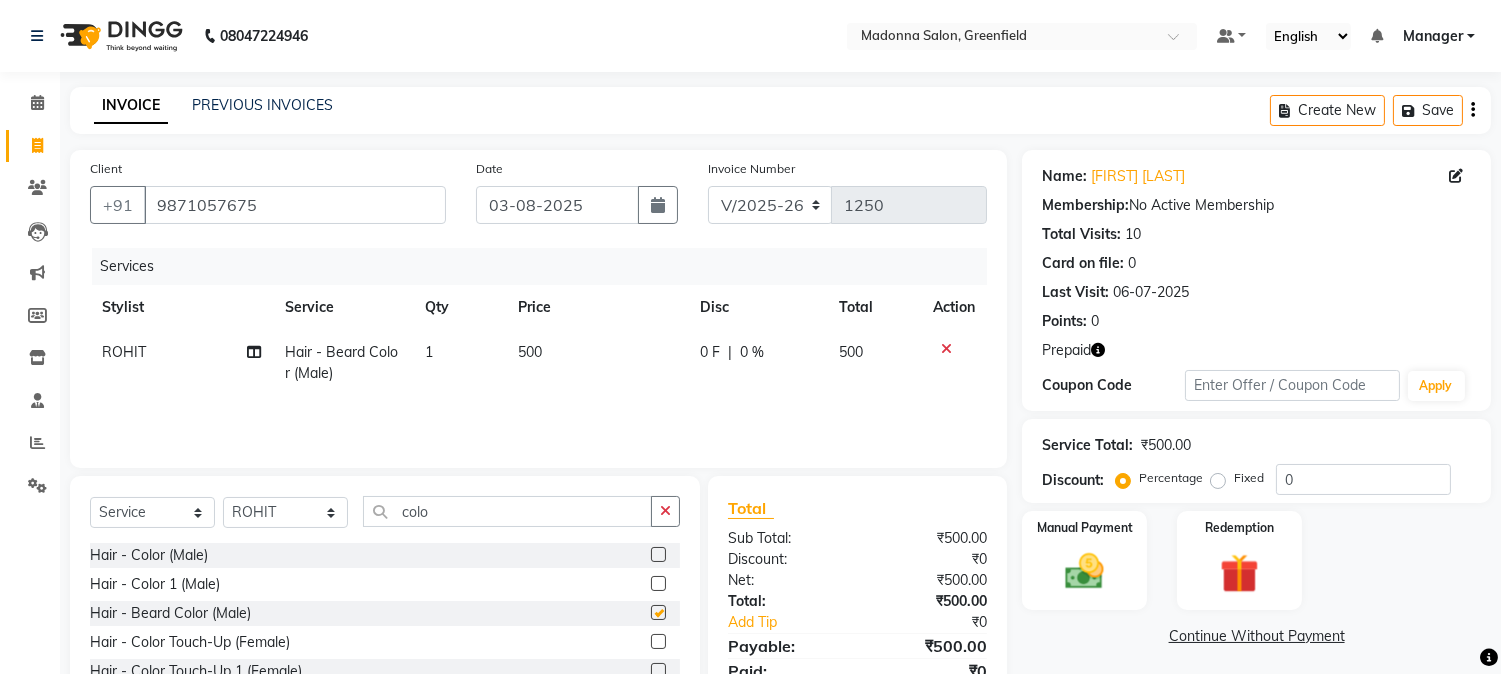 checkbox on "false" 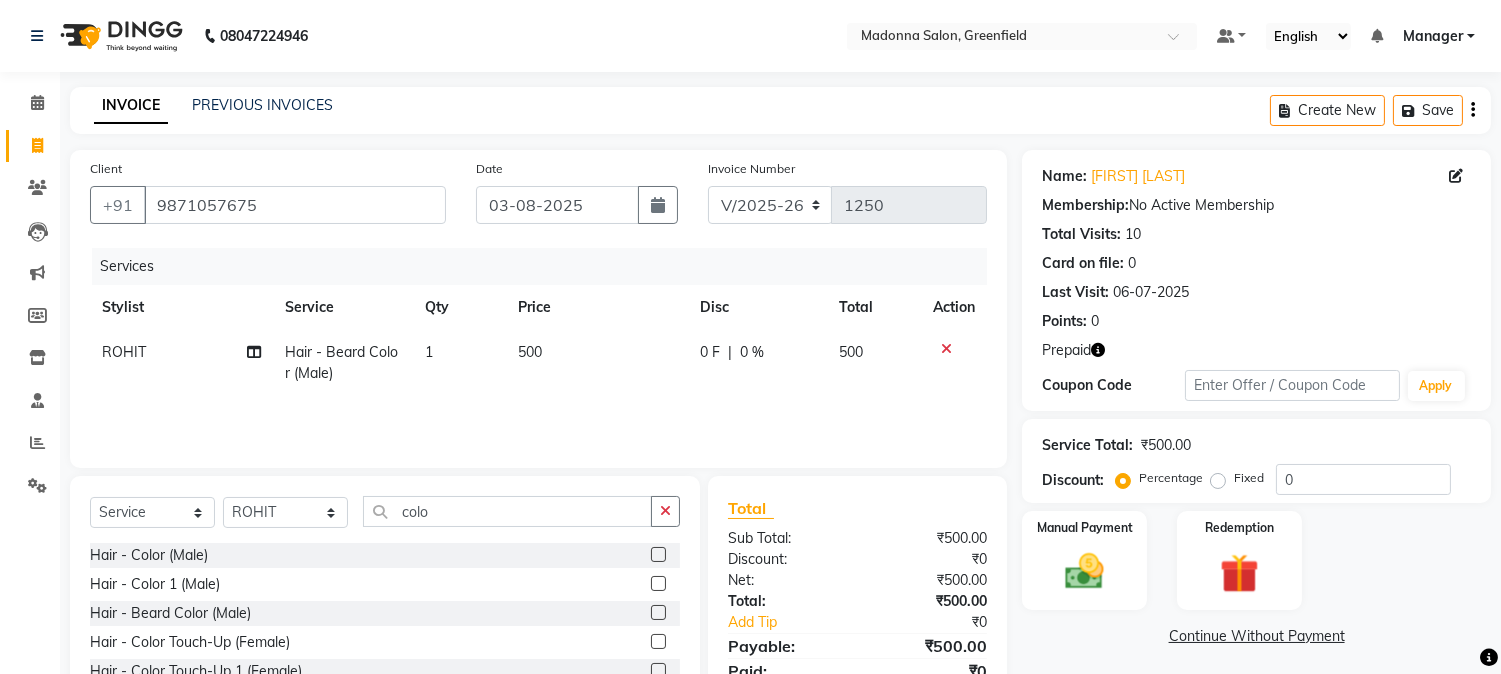 click 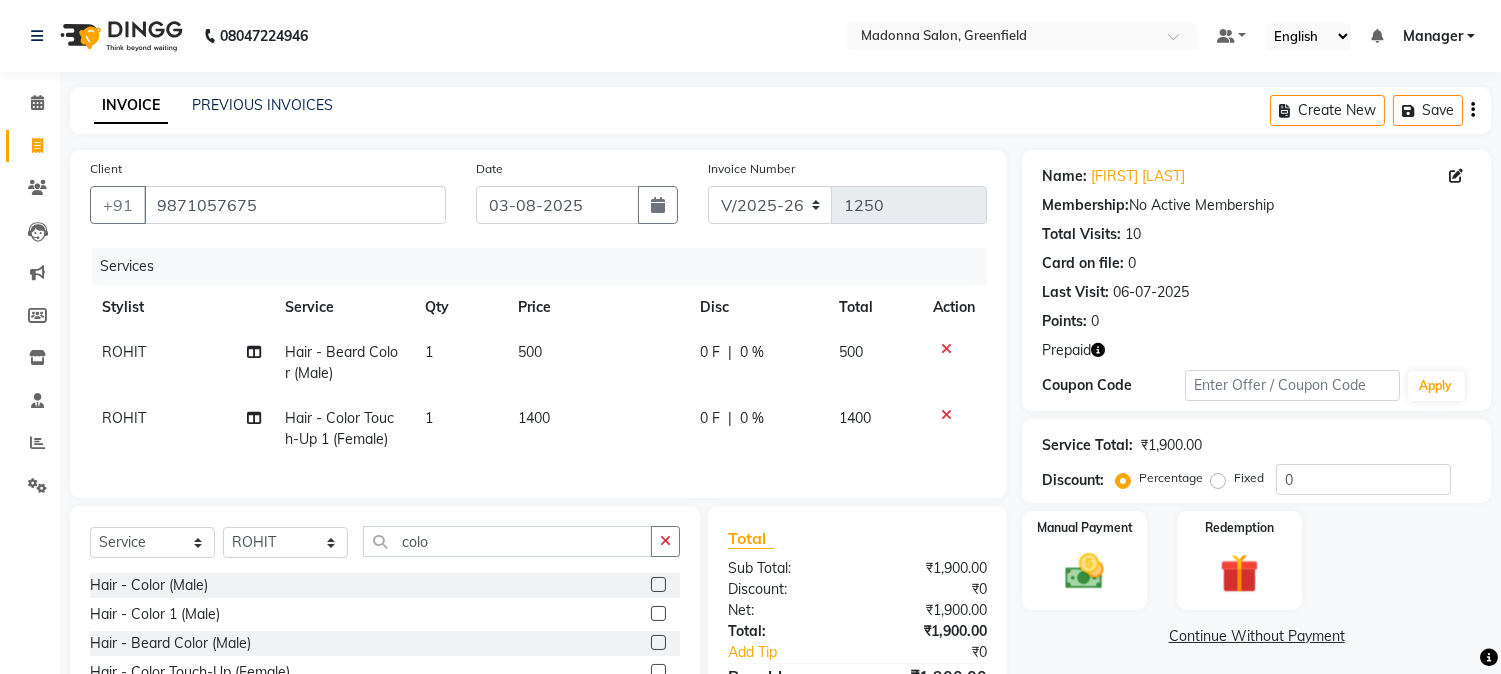 checkbox on "false" 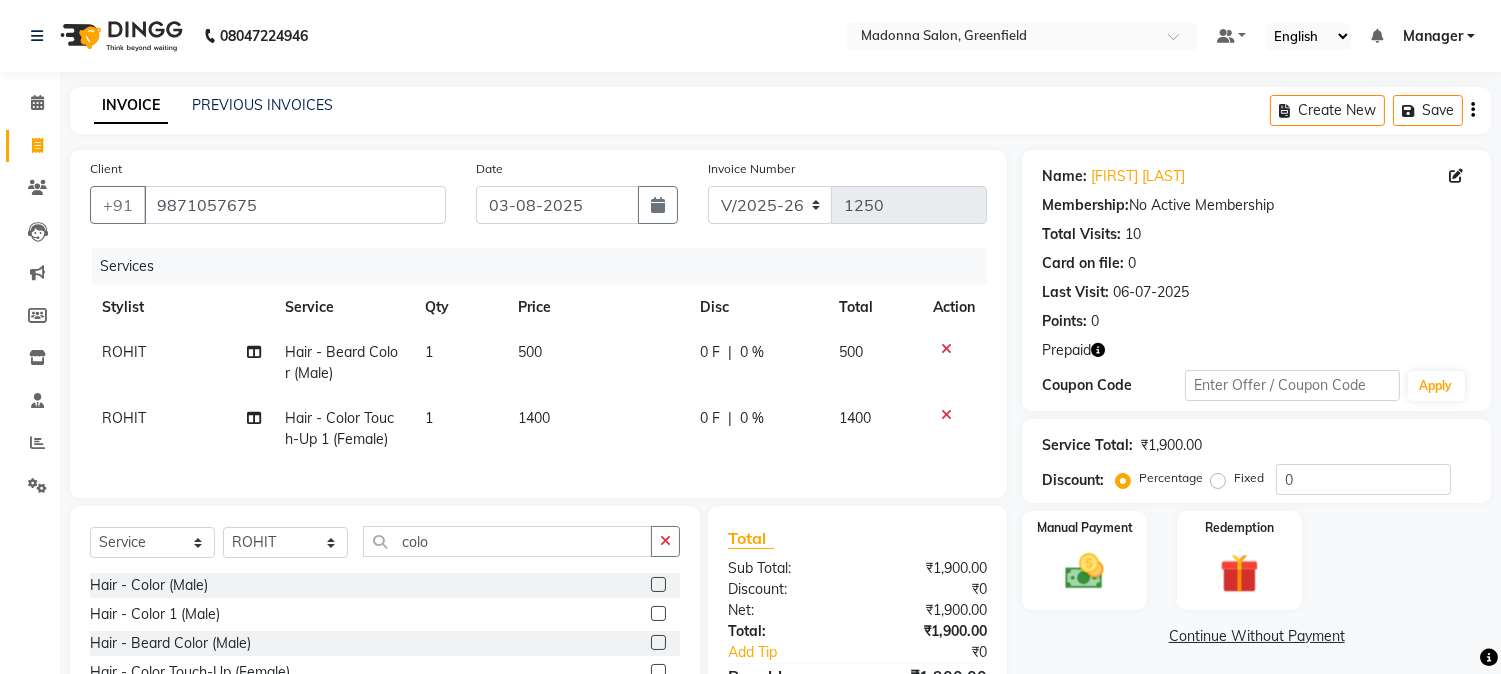 scroll, scrollTop: 147, scrollLeft: 0, axis: vertical 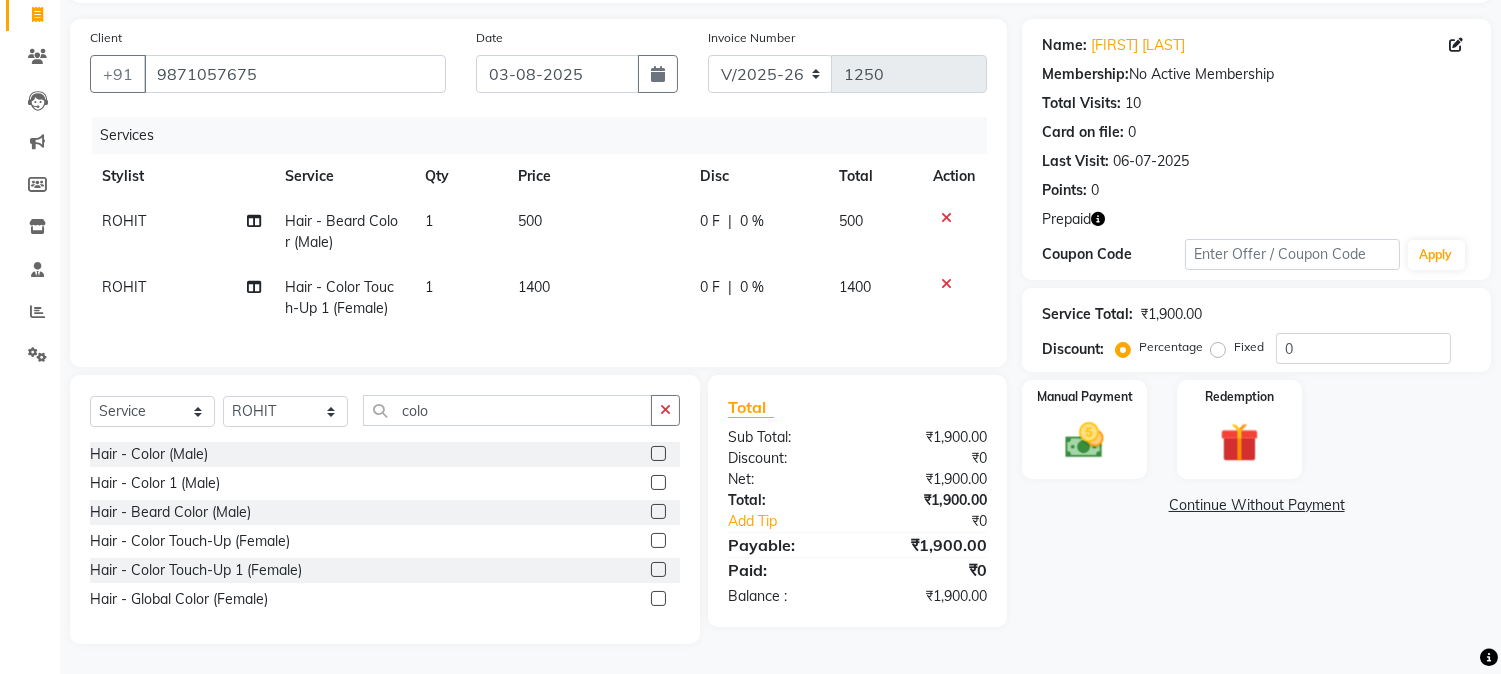 click 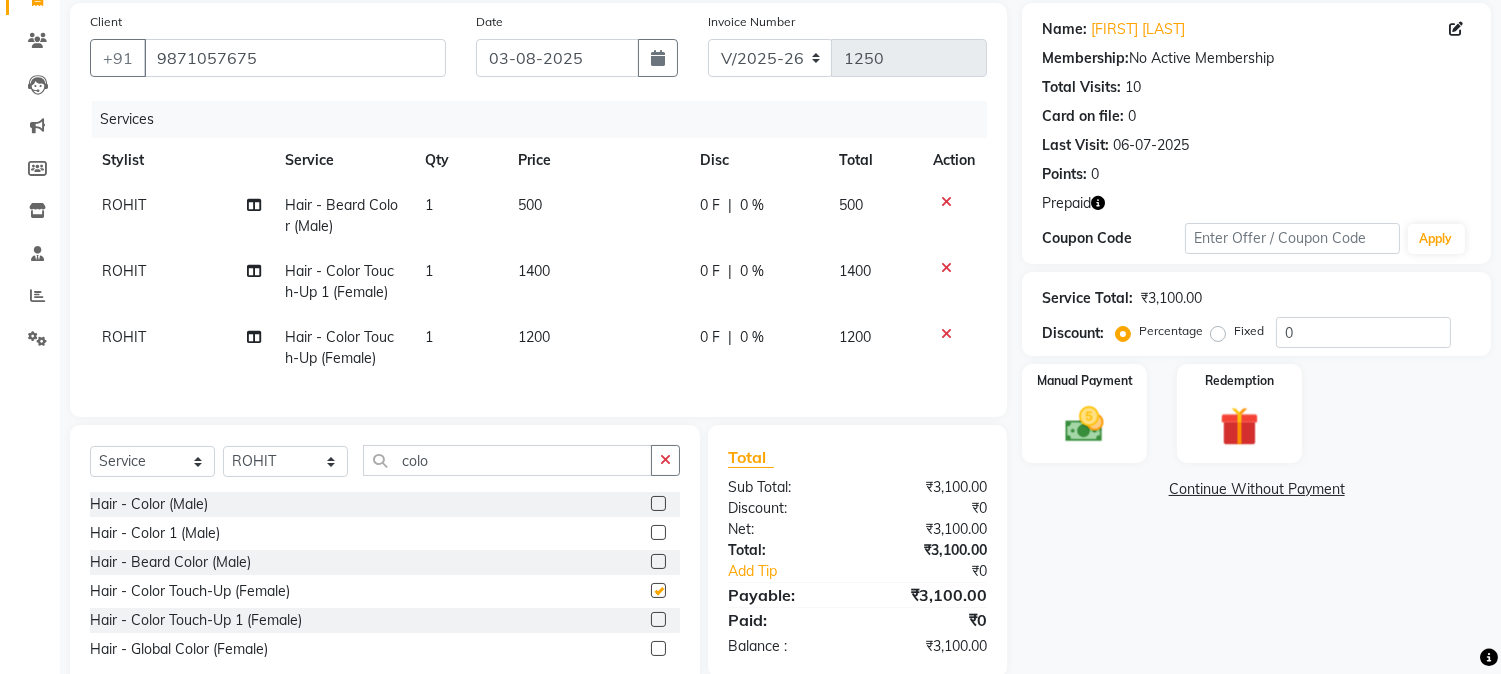 checkbox on "false" 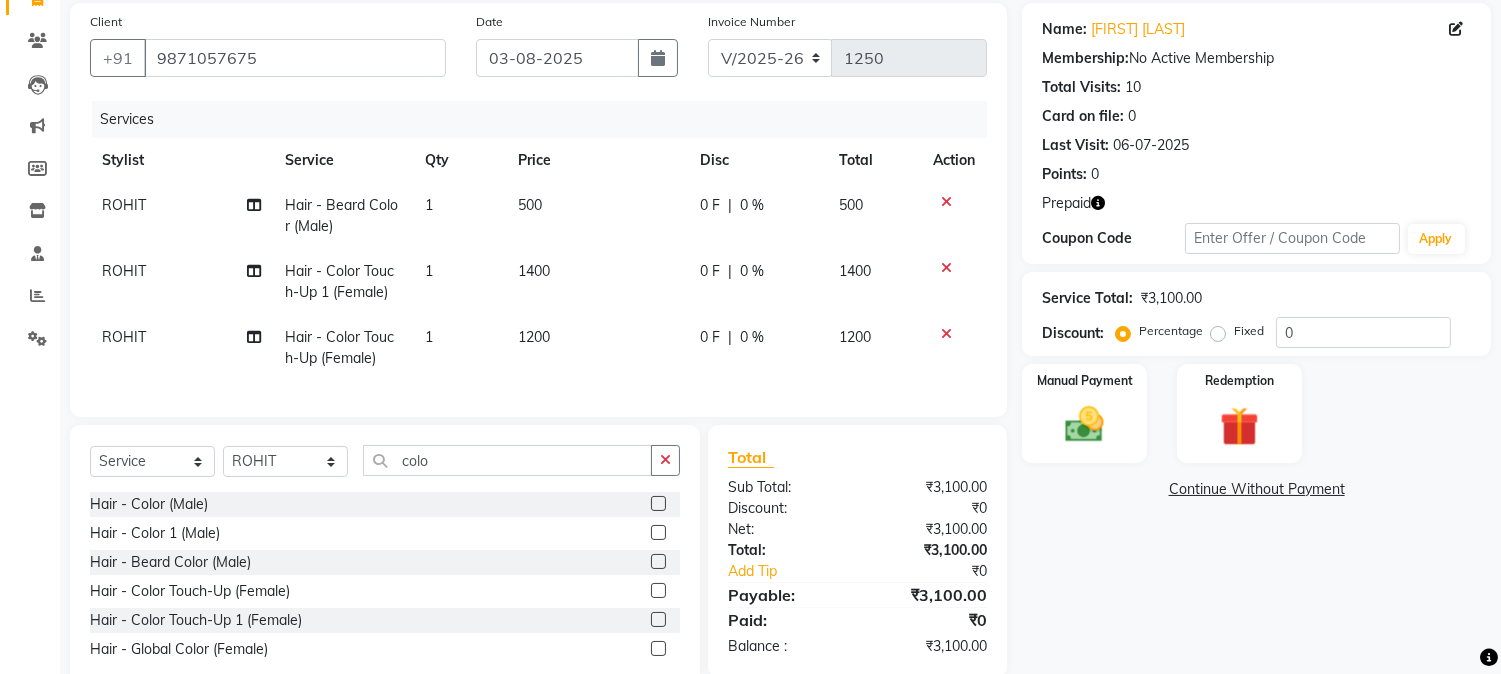 click 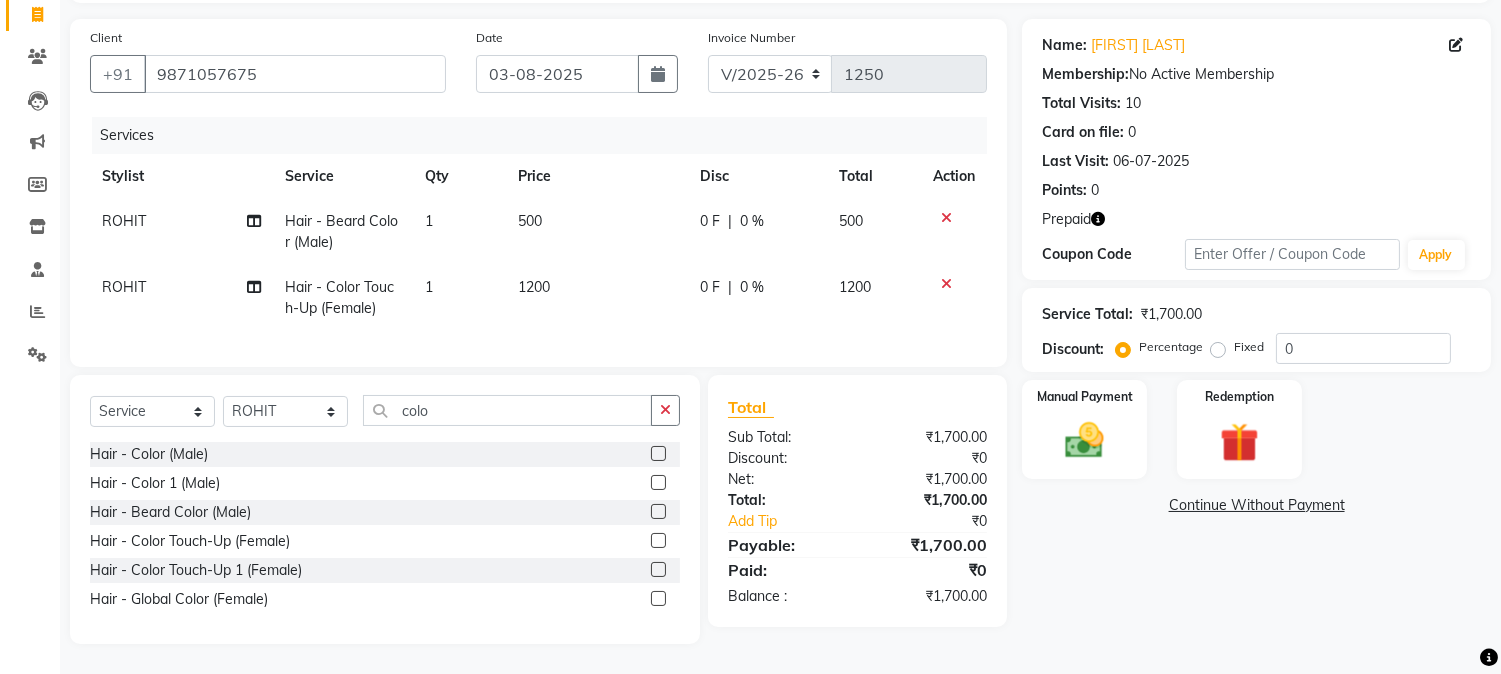 click 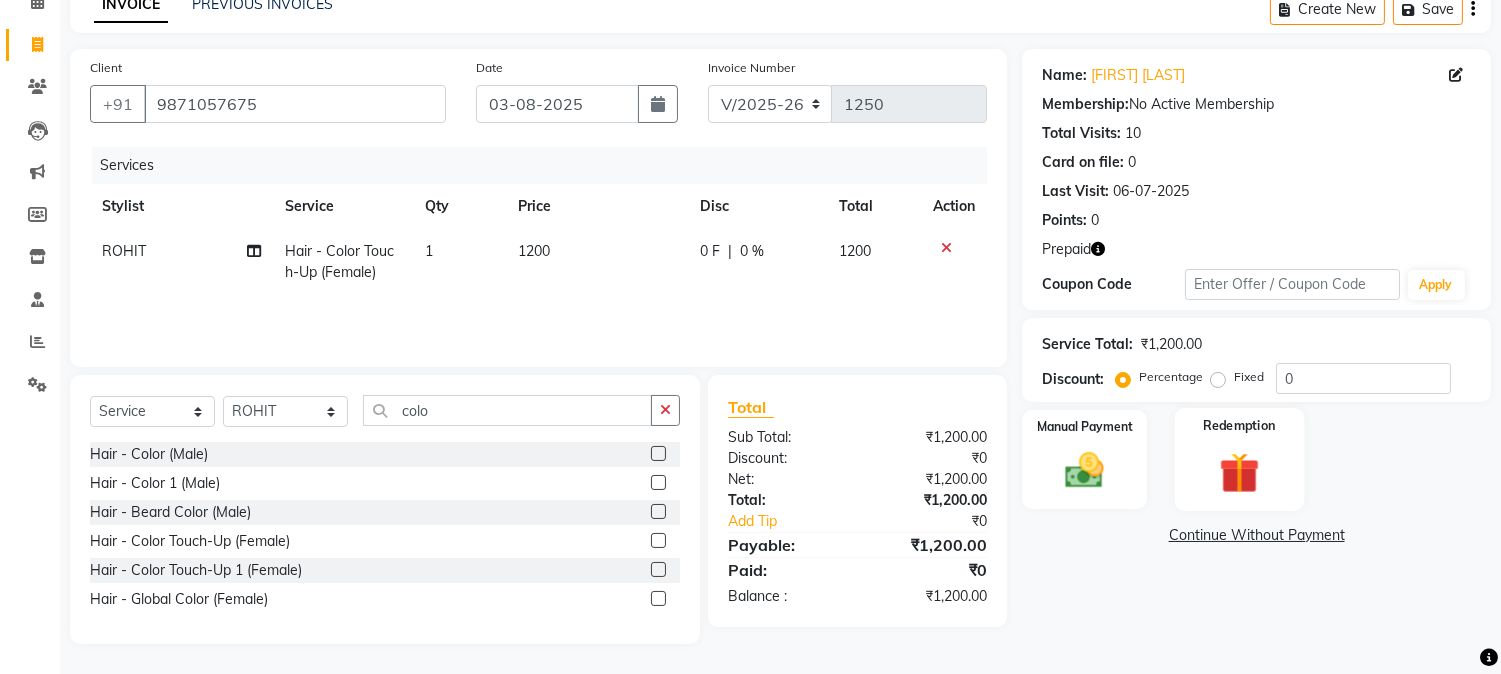 click 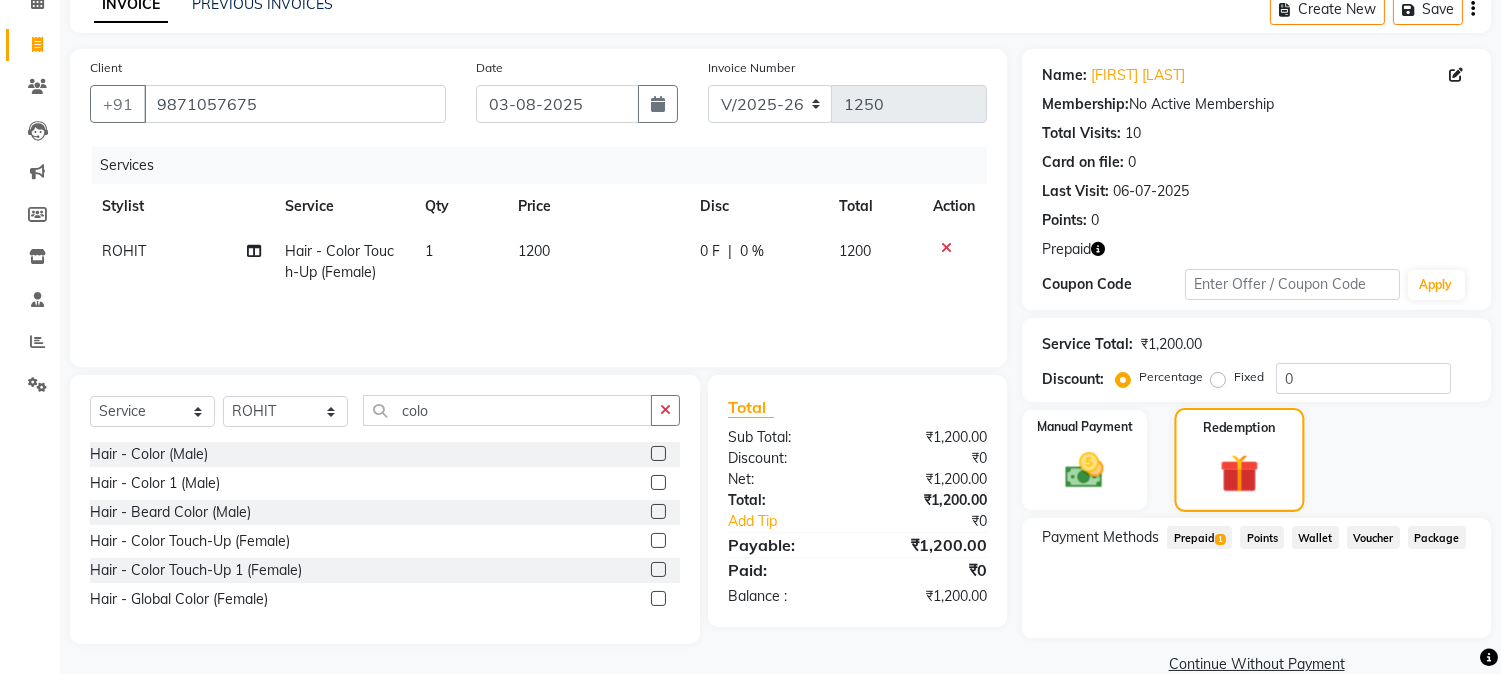 scroll, scrollTop: 134, scrollLeft: 0, axis: vertical 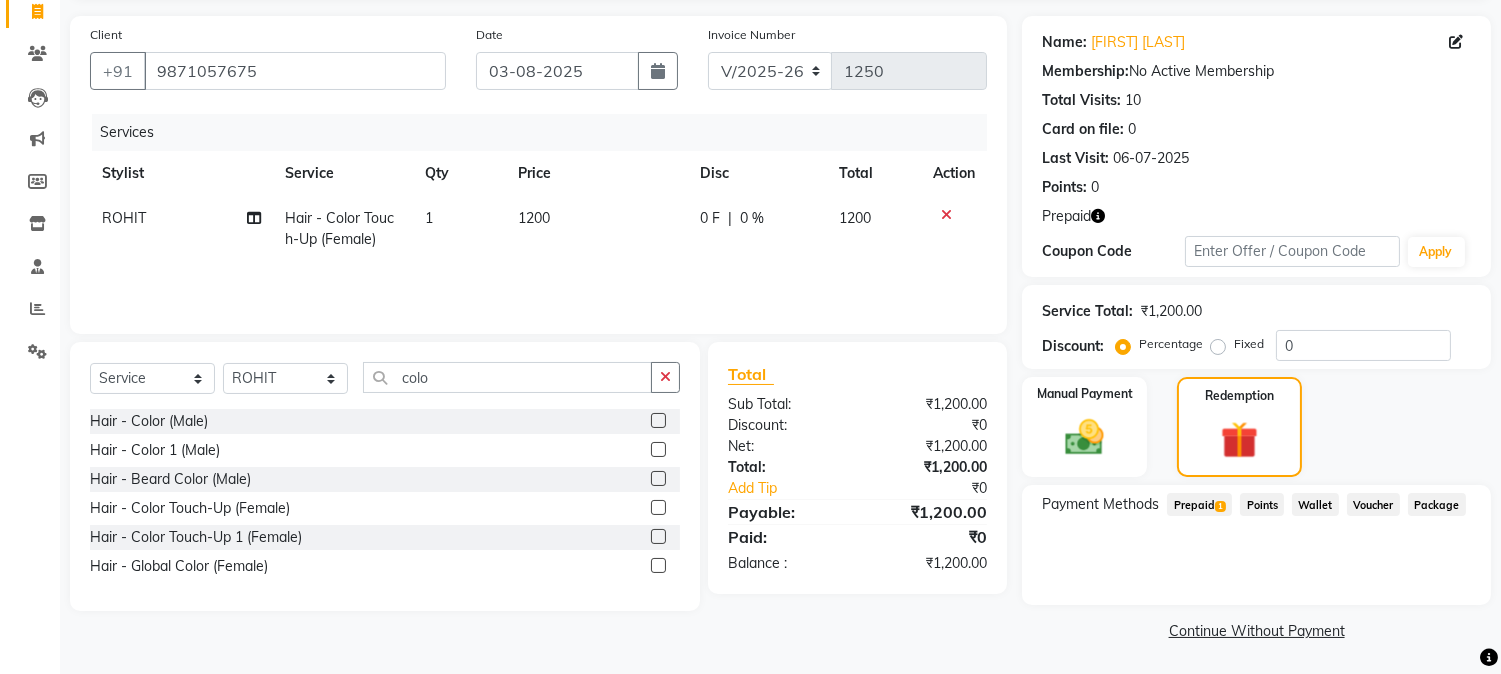 click on "Prepaid  1" 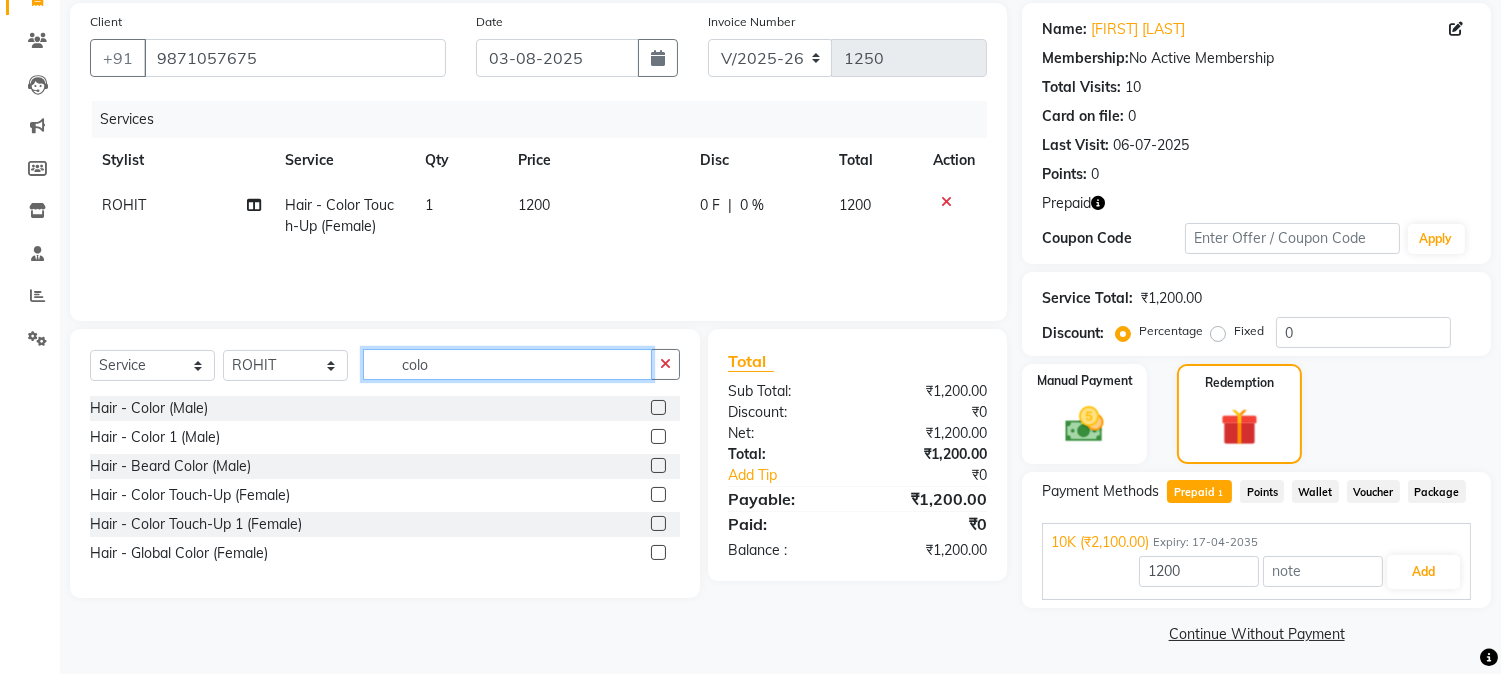 click on "colo" 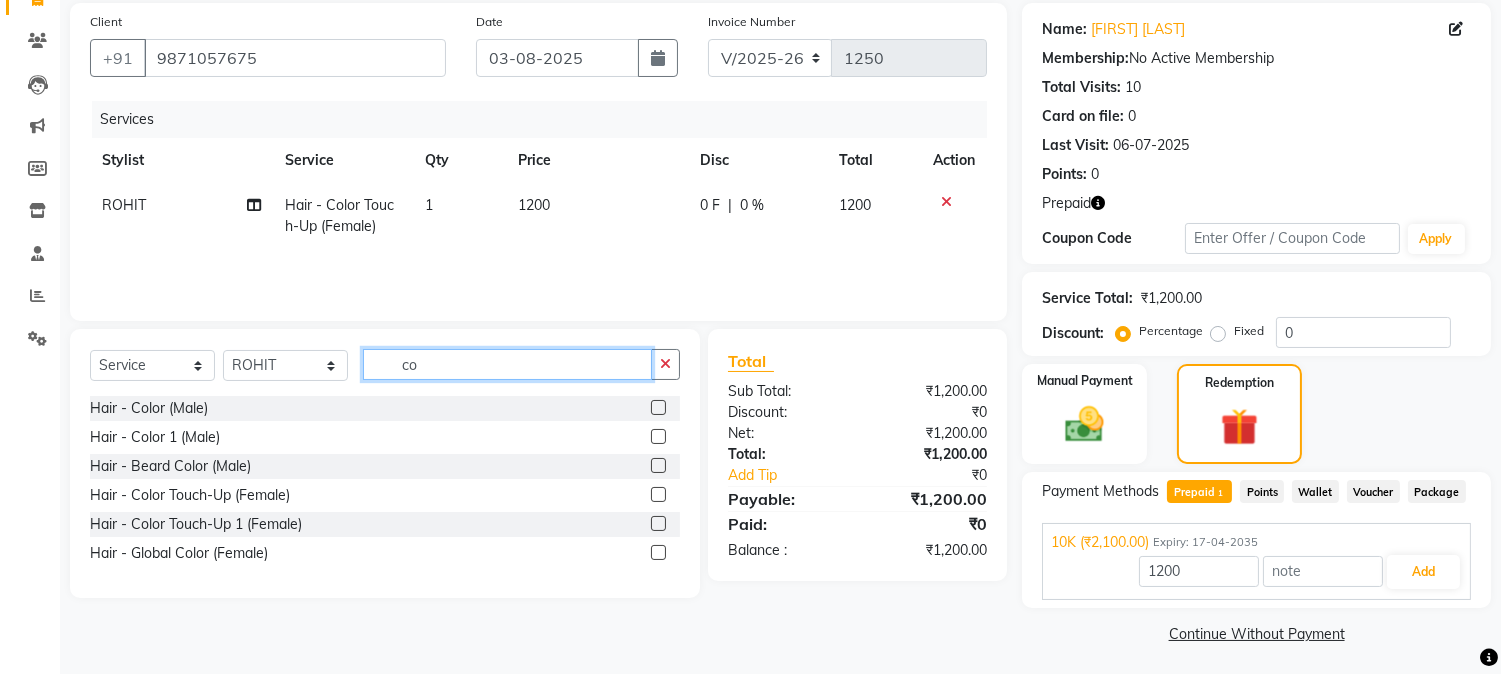 type on "c" 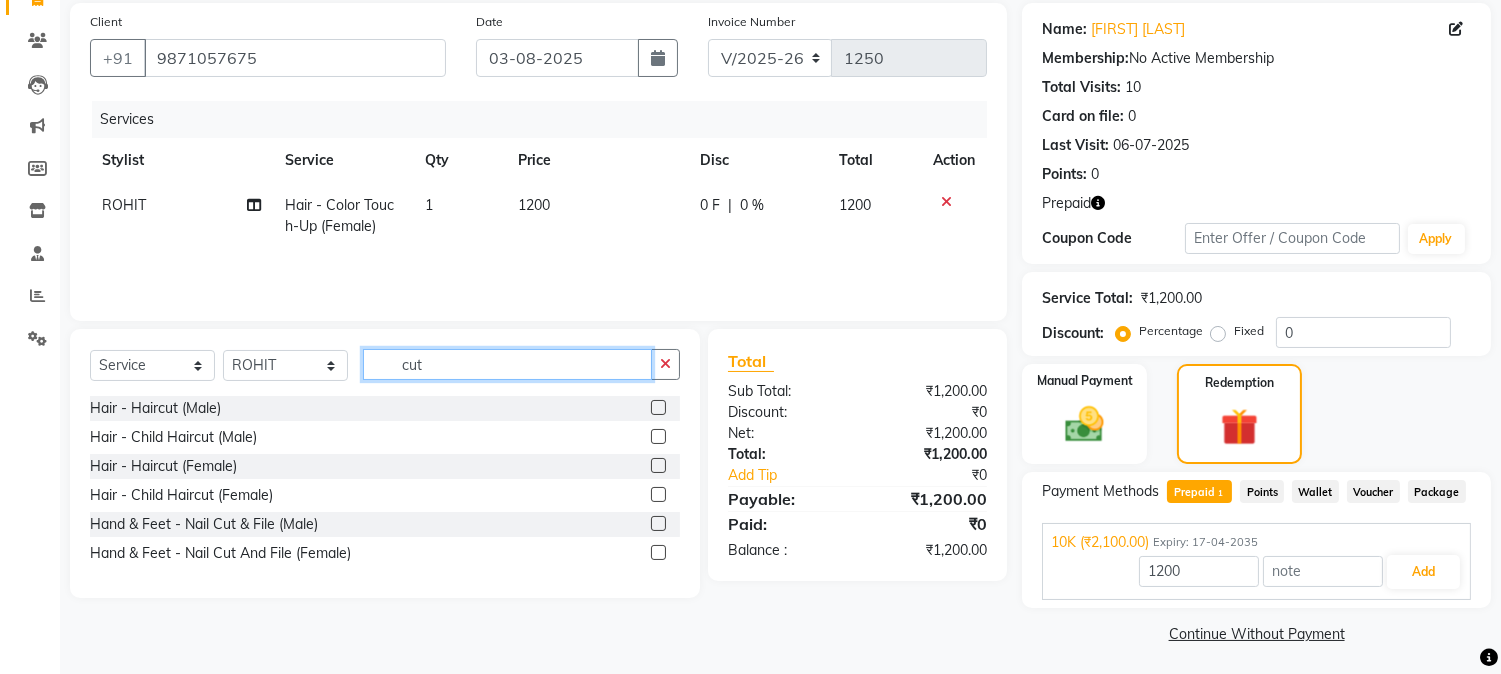 type on "cut" 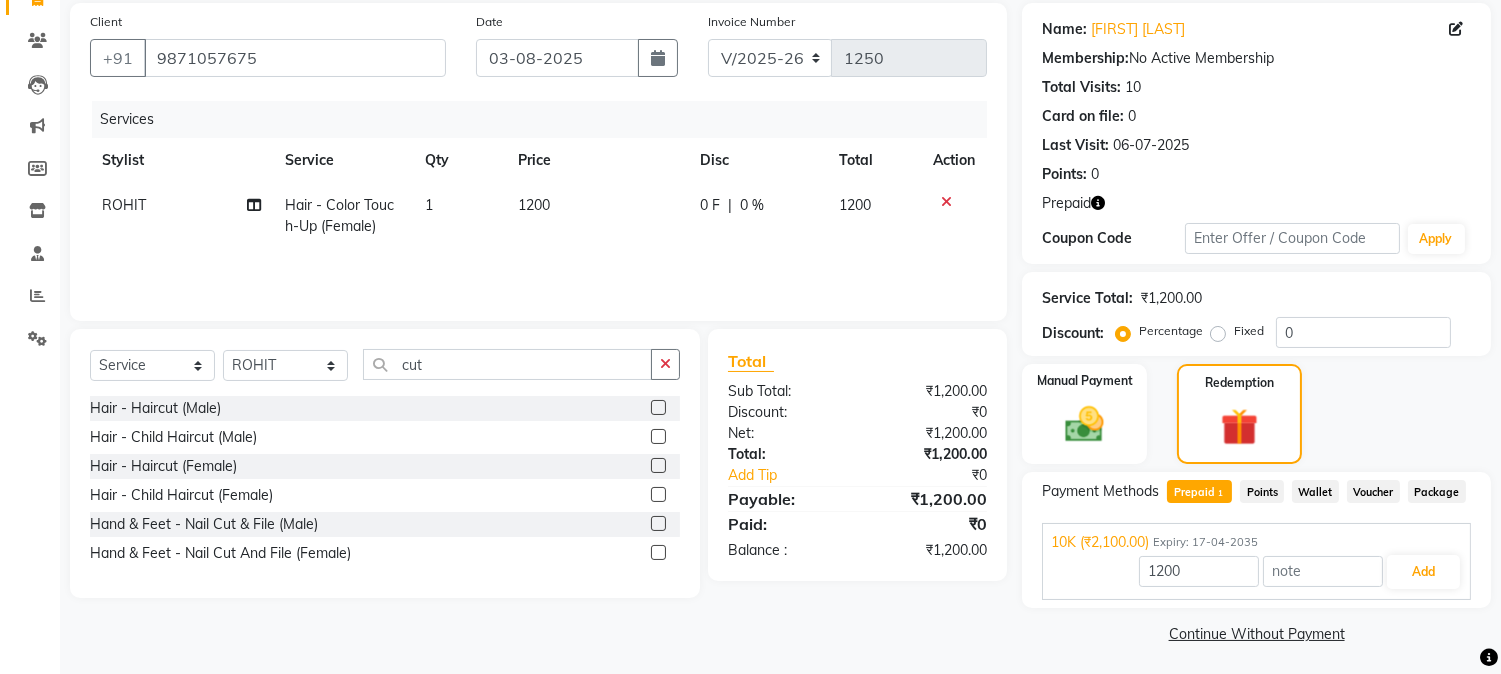 click 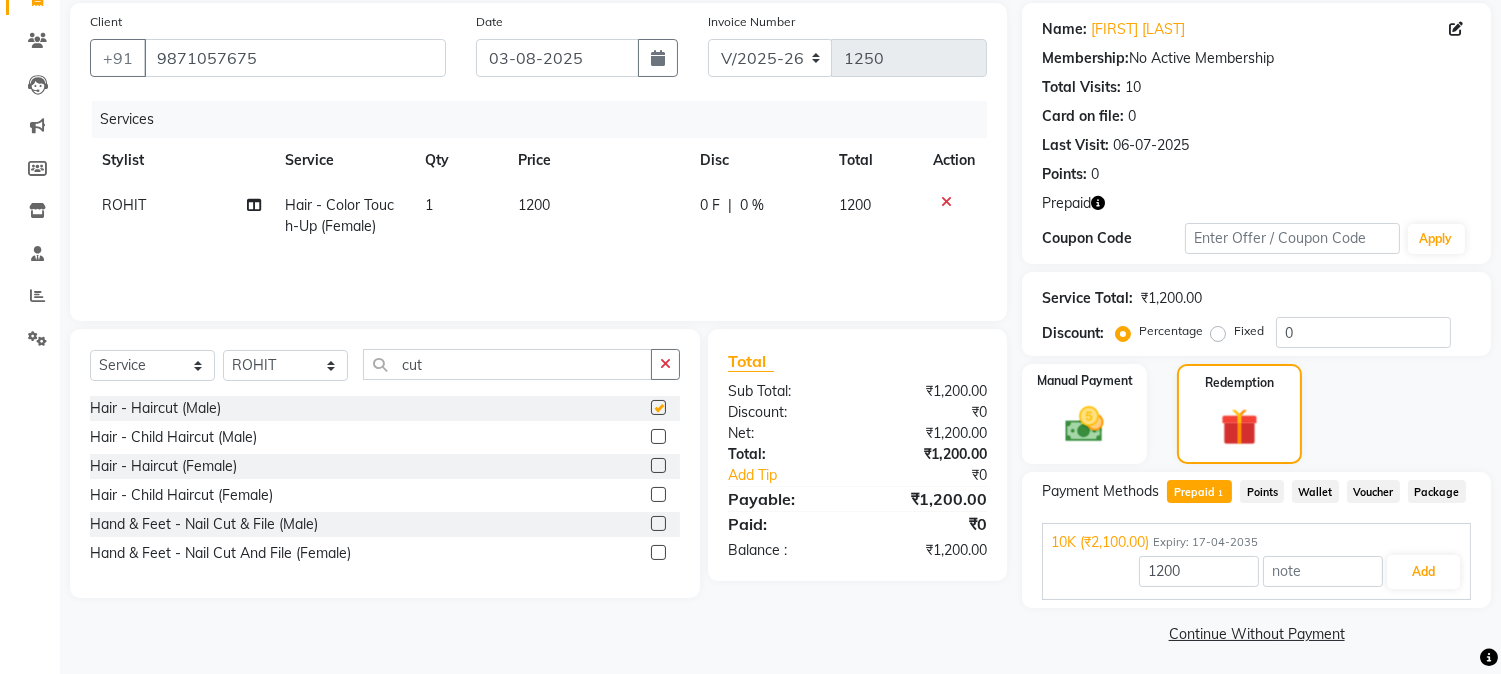 type on "2100" 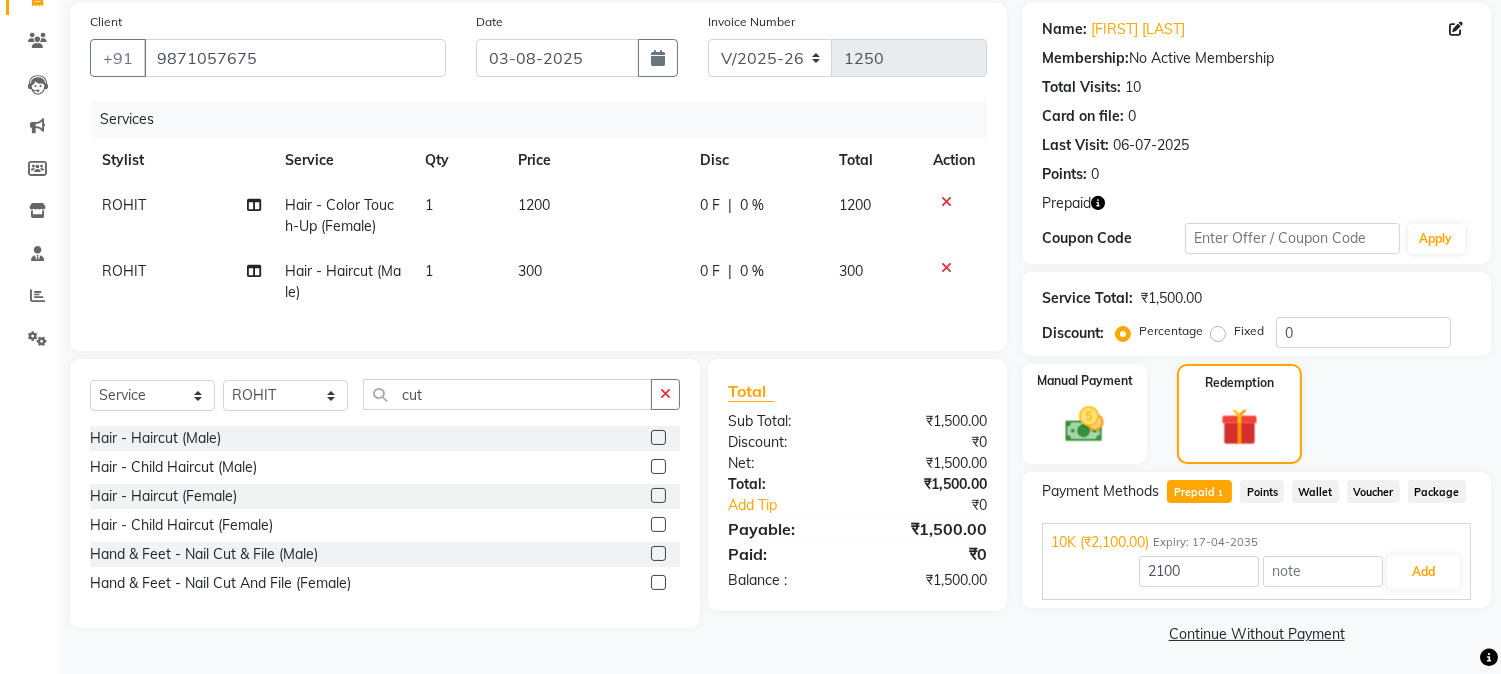 click 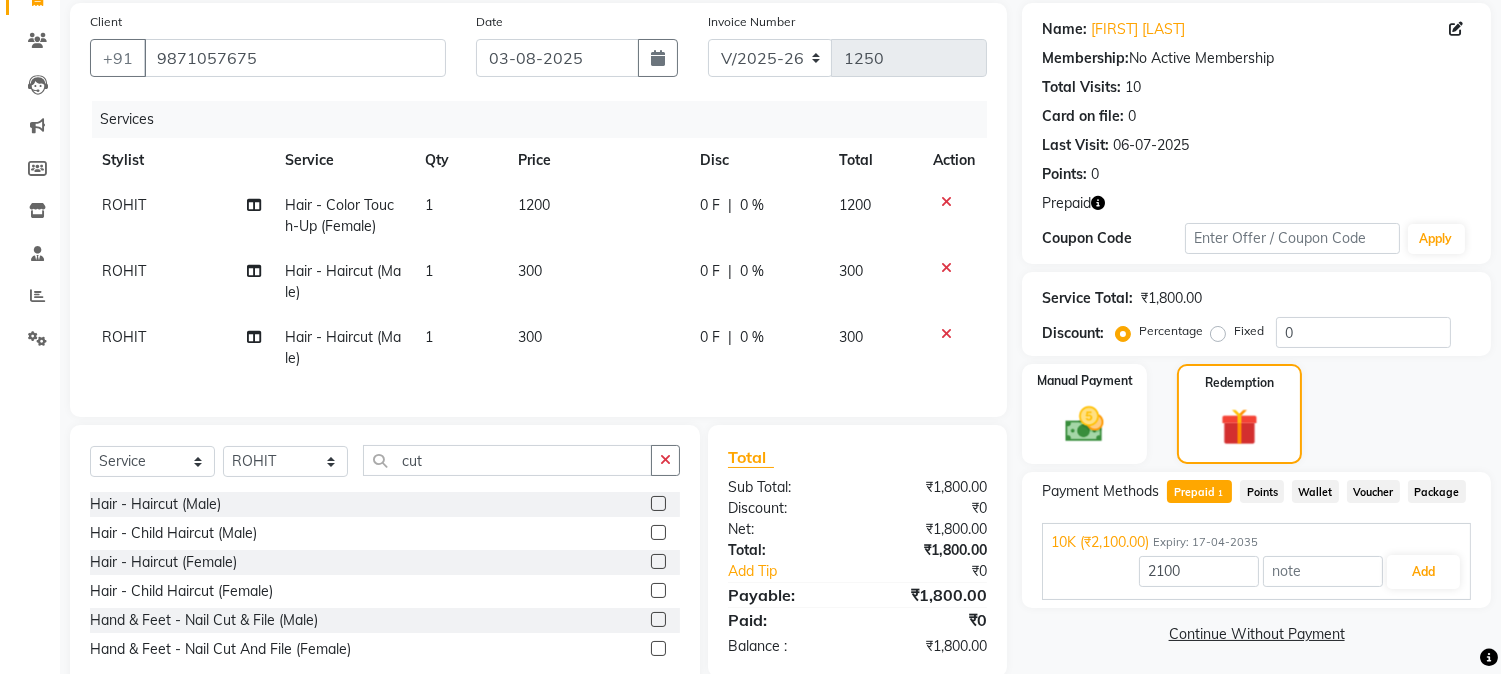 click 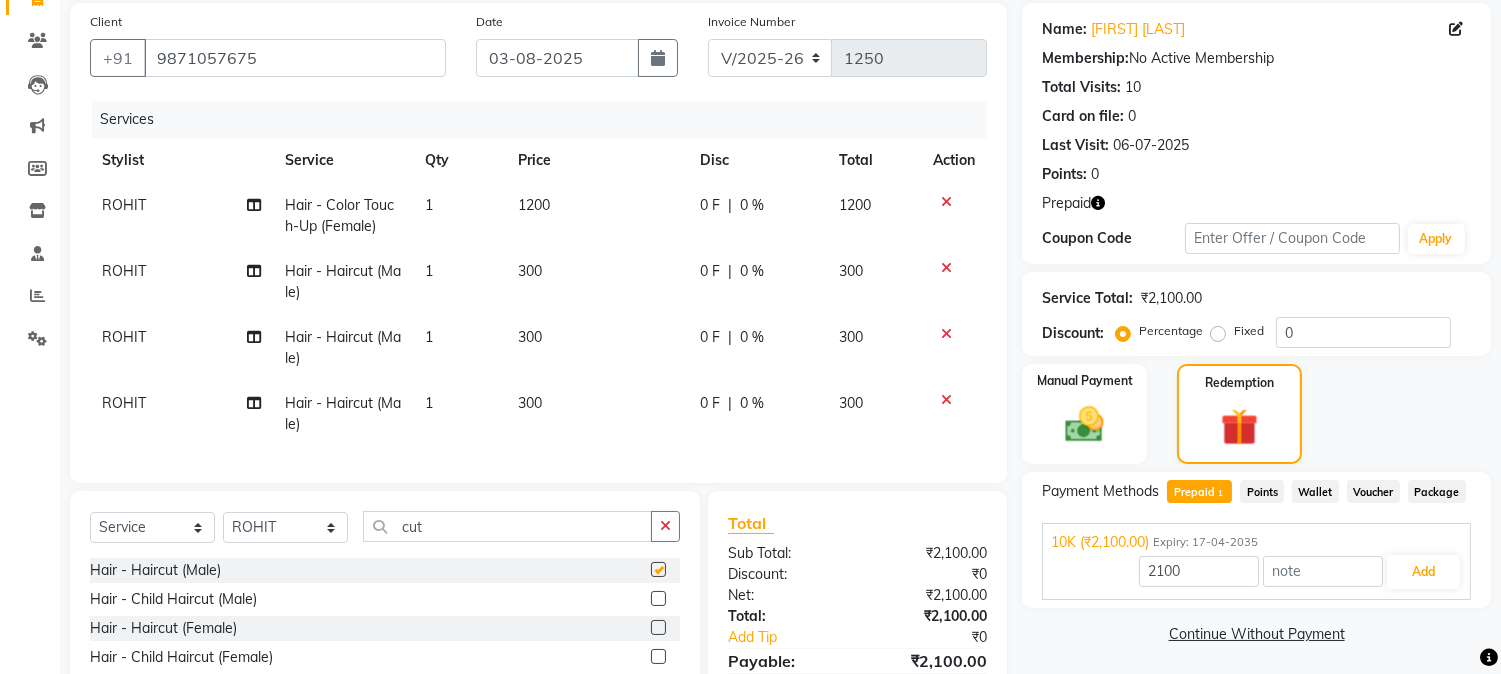 checkbox on "false" 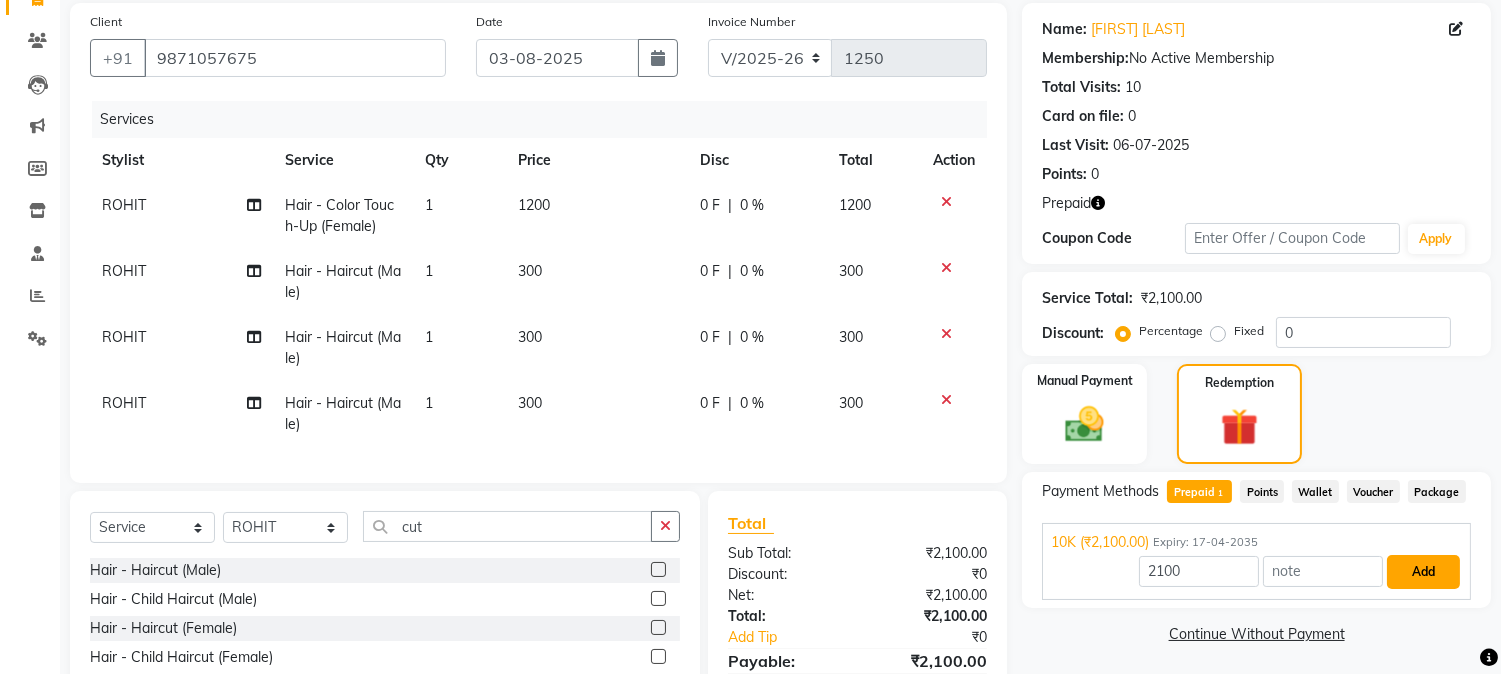 click on "Add" at bounding box center (1423, 572) 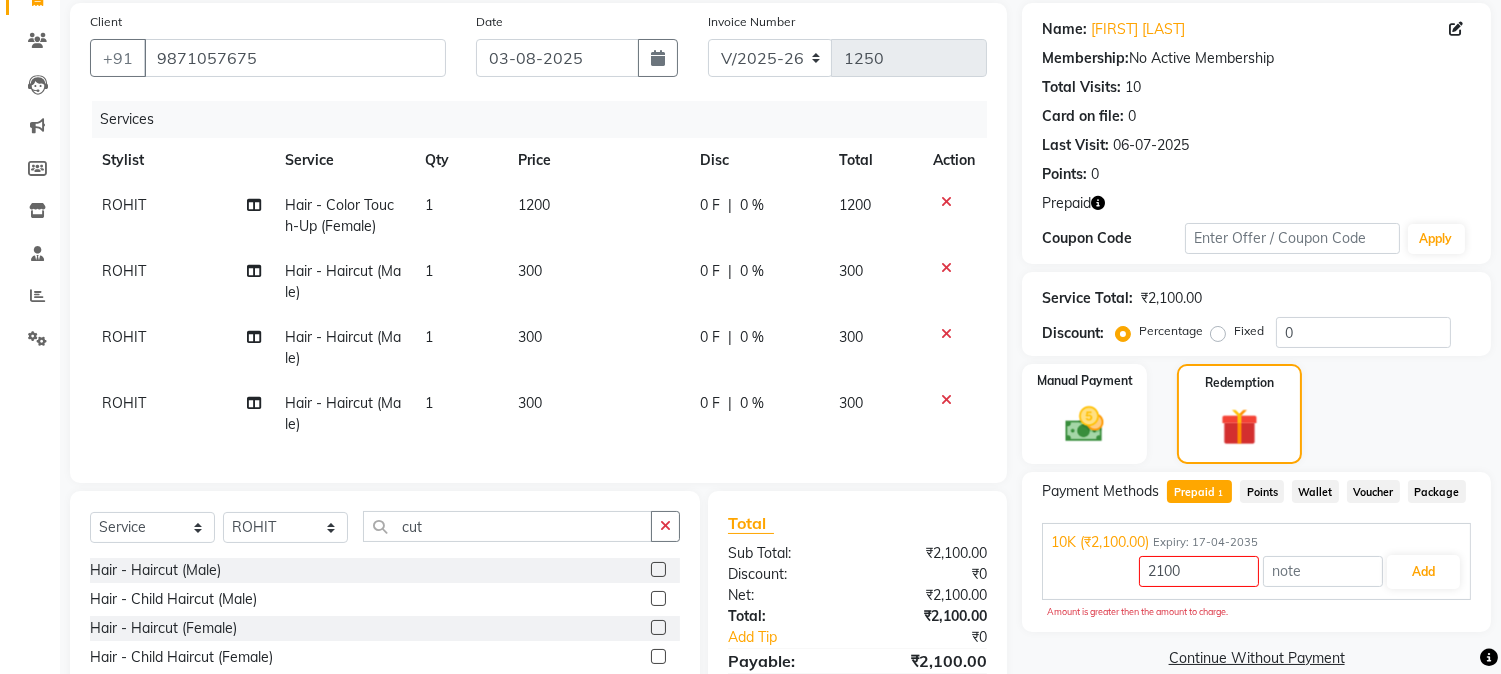 click 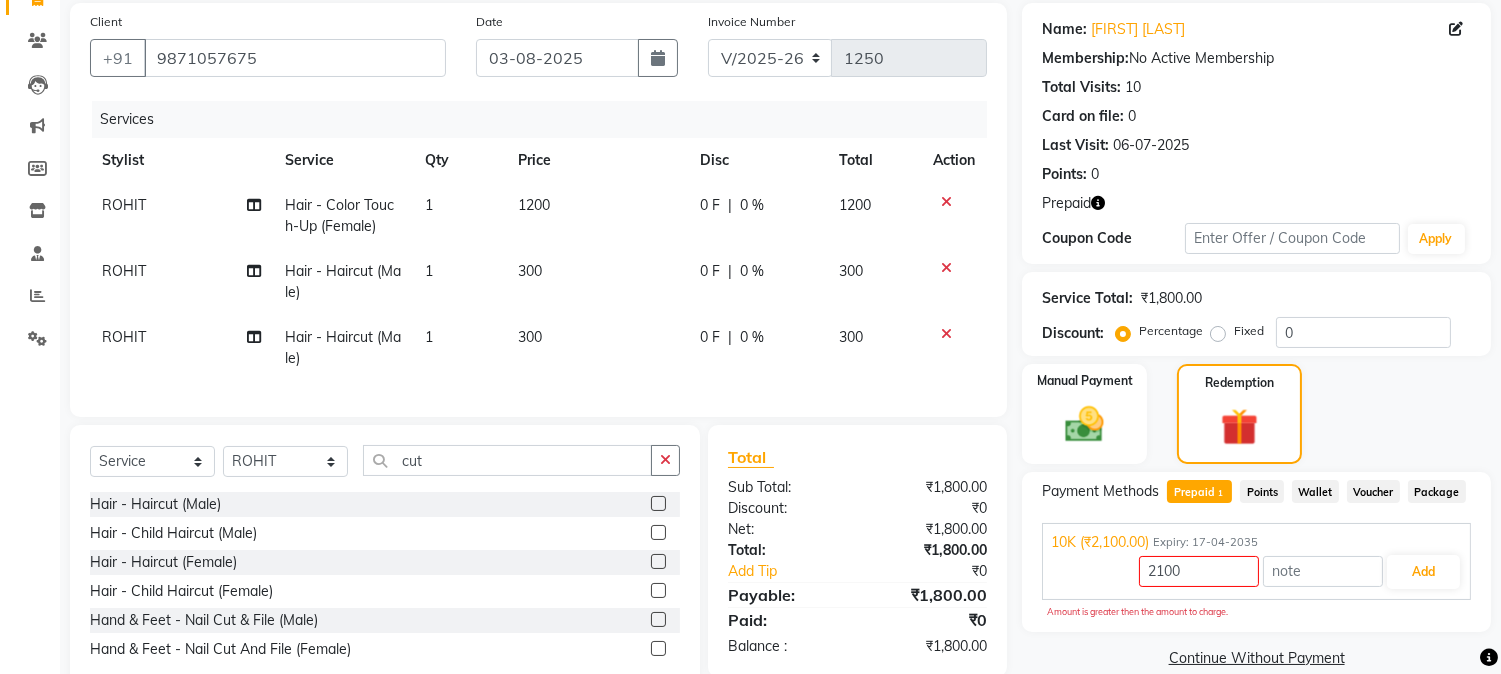 click 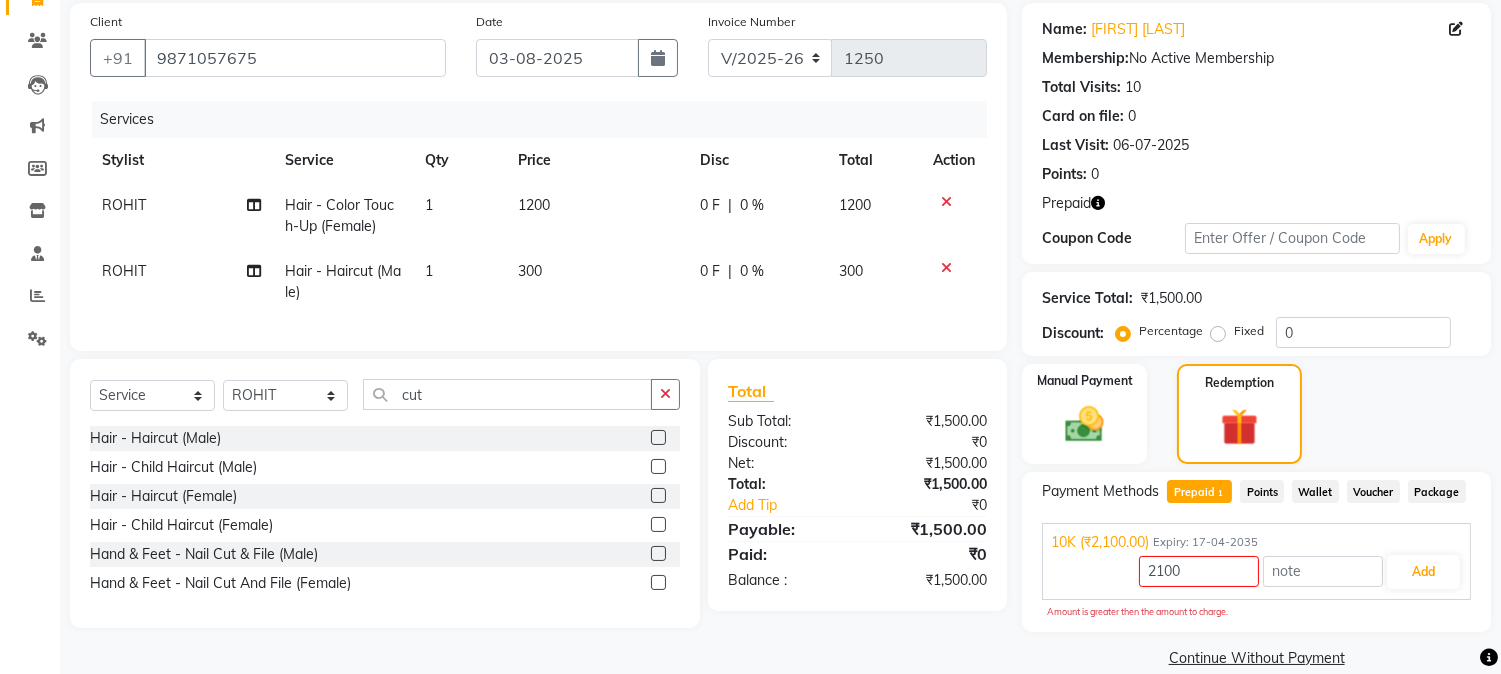 click 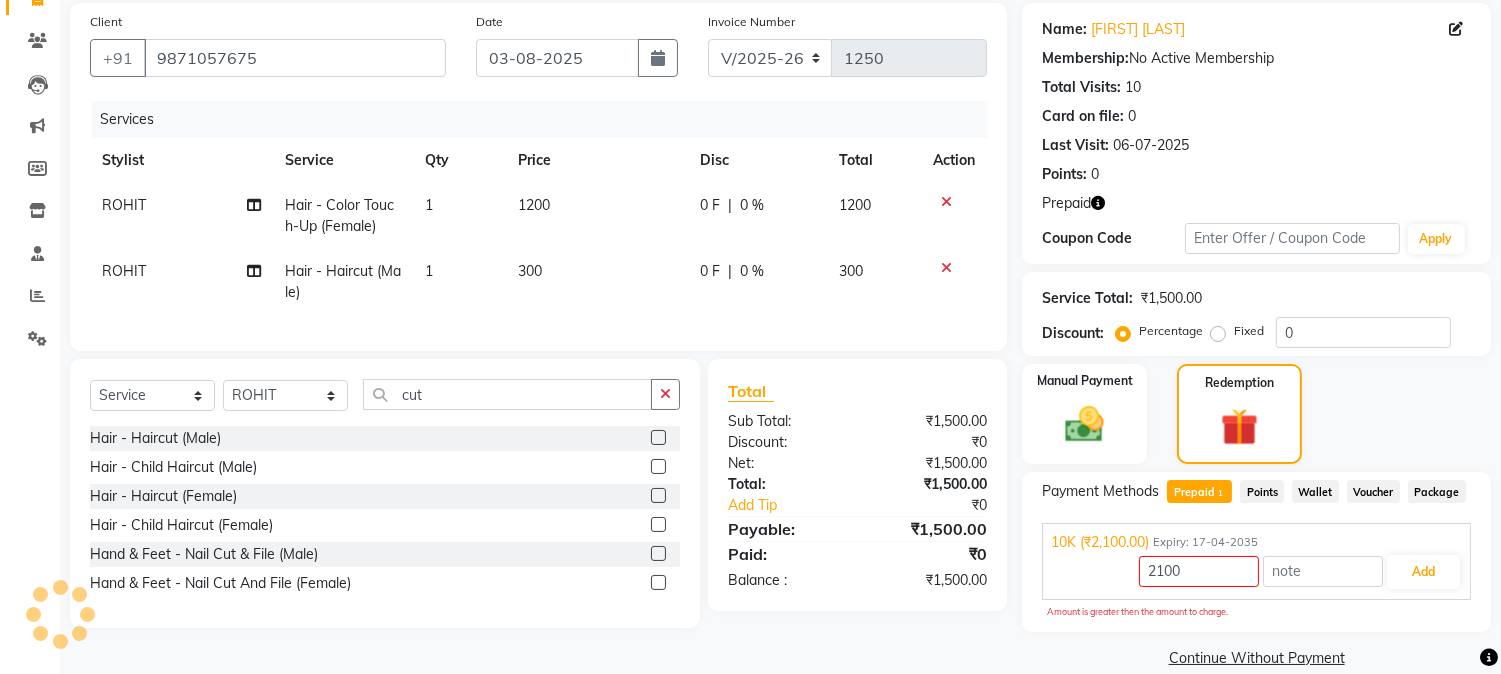 click 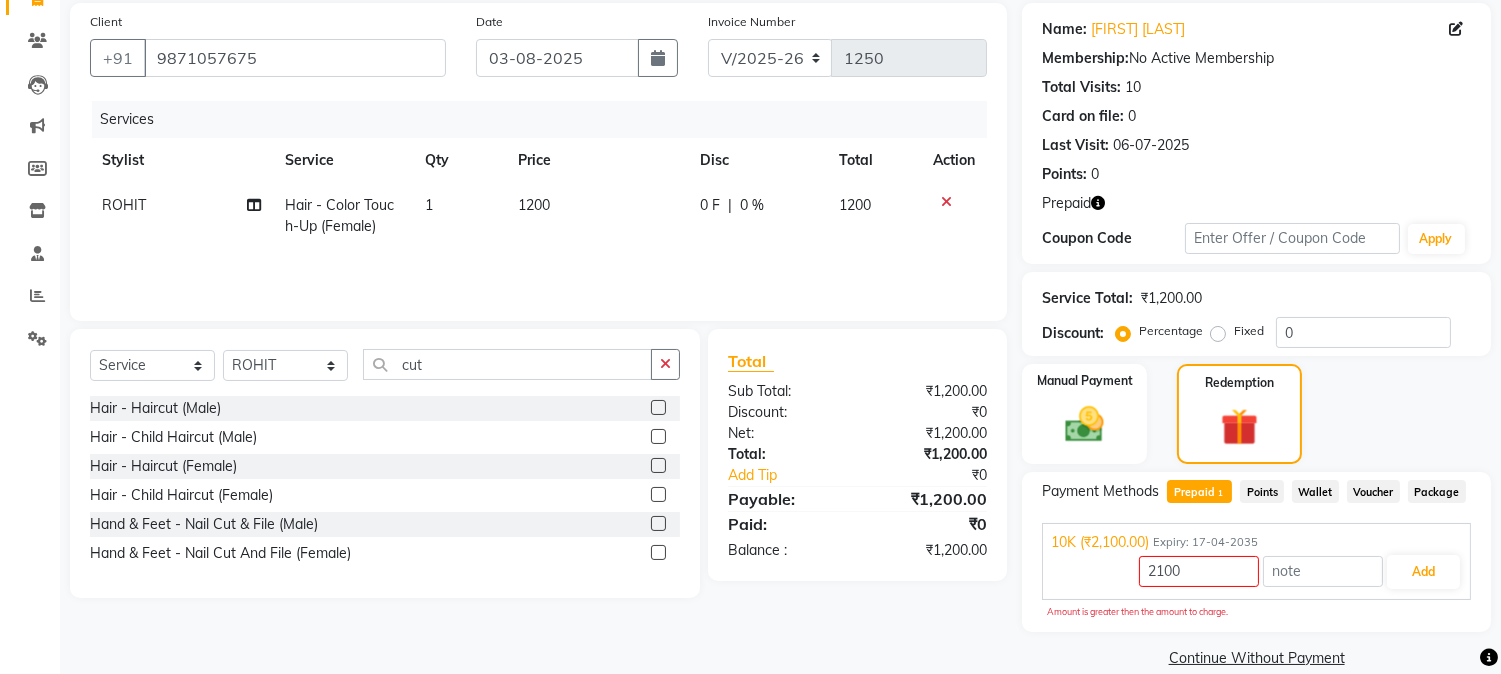 click 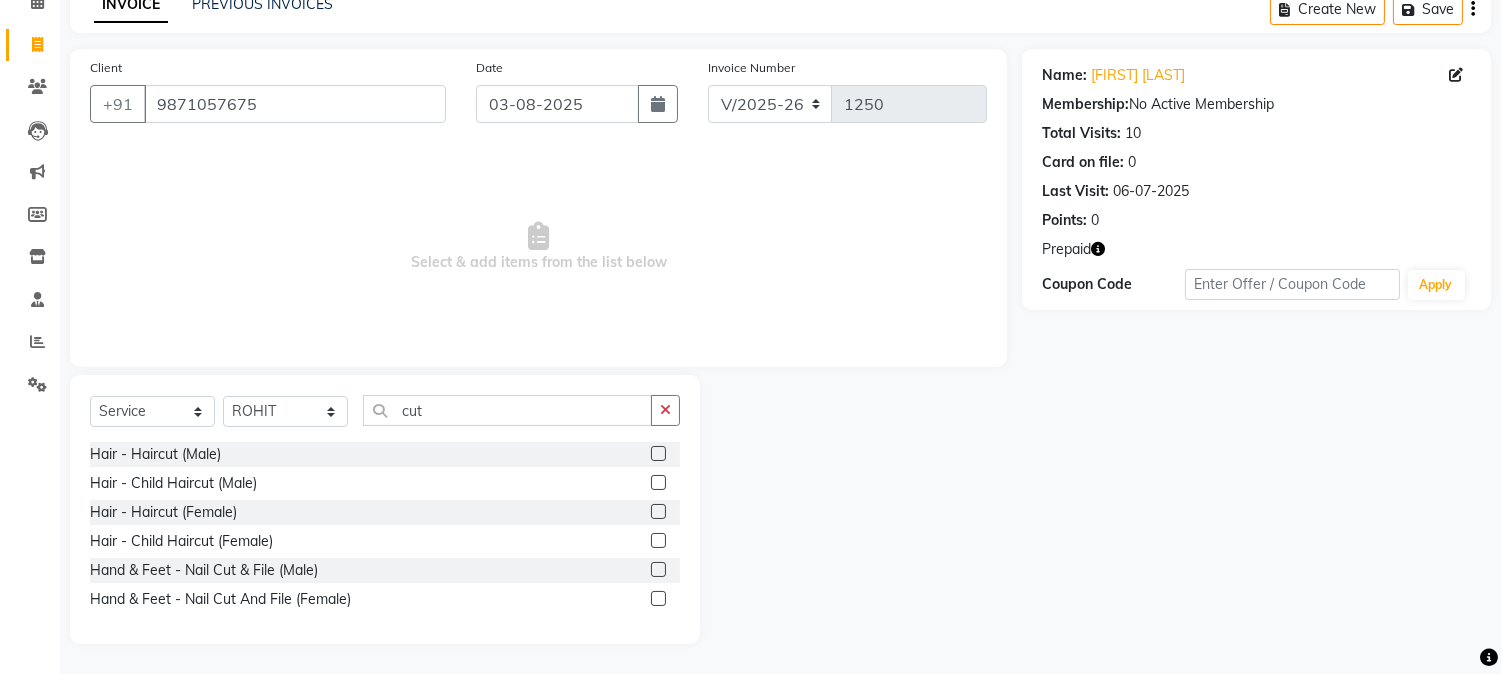 scroll, scrollTop: 101, scrollLeft: 0, axis: vertical 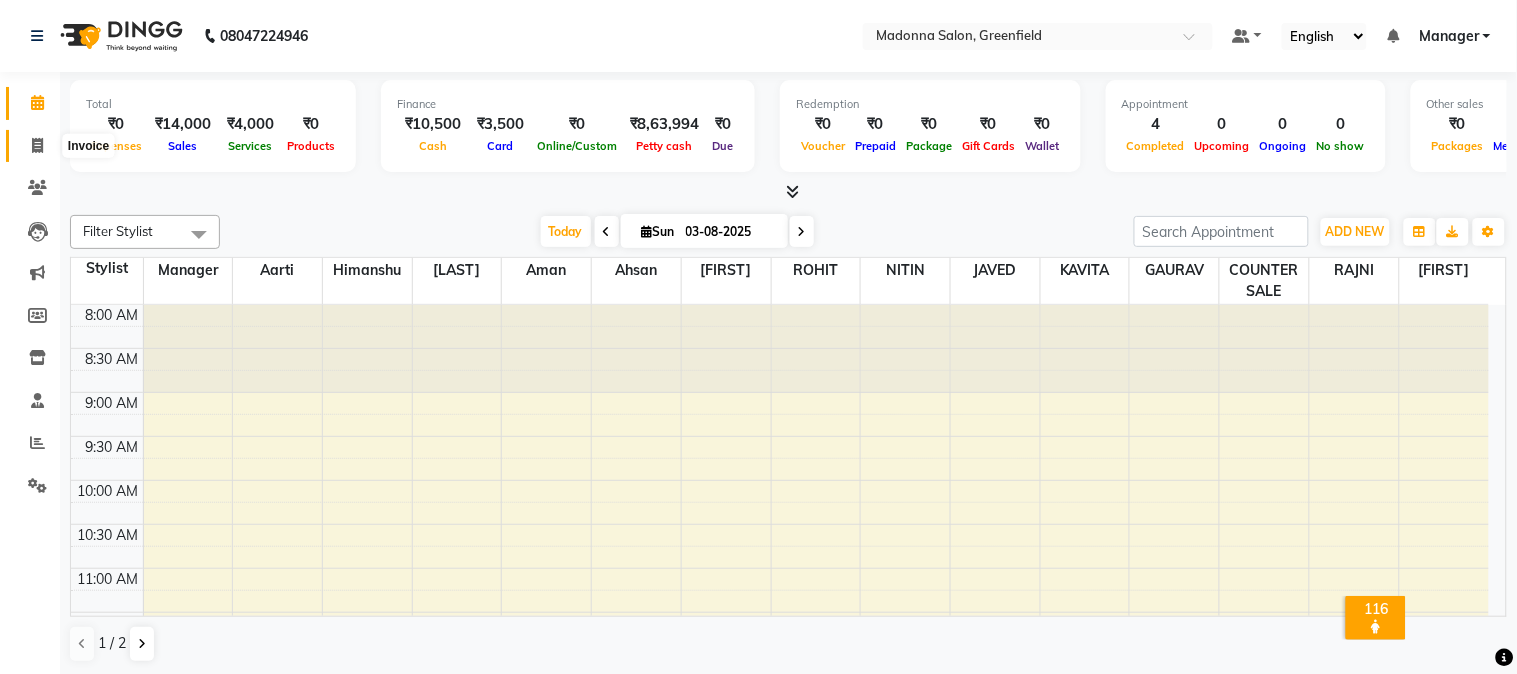 click 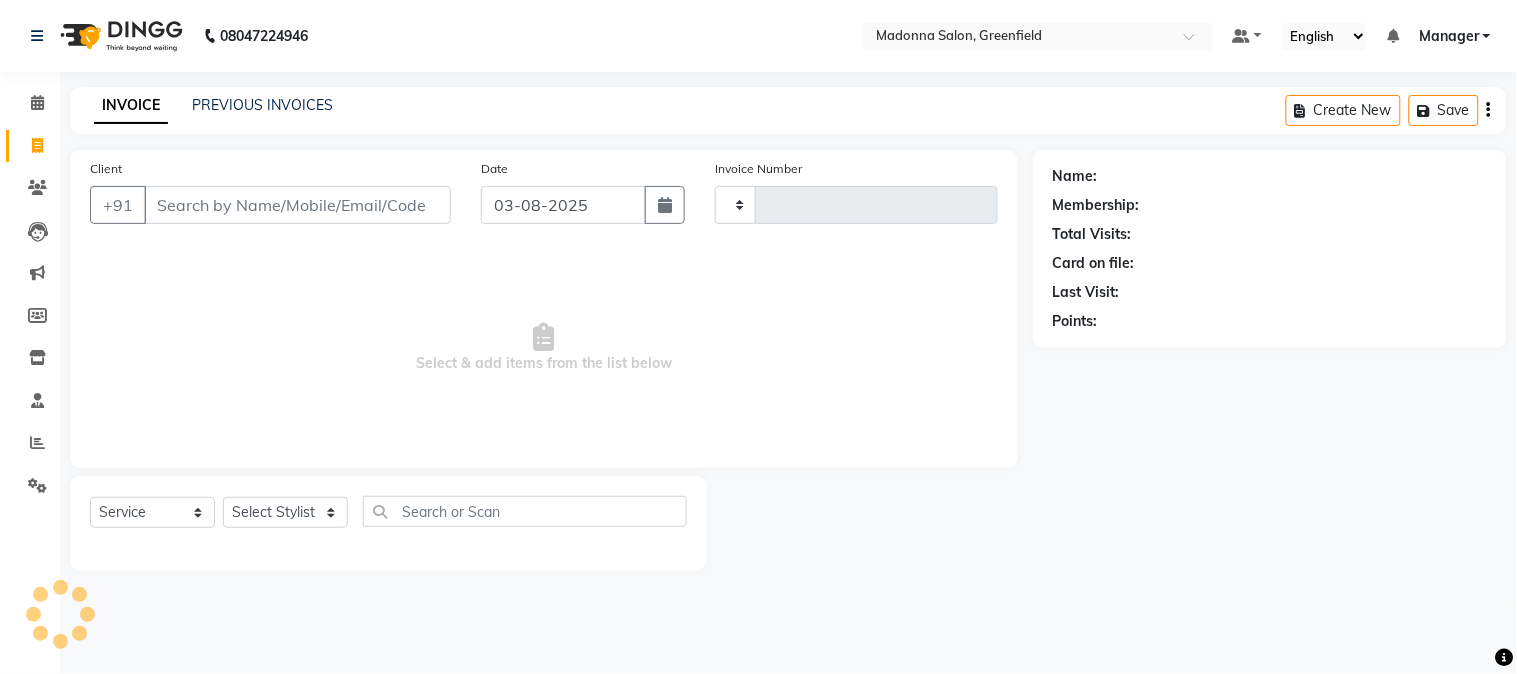 type on "1250" 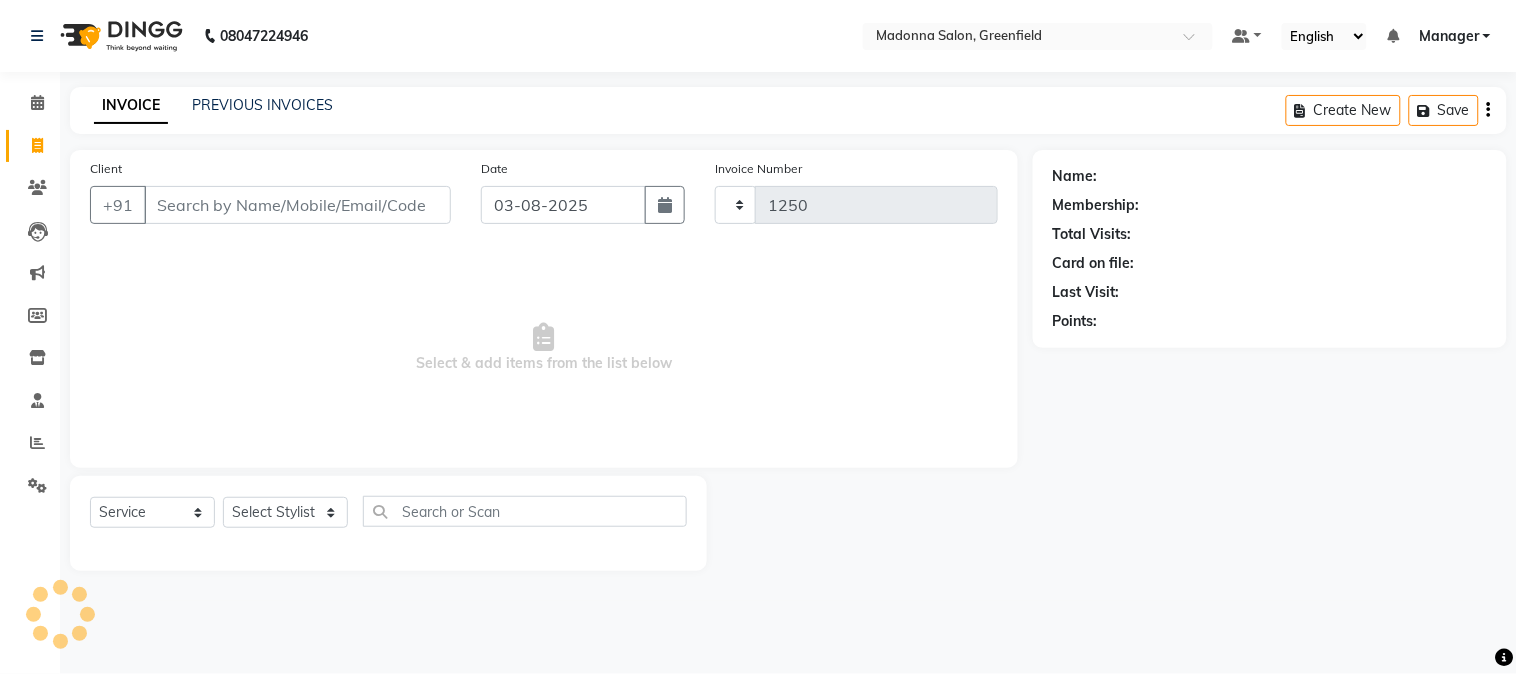 select on "7672" 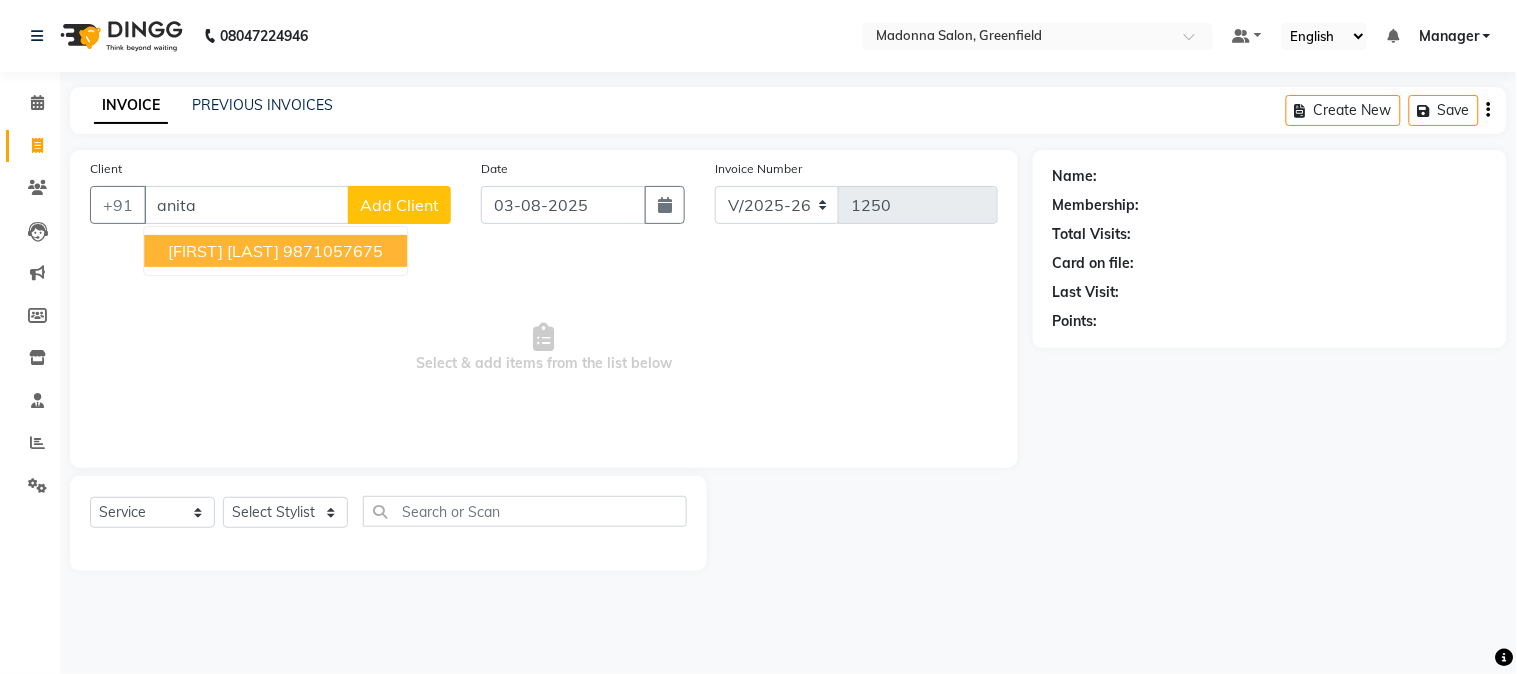 click on "[FIRST] [LAST]" at bounding box center (223, 251) 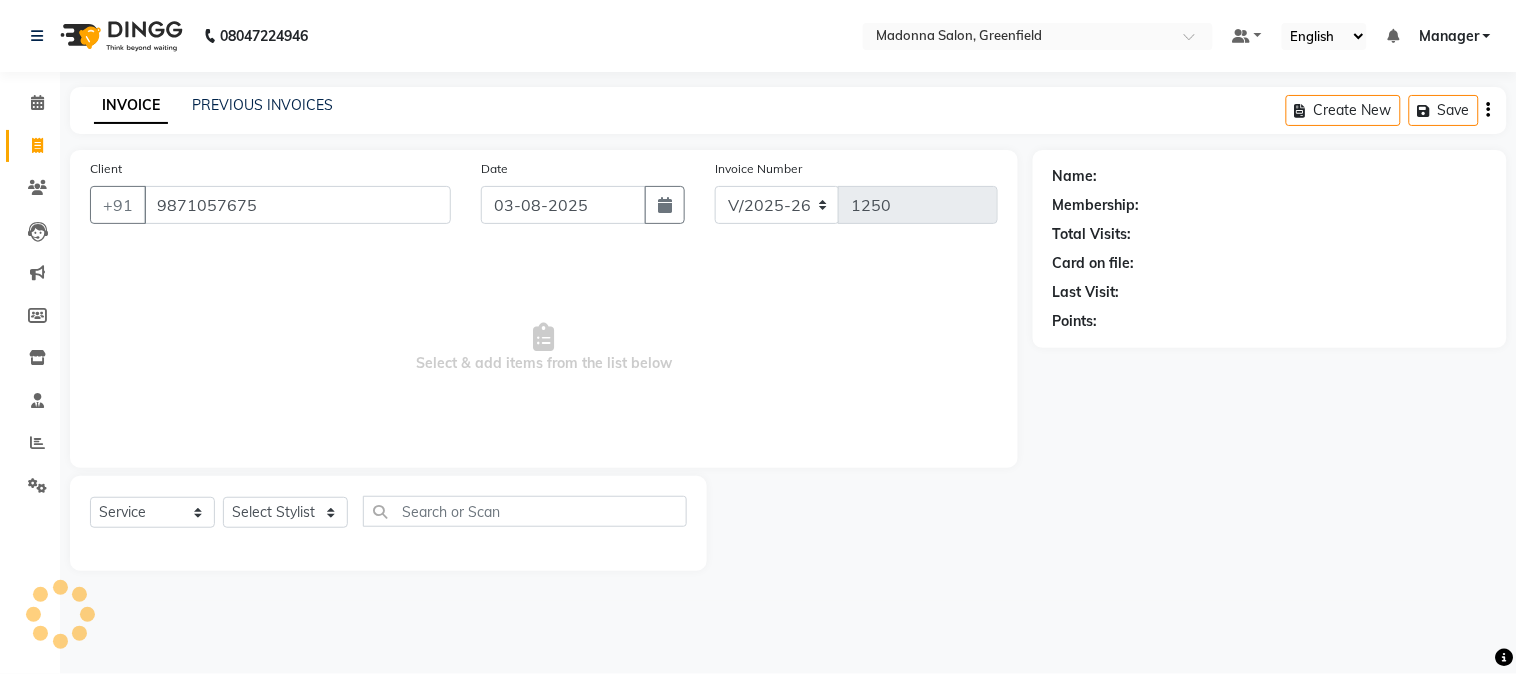 type on "9871057675" 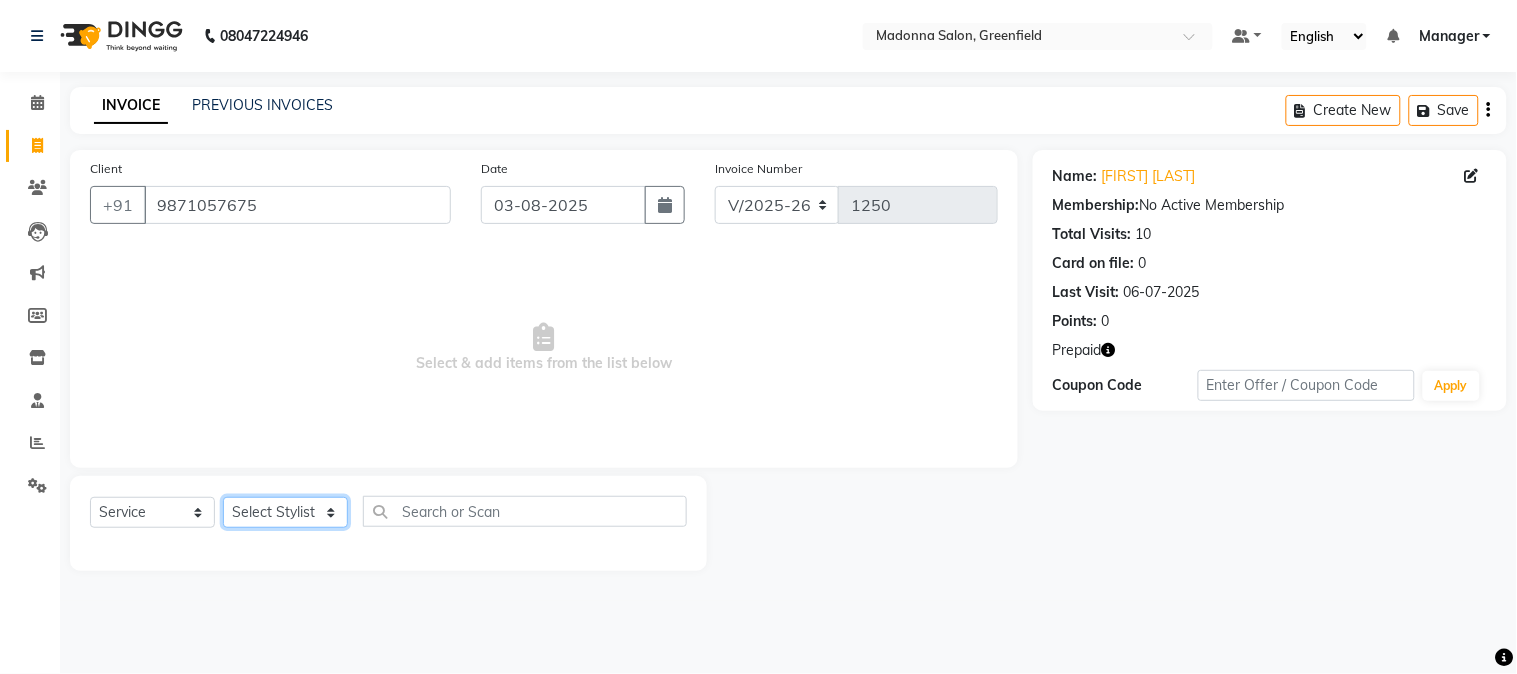 click on "Select Stylist Aarti Ahsan Aman BUBLEEN COUNTER SALE GAURAV Himanshu JAVED KAVITA Manager NITIN RAJNI ROHIT Saifi Sattu VISHAL" 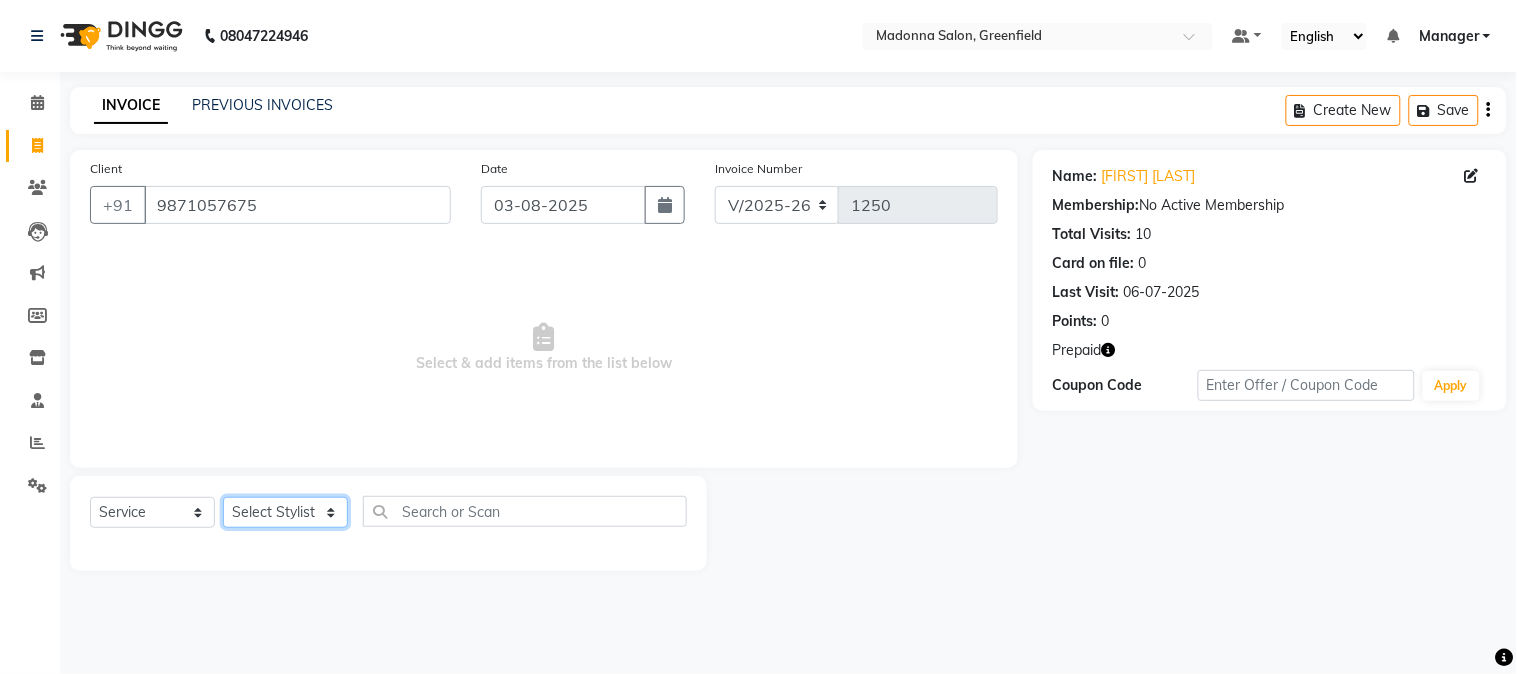 select on "85978" 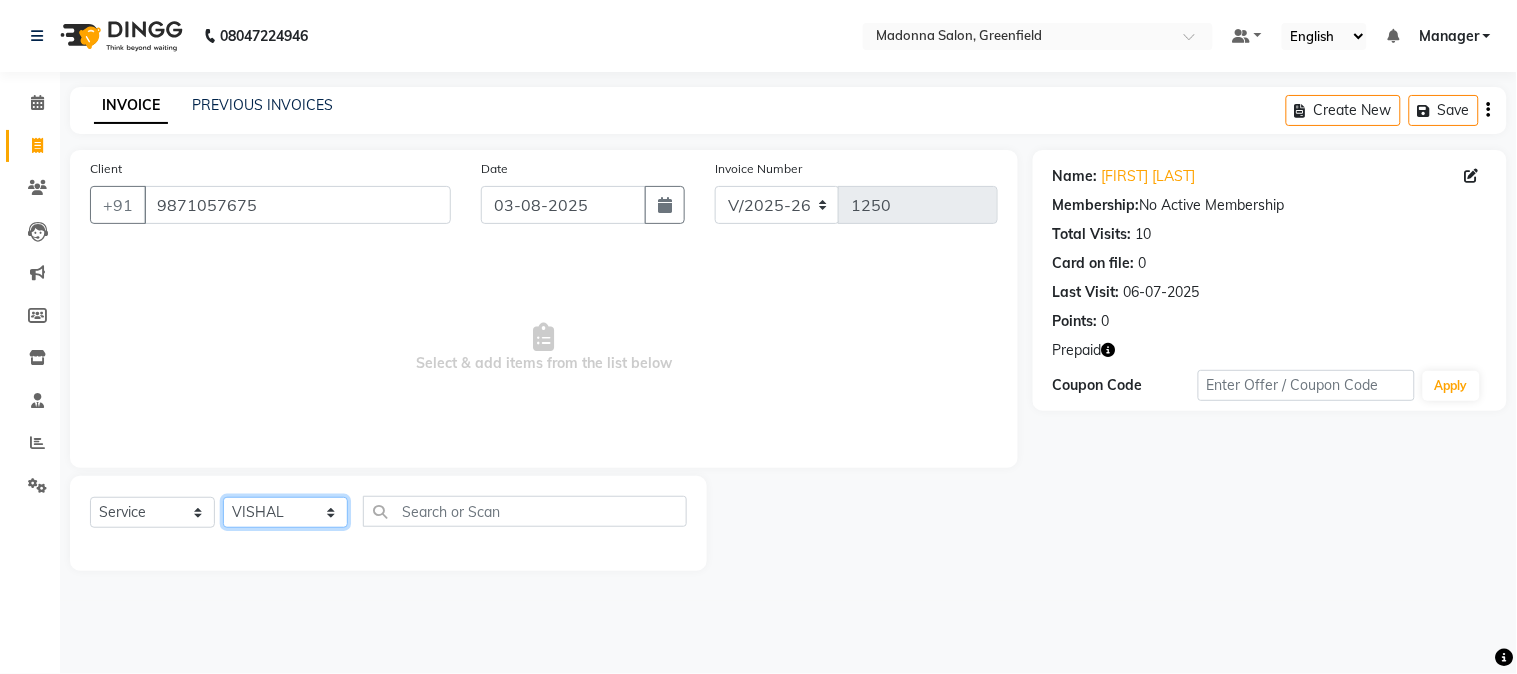 click on "Select Stylist Aarti Ahsan Aman BUBLEEN COUNTER SALE GAURAV Himanshu JAVED KAVITA Manager NITIN RAJNI ROHIT Saifi Sattu VISHAL" 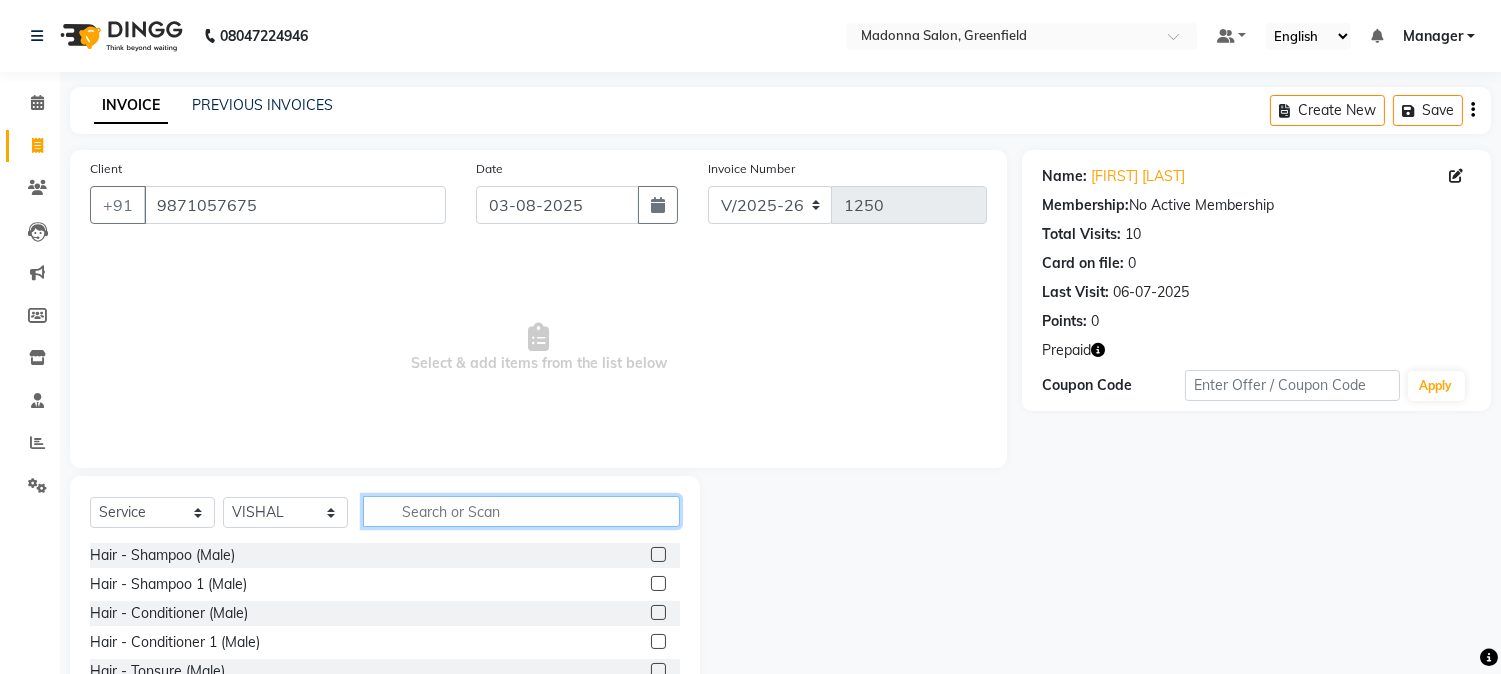 click 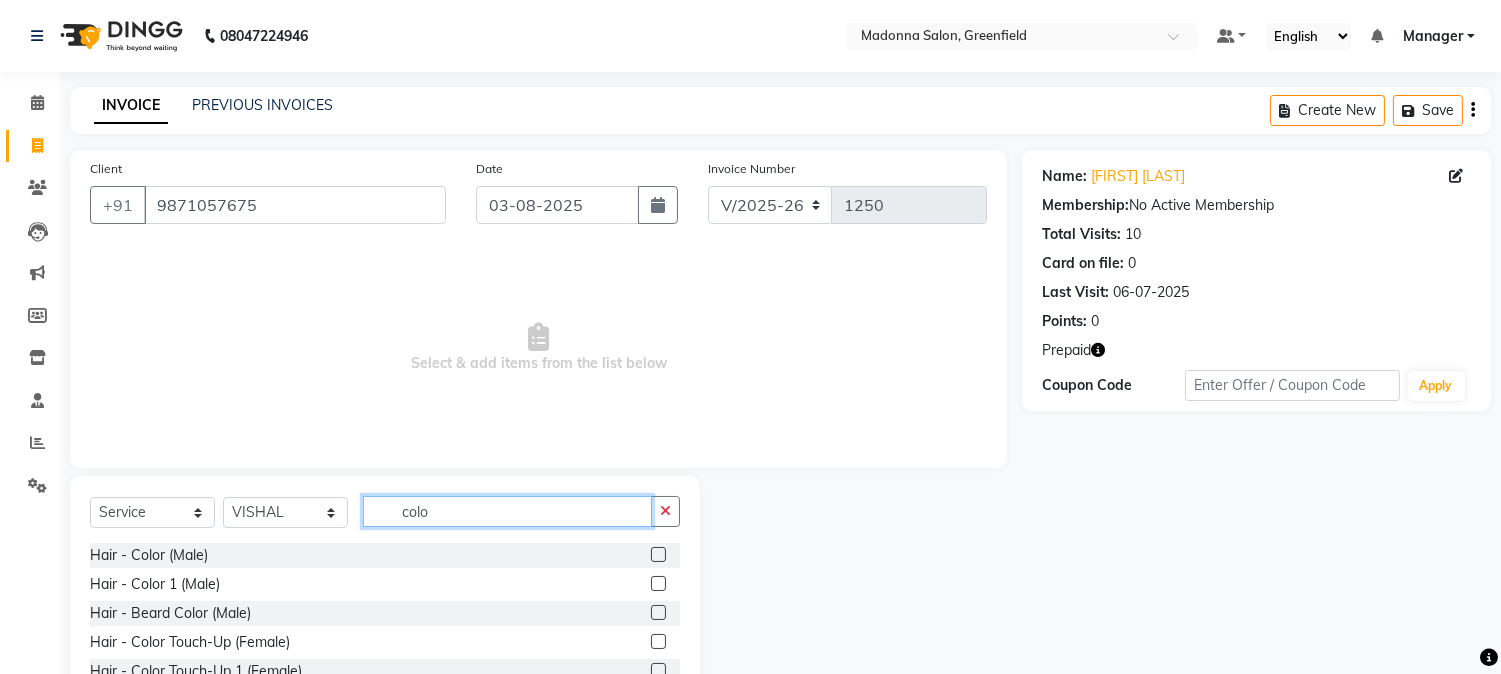 scroll, scrollTop: 101, scrollLeft: 0, axis: vertical 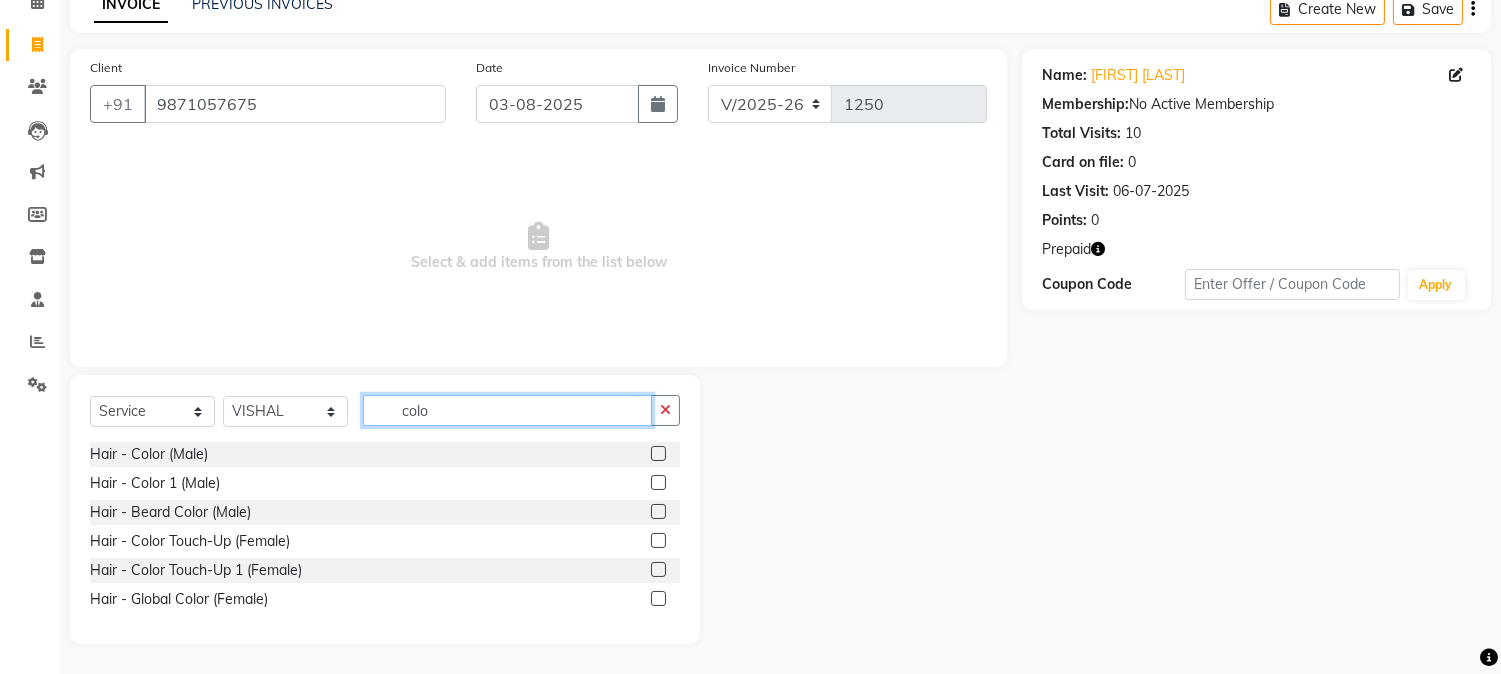 type on "colo" 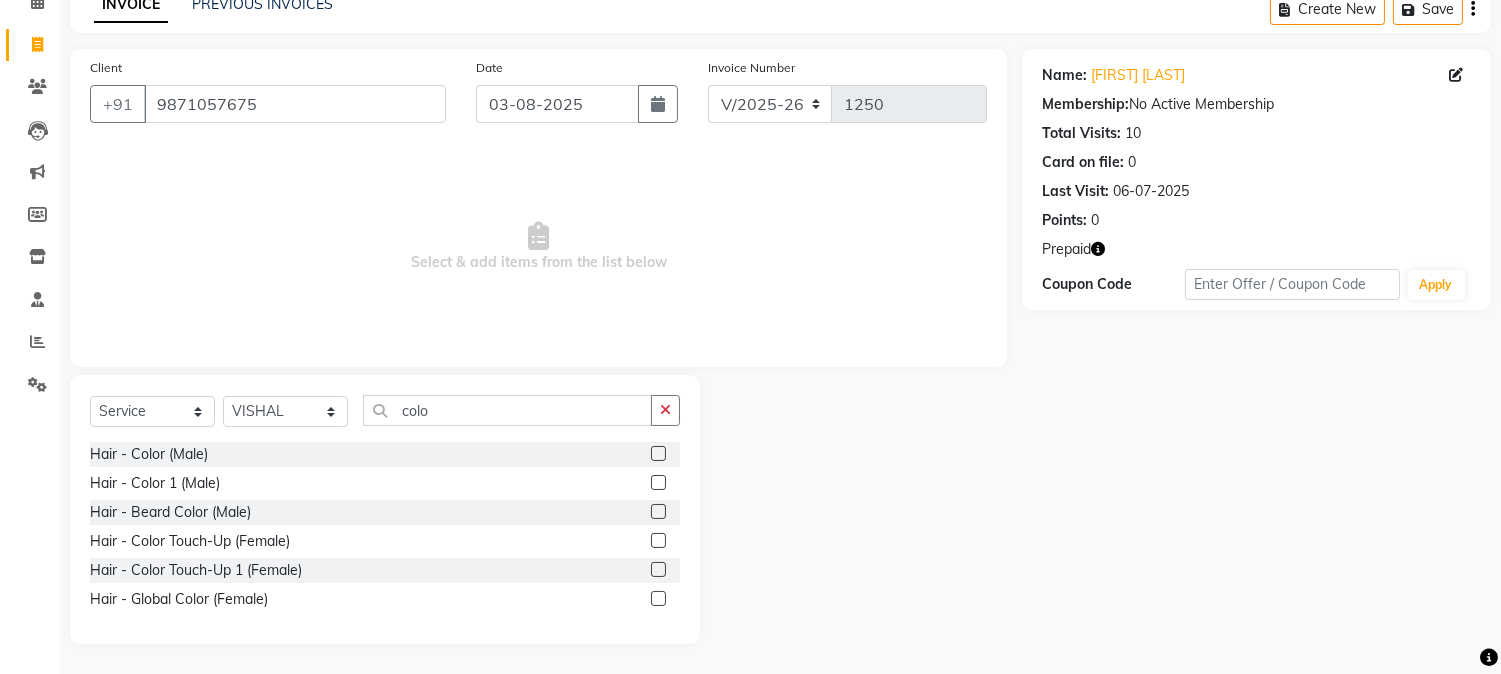 click 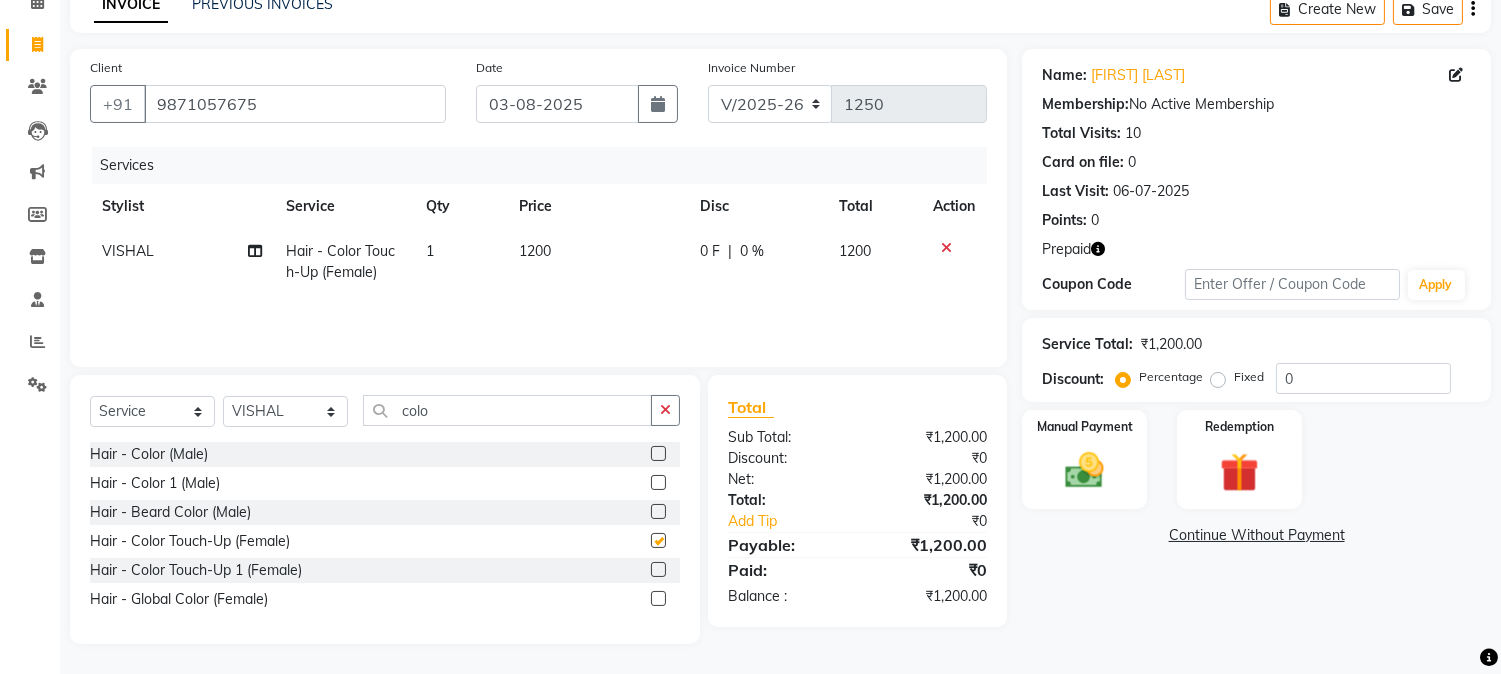 checkbox on "false" 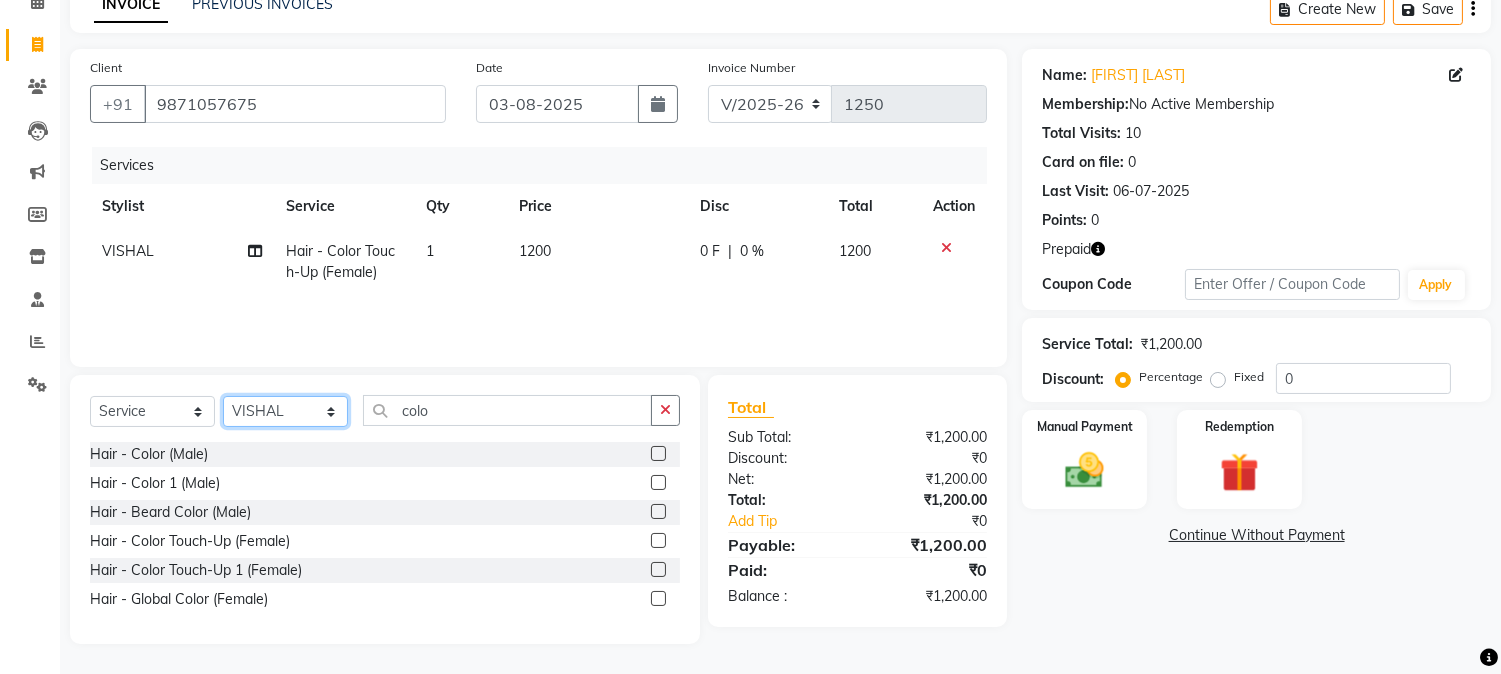 click on "Select Stylist Aarti Ahsan Aman BUBLEEN COUNTER SALE GAURAV Himanshu JAVED KAVITA Manager NITIN RAJNI ROHIT Saifi Sattu VISHAL" 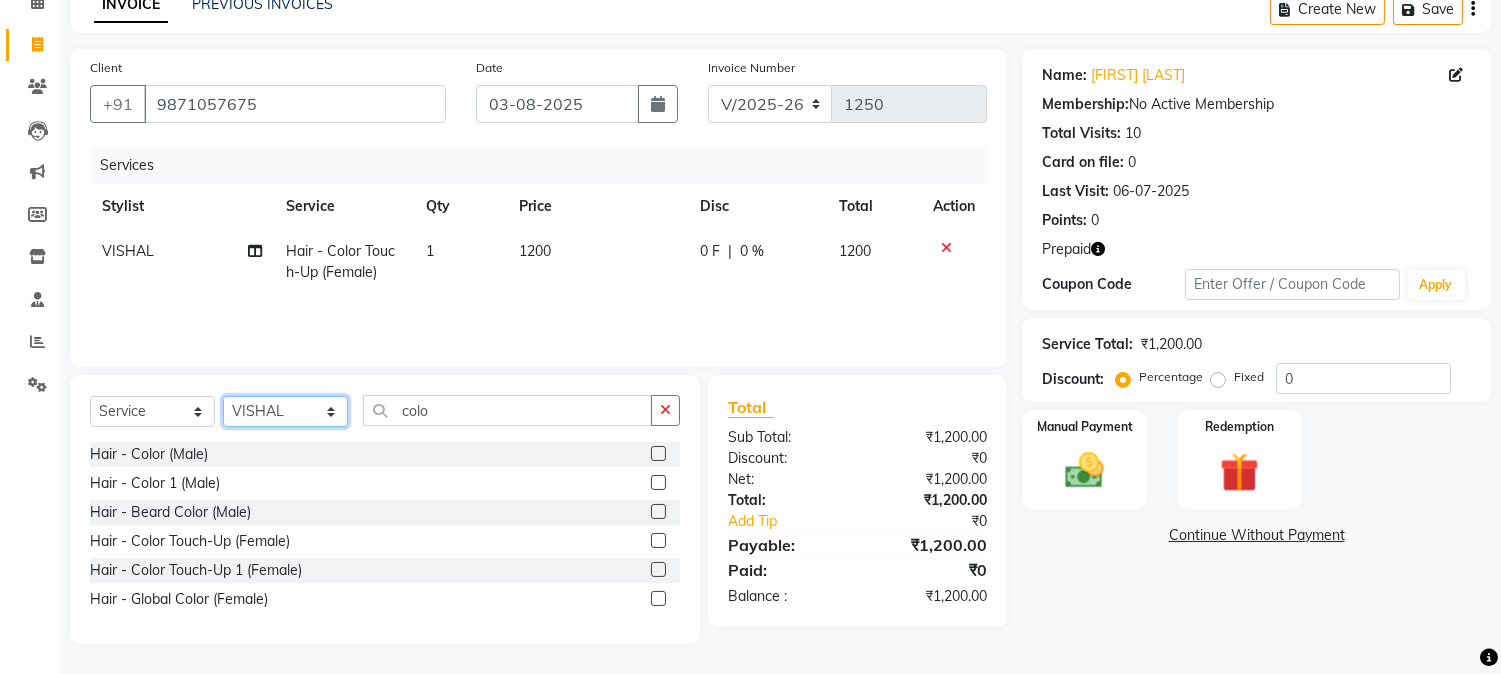 select on "72505" 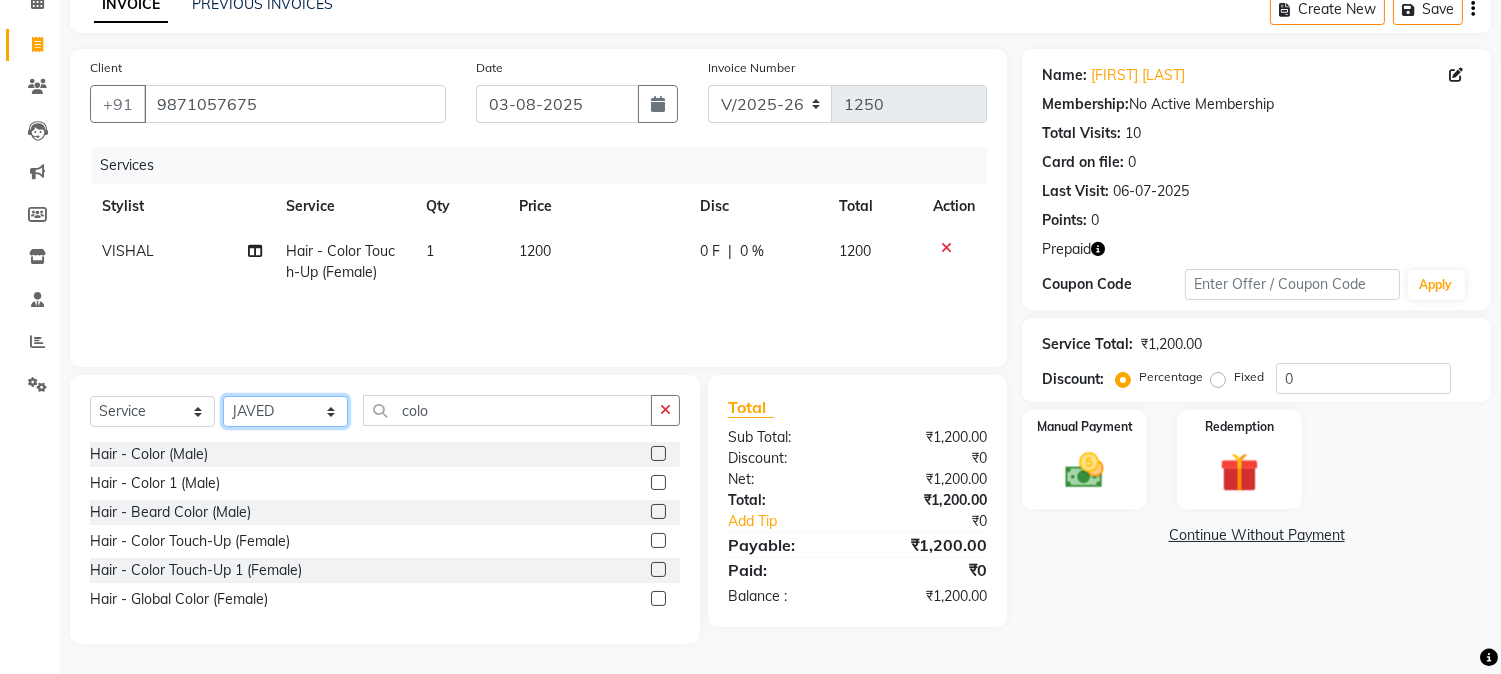 click on "Select Stylist Aarti Ahsan Aman BUBLEEN COUNTER SALE GAURAV Himanshu JAVED KAVITA Manager NITIN RAJNI ROHIT Saifi Sattu VISHAL" 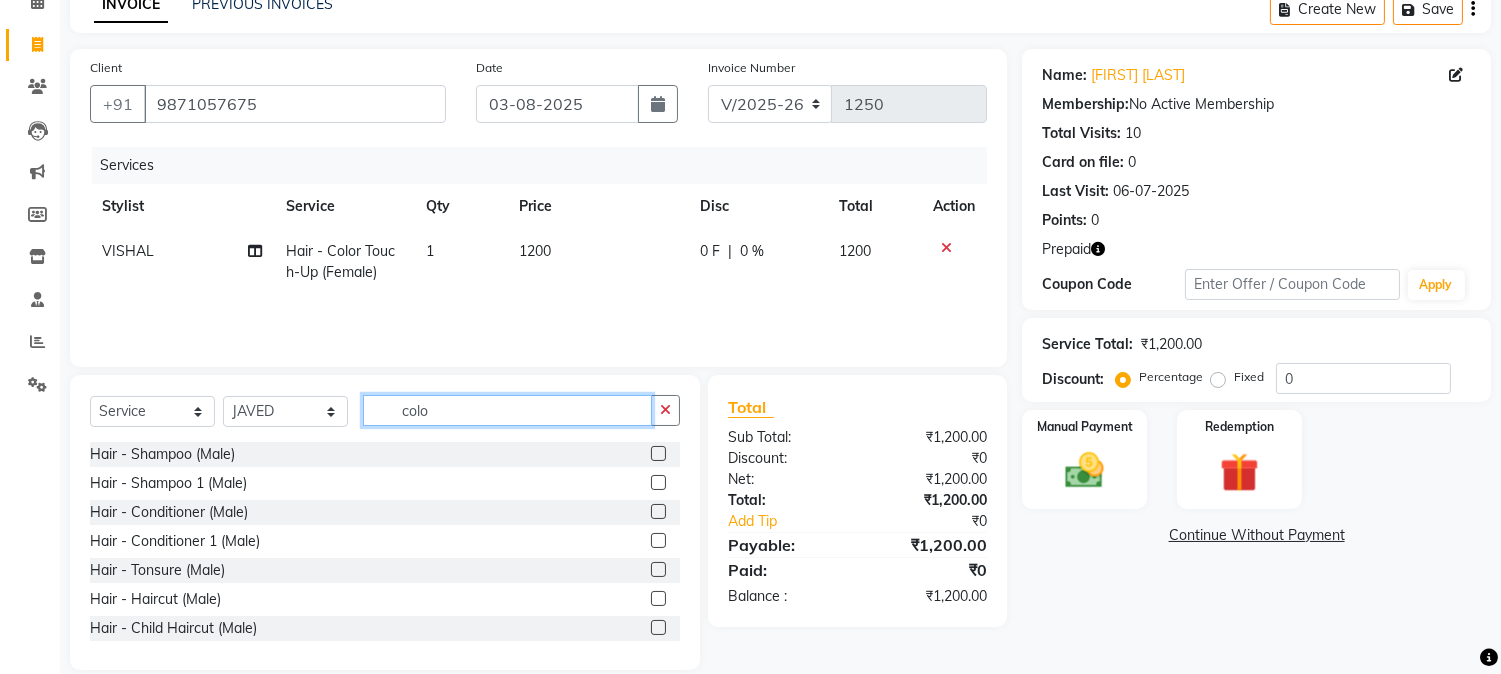 click on "colo" 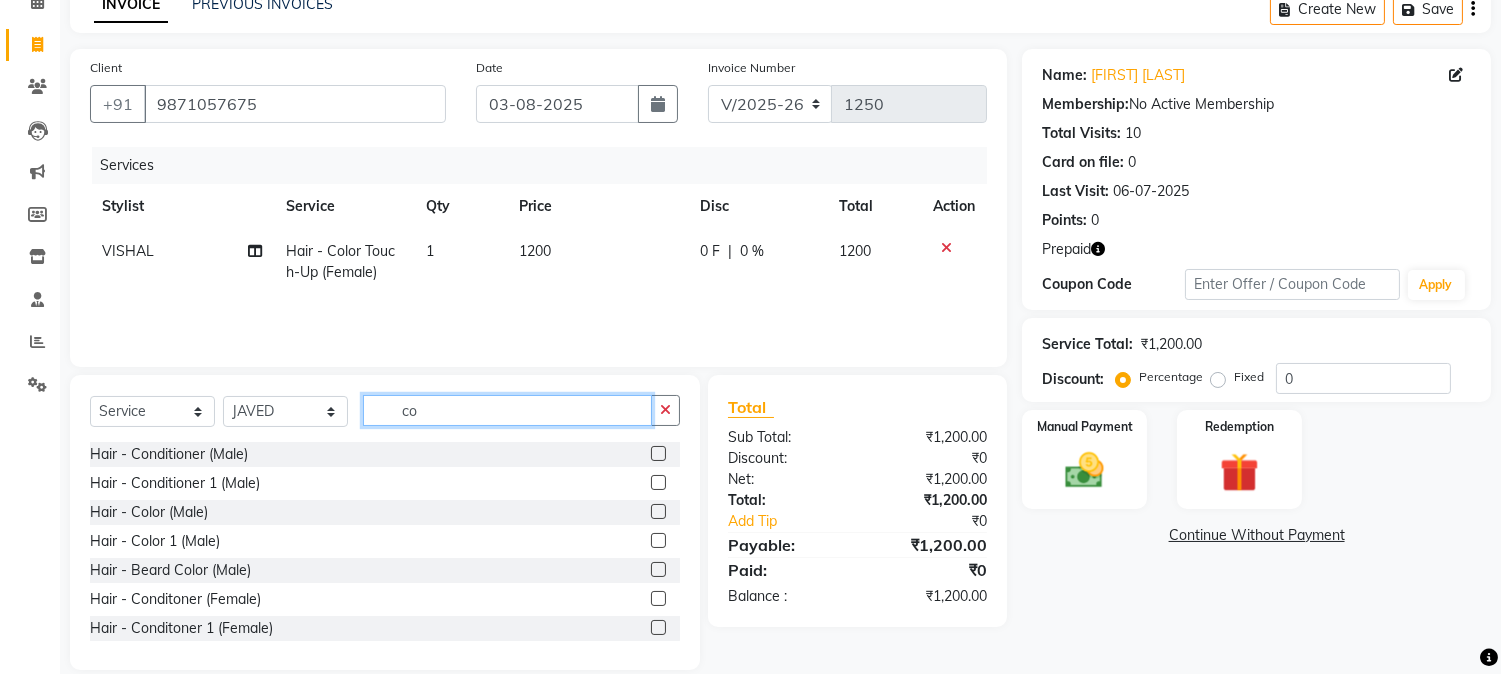 type on "c" 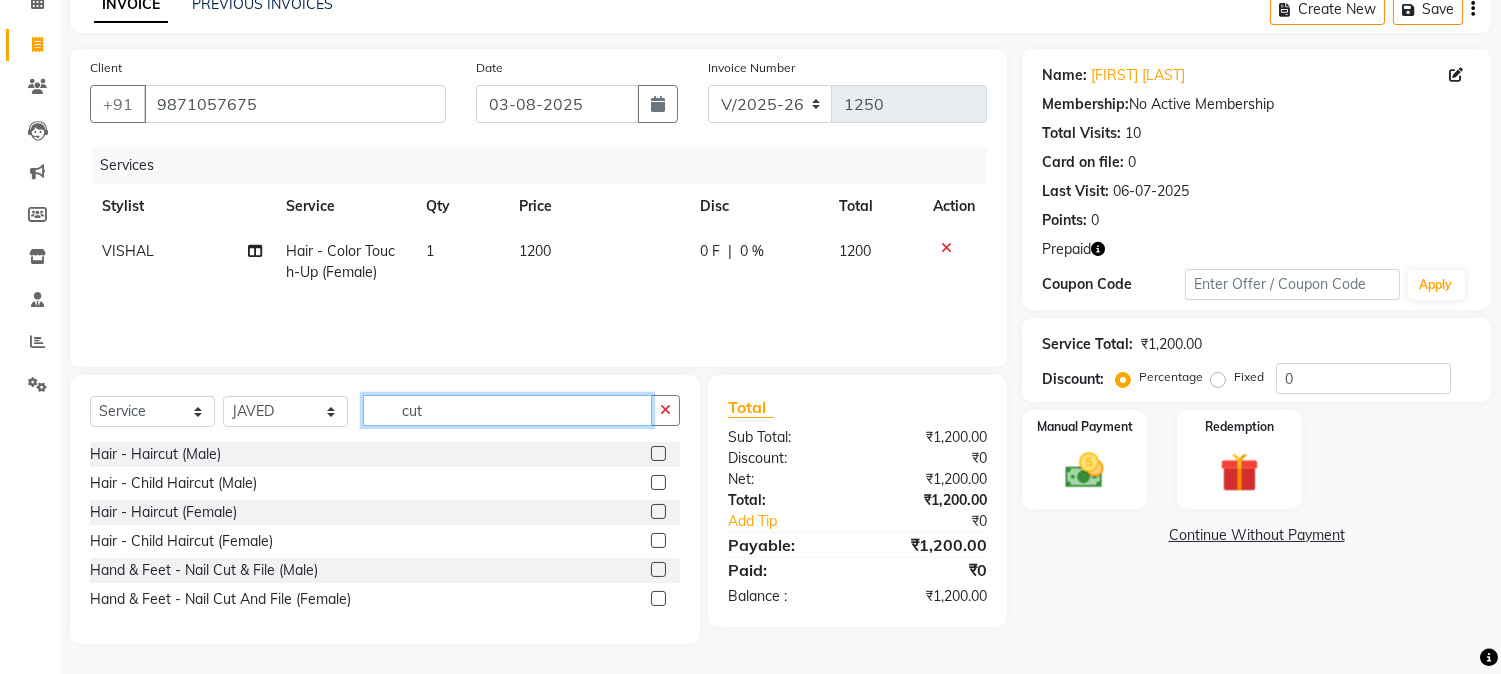 type on "cut" 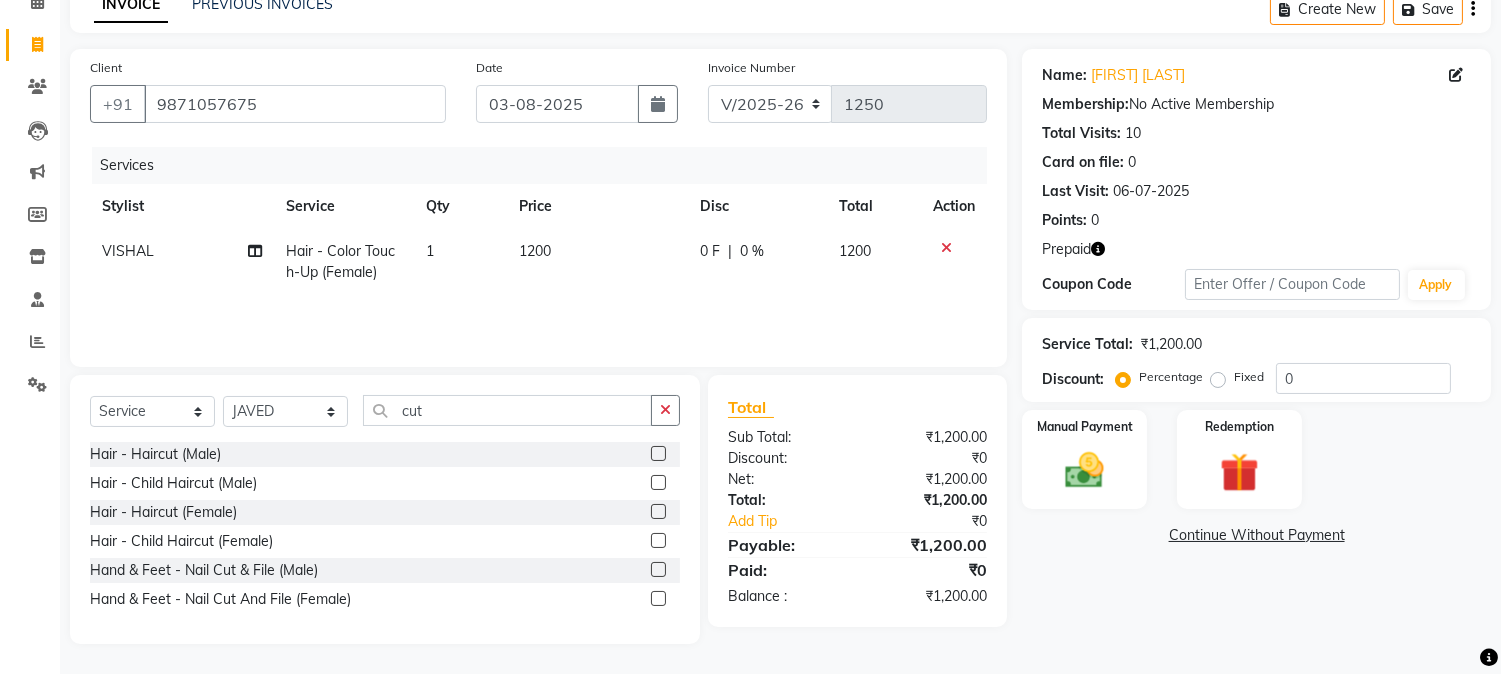 click 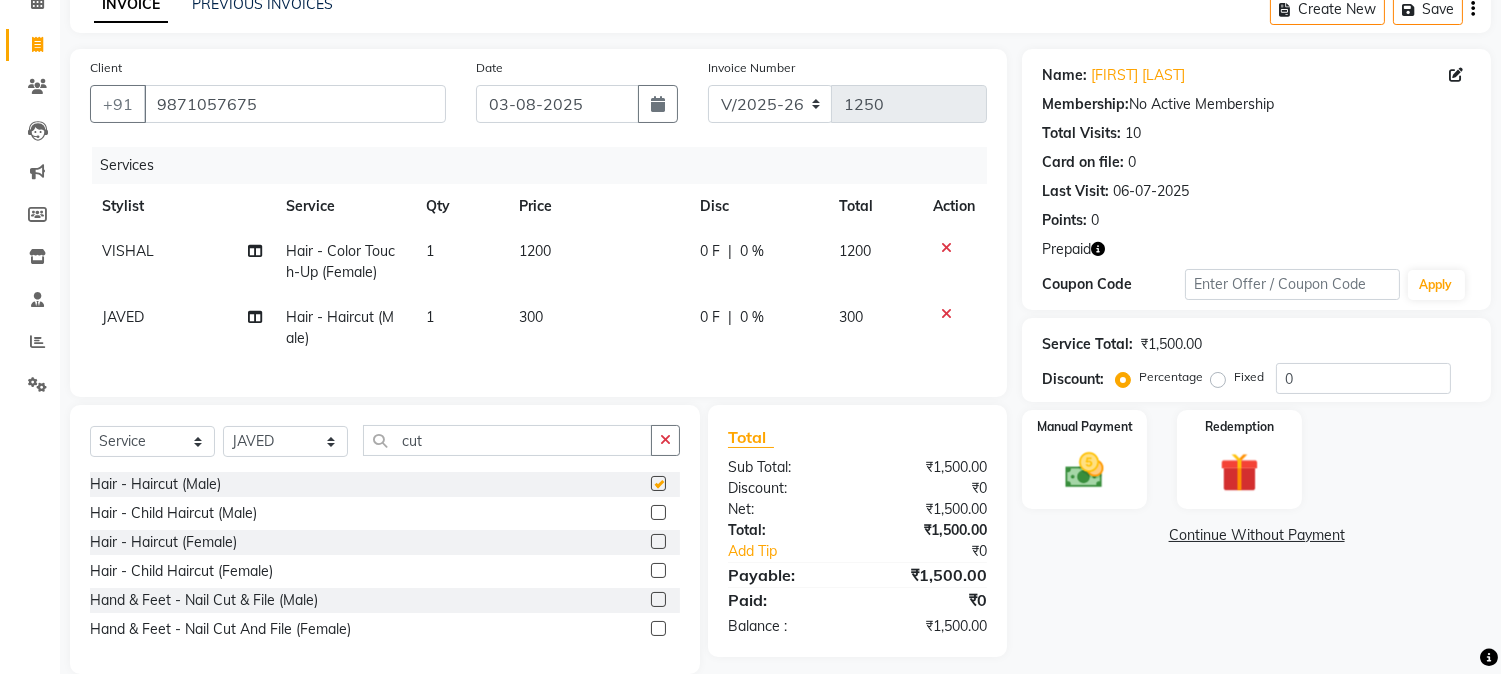checkbox on "false" 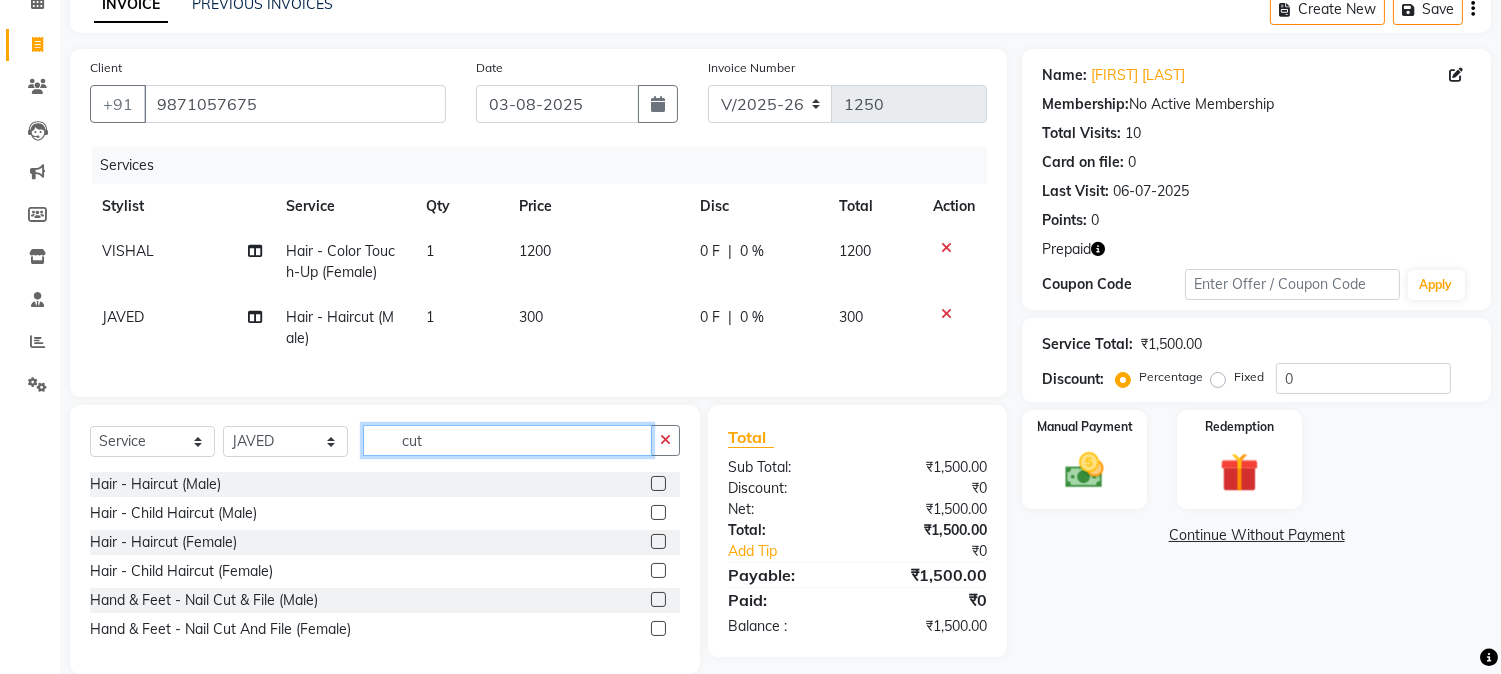 click on "cut" 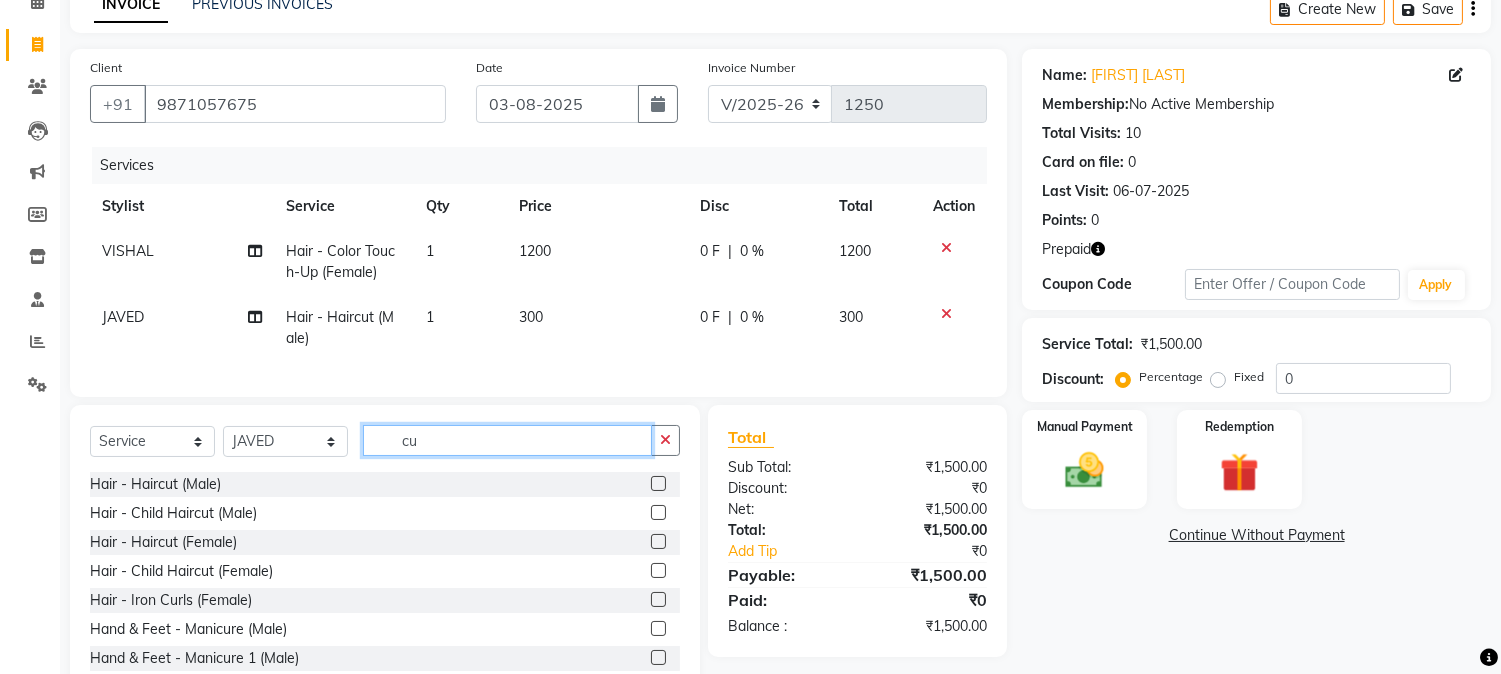 type on "c" 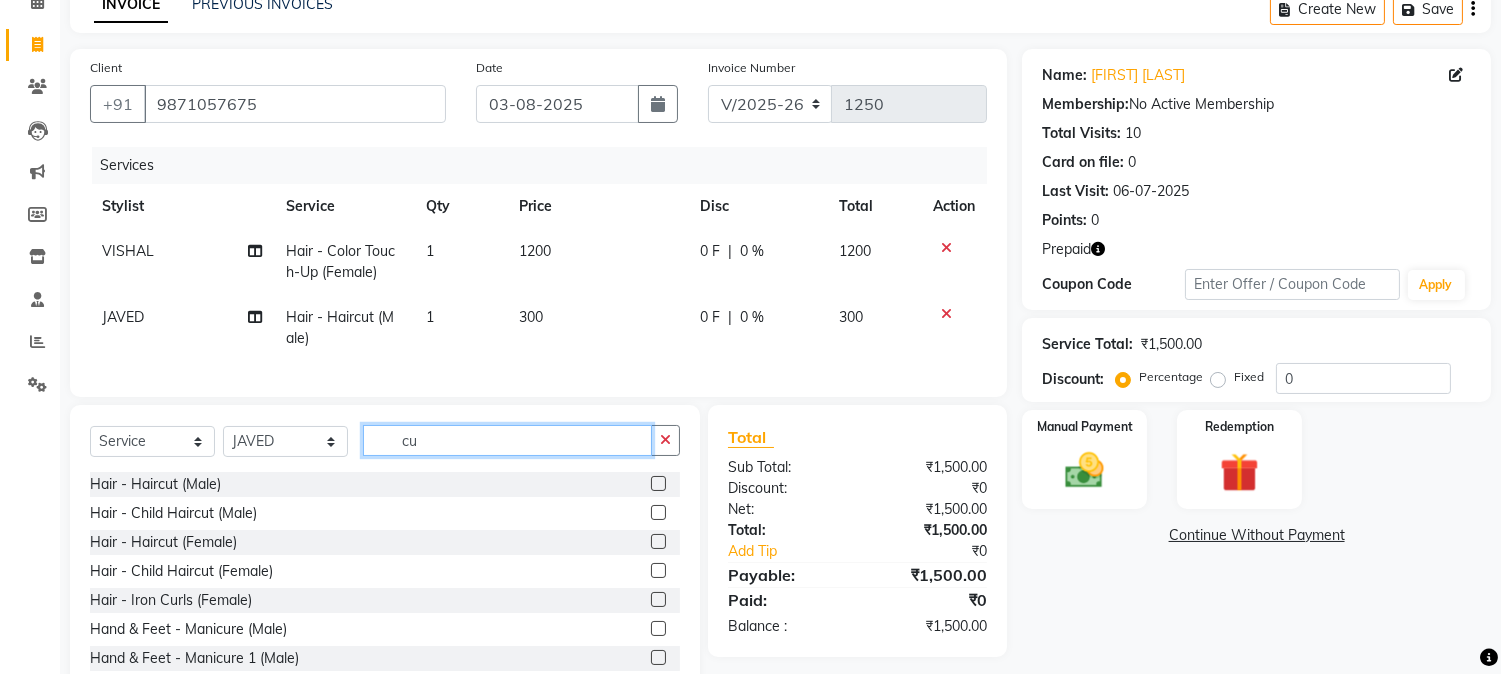 type on "cut" 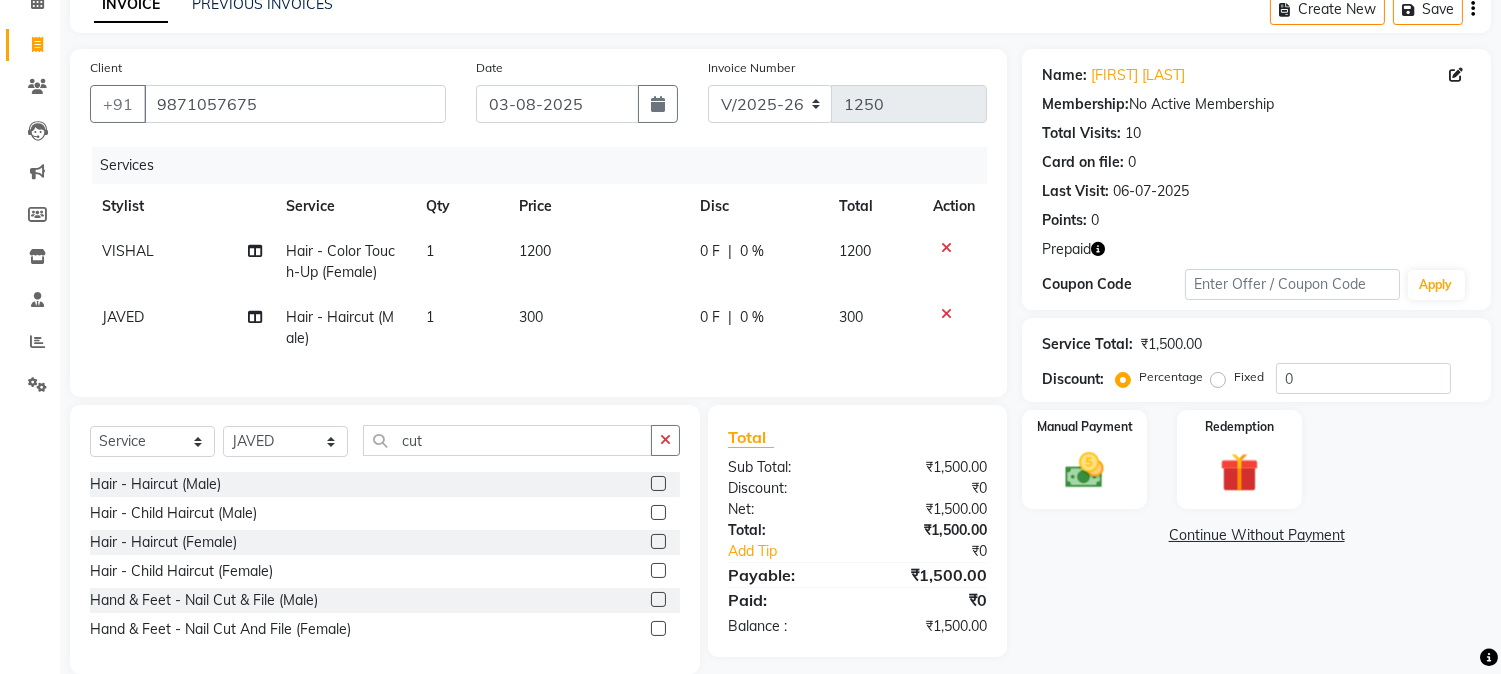 click 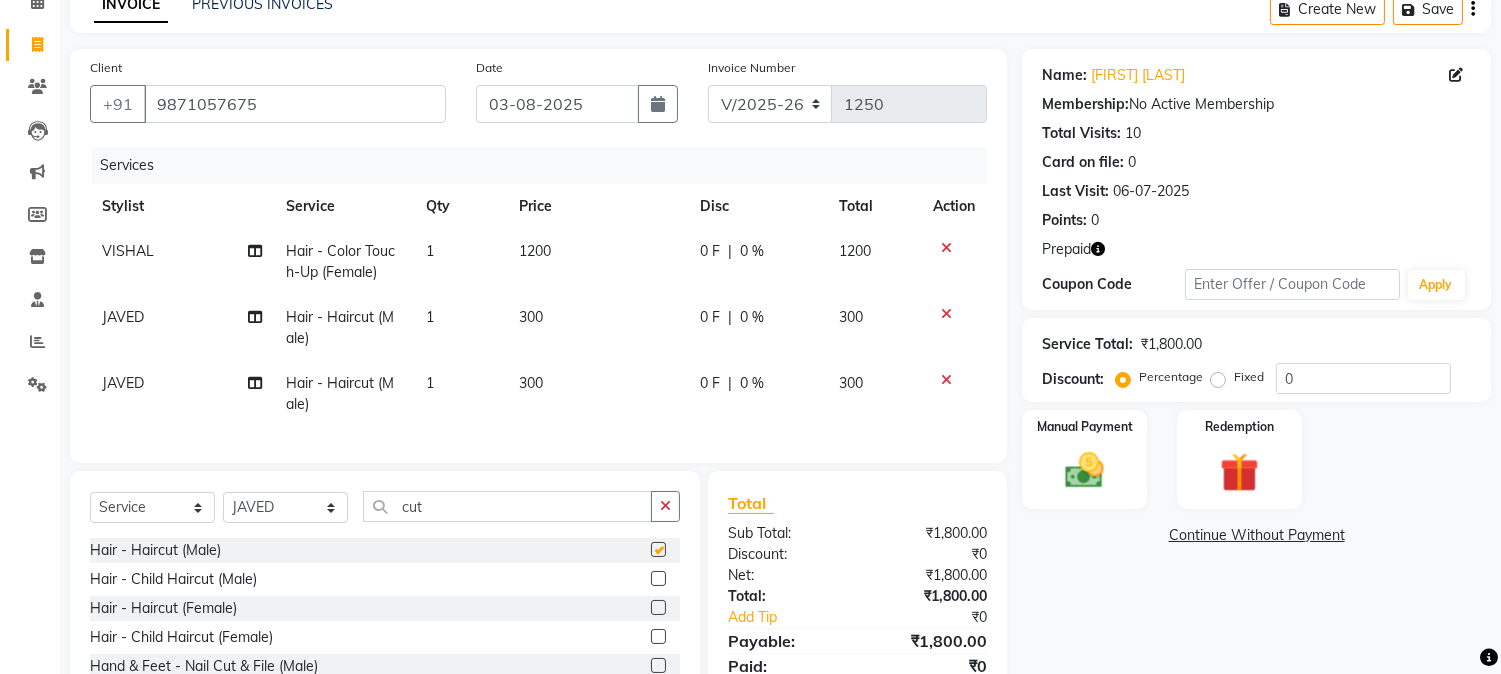 checkbox on "false" 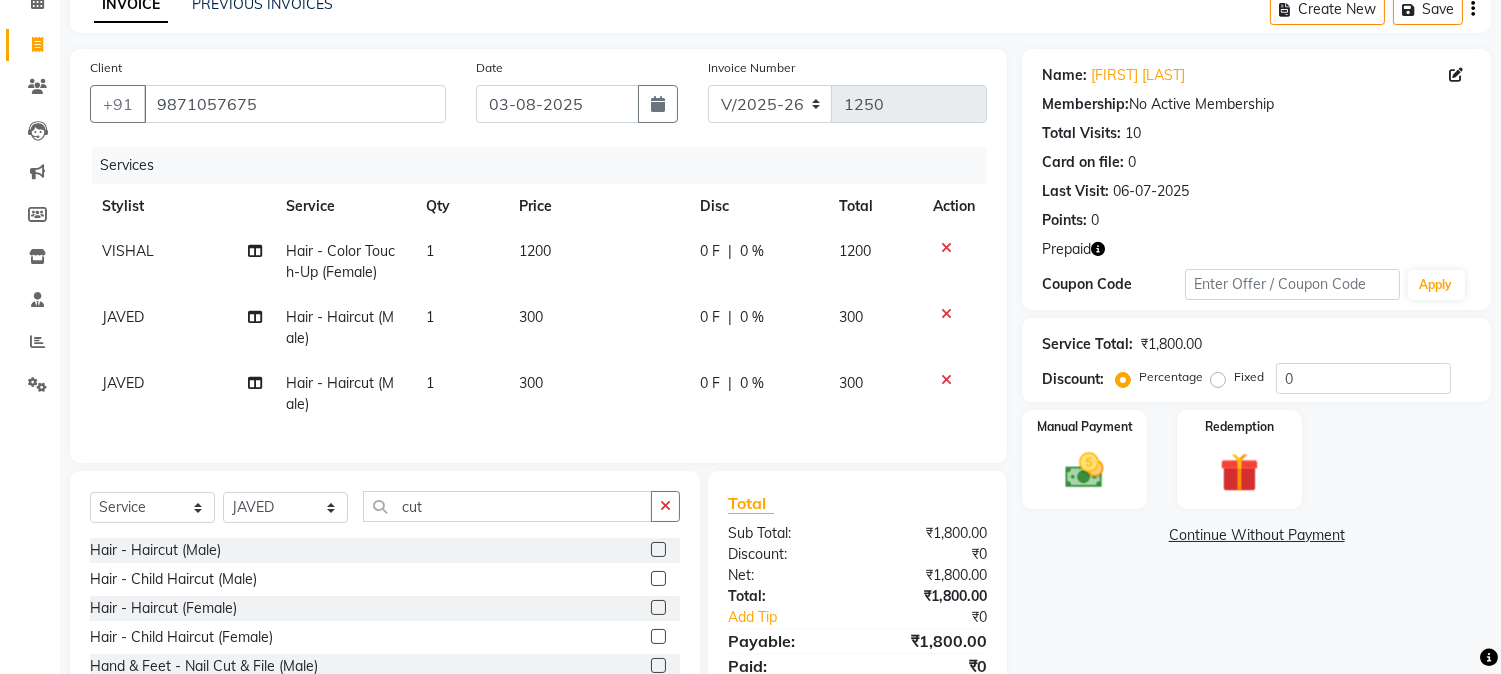 click on "1" 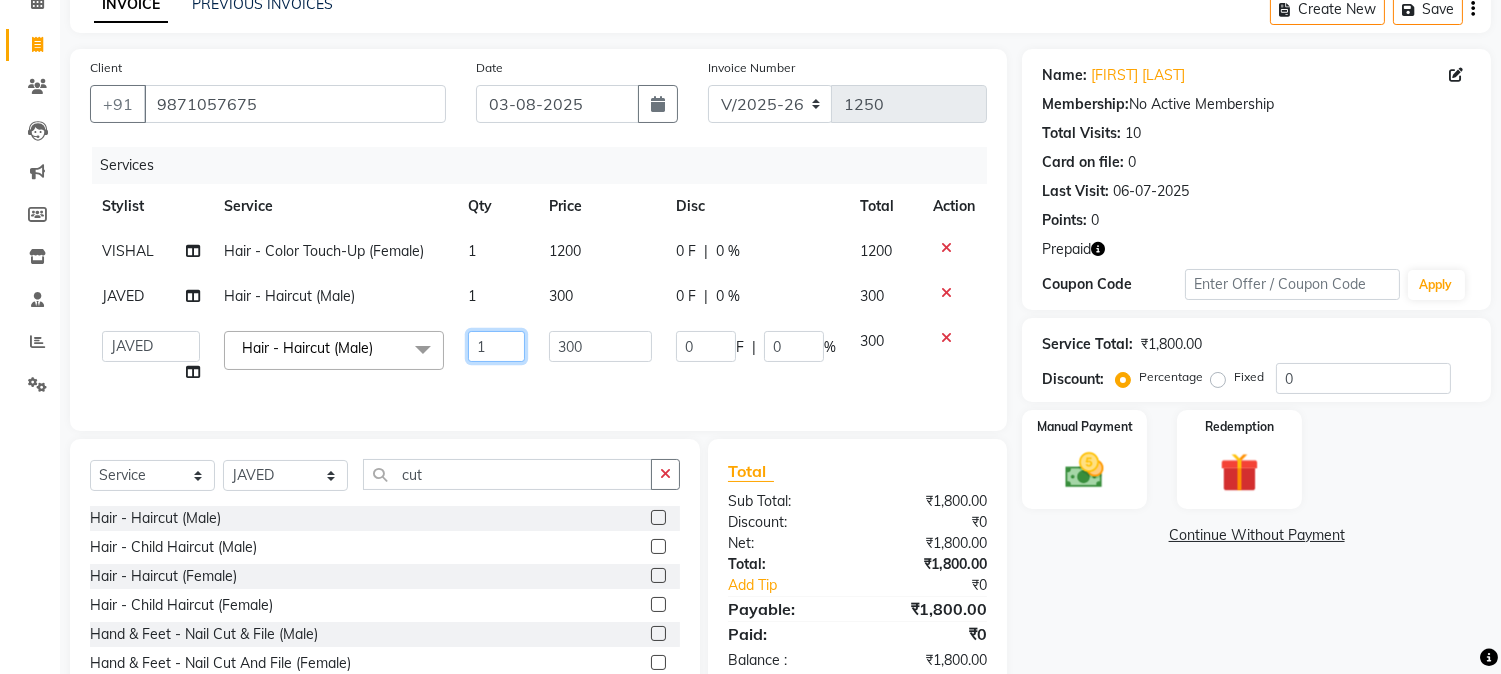 click on "1" 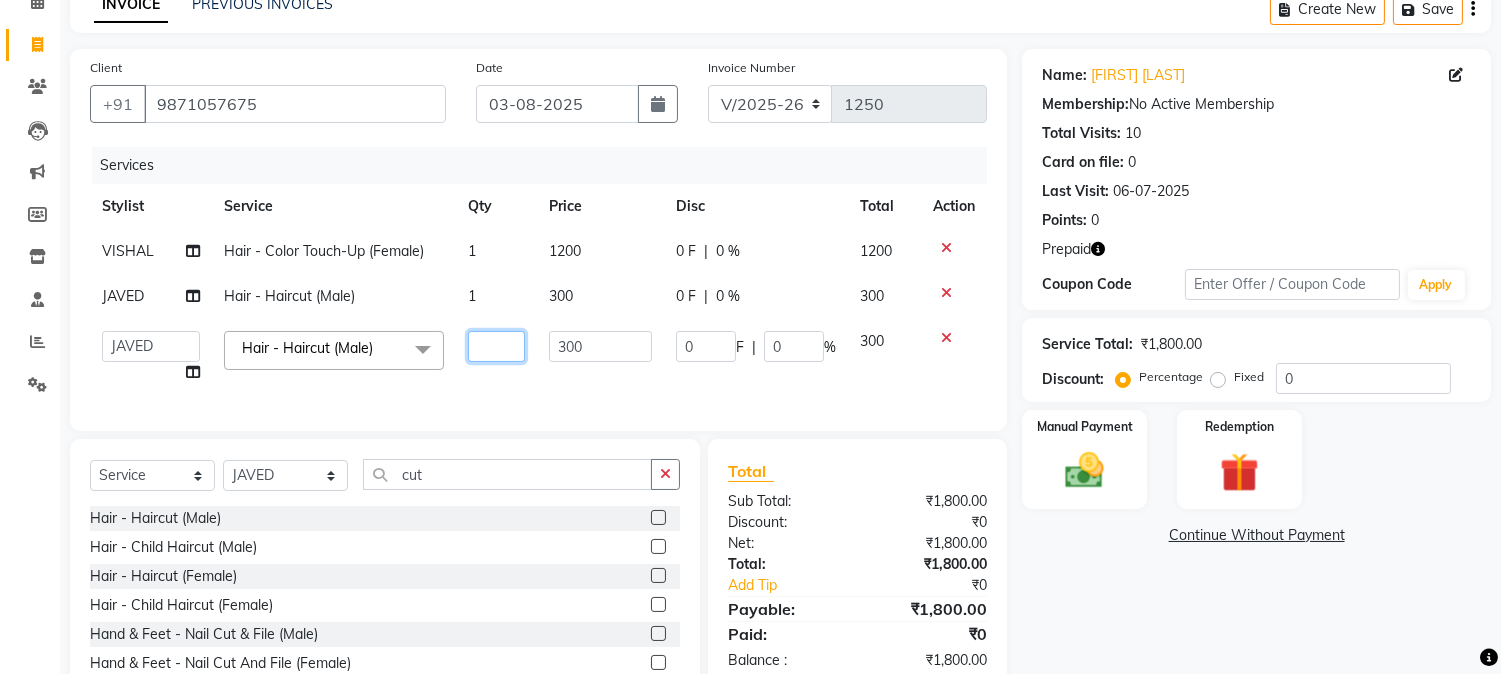 type on "2" 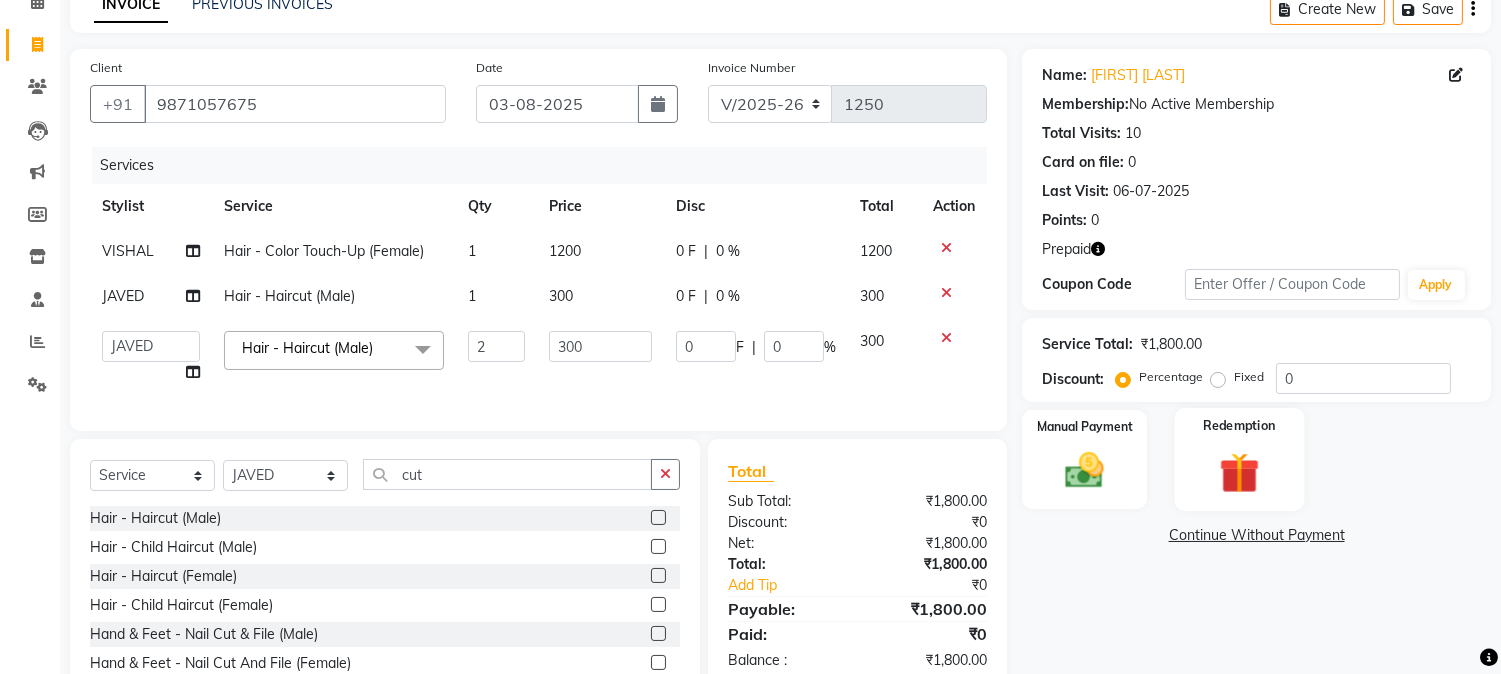 click 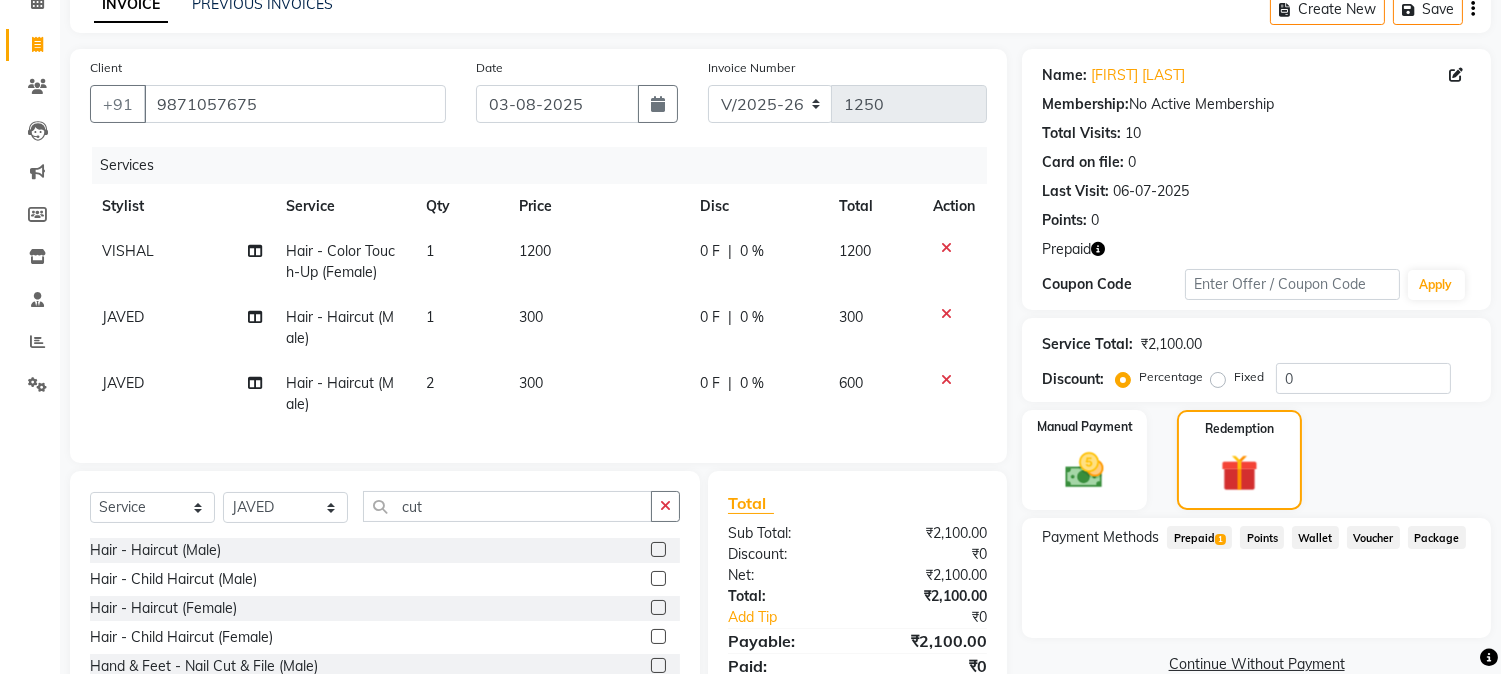 click on "Prepaid  1" 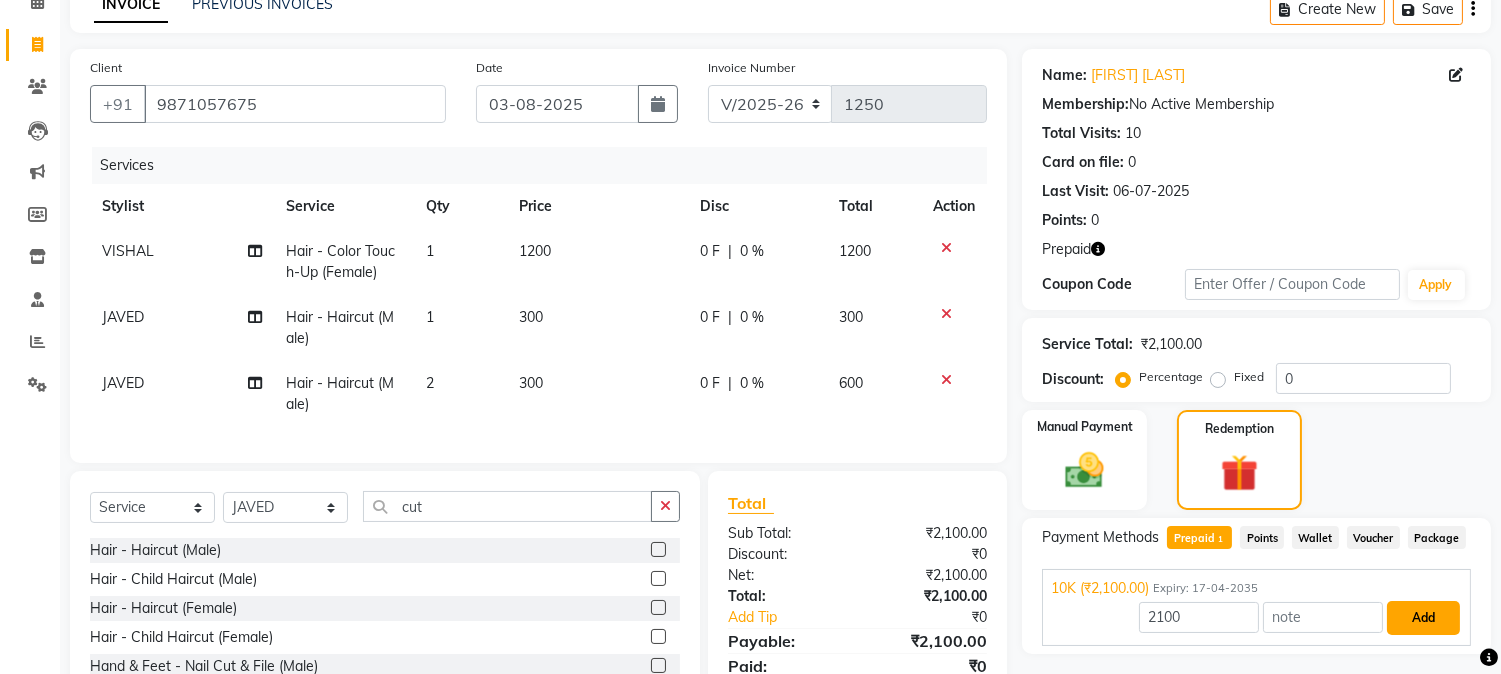 click on "Add" at bounding box center [1423, 618] 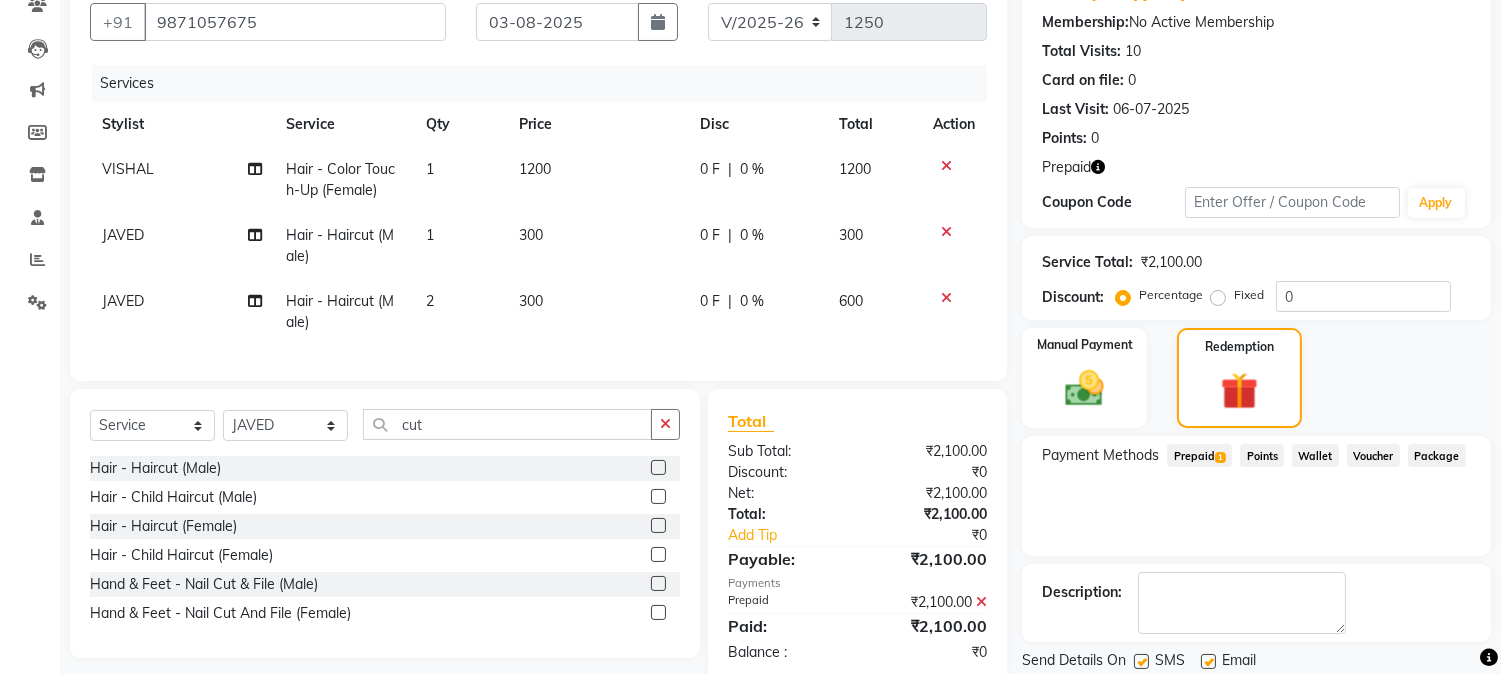 scroll, scrollTop: 247, scrollLeft: 0, axis: vertical 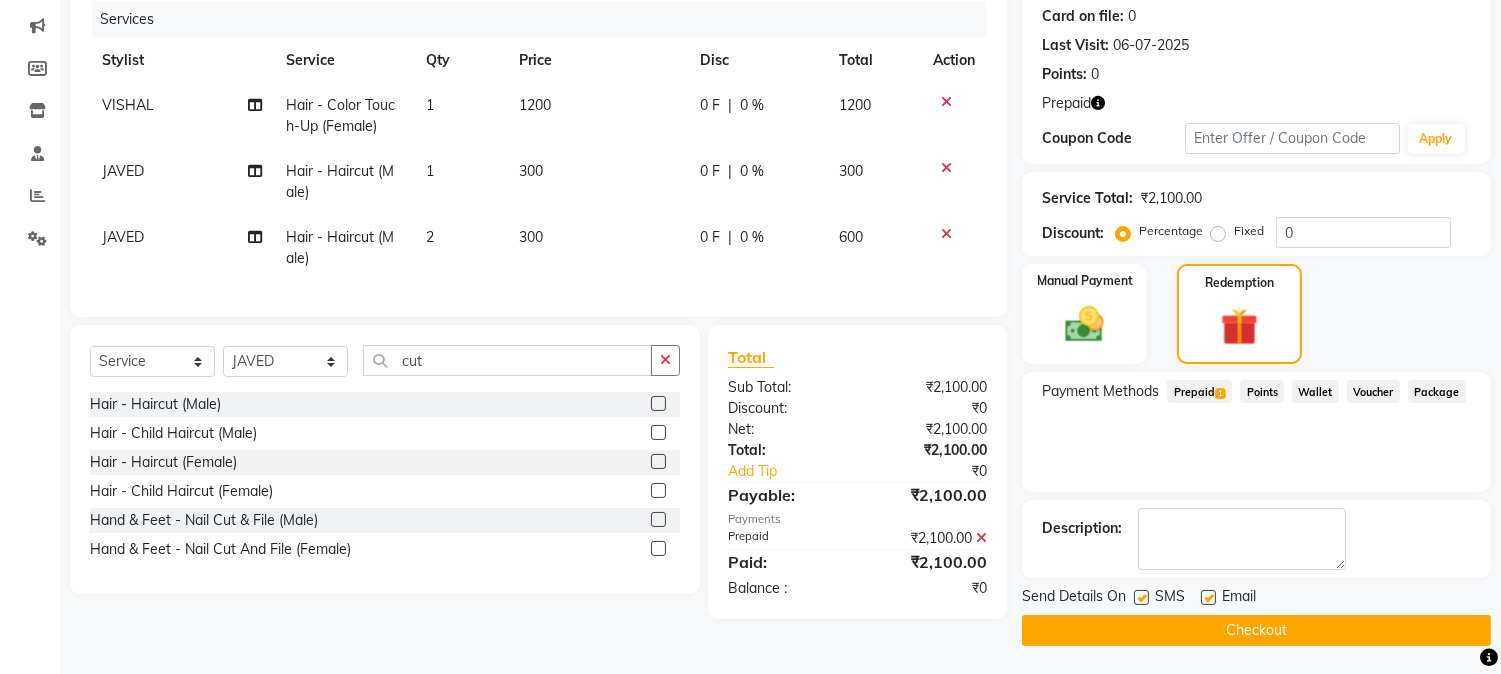 click on "Checkout" 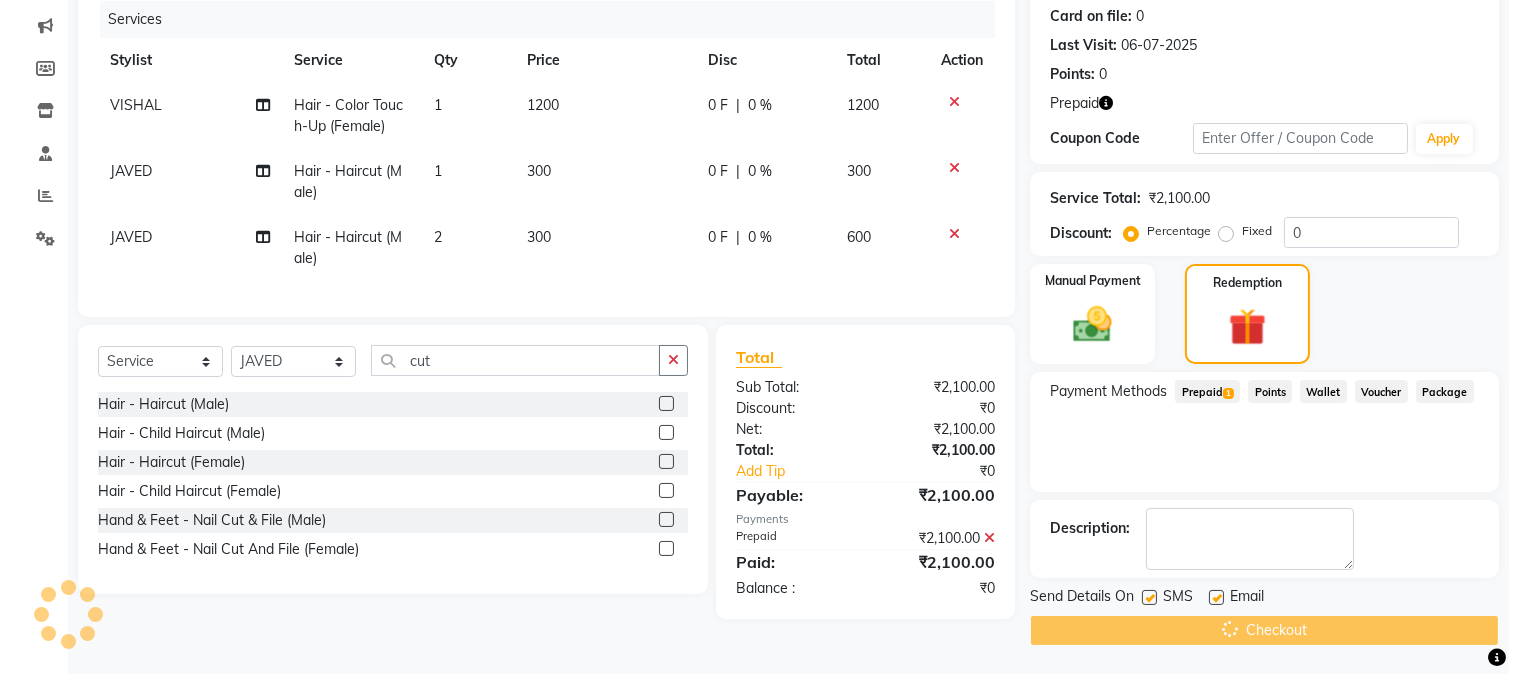 scroll, scrollTop: 0, scrollLeft: 0, axis: both 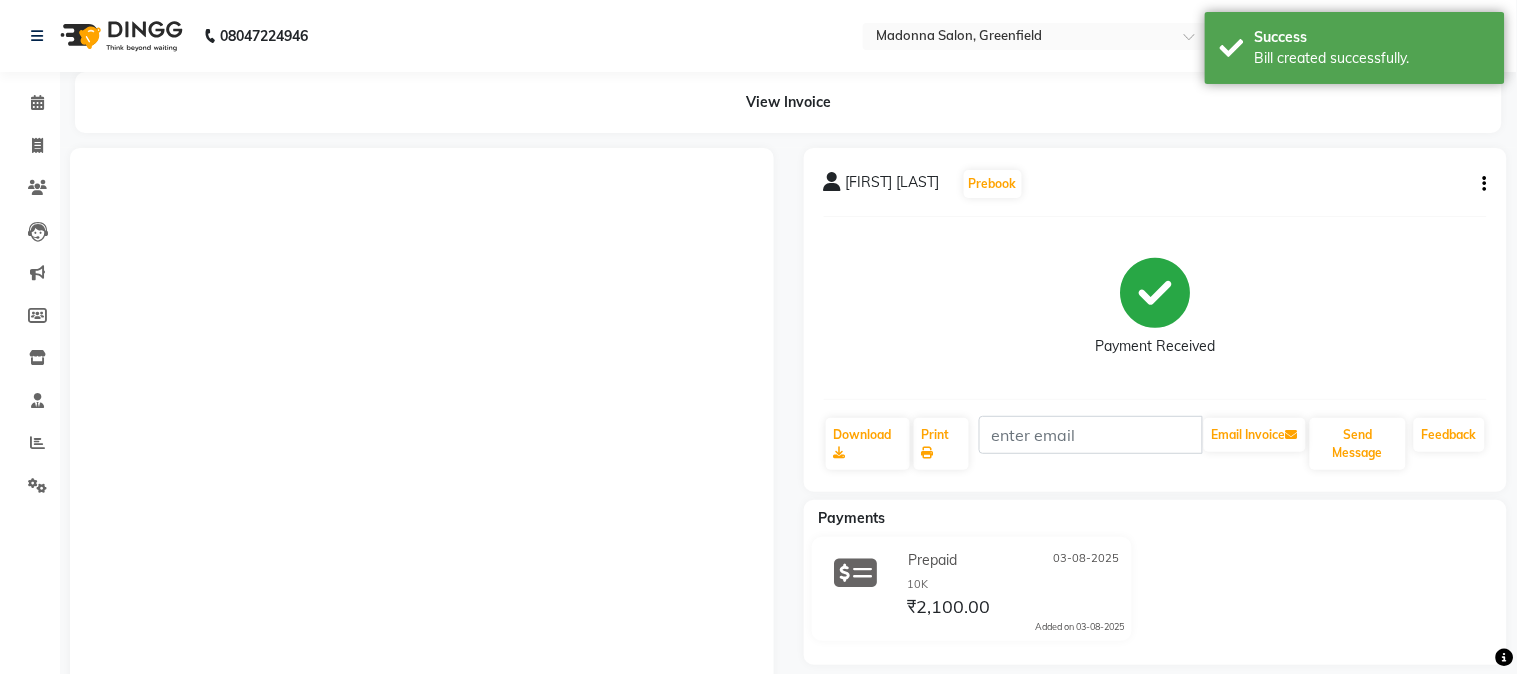 select on "service" 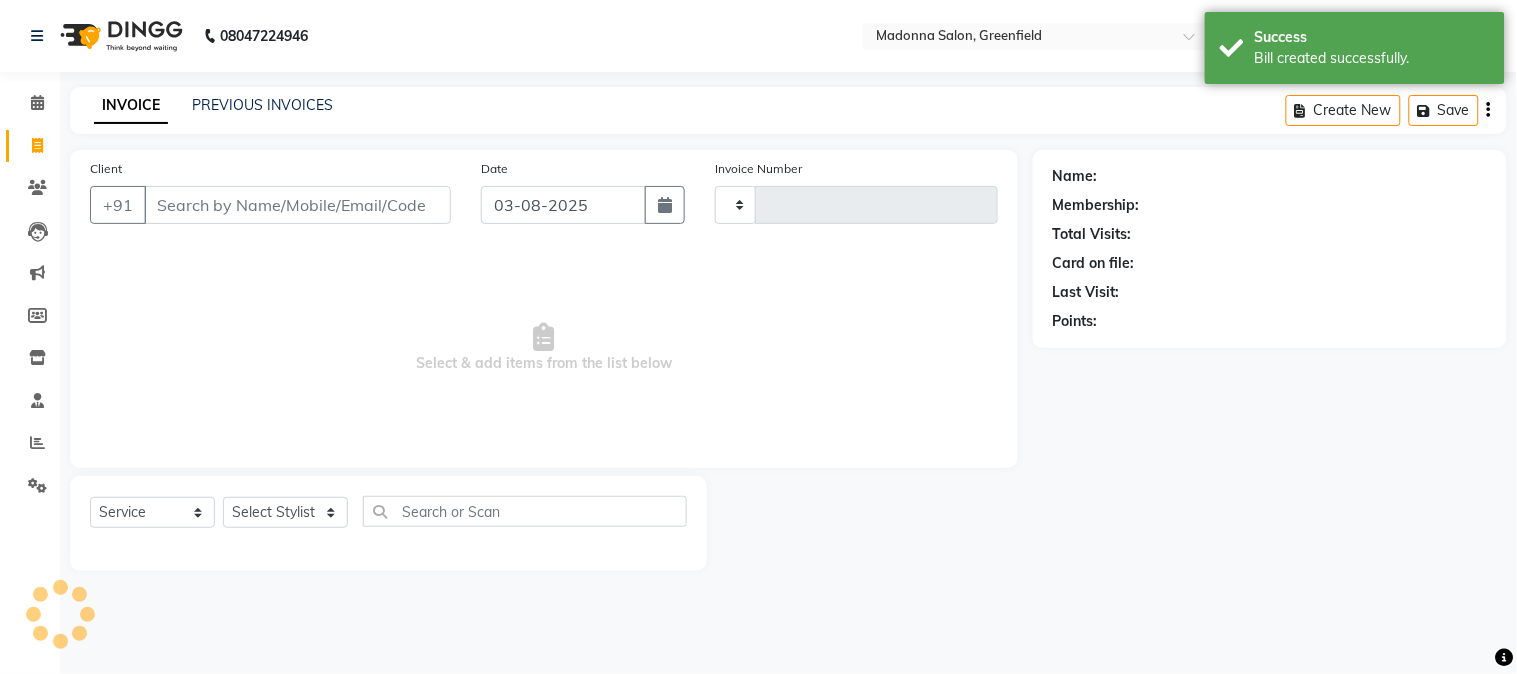 type on "1251" 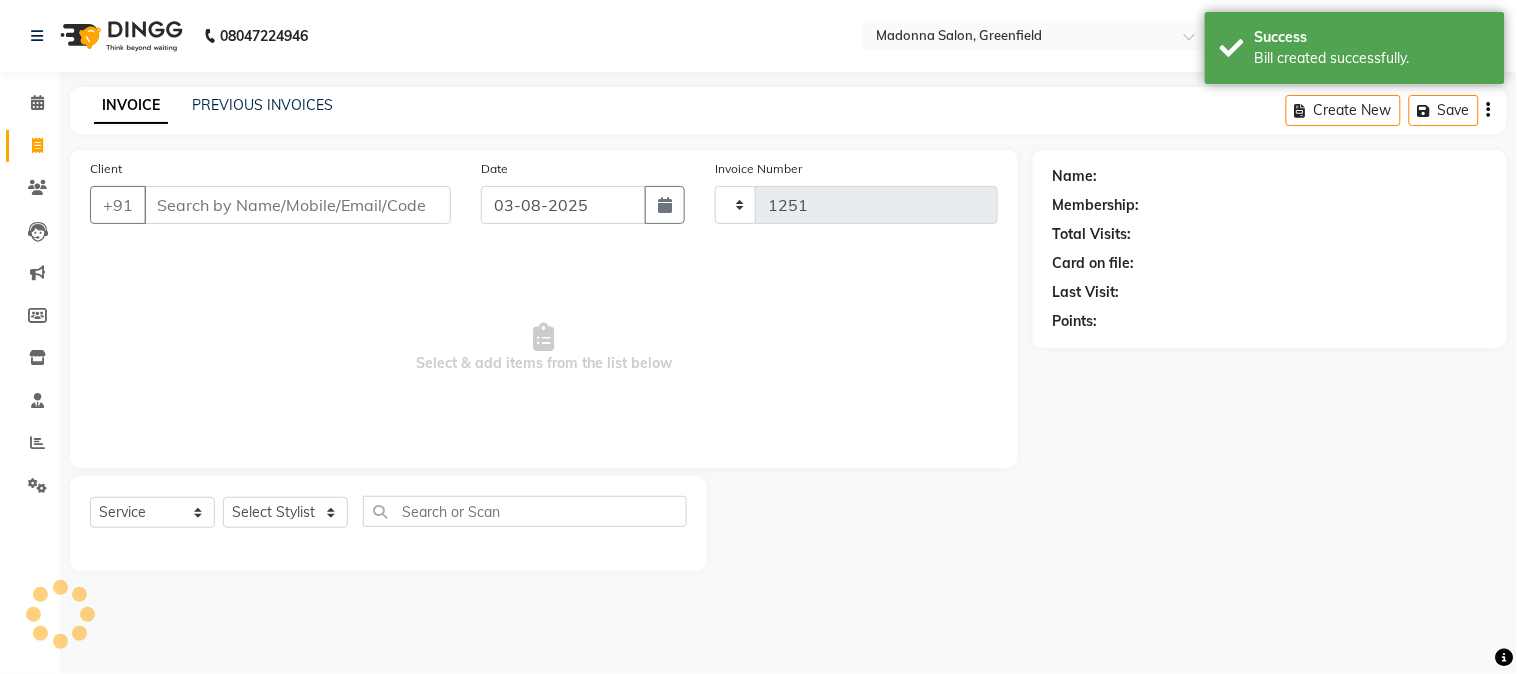 select on "7672" 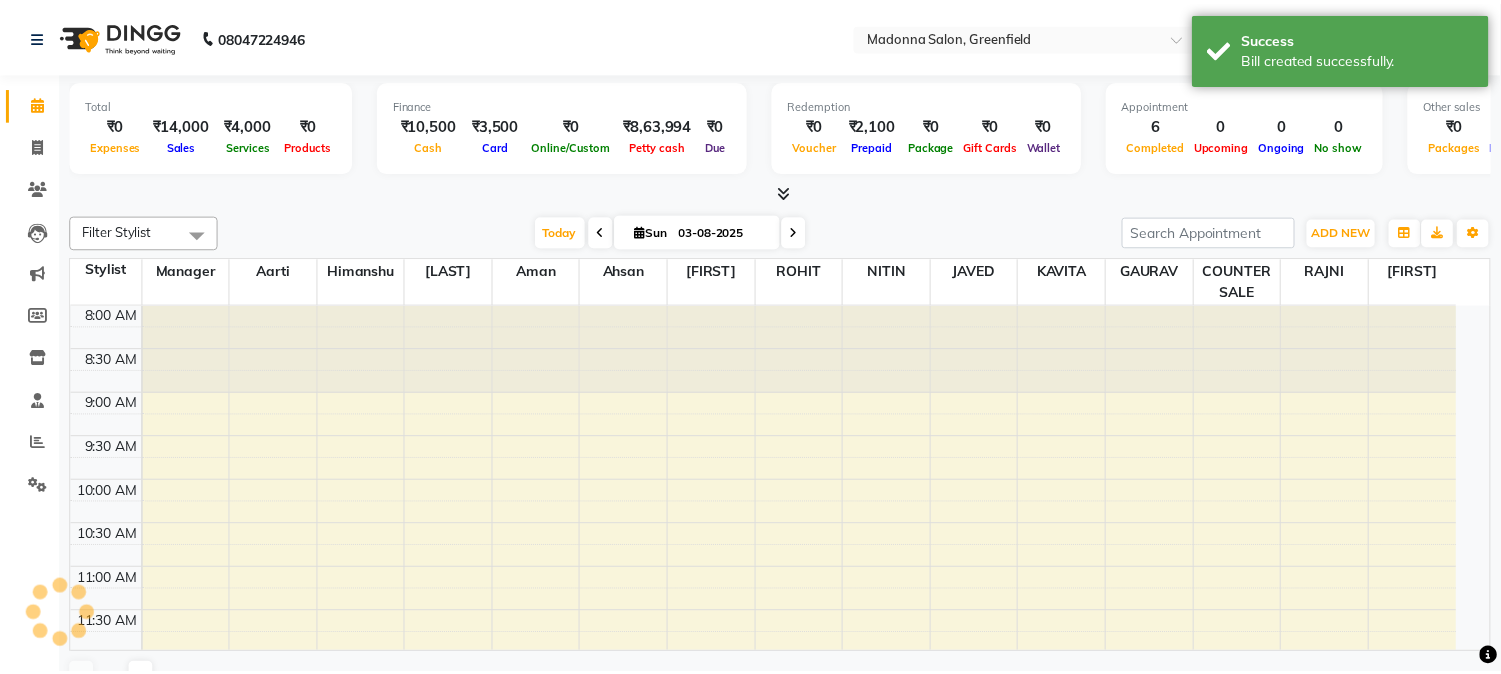 scroll, scrollTop: 0, scrollLeft: 0, axis: both 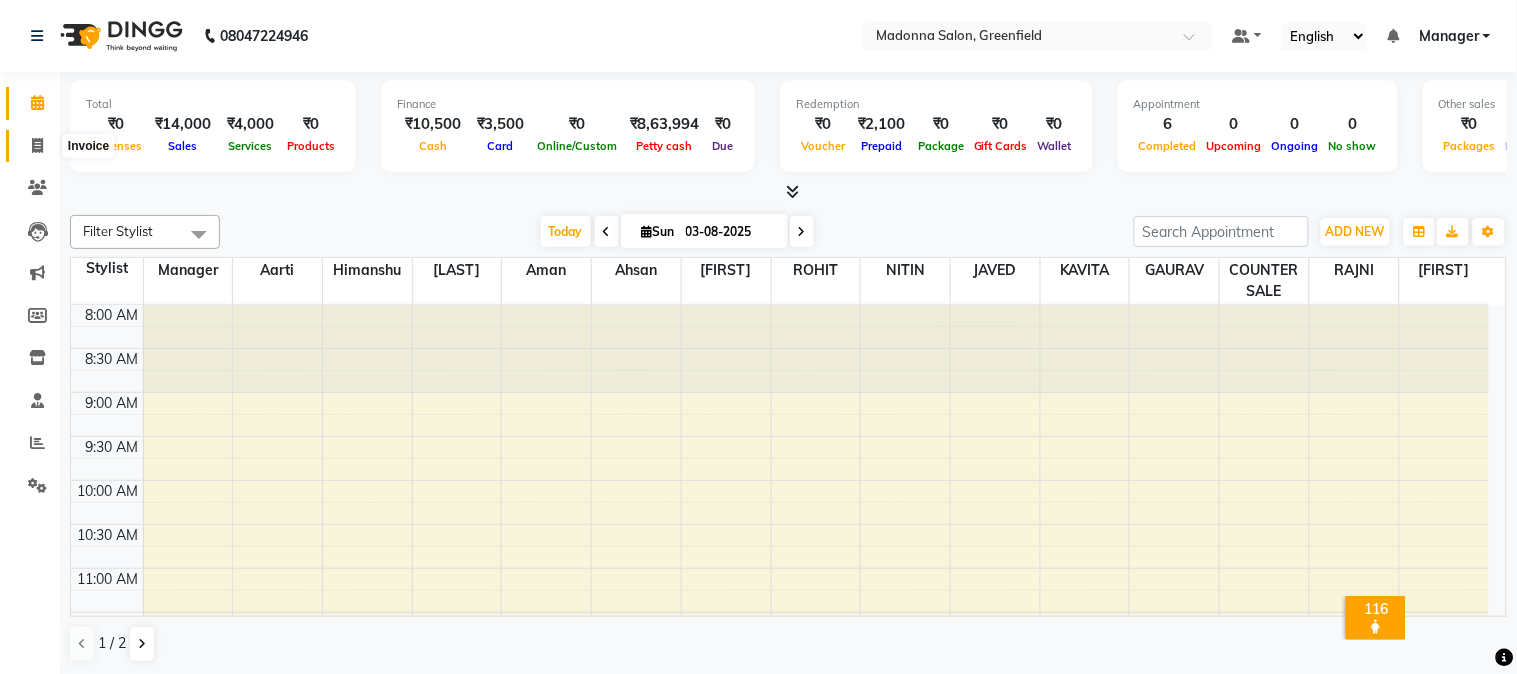 click 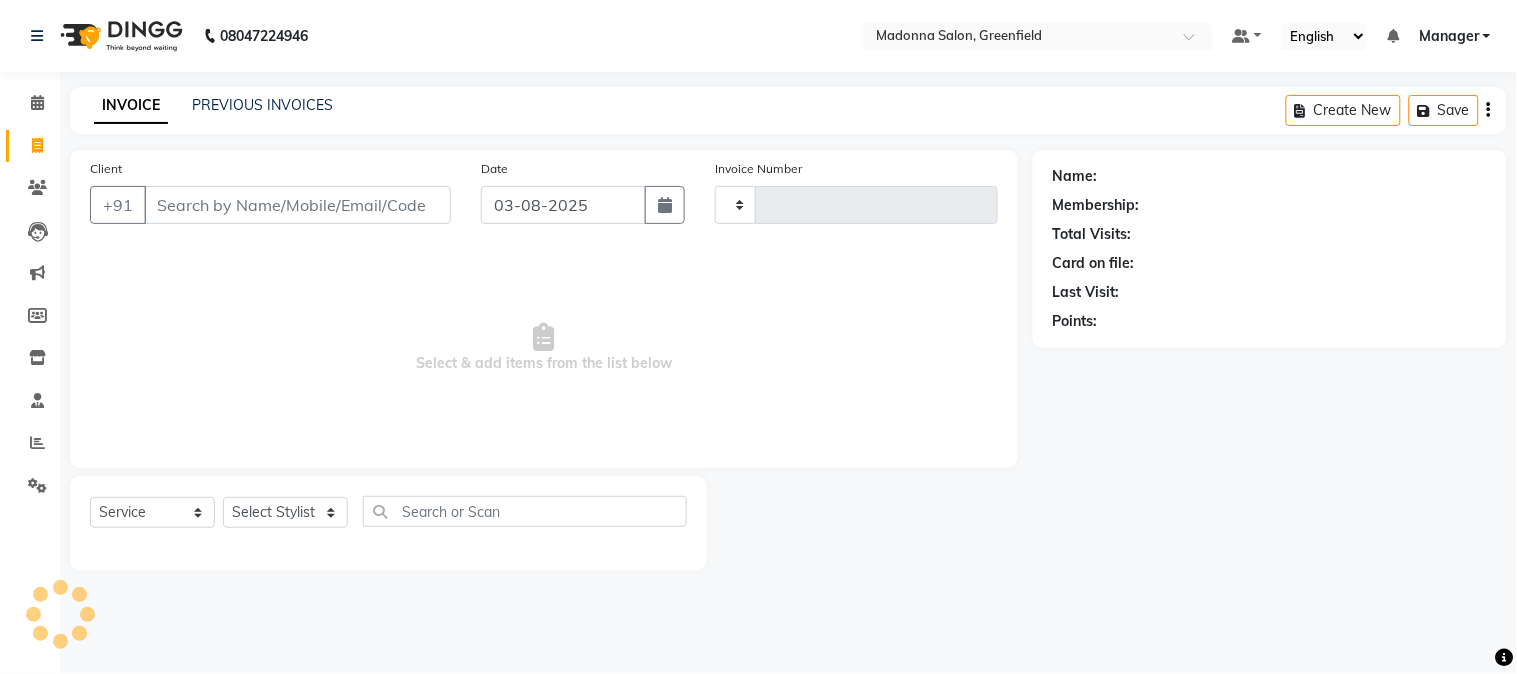 click 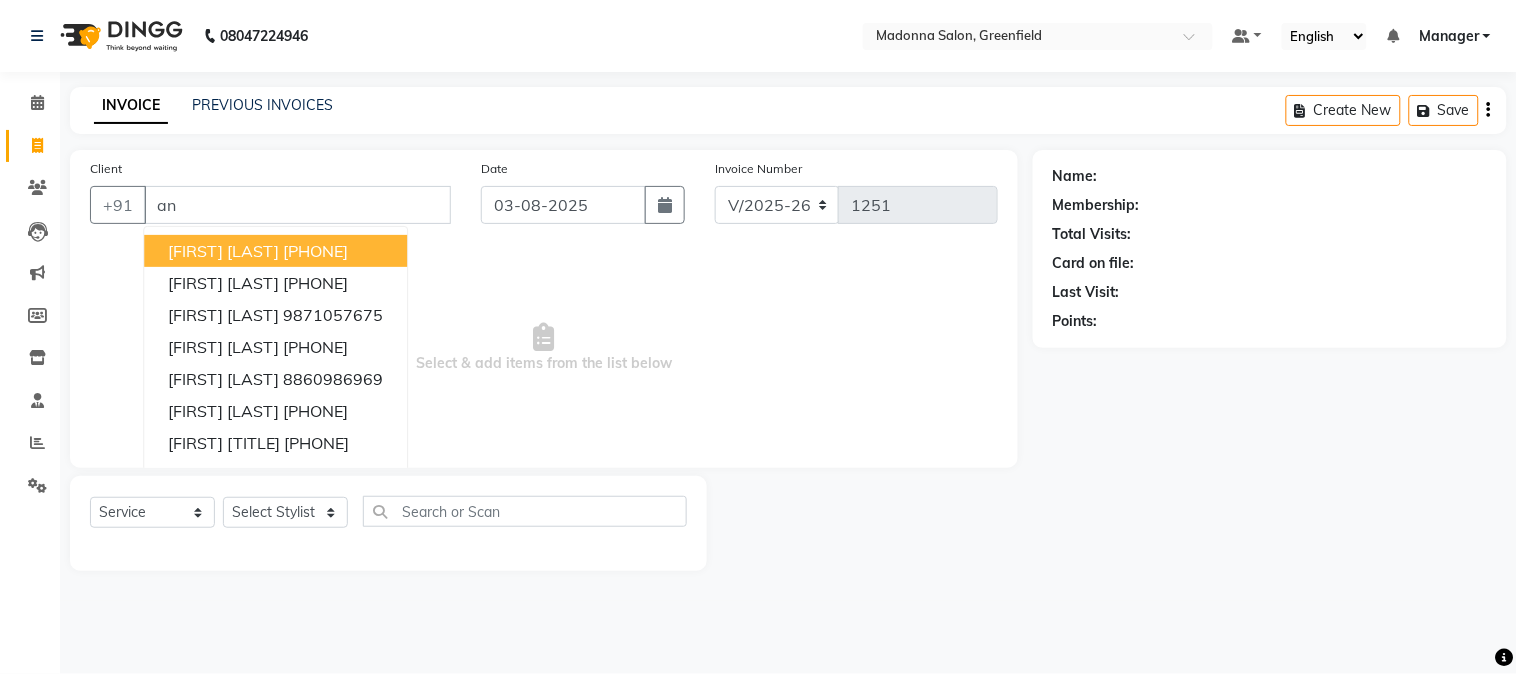 type on "a" 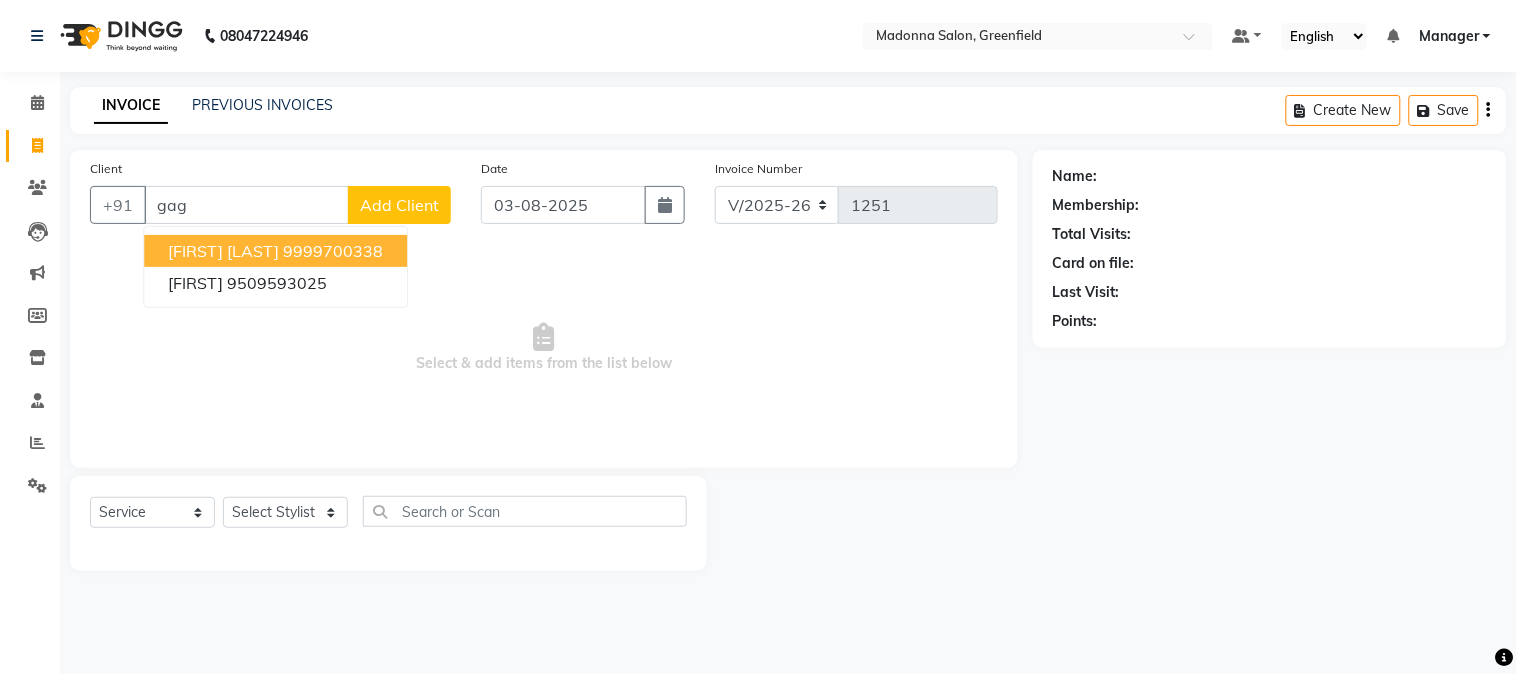 click on "[FIRST] [LAST]" at bounding box center (223, 251) 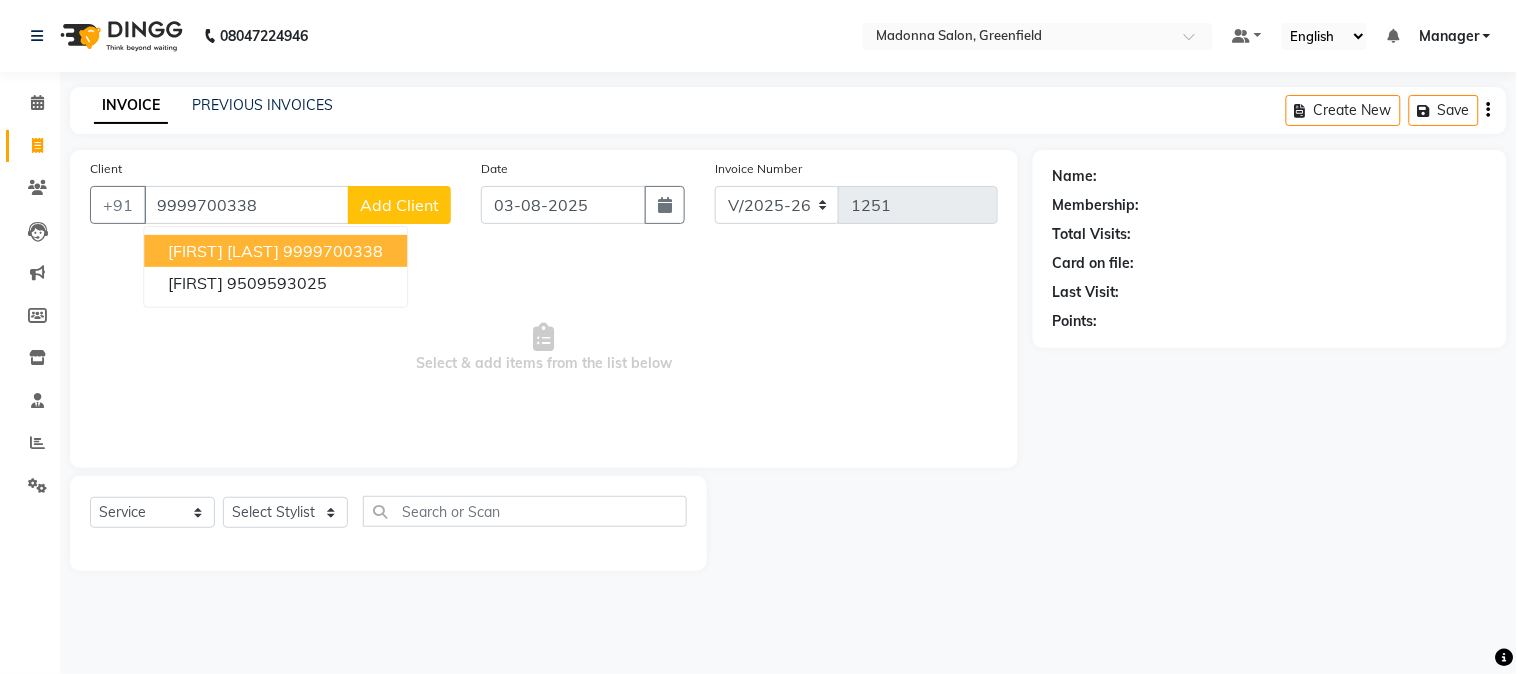 type on "9999700338" 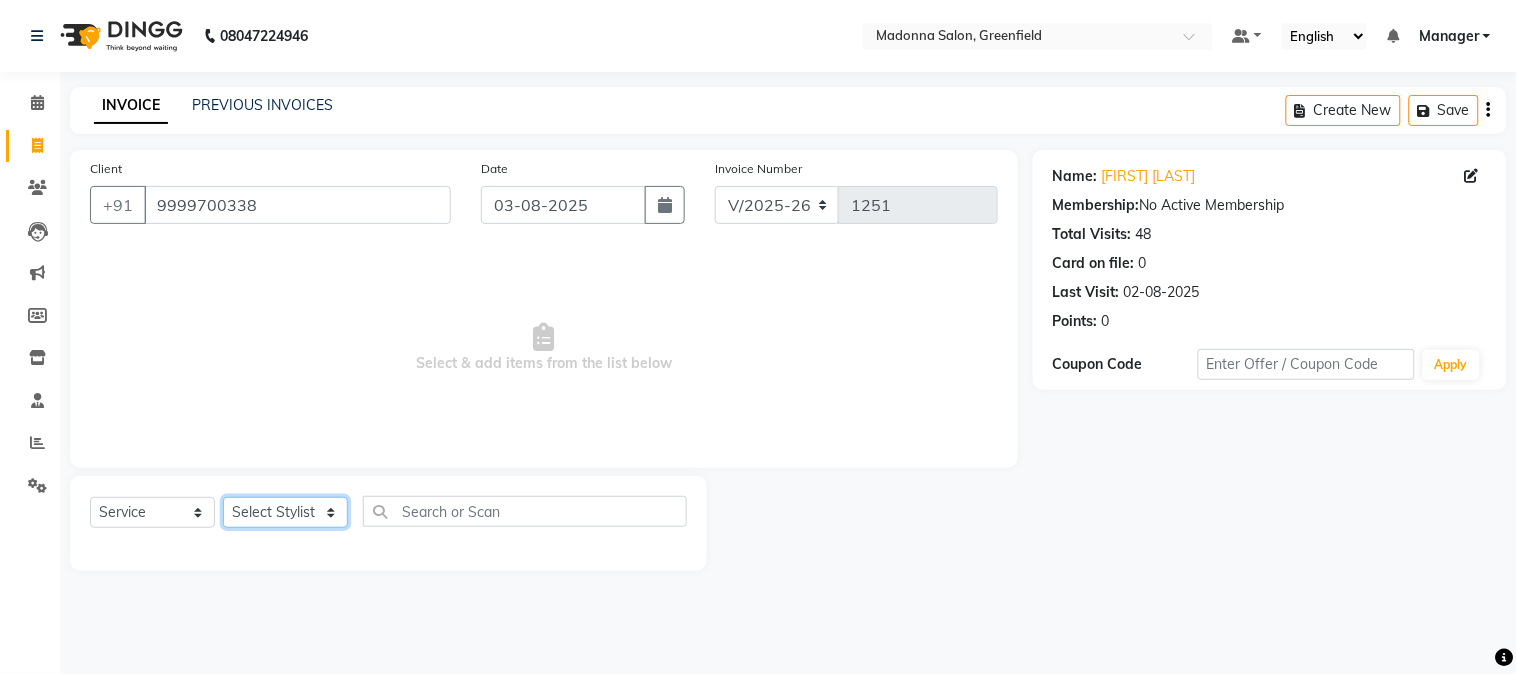 click on "Select Stylist Aarti Ahsan Aman BUBLEEN COUNTER SALE GAURAV Himanshu JAVED KAVITA Manager NITIN RAJNI ROHIT Saifi Sattu VISHAL" 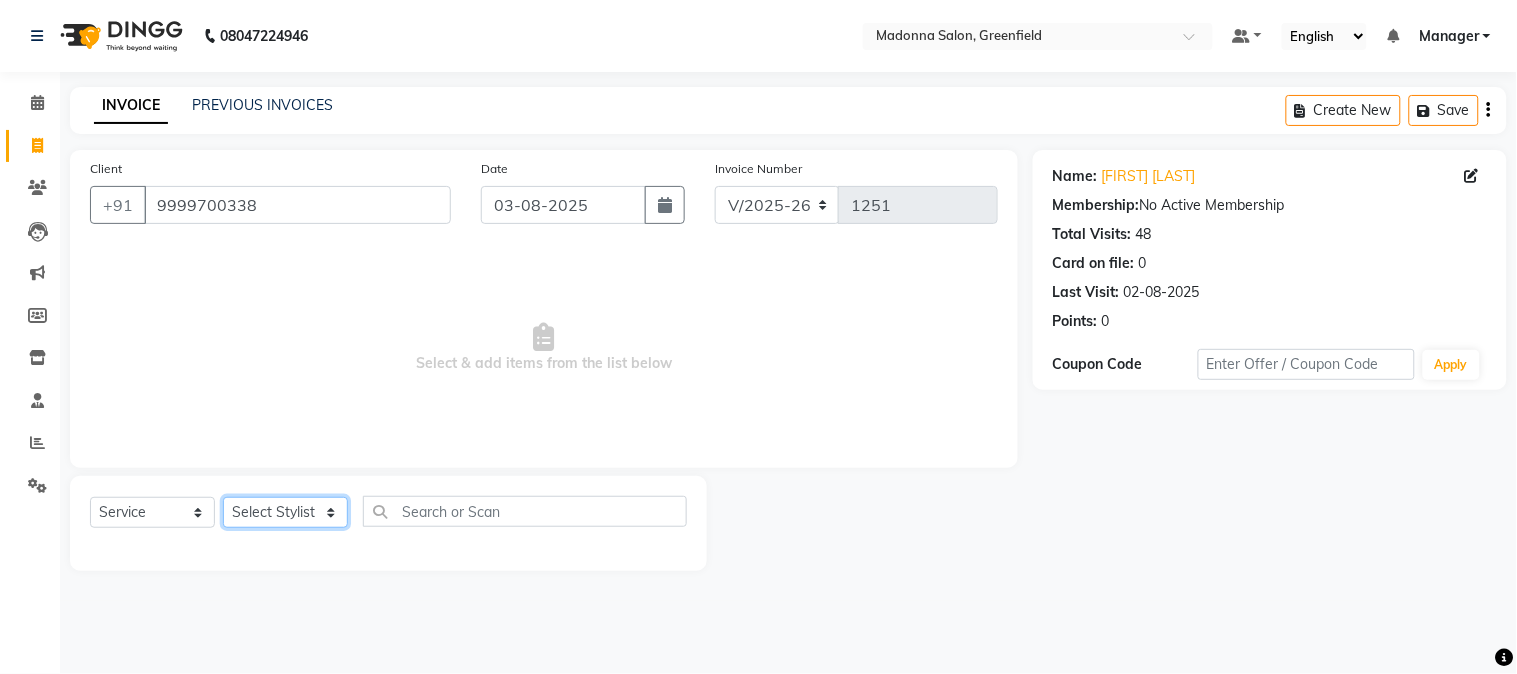 select on "72481" 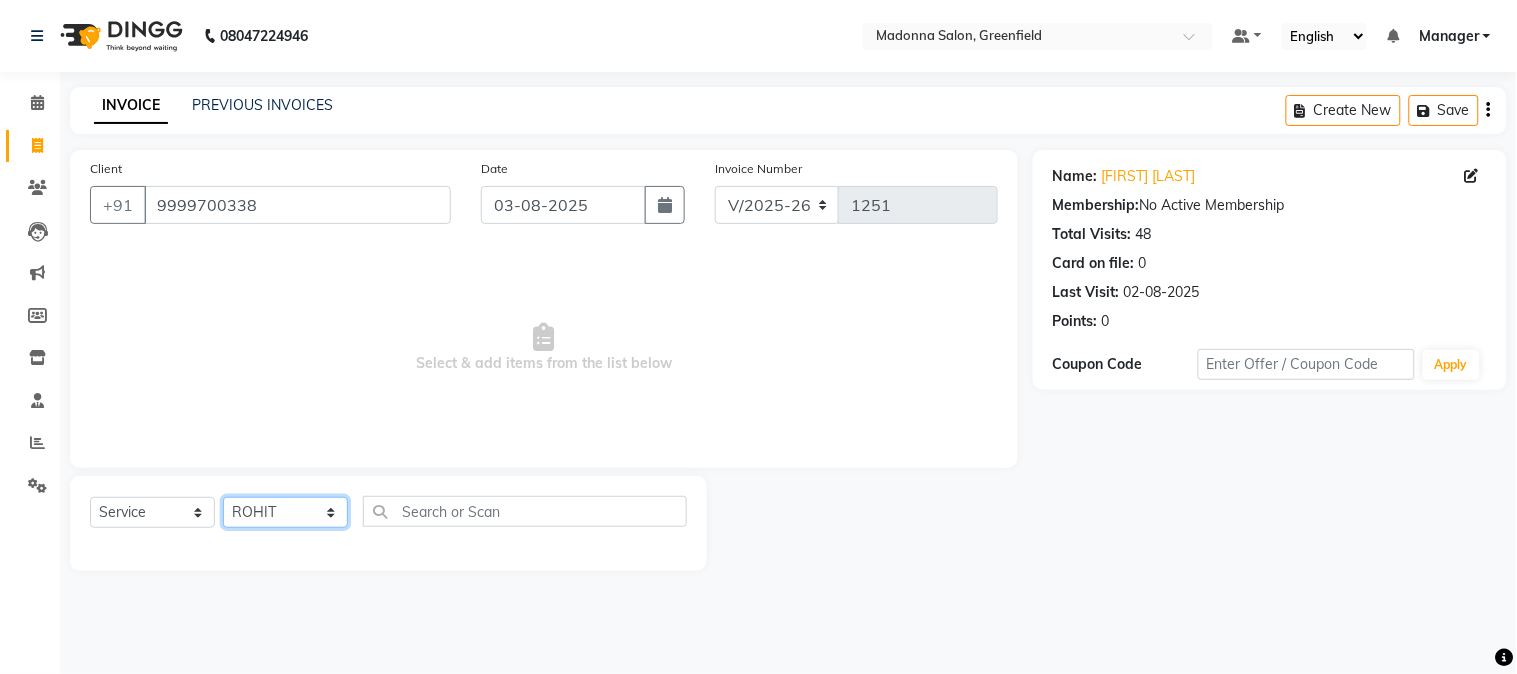 click on "Select Stylist Aarti Ahsan Aman BUBLEEN COUNTER SALE GAURAV Himanshu JAVED KAVITA Manager NITIN RAJNI ROHIT Saifi Sattu VISHAL" 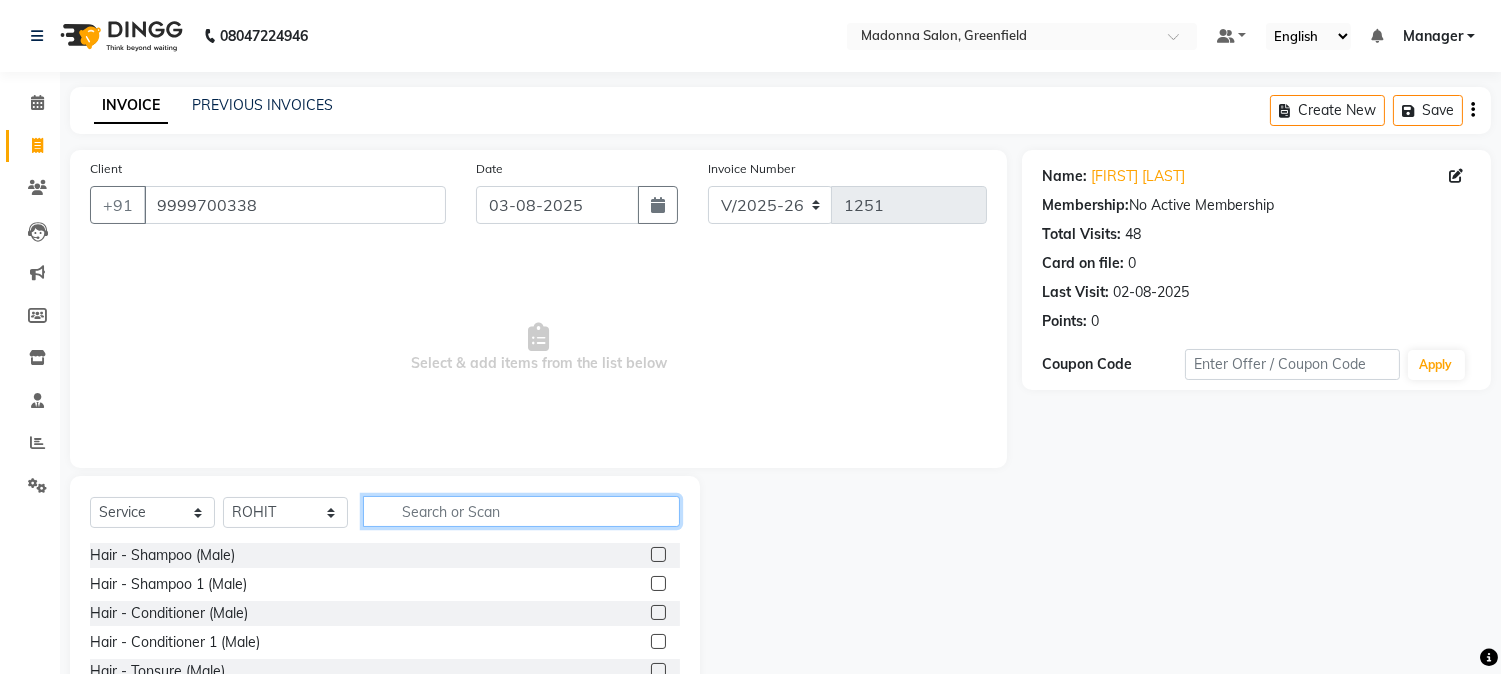 click 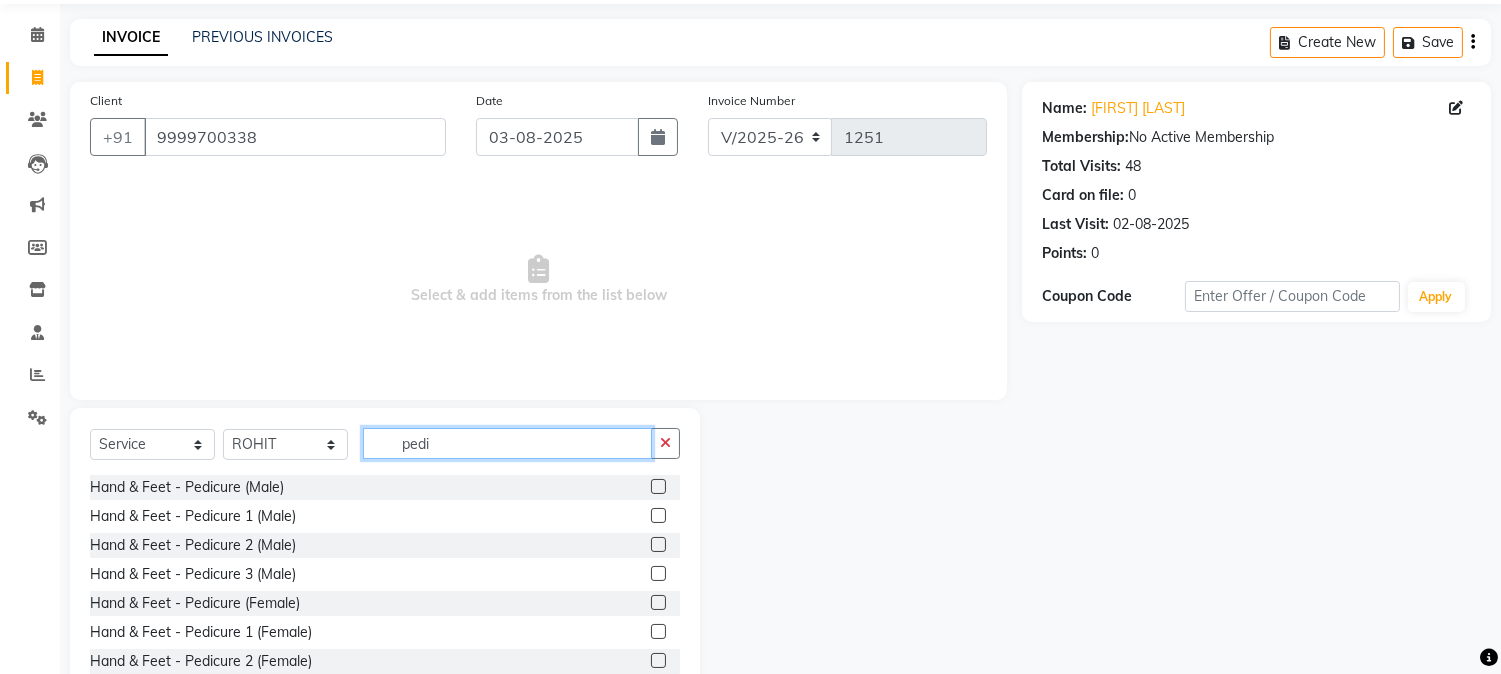 scroll, scrollTop: 126, scrollLeft: 0, axis: vertical 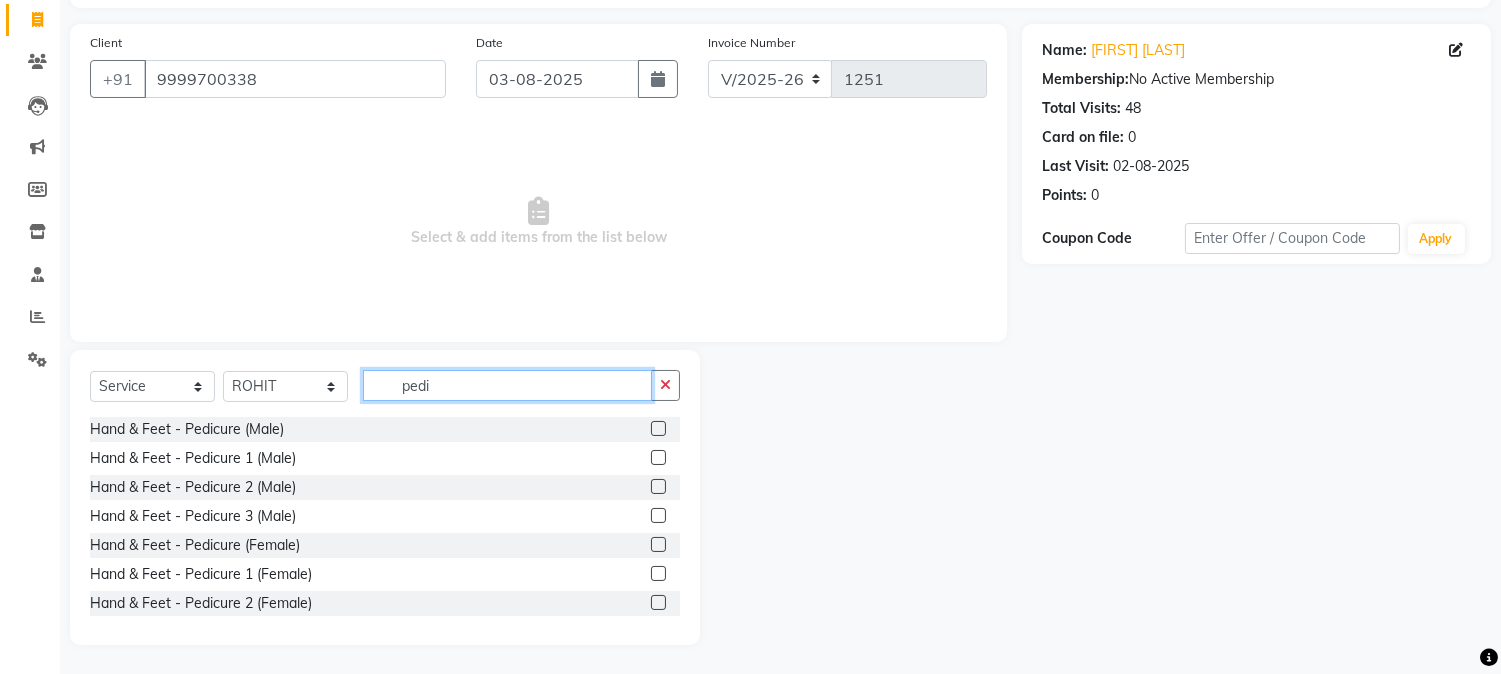 type on "pedi" 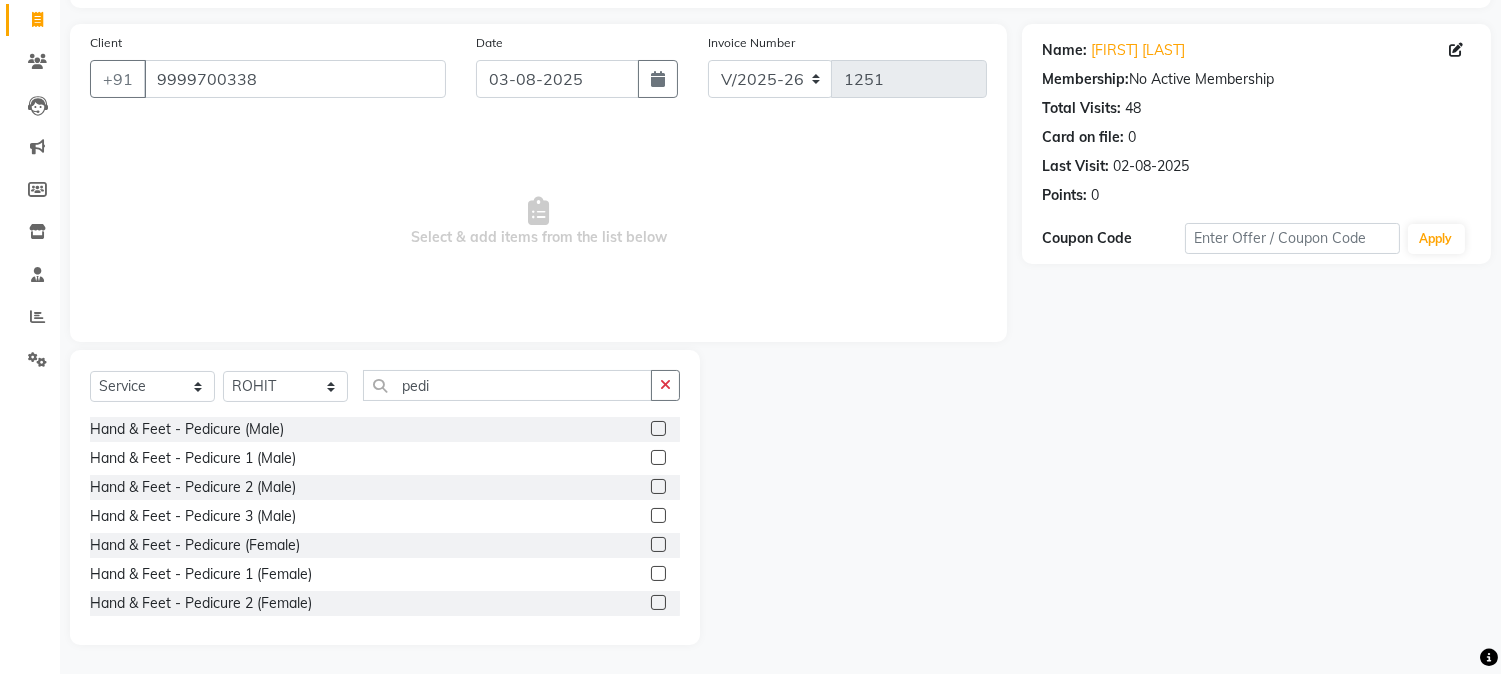 click 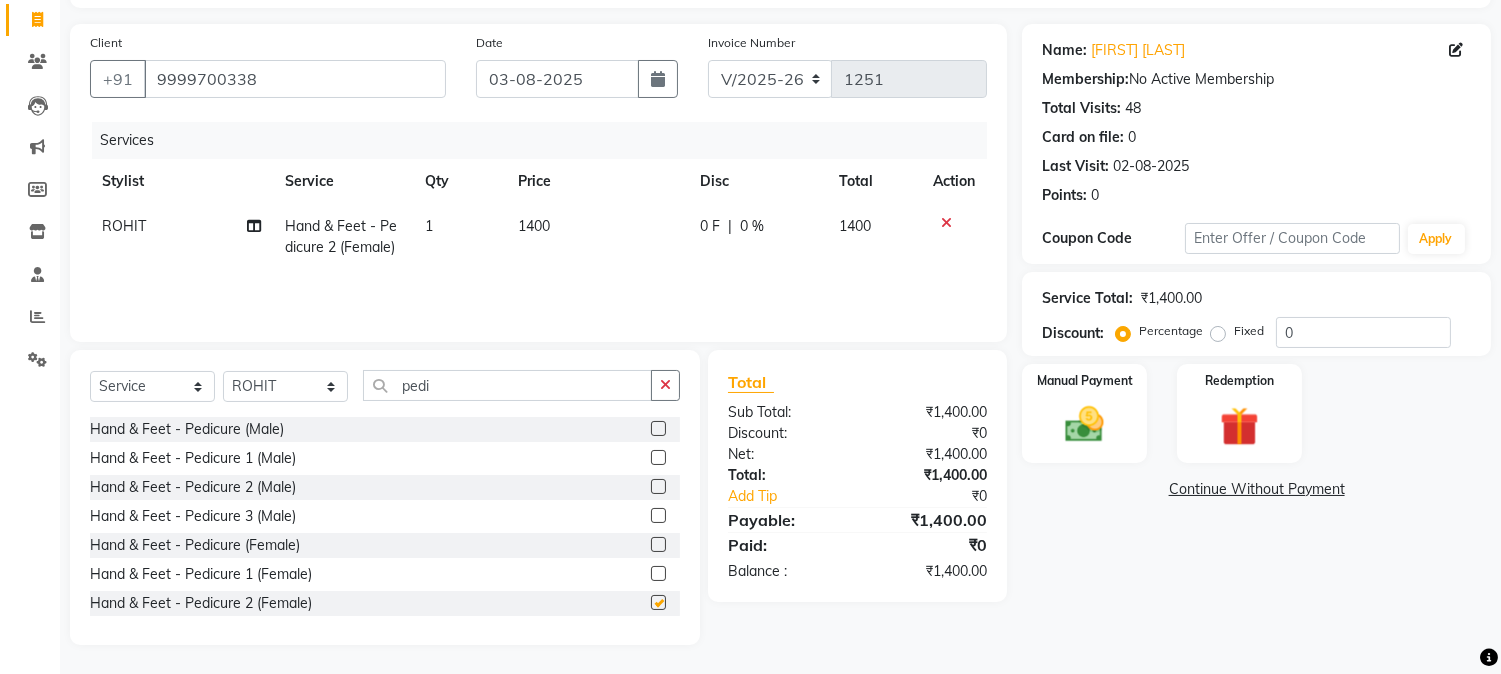 checkbox on "false" 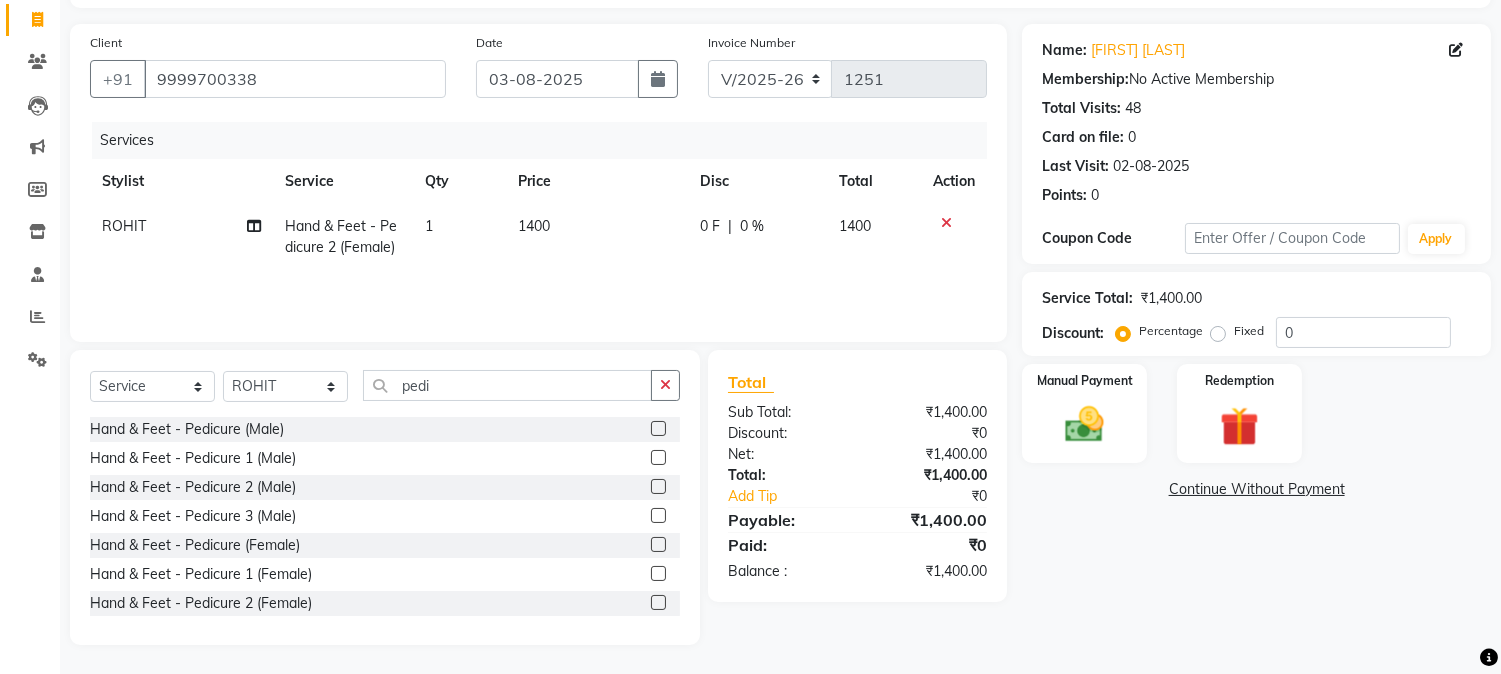click 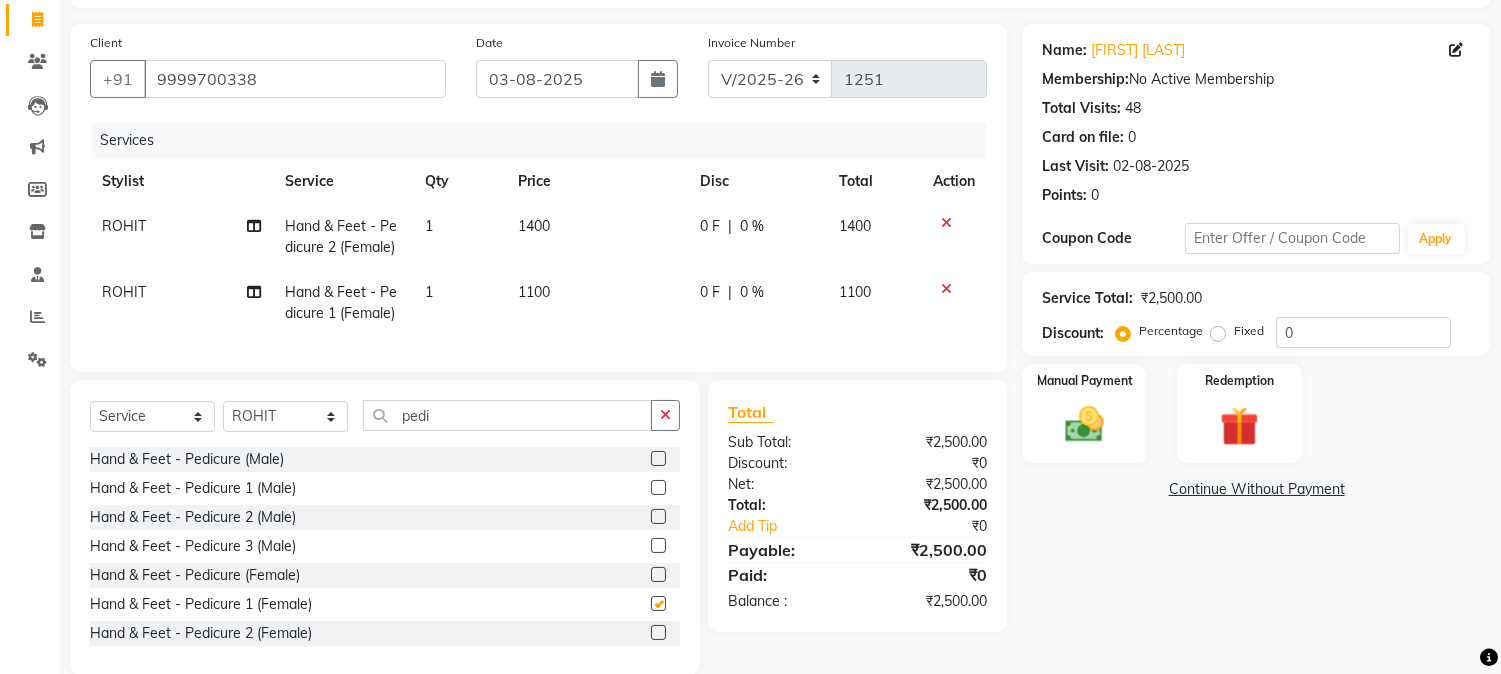 checkbox on "false" 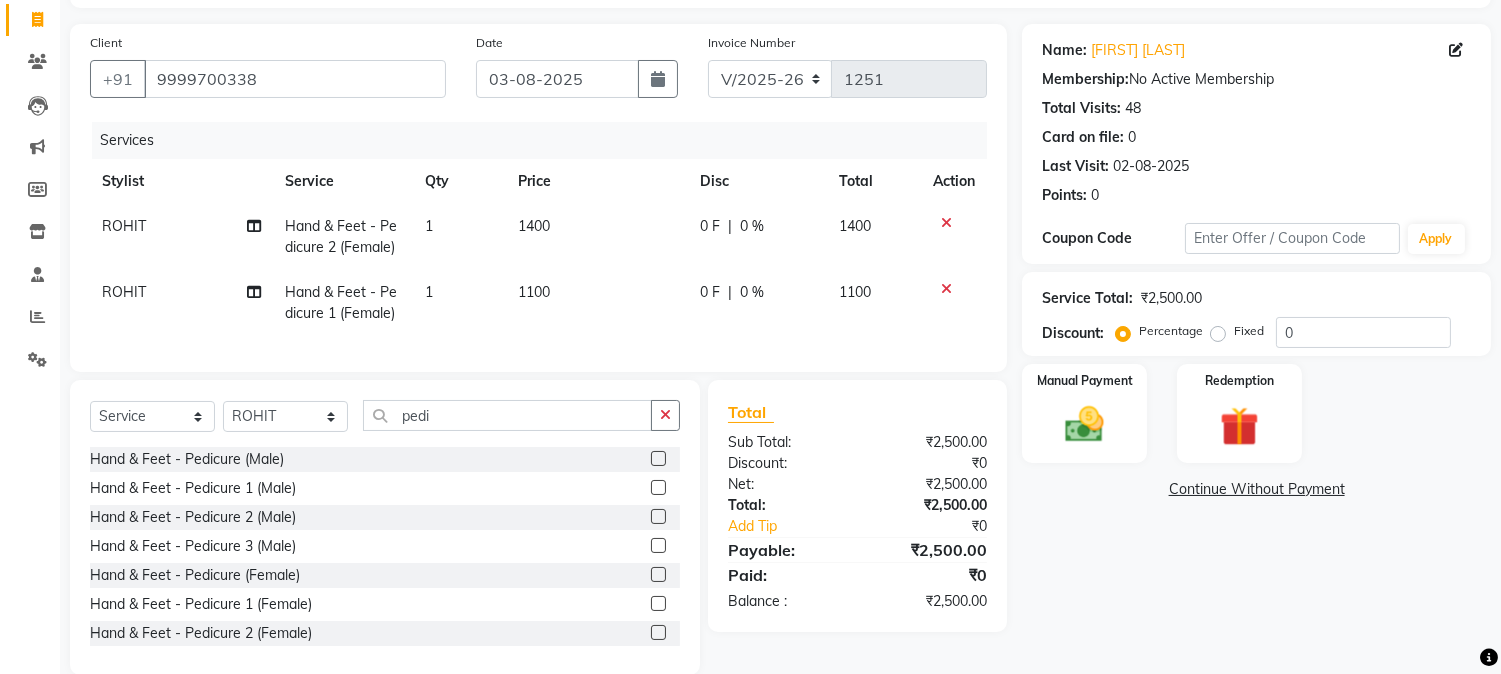 click 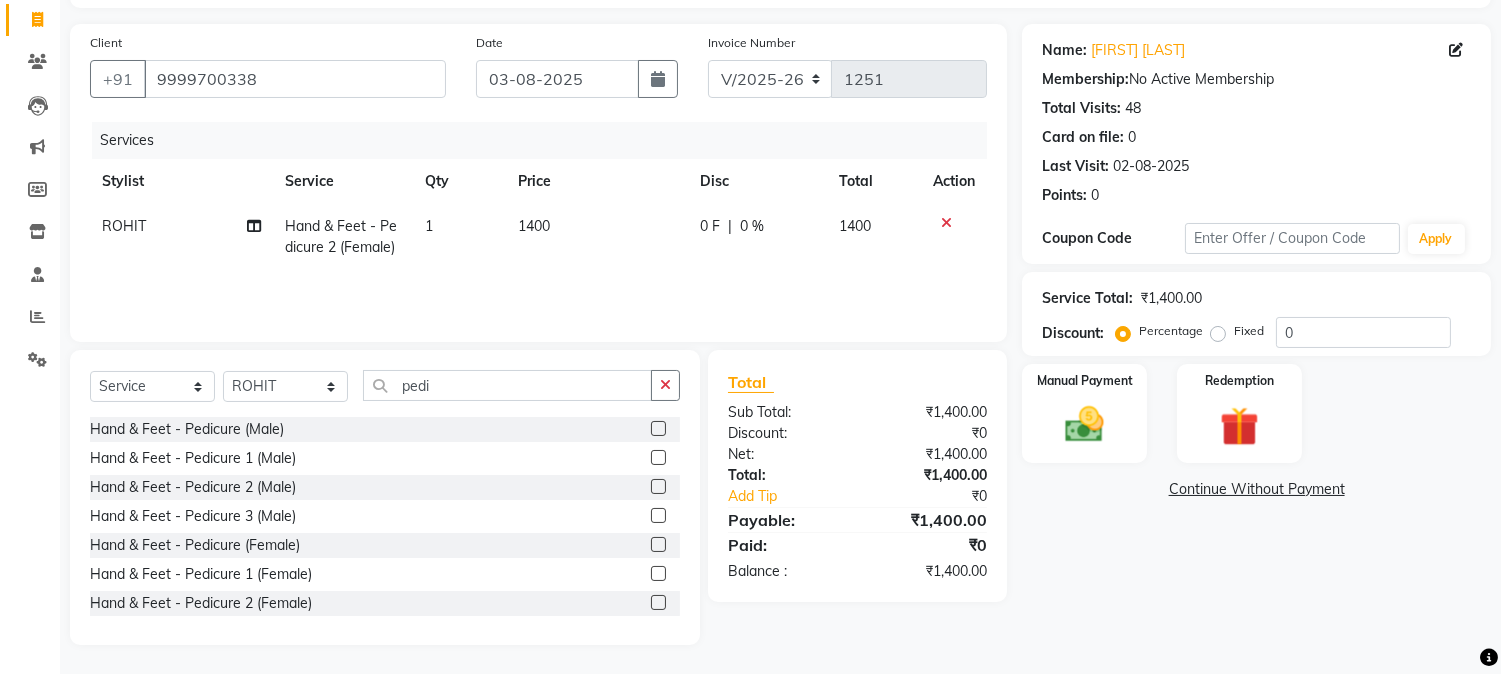 click on "1400" 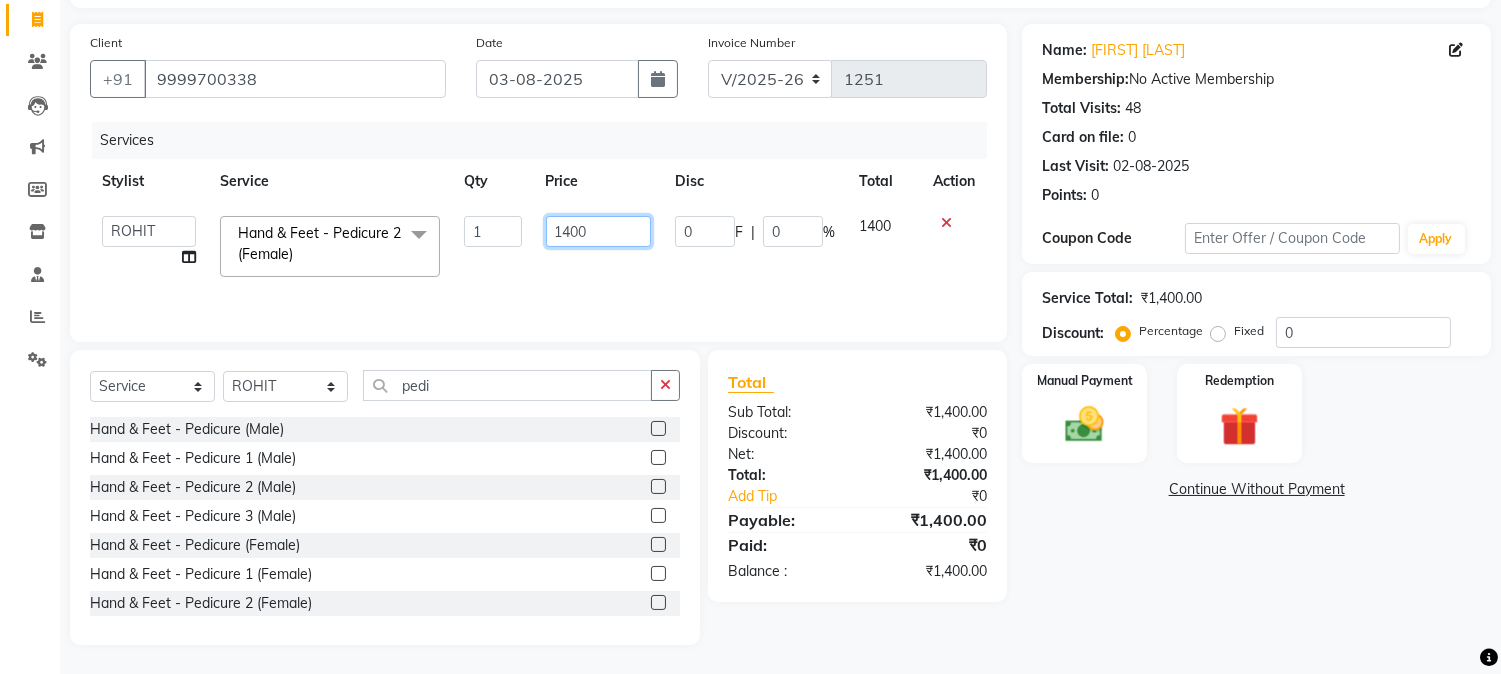 click on "1400" 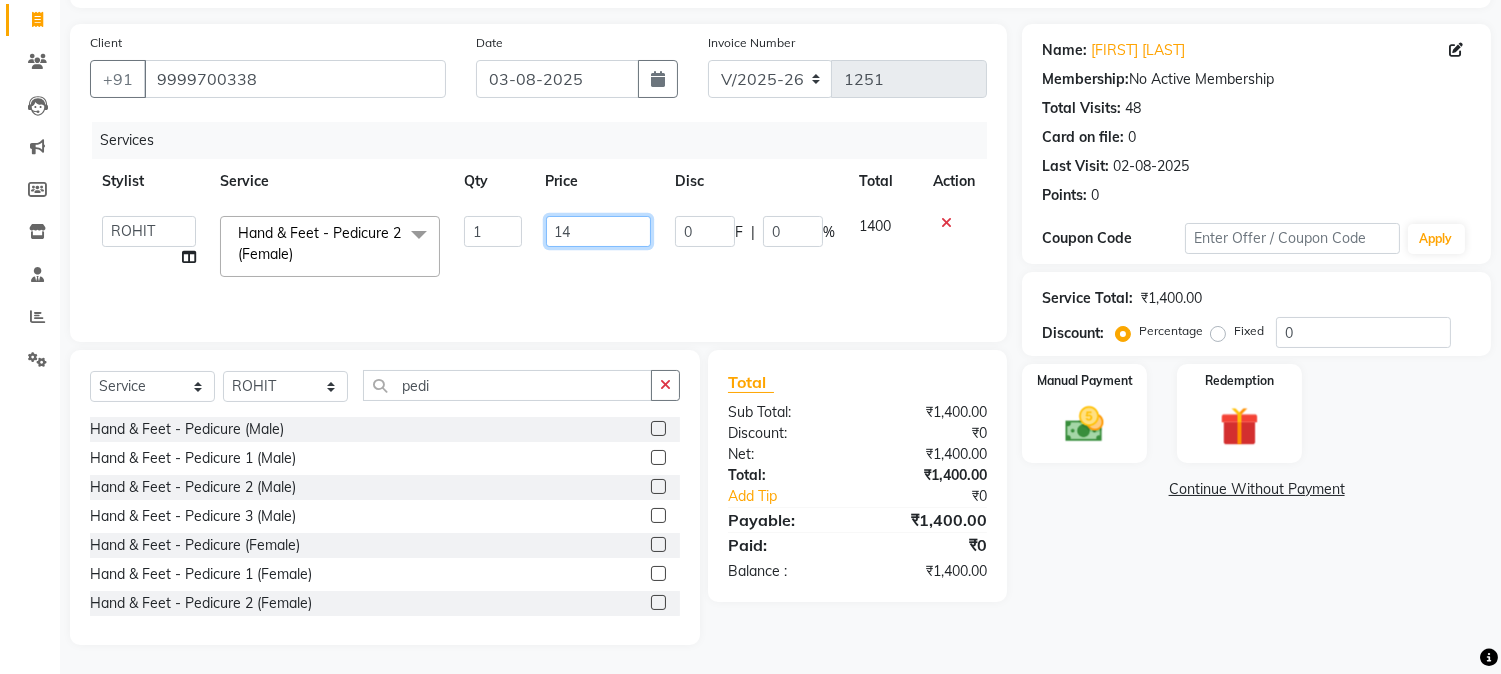 type on "1" 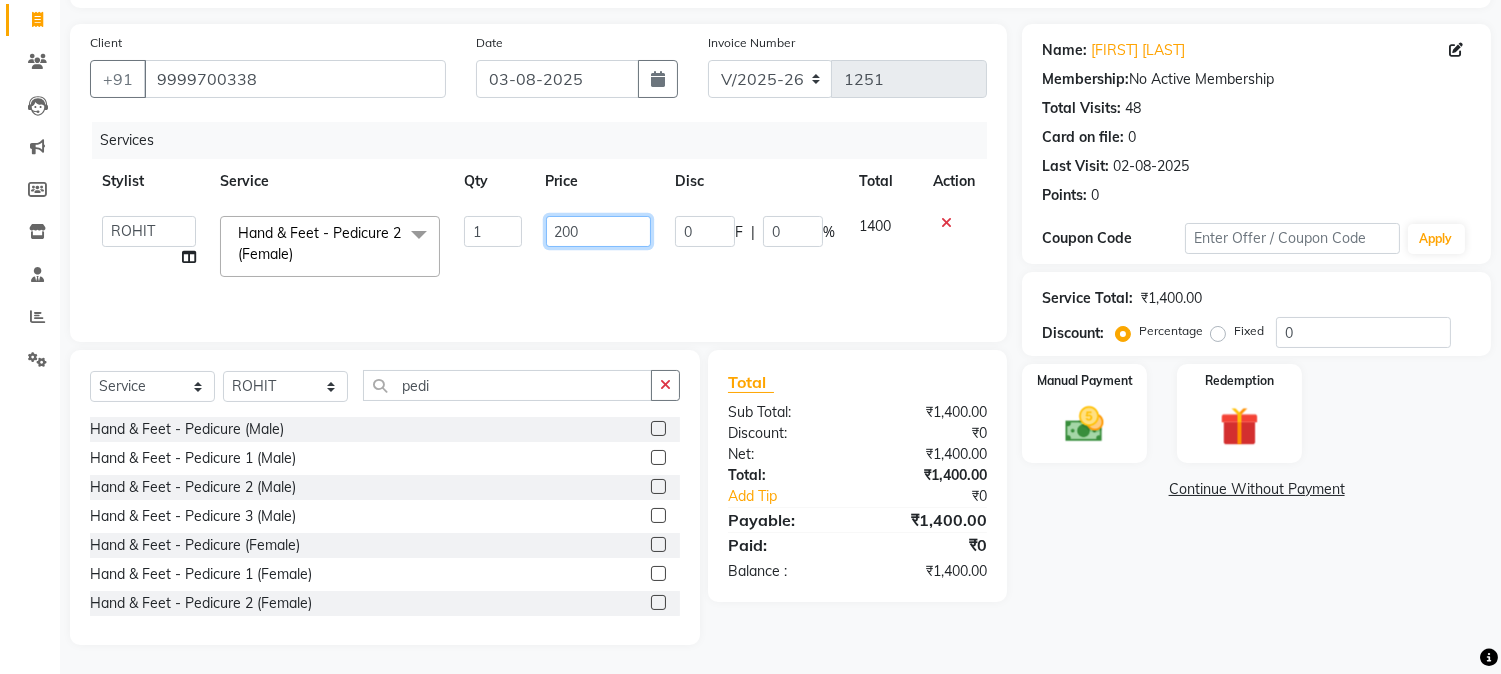 type on "2000" 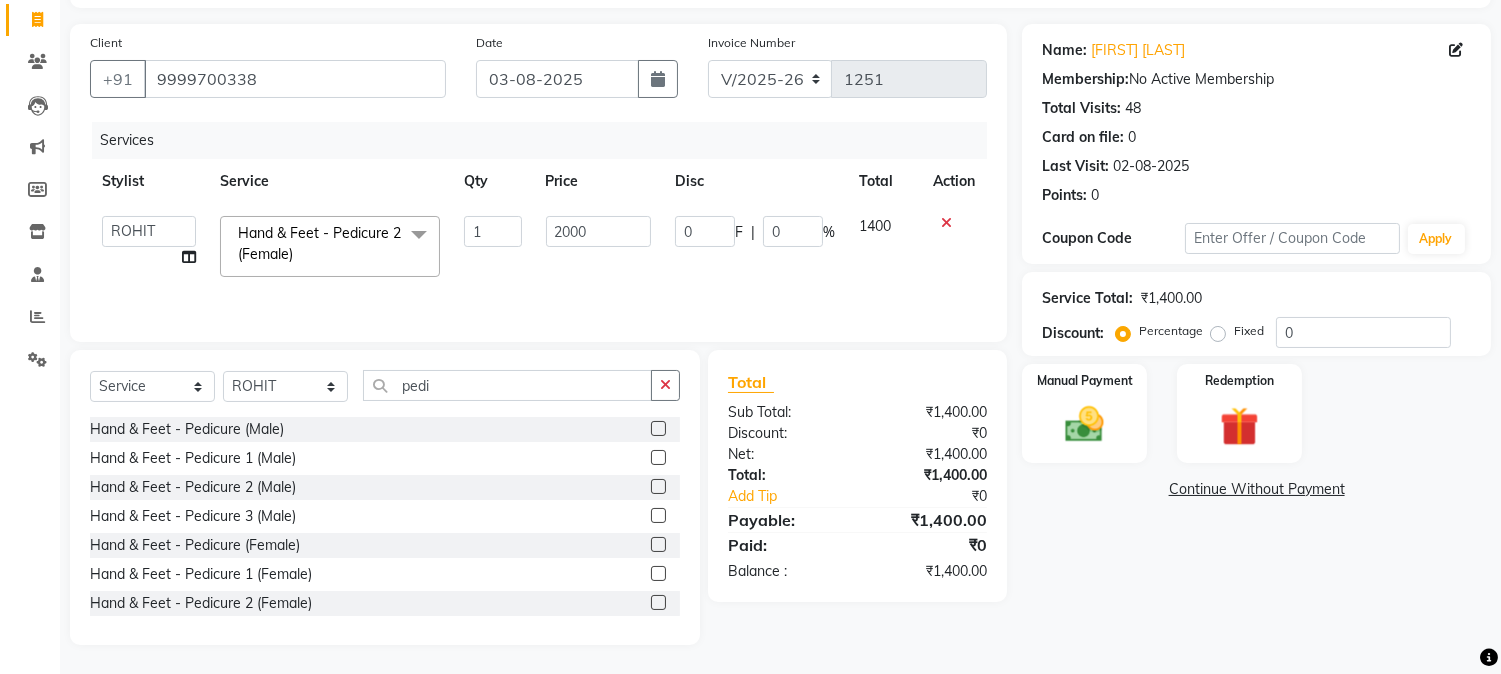 click on "Name: [FIRST] [LAST] Membership: No Active Membership Total Visits: 48 Card on file: 0 Last Visit: 02-08-2025 Points: 0 Coupon Code Apply Service Total: ₹1,400.00 Discount: Percentage Fixed 0 Manual Payment Redemption Continue Without Payment" 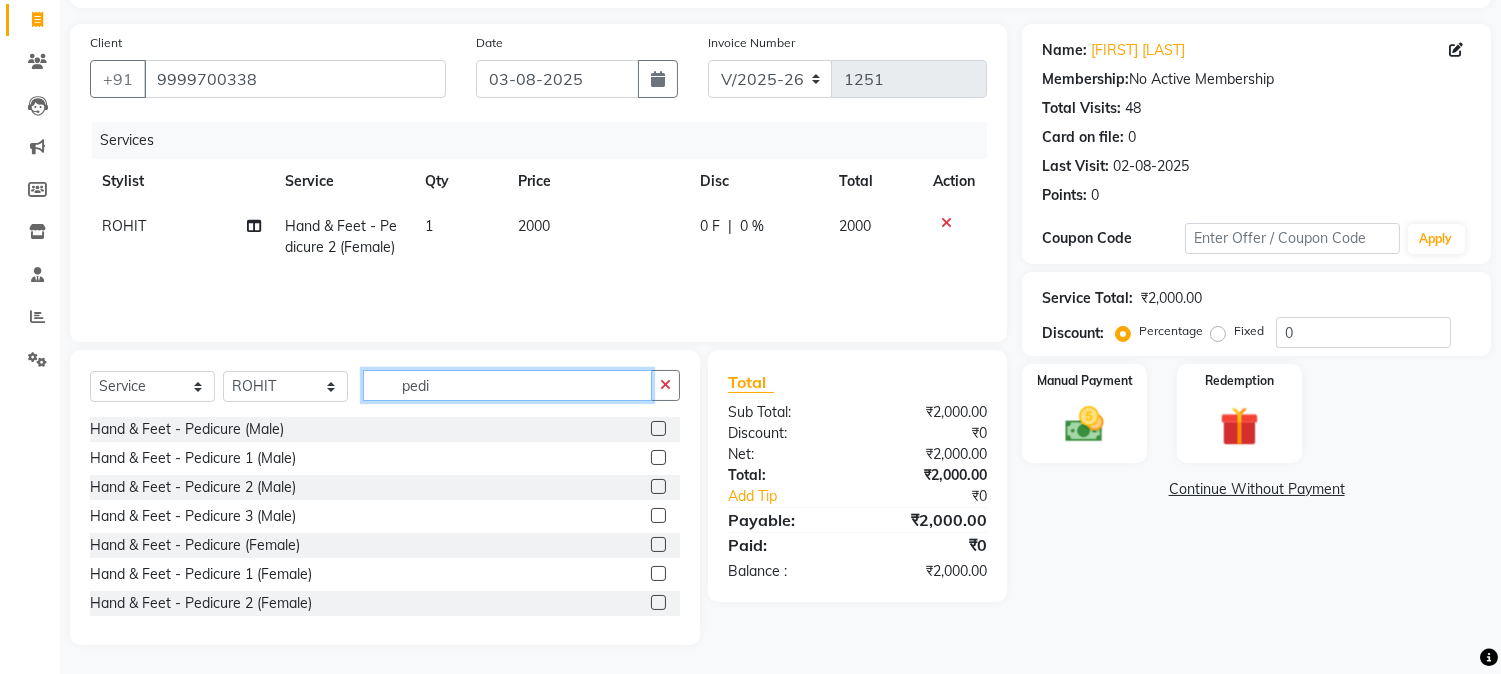 click on "pedi" 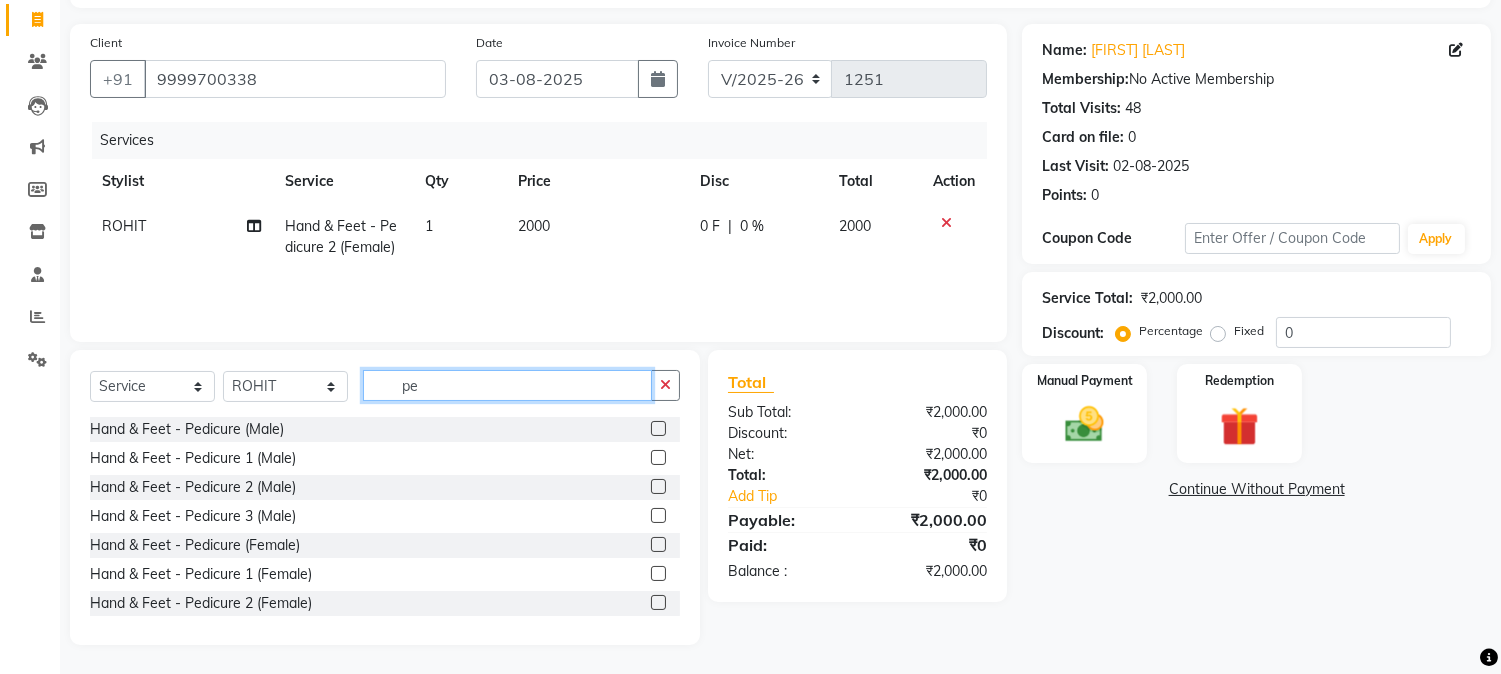 type on "p" 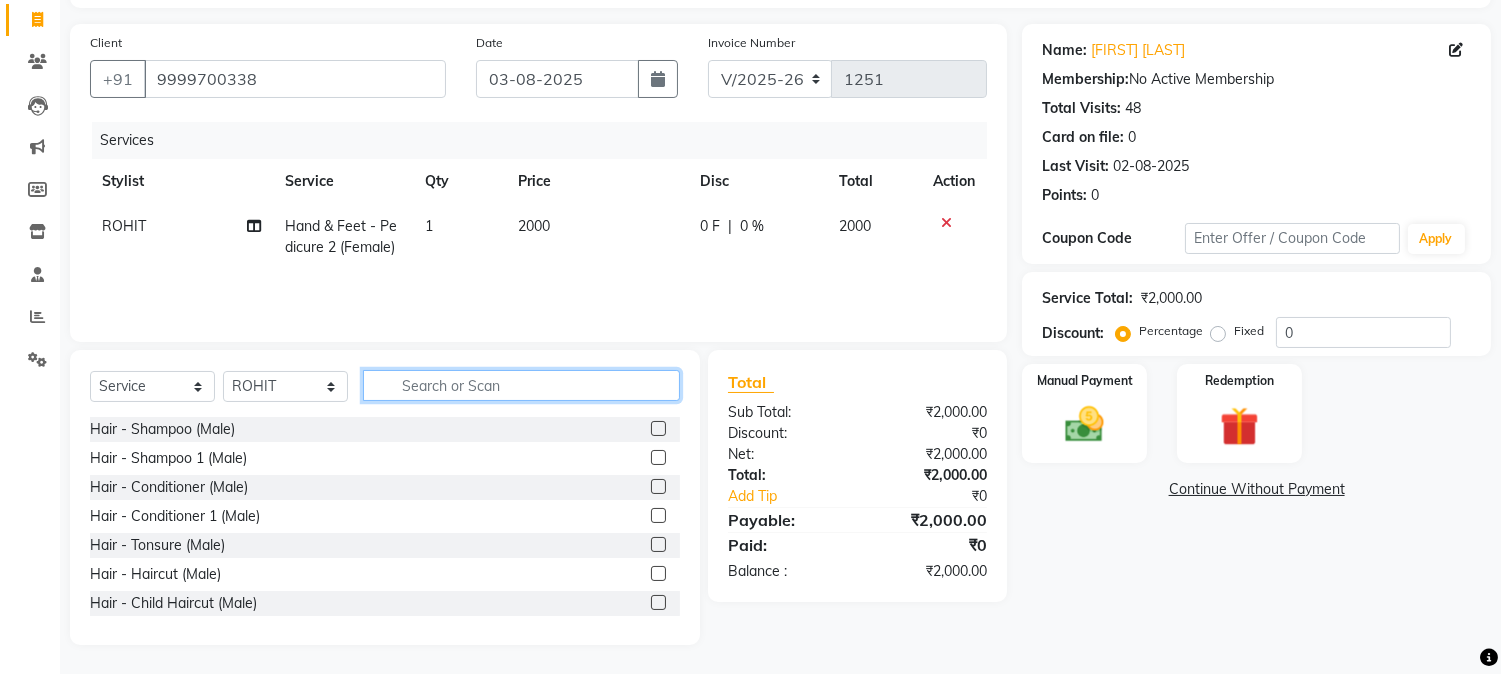 type 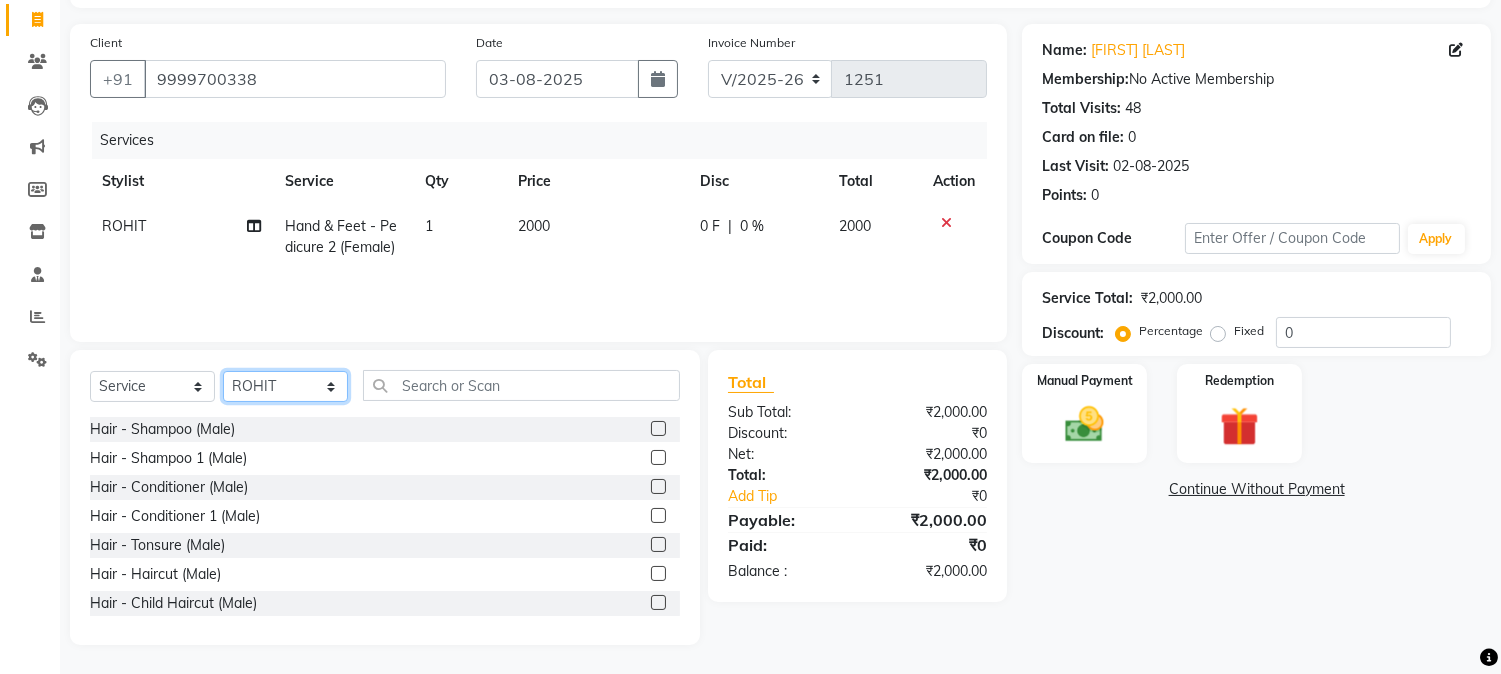 click on "Select Stylist Aarti Ahsan Aman BUBLEEN COUNTER SALE GAURAV Himanshu JAVED KAVITA Manager NITIN RAJNI ROHIT Saifi Sattu VISHAL" 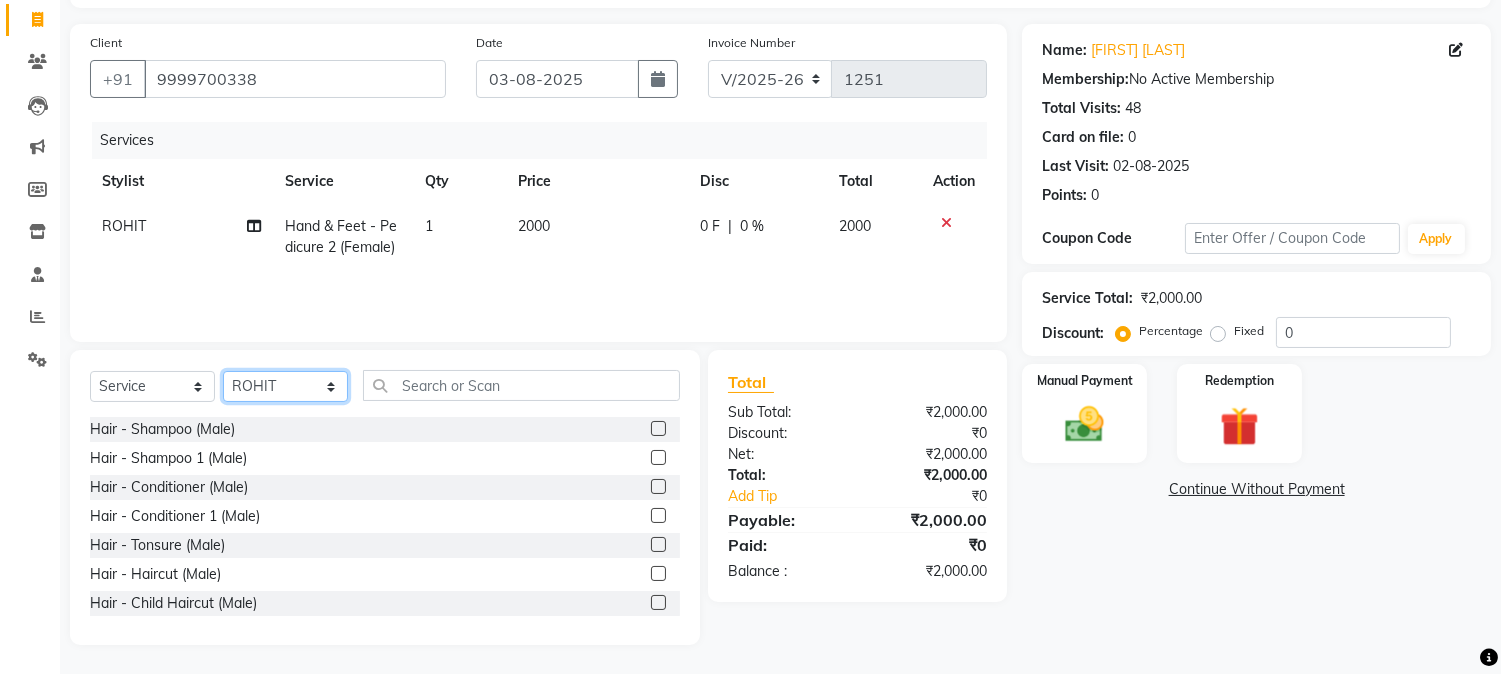 select on "85978" 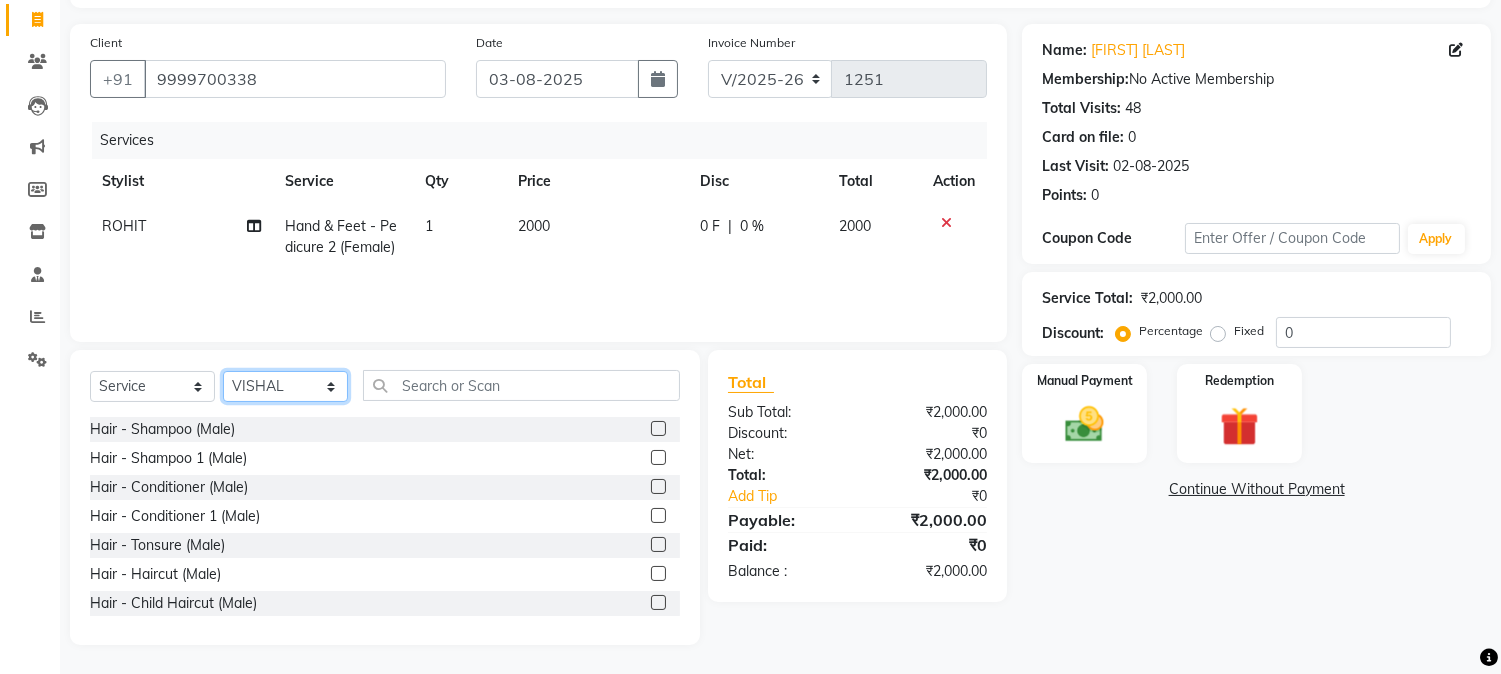 click on "Select Stylist Aarti Ahsan Aman BUBLEEN COUNTER SALE GAURAV Himanshu JAVED KAVITA Manager NITIN RAJNI ROHIT Saifi Sattu VISHAL" 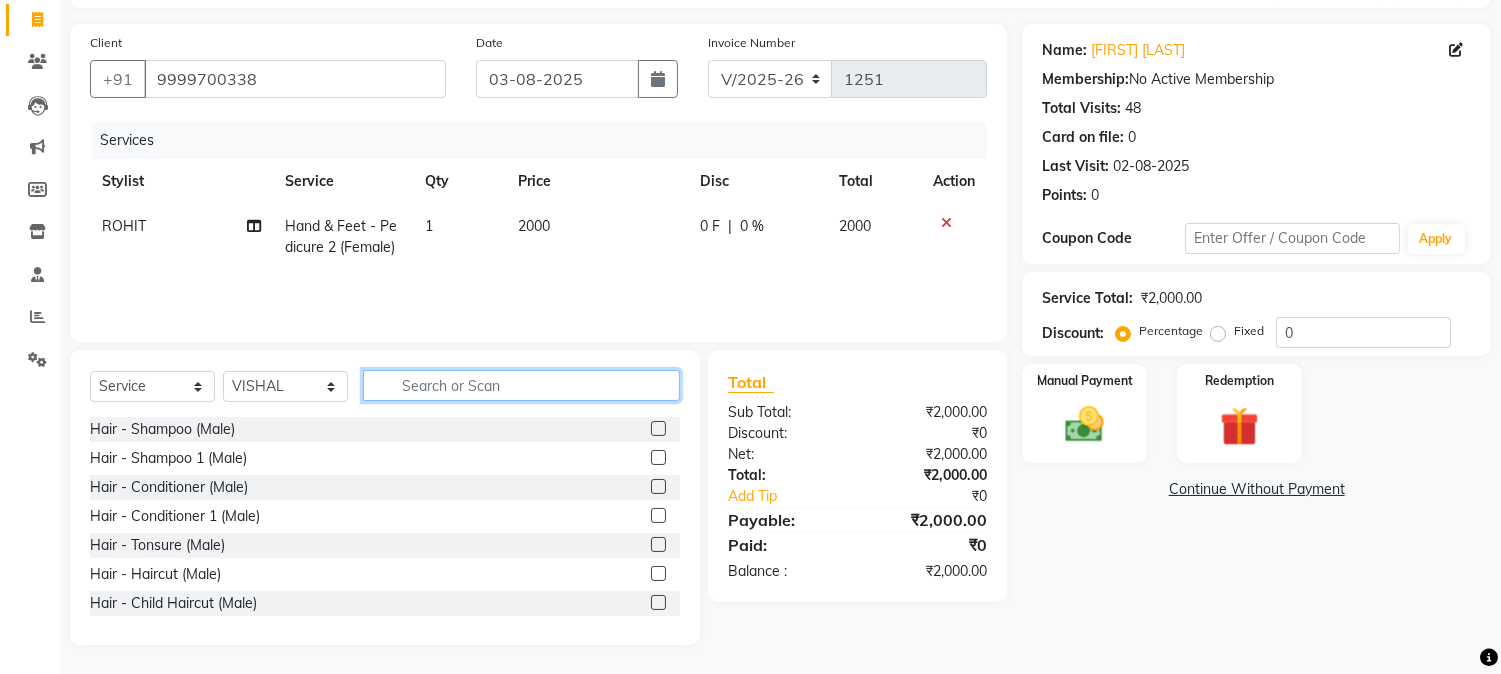 click 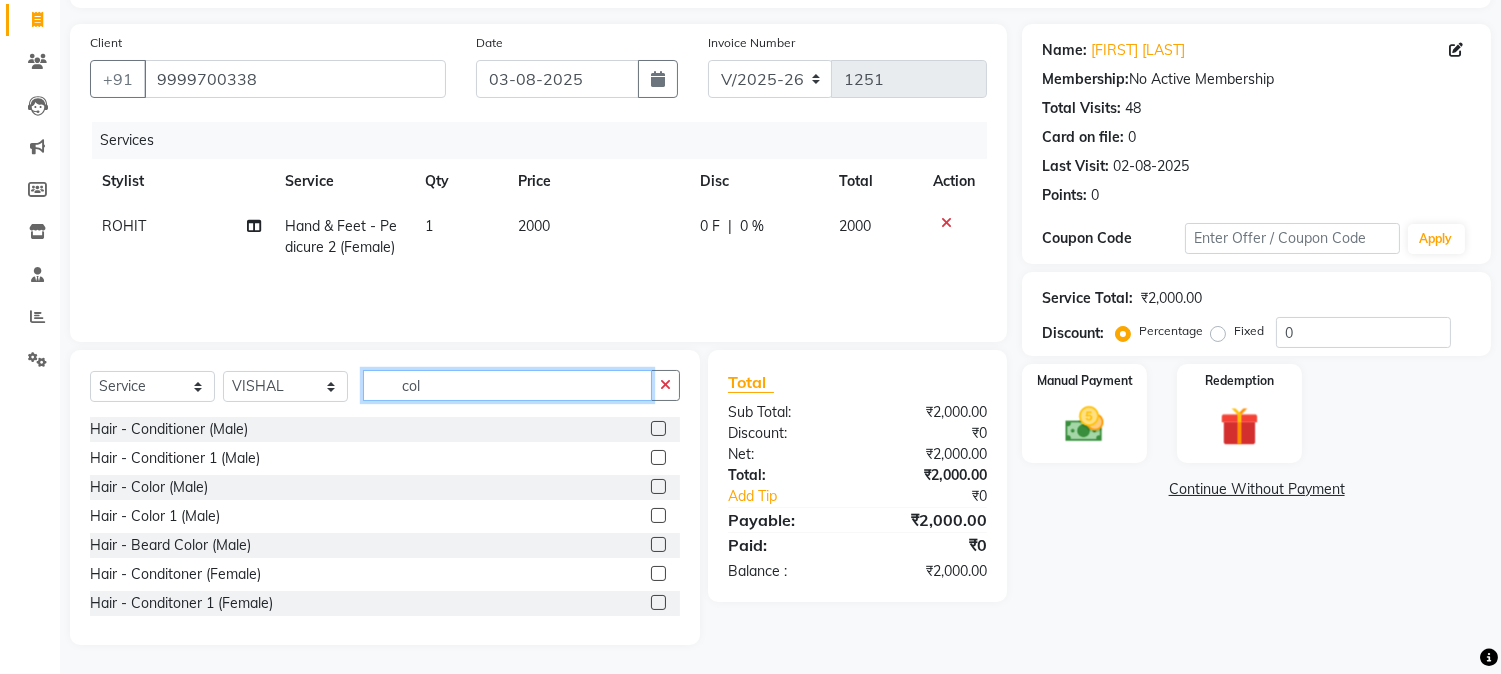 scroll, scrollTop: 101, scrollLeft: 0, axis: vertical 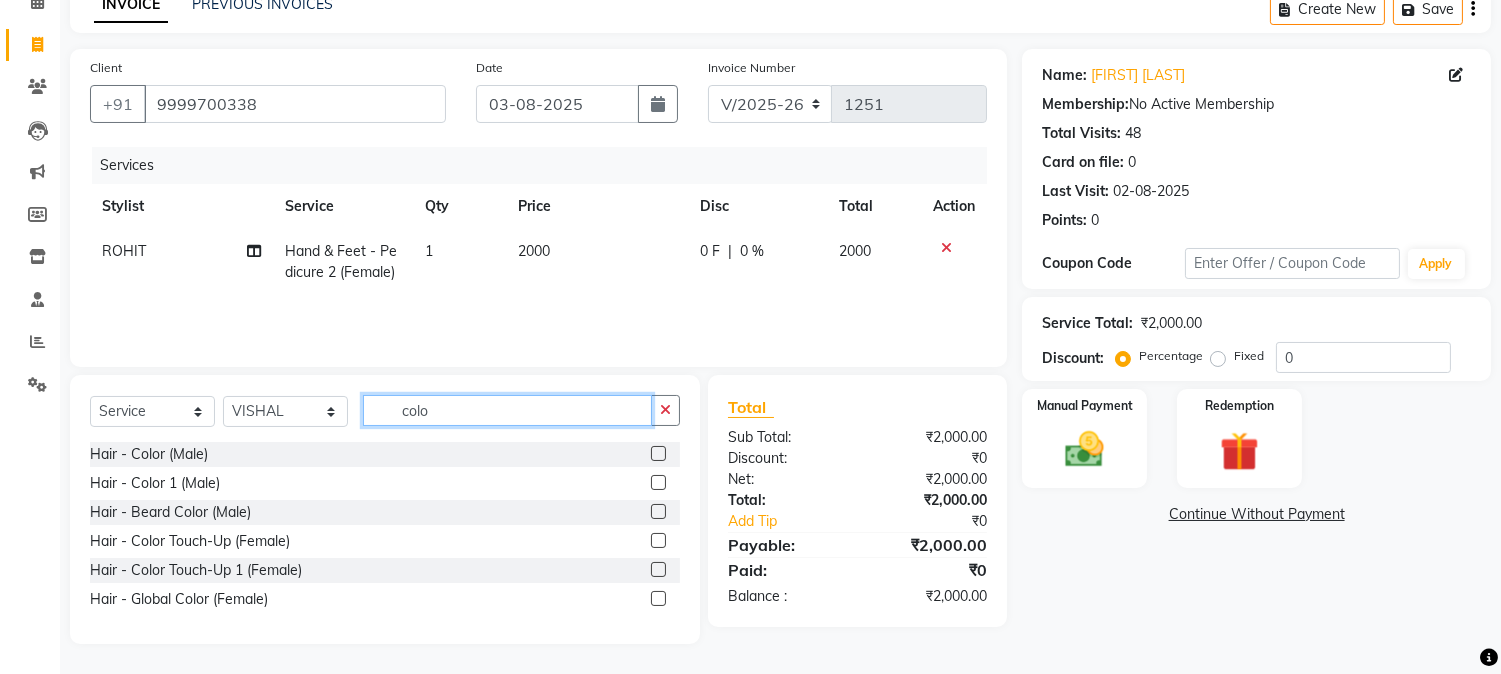 type on "colo" 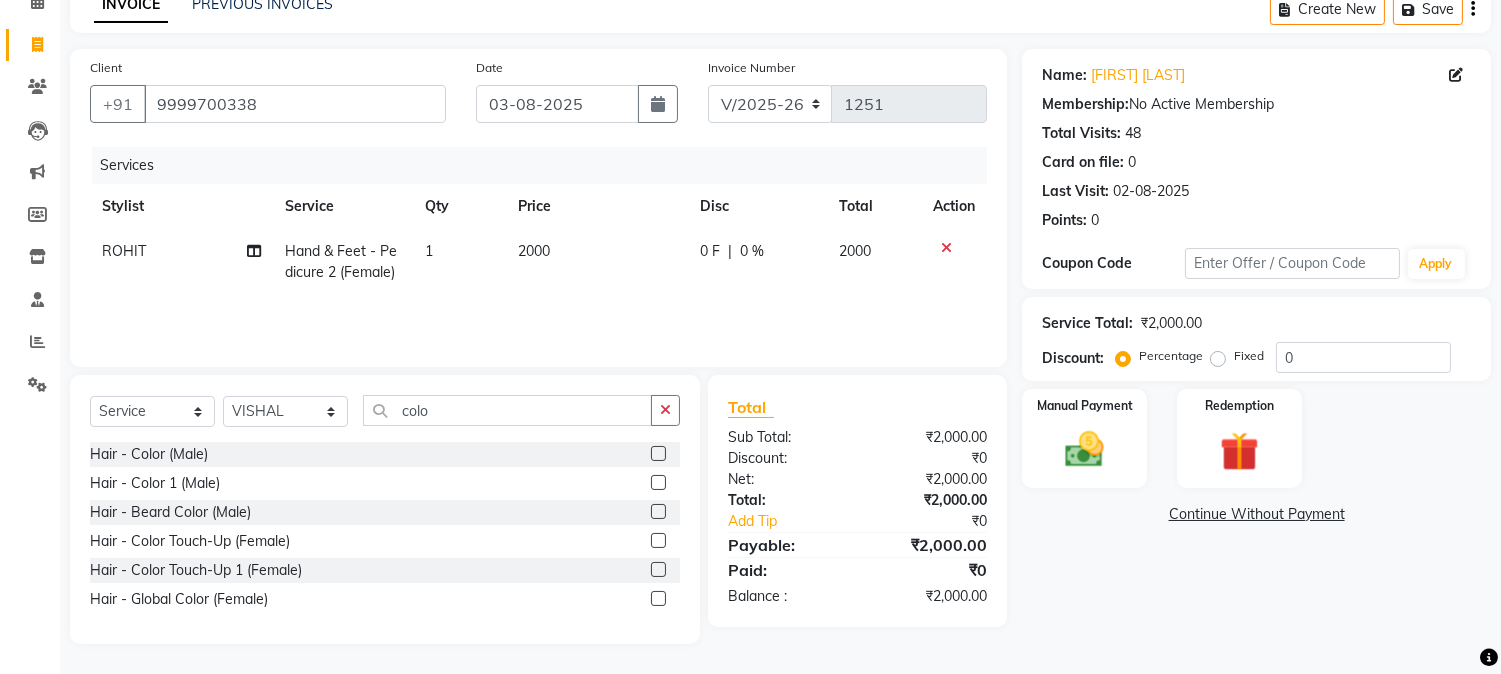 click 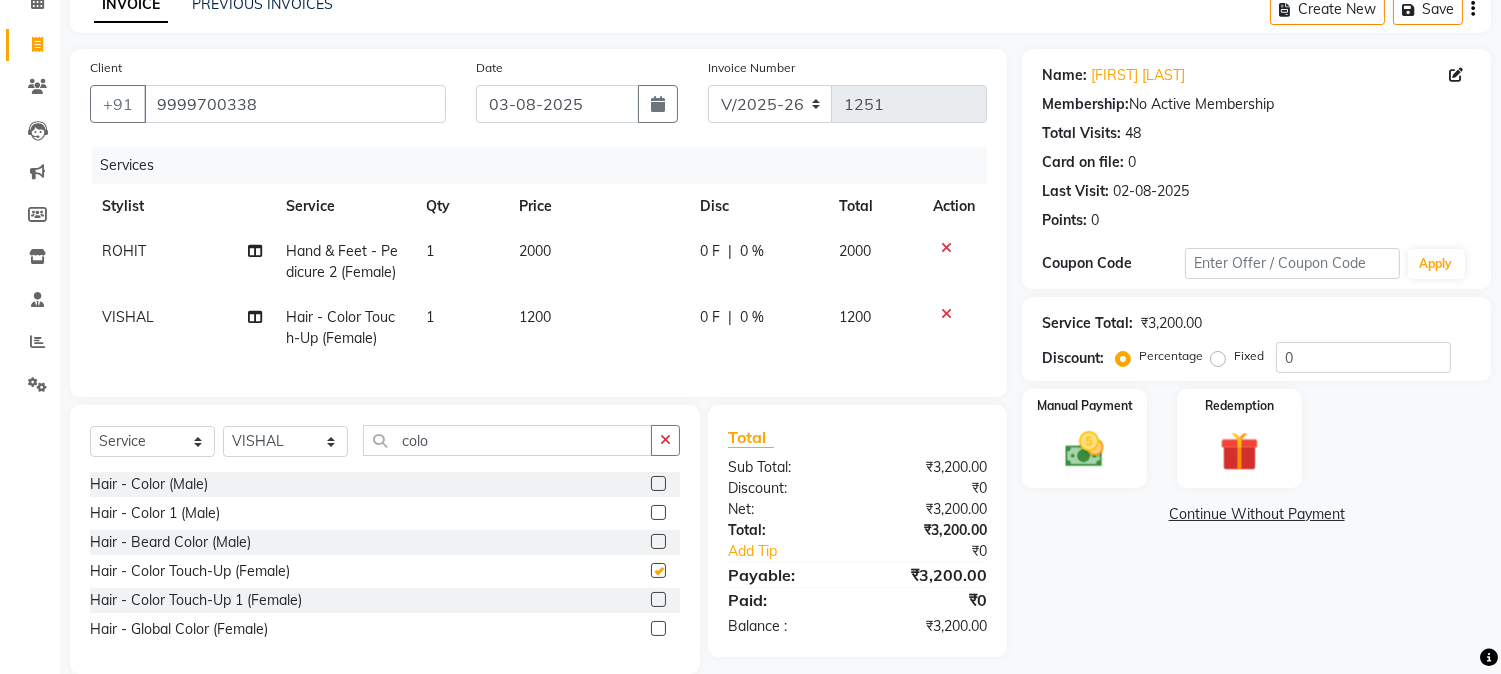 checkbox on "false" 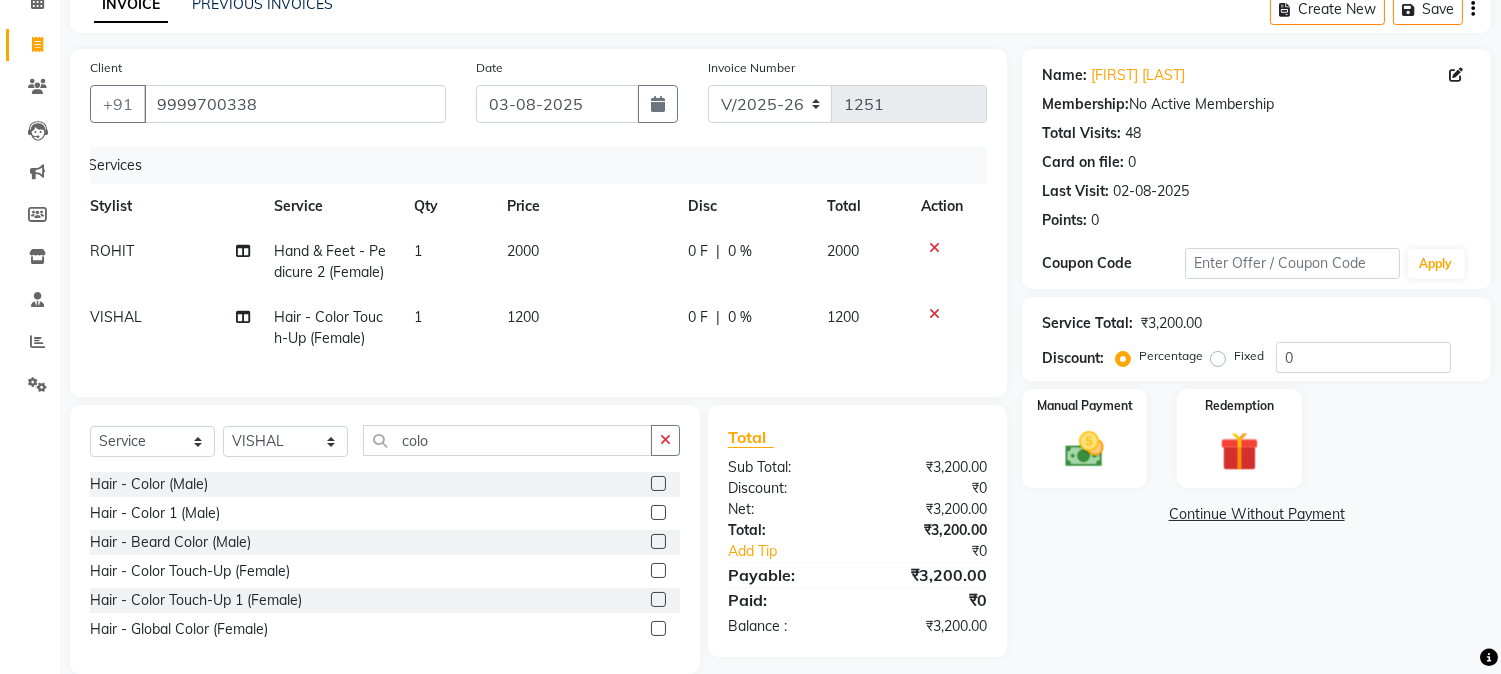 scroll, scrollTop: 0, scrollLeft: 14, axis: horizontal 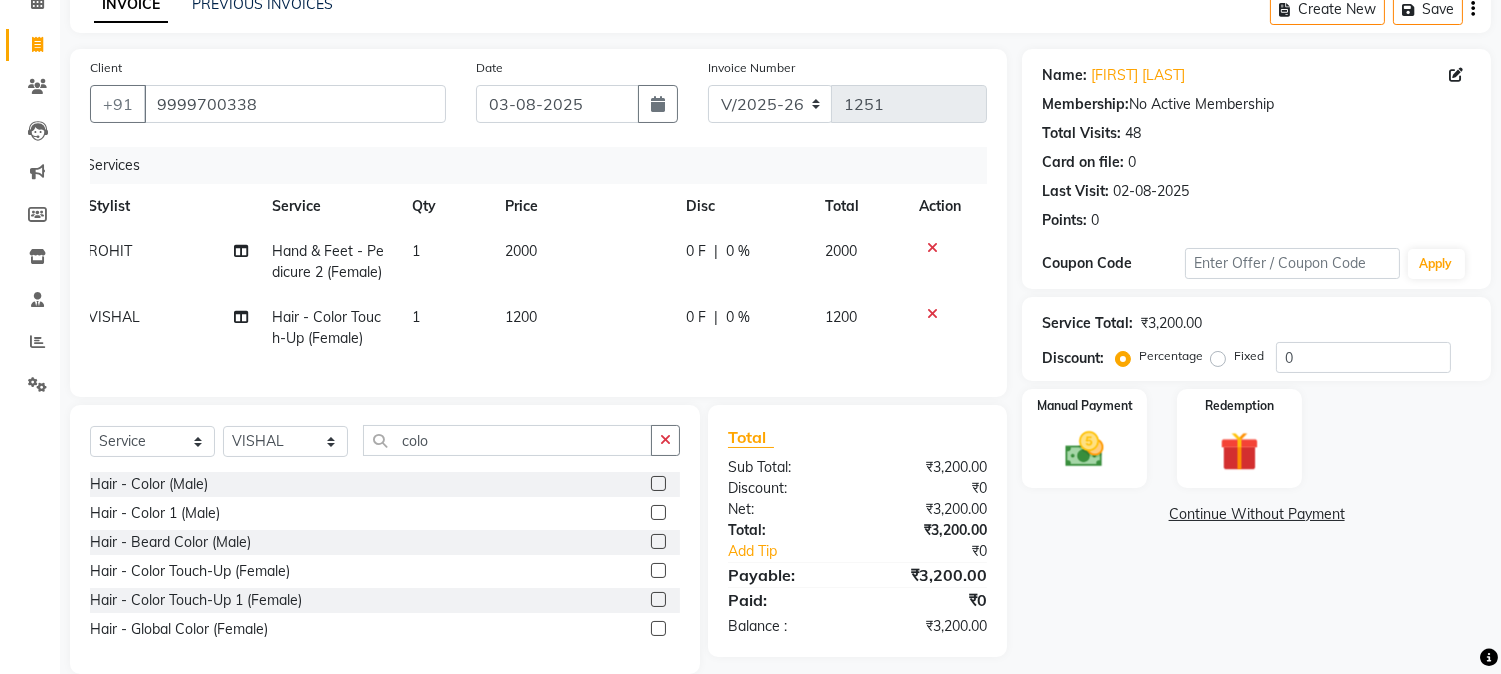 click on "0 F | 0 %" 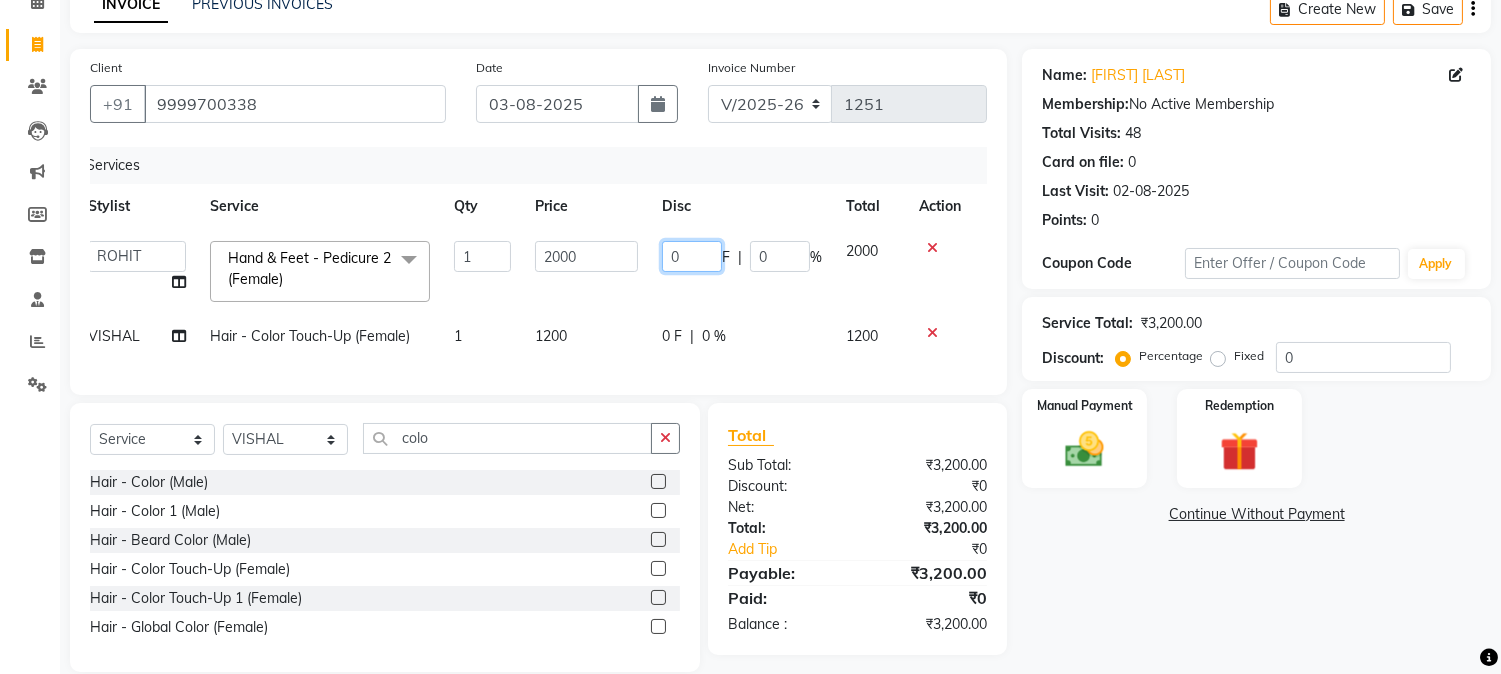 click on "0" 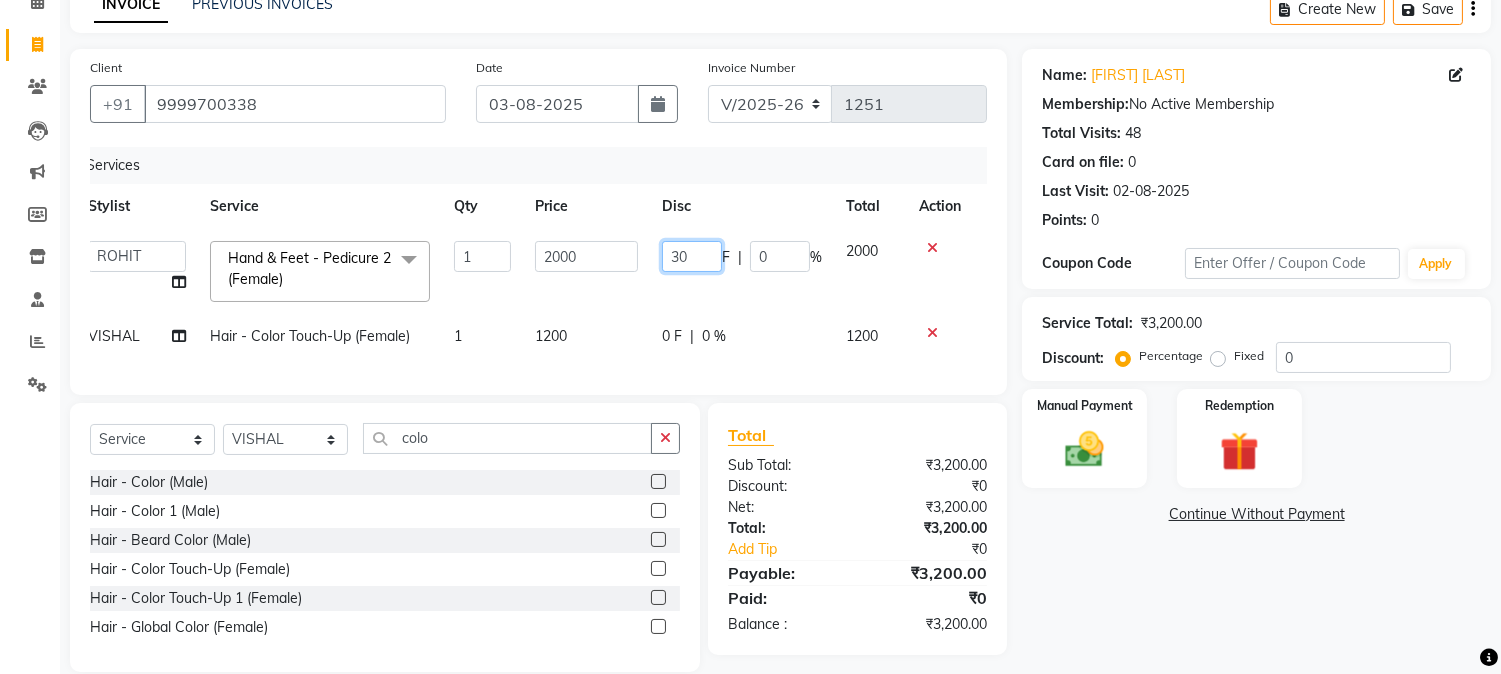 type on "300" 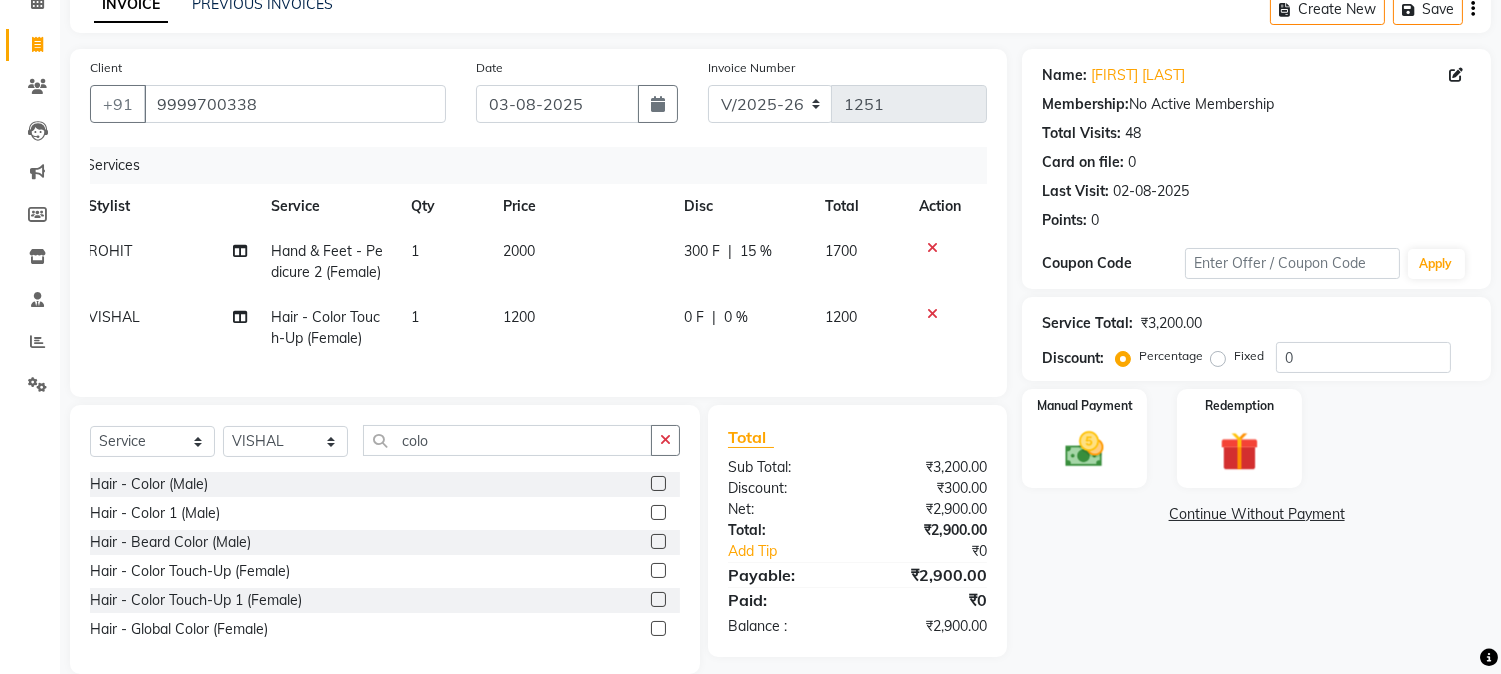 click on "0 F | 0 %" 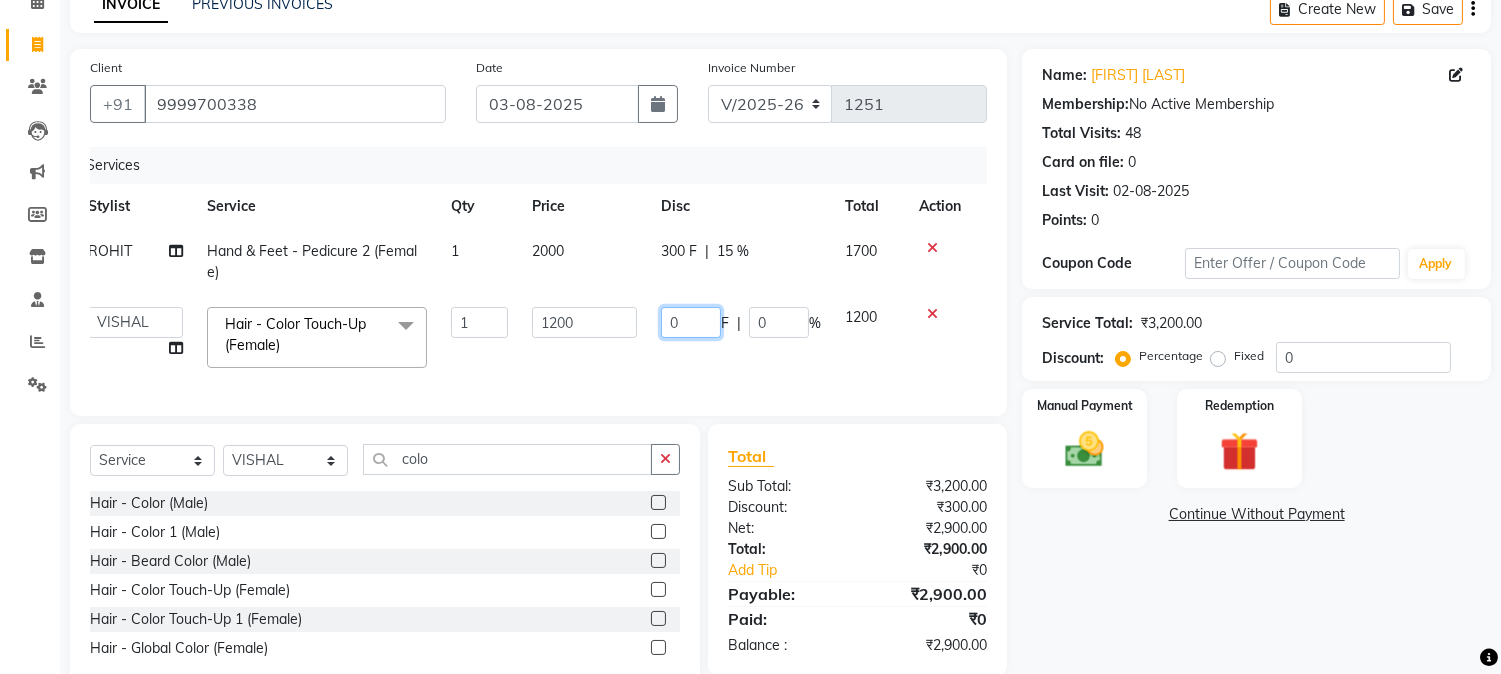 click on "0" 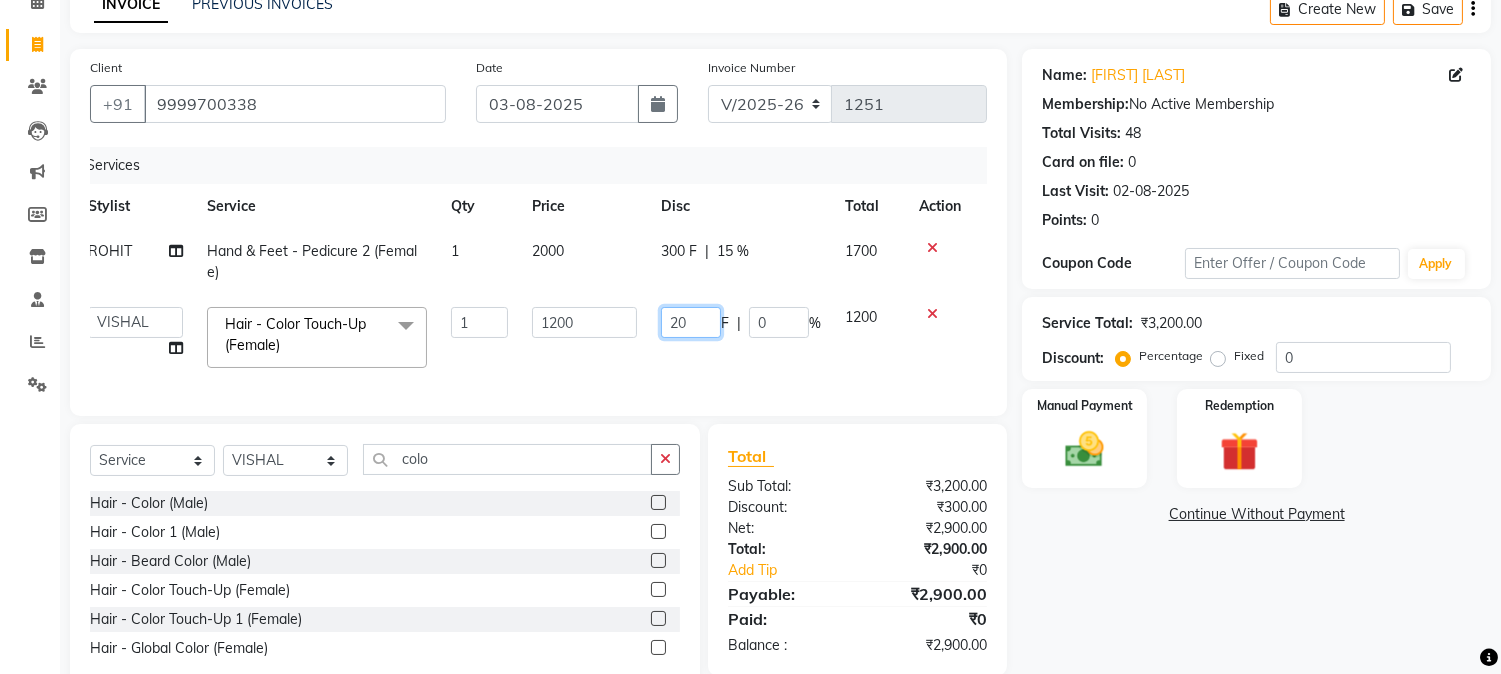 type on "200" 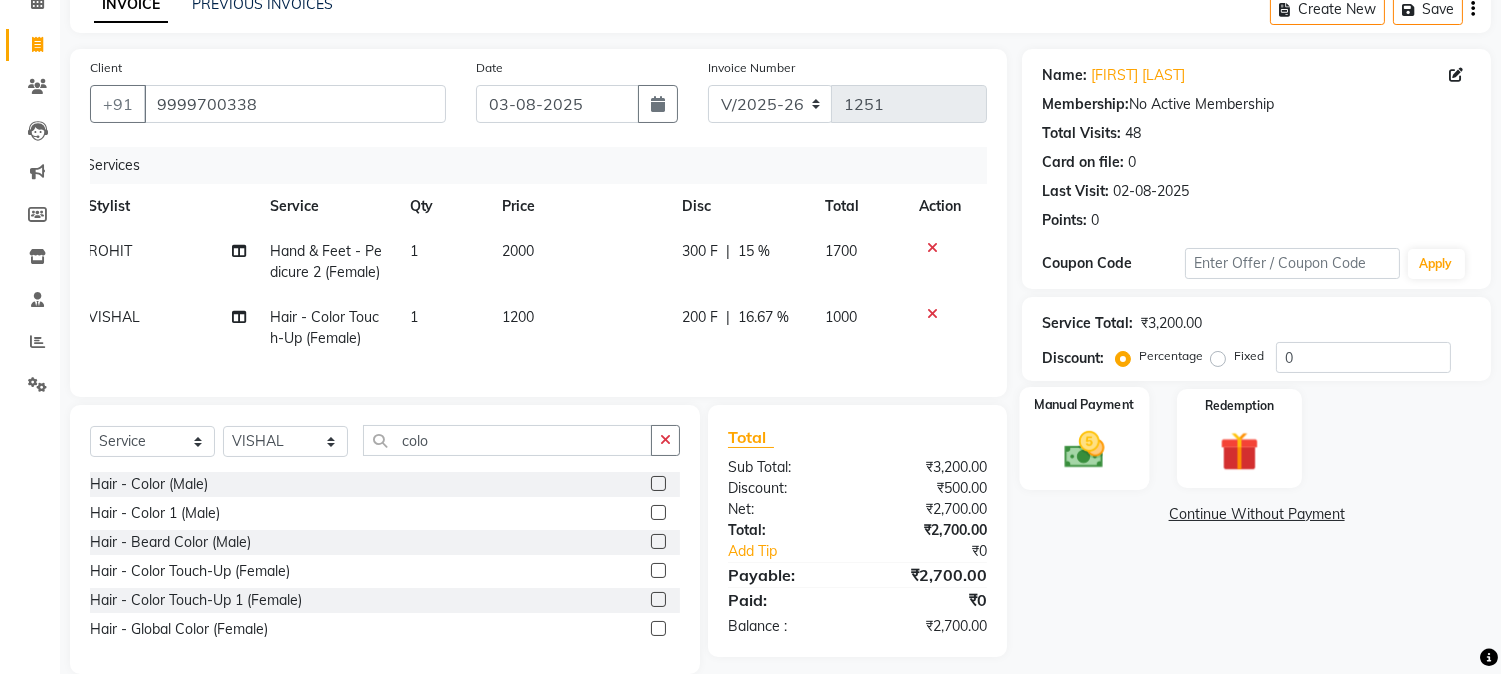 click 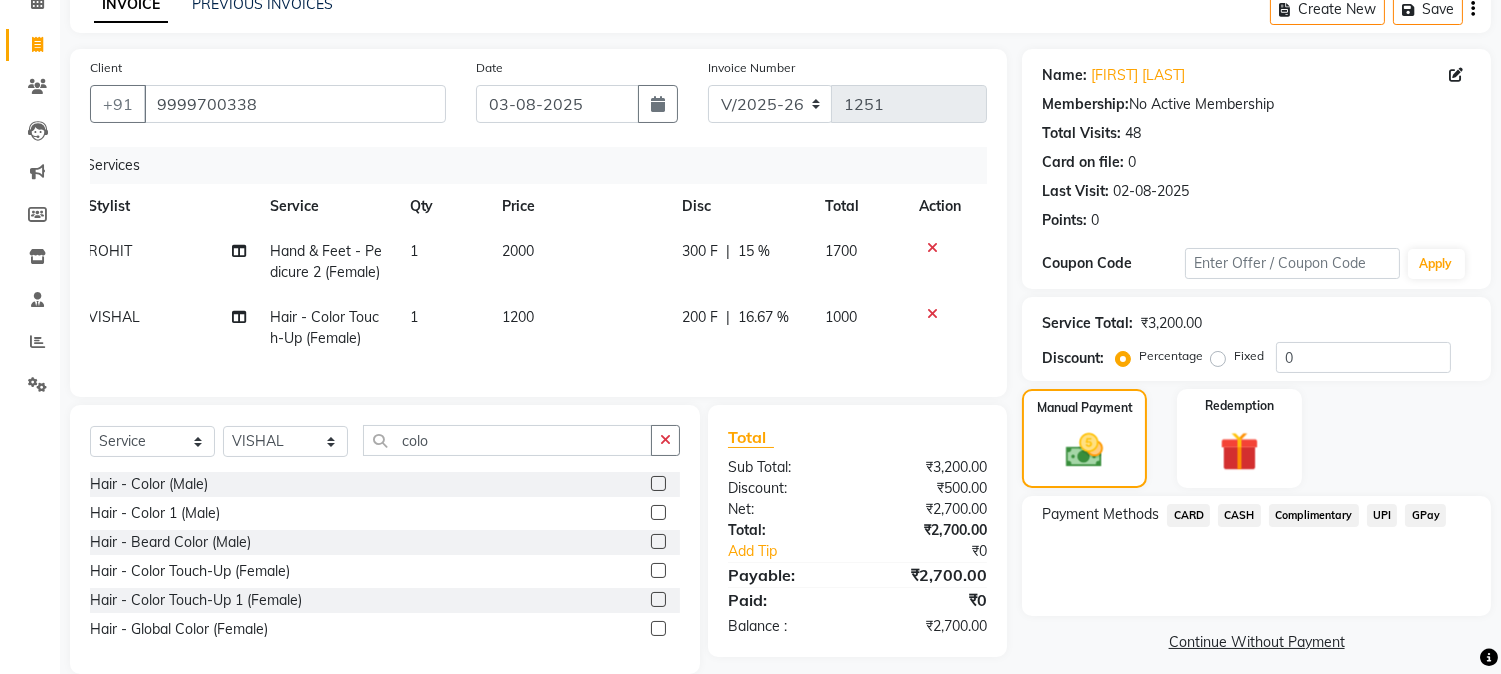 click on "CASH" 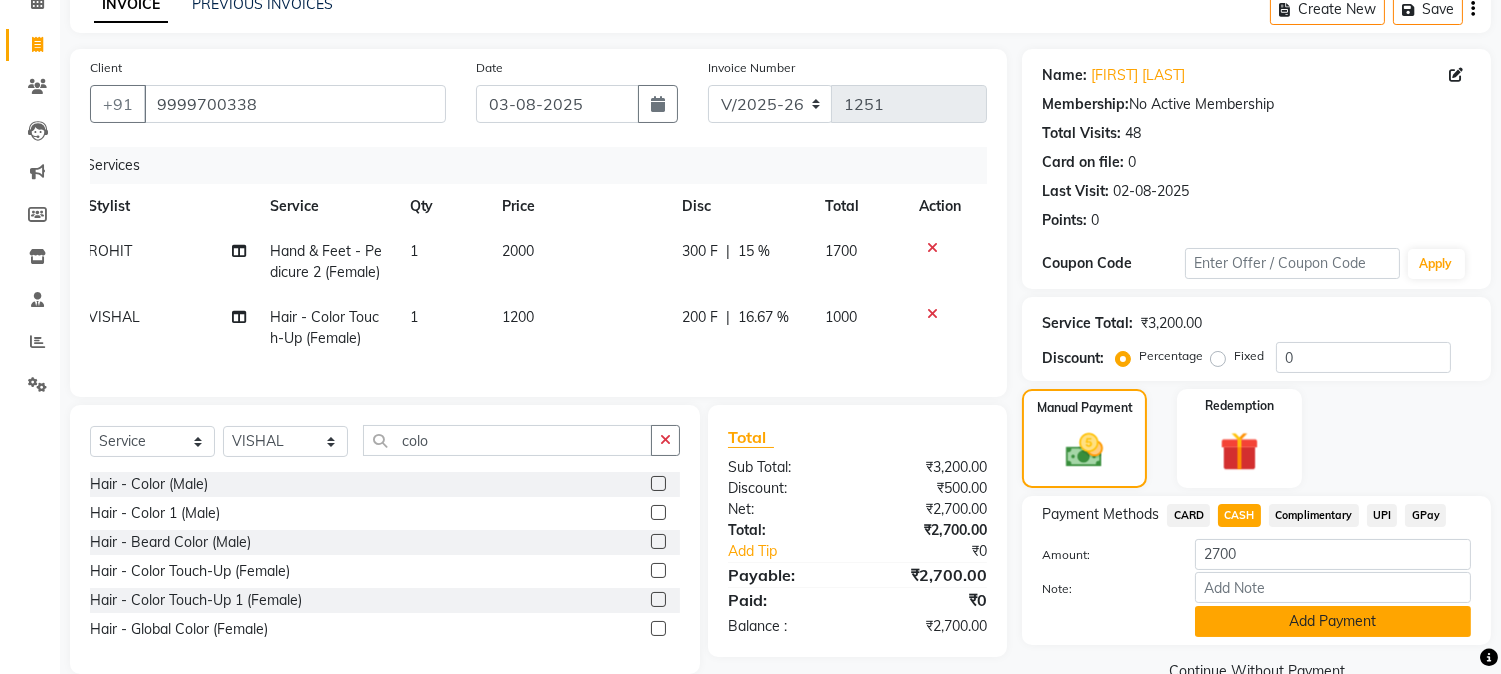 click on "Add Payment" 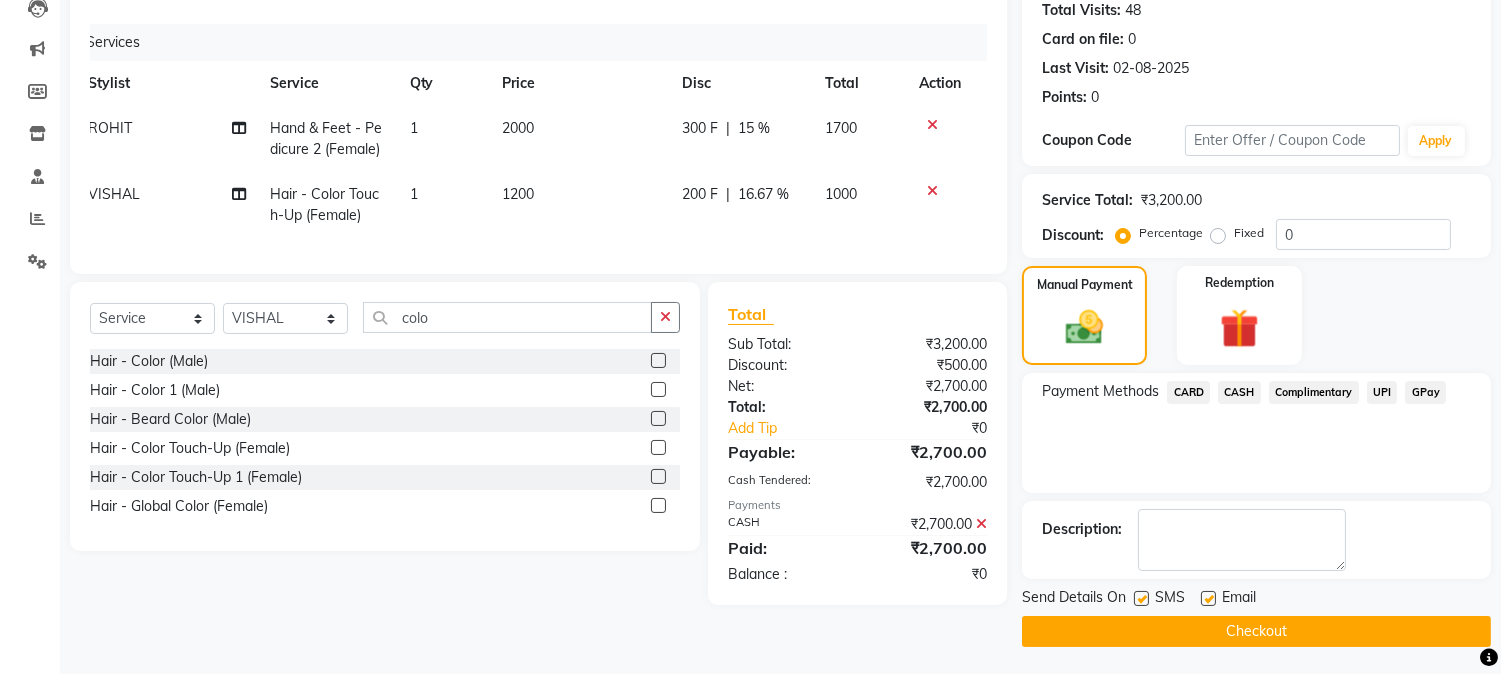scroll, scrollTop: 225, scrollLeft: 0, axis: vertical 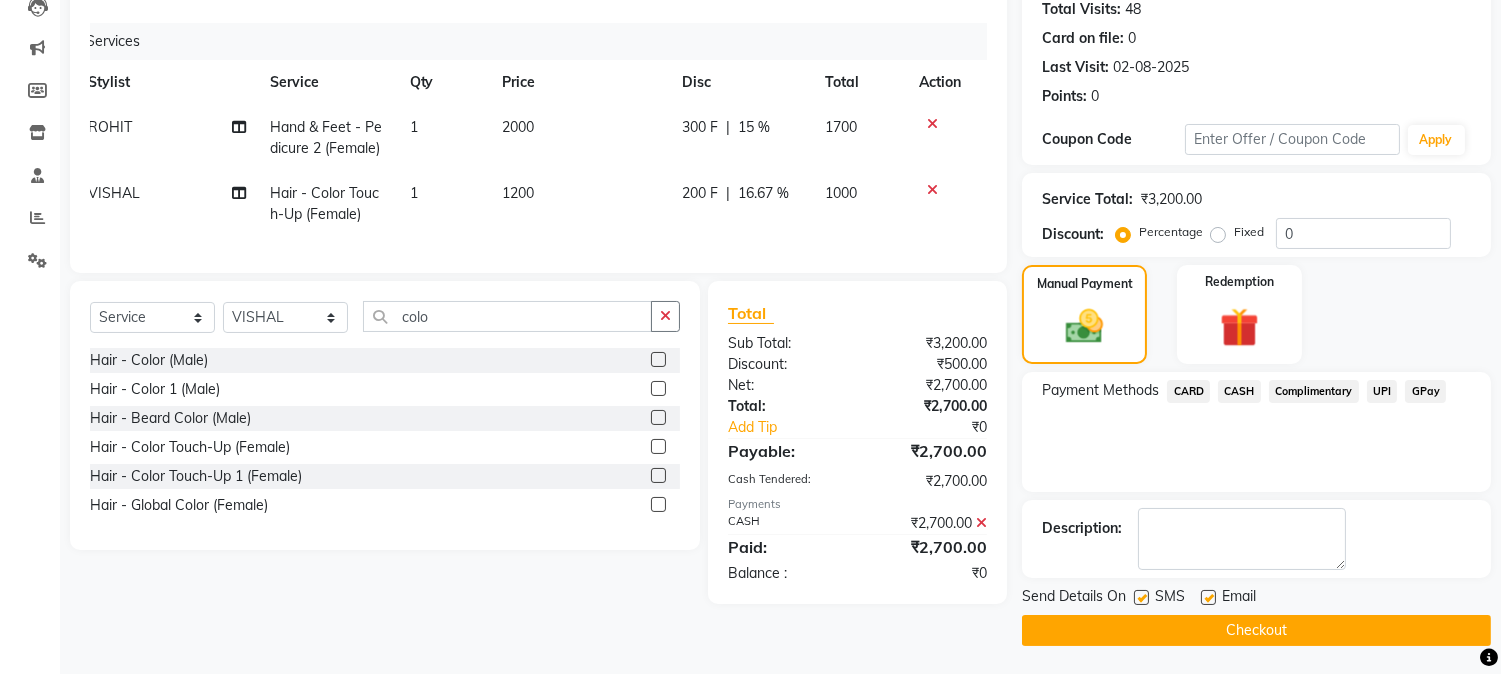 click on "Checkout" 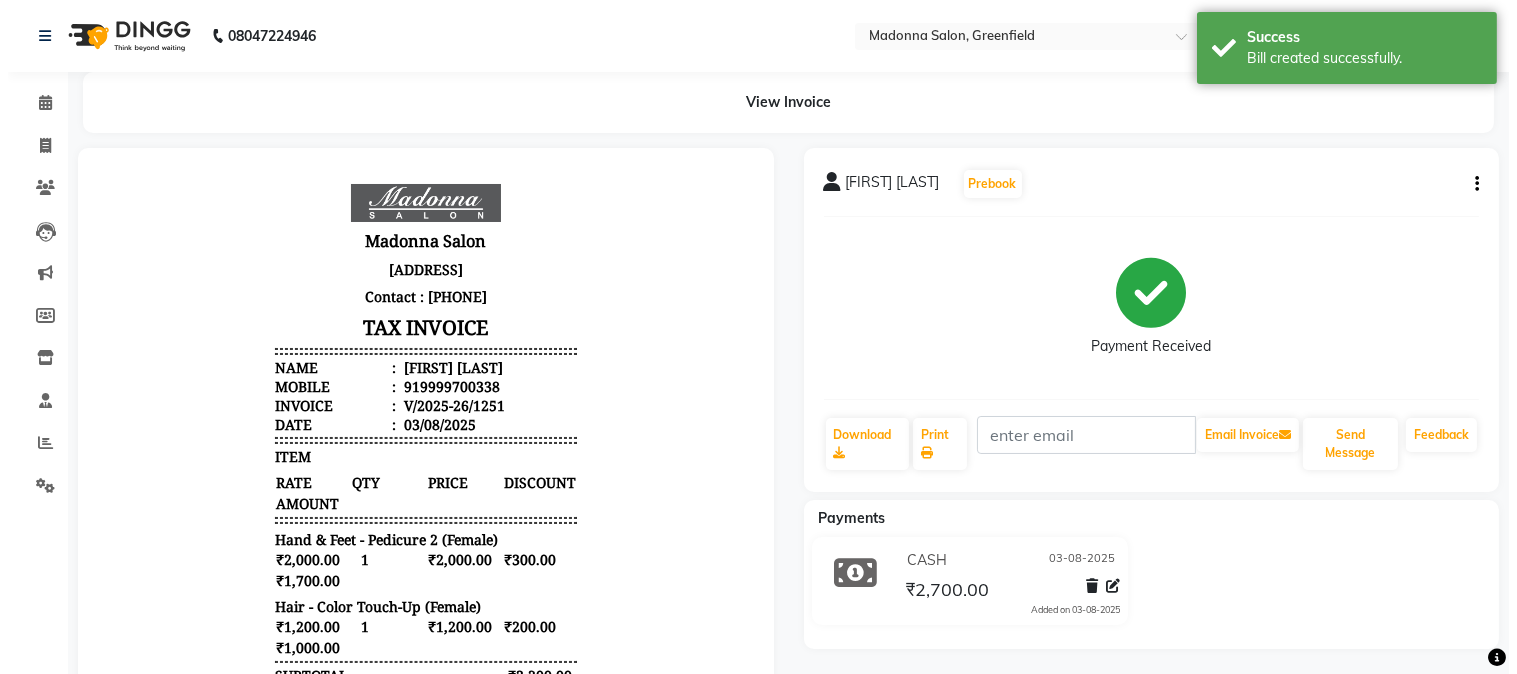 scroll, scrollTop: 0, scrollLeft: 0, axis: both 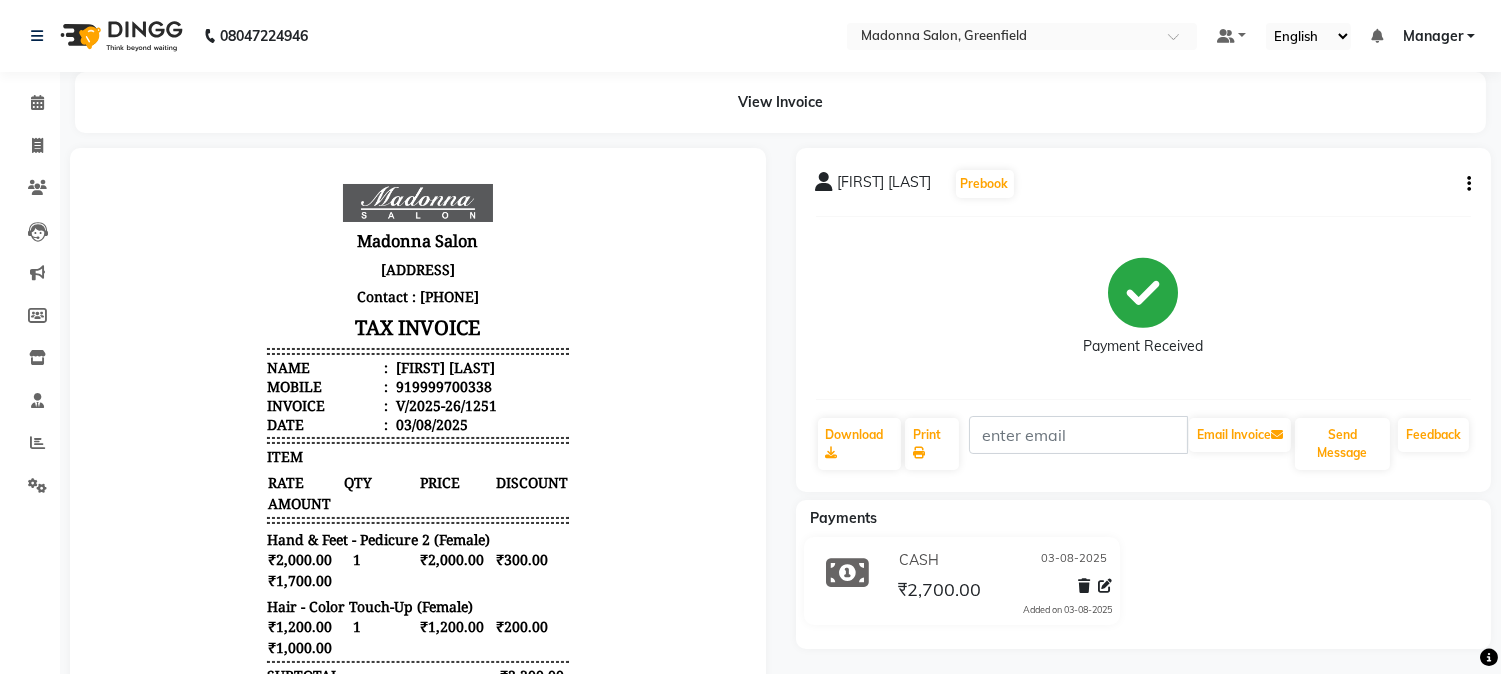 select on "service" 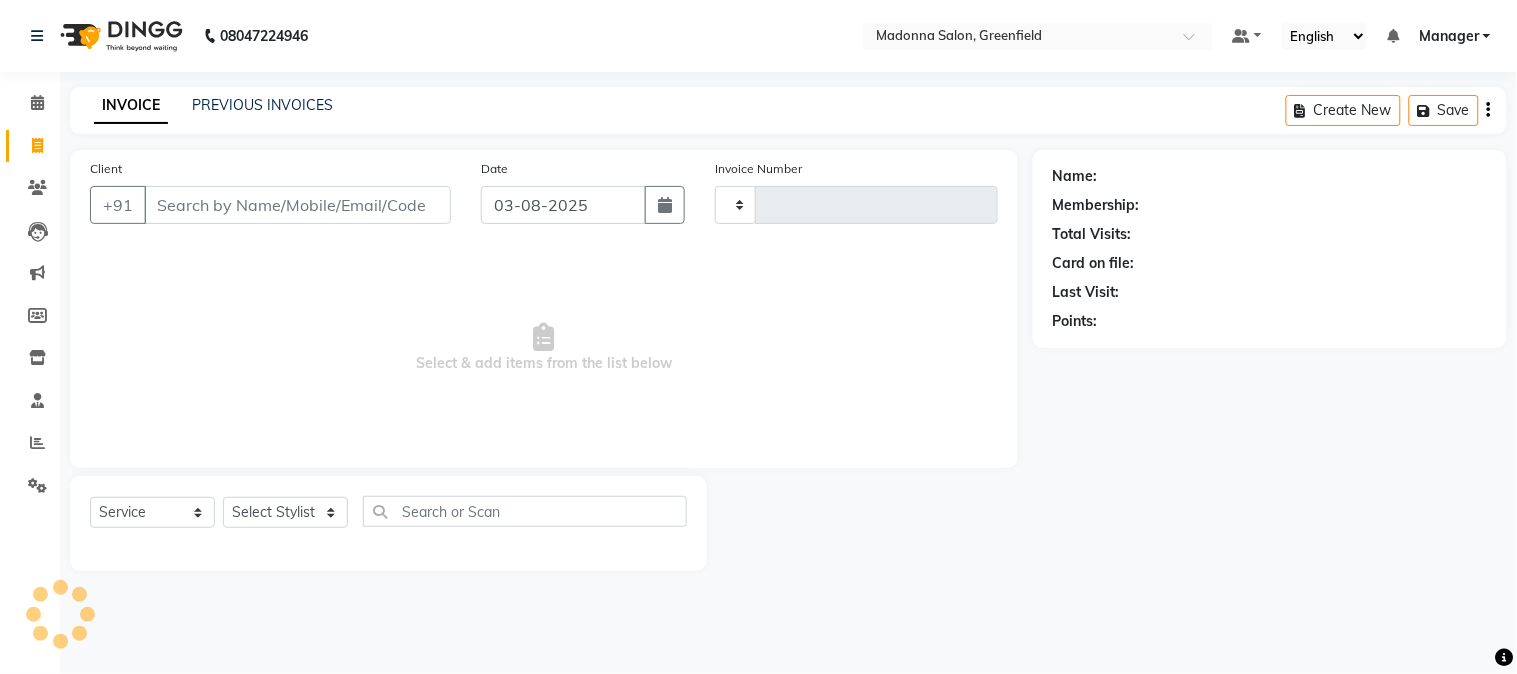 type on "1252" 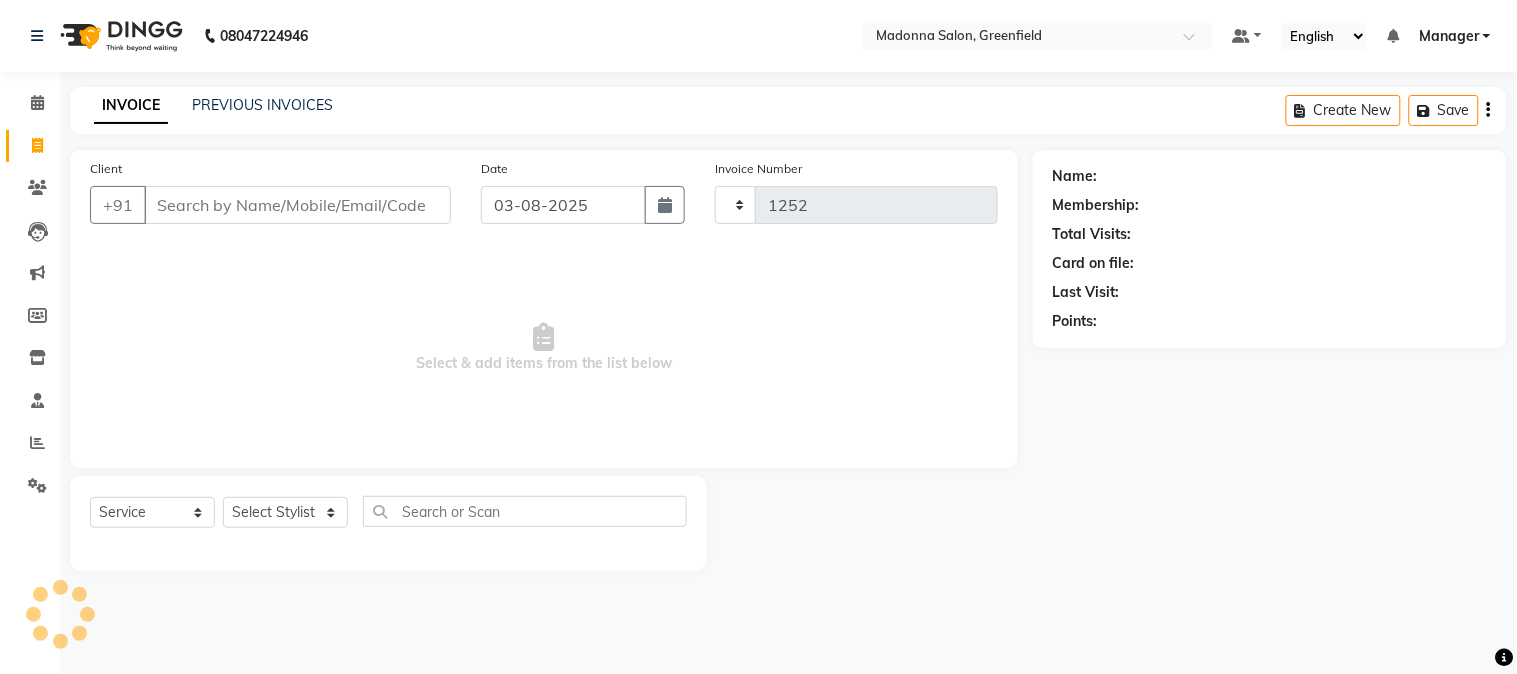 select on "7672" 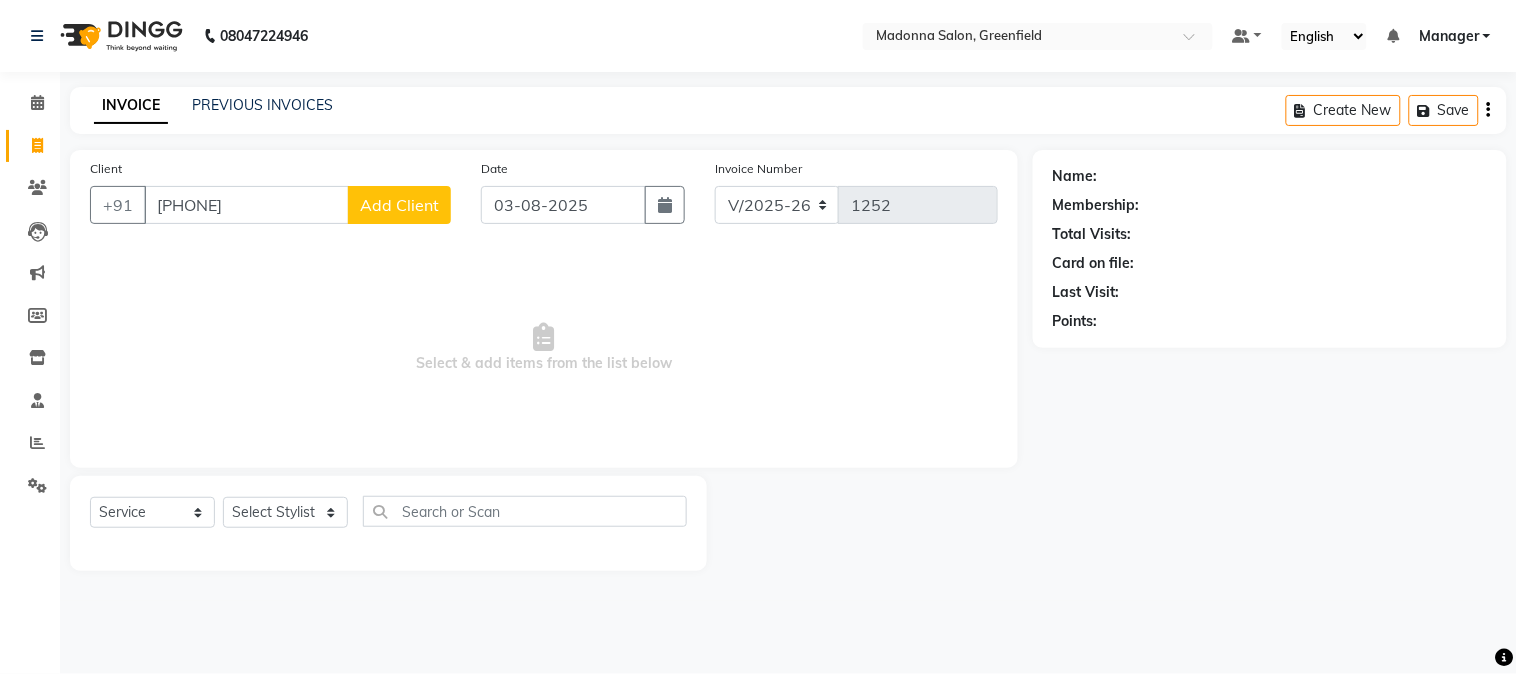 type on "[PHONE]" 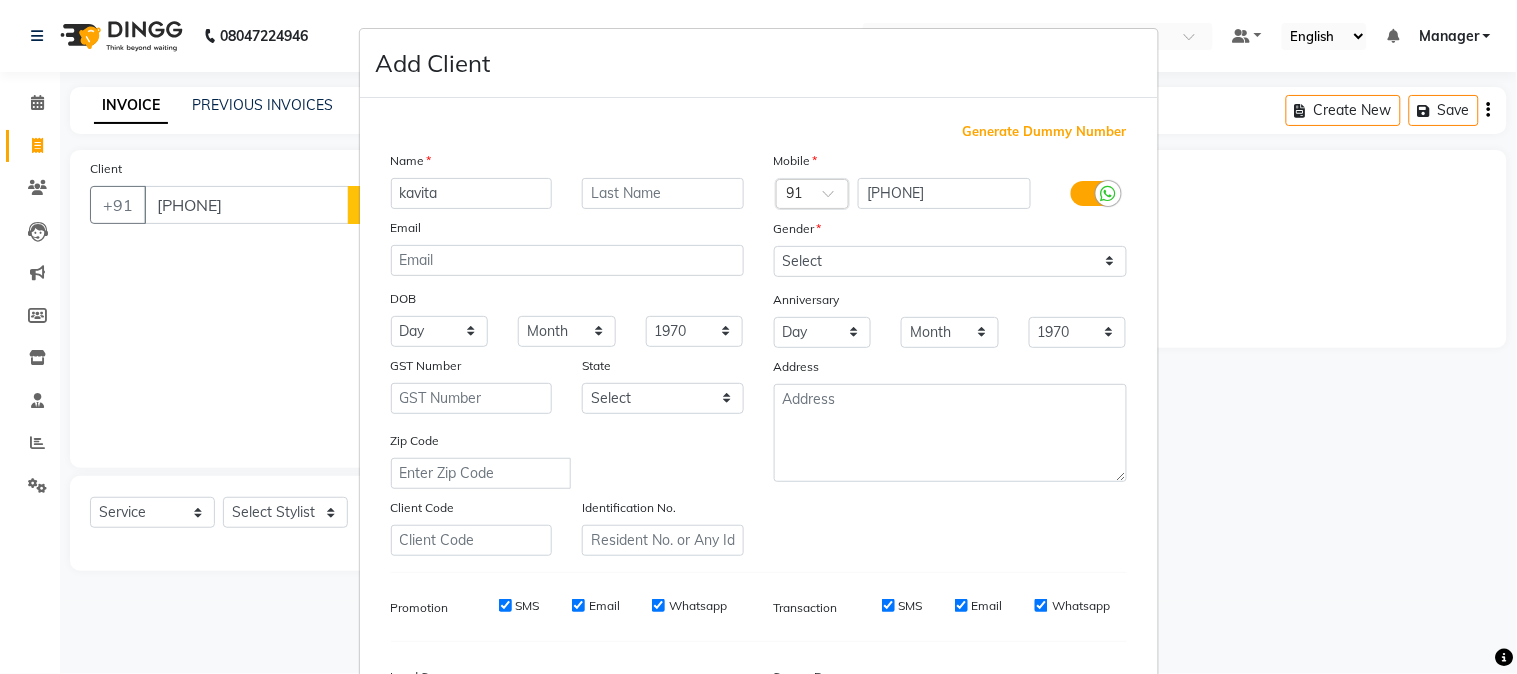 type on "kavita" 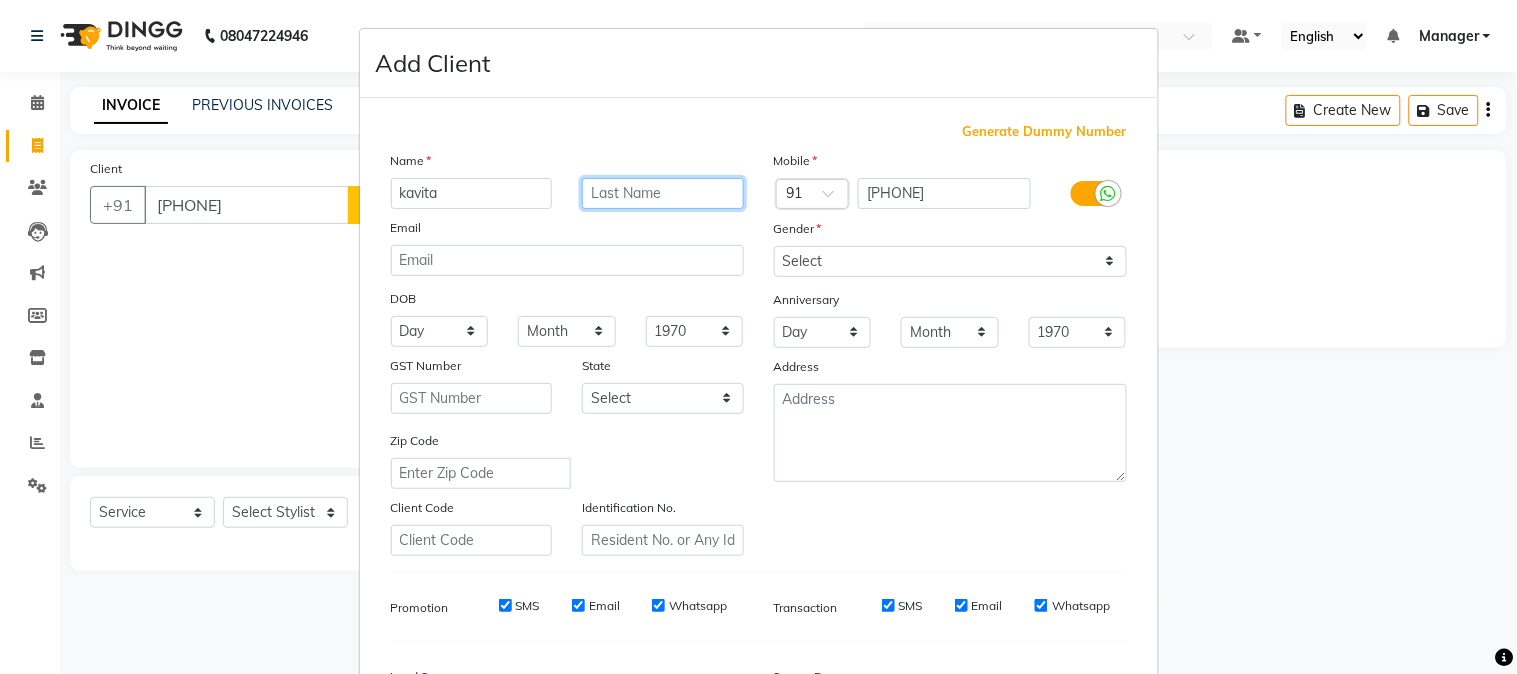 click at bounding box center (663, 193) 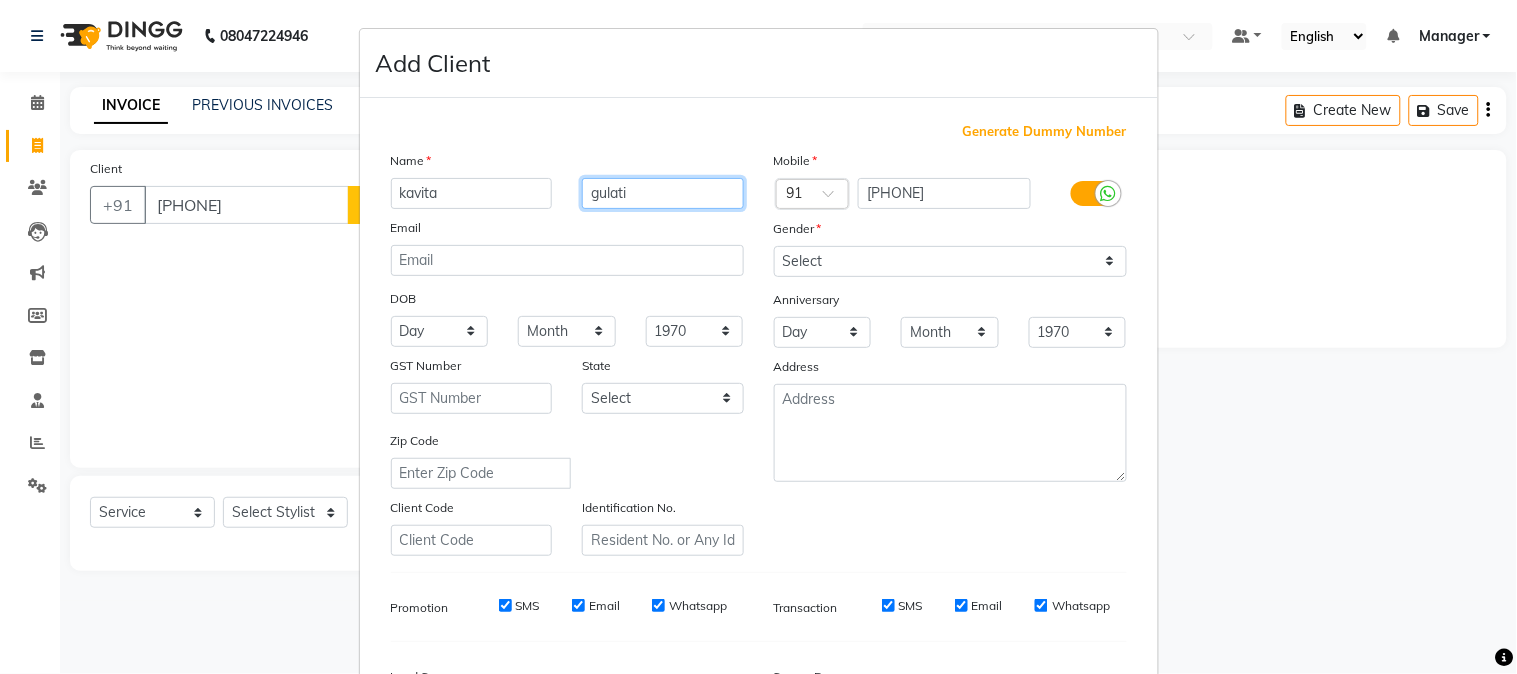 type on "gulati" 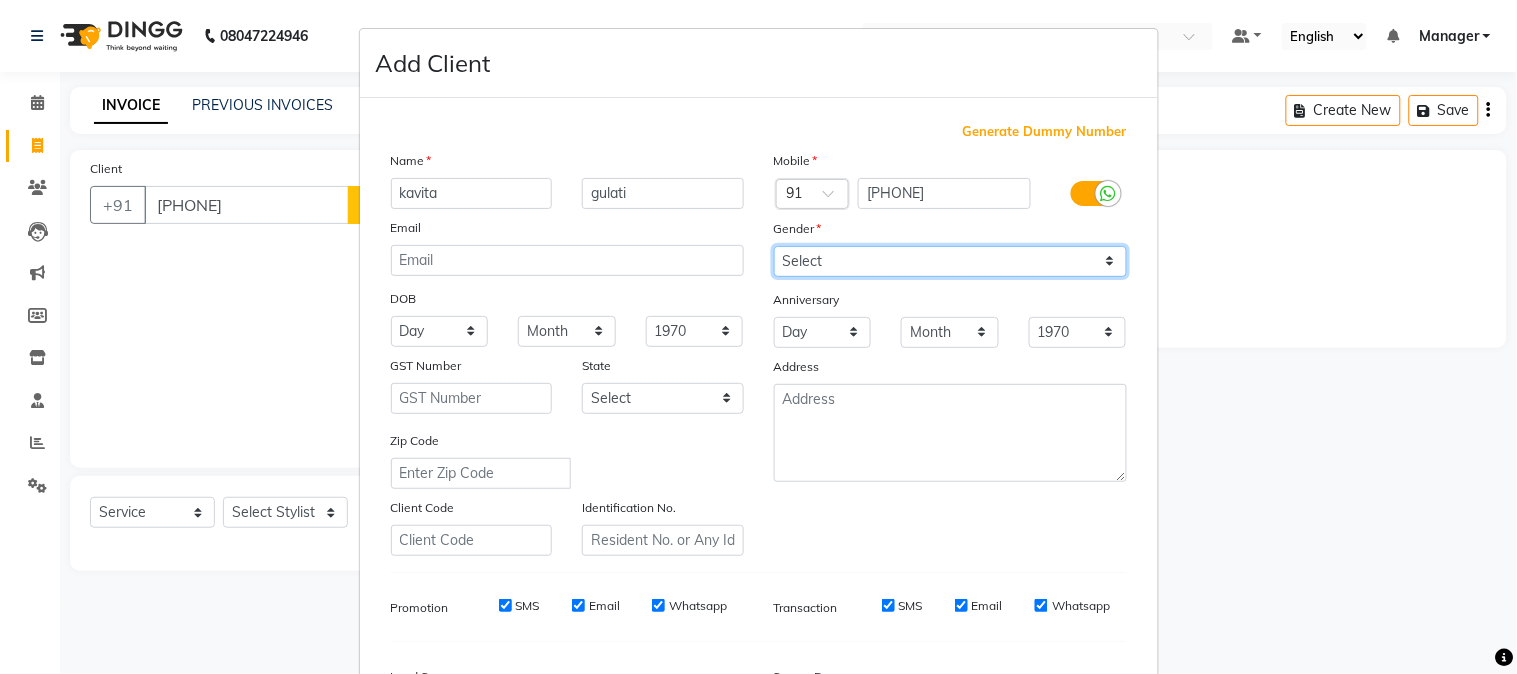 click on "Select Male Female Other Prefer Not To Say" at bounding box center [950, 261] 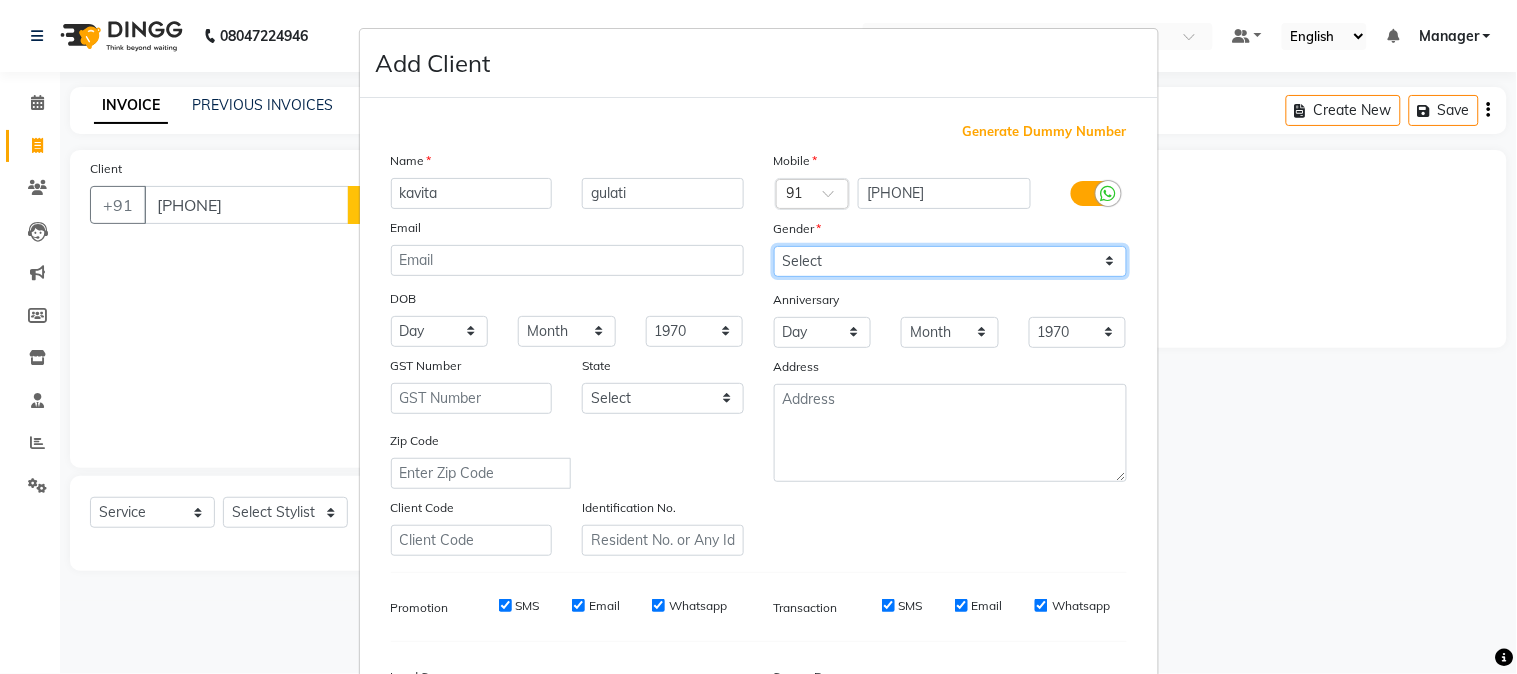 select on "female" 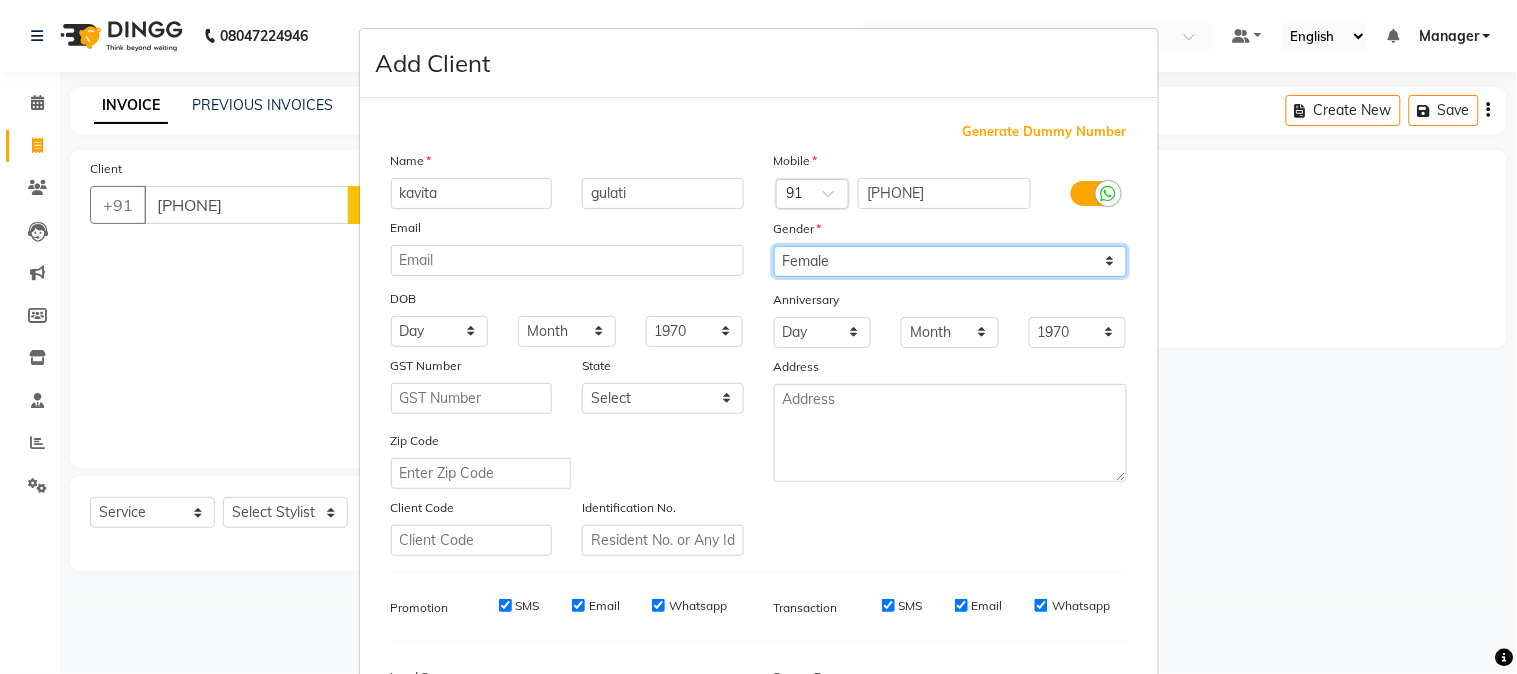 click on "Select Male Female Other Prefer Not To Say" at bounding box center (950, 261) 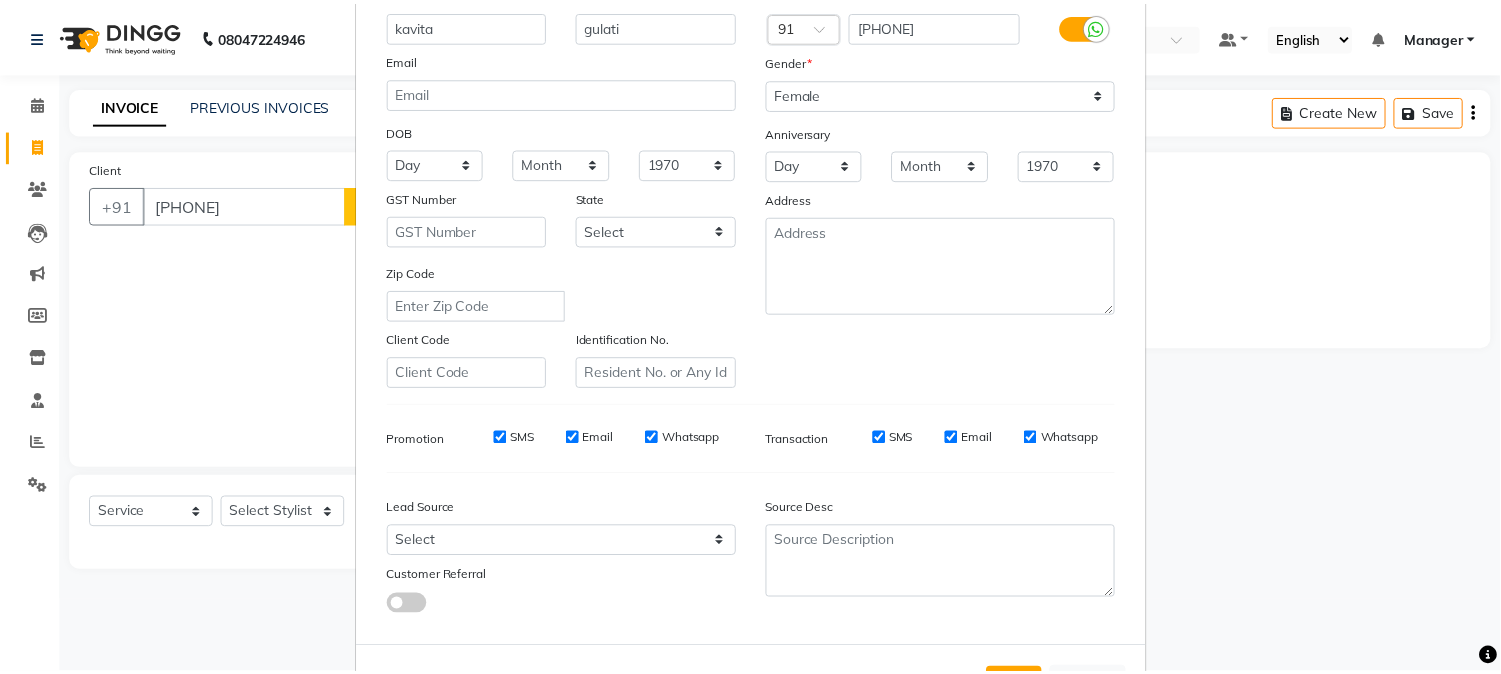 scroll, scrollTop: 250, scrollLeft: 0, axis: vertical 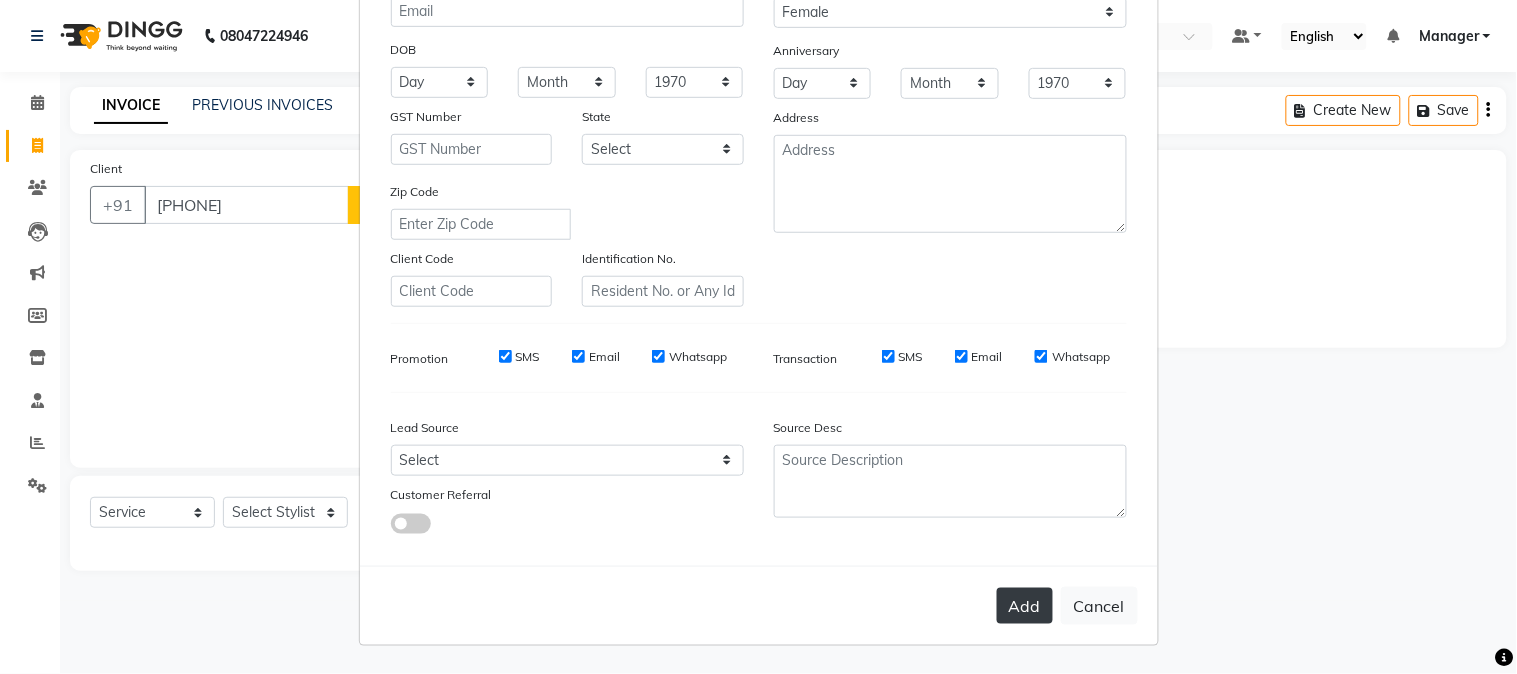 click on "Add" at bounding box center [1025, 606] 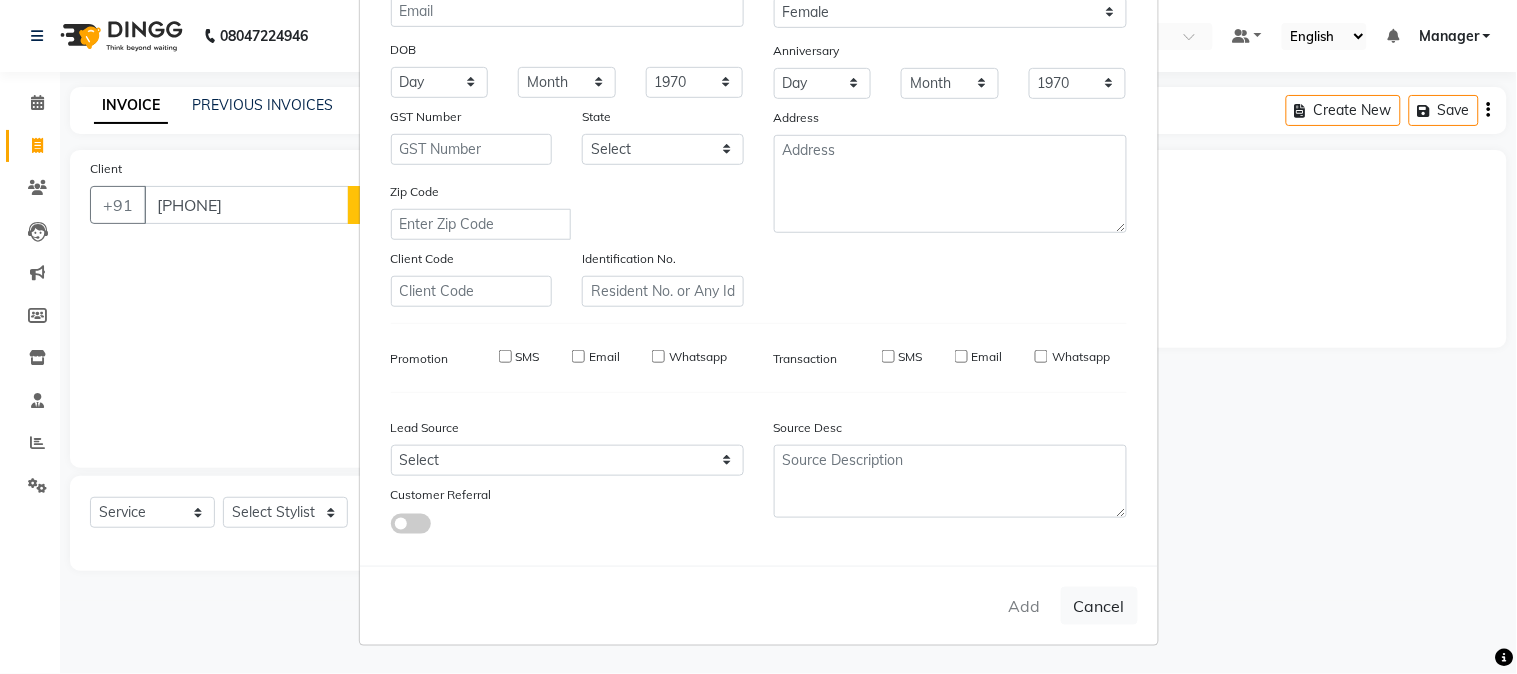 type 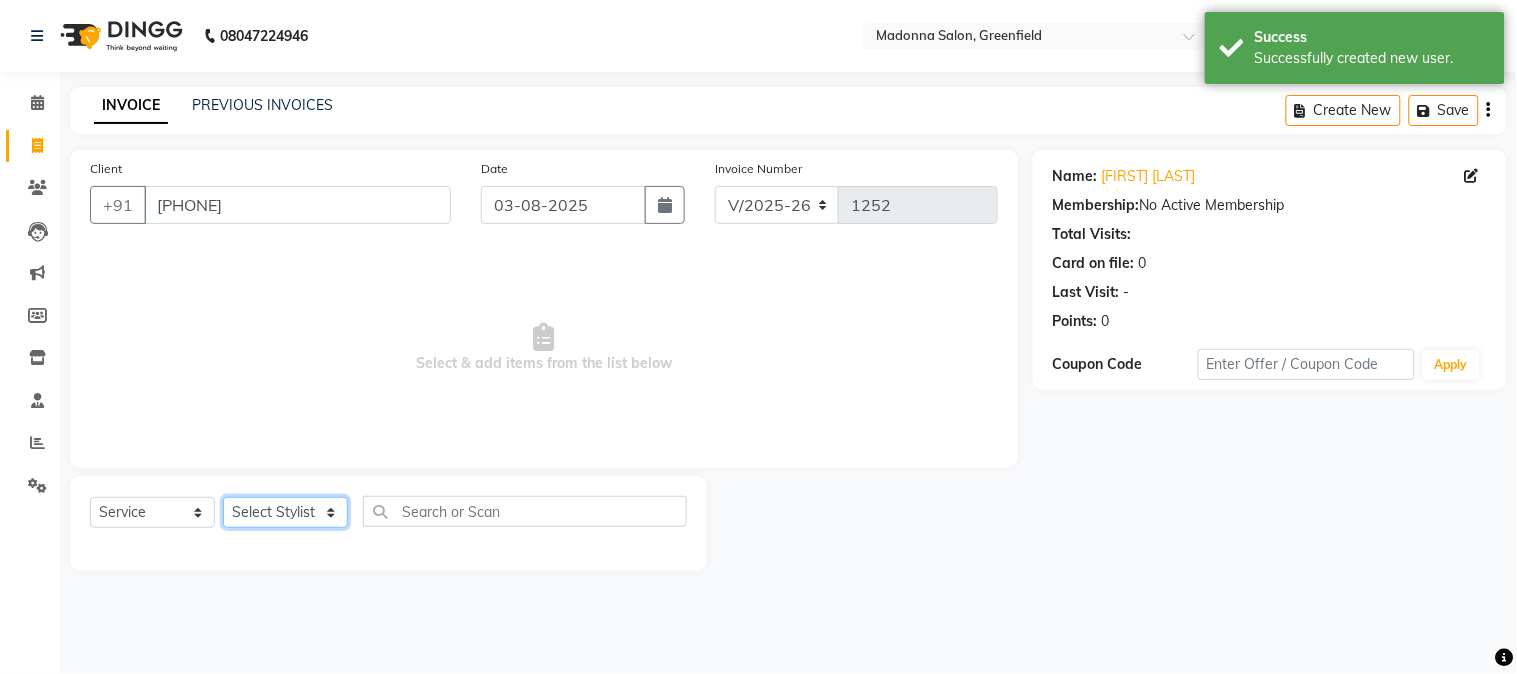 click on "Select Stylist Aarti Ahsan Aman BUBLEEN COUNTER SALE GAURAV Himanshu JAVED KAVITA Manager NITIN RAJNI ROHIT Saifi Sattu VISHAL" 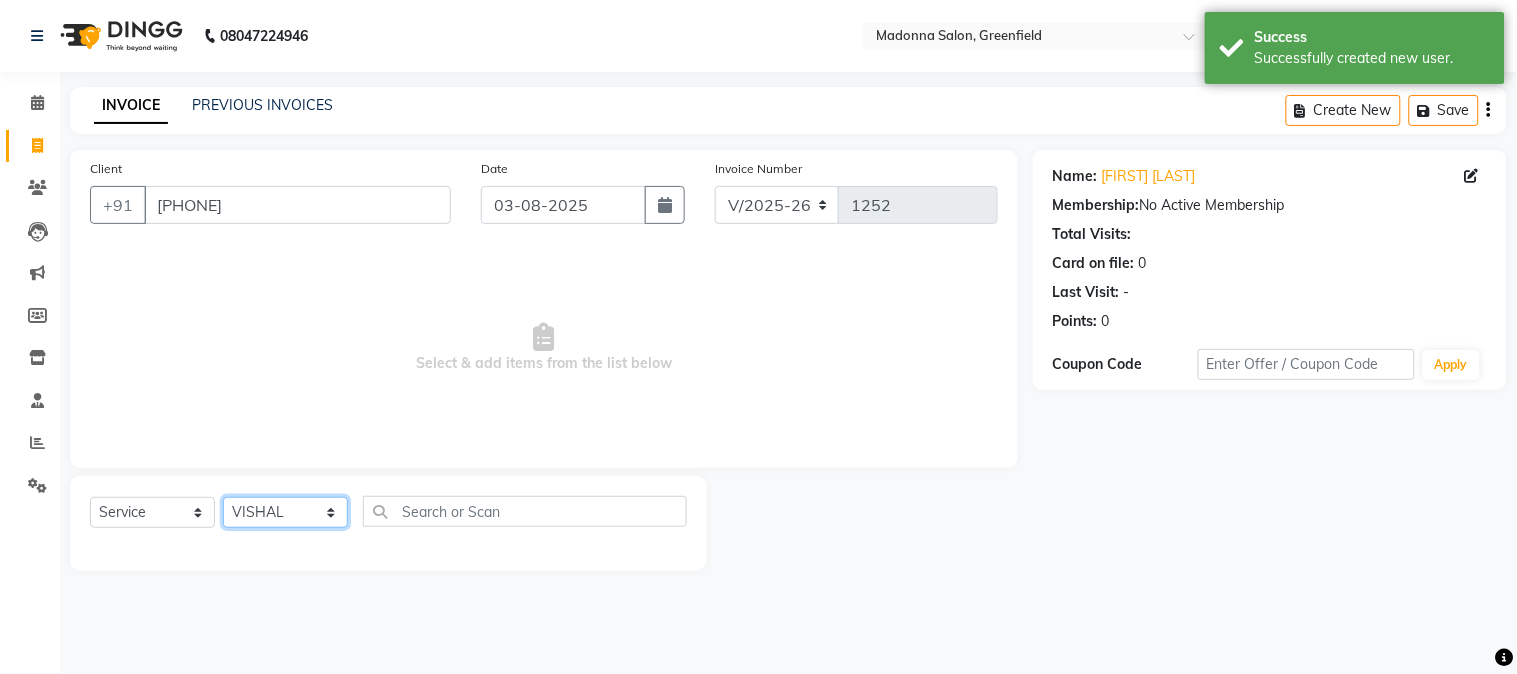 click on "Select Stylist Aarti Ahsan Aman BUBLEEN COUNTER SALE GAURAV Himanshu JAVED KAVITA Manager NITIN RAJNI ROHIT Saifi Sattu VISHAL" 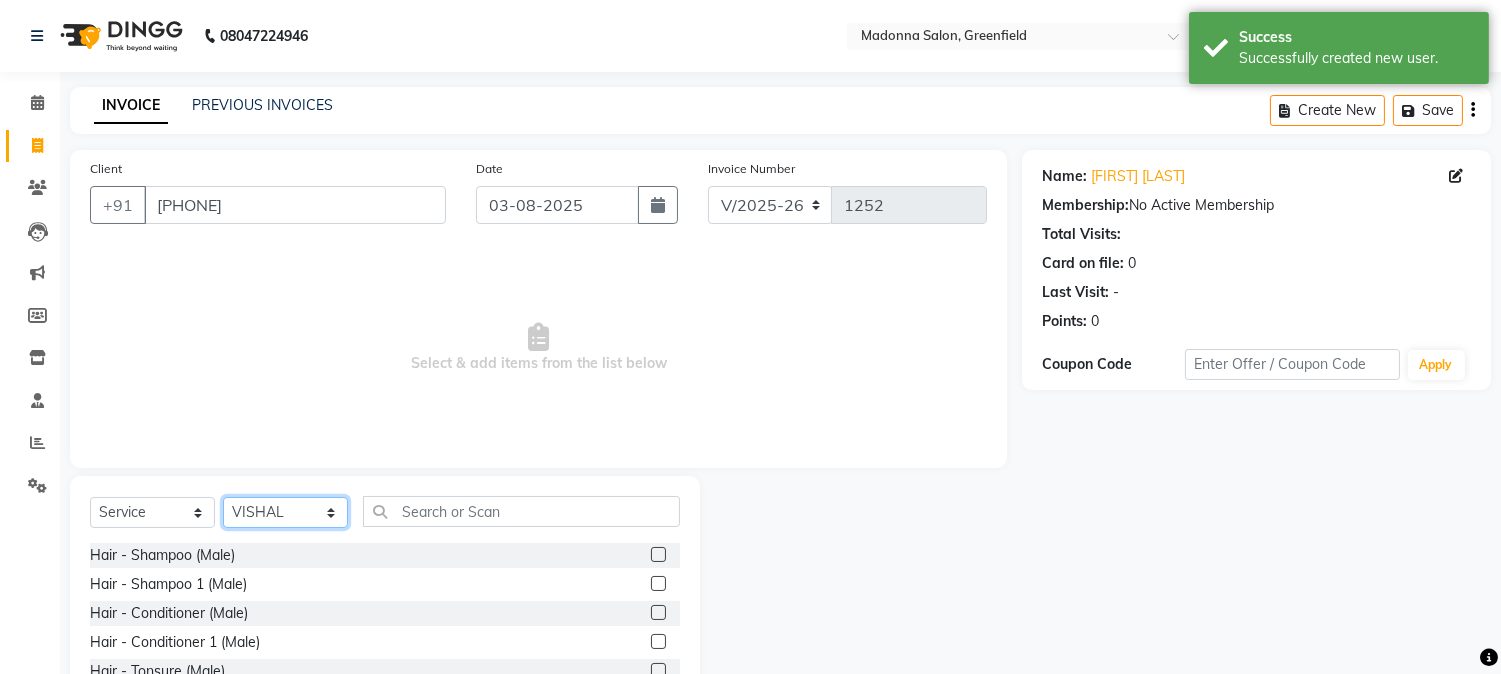 click on "Select Stylist Aarti Ahsan Aman BUBLEEN COUNTER SALE GAURAV Himanshu JAVED KAVITA Manager NITIN RAJNI ROHIT Saifi Sattu VISHAL" 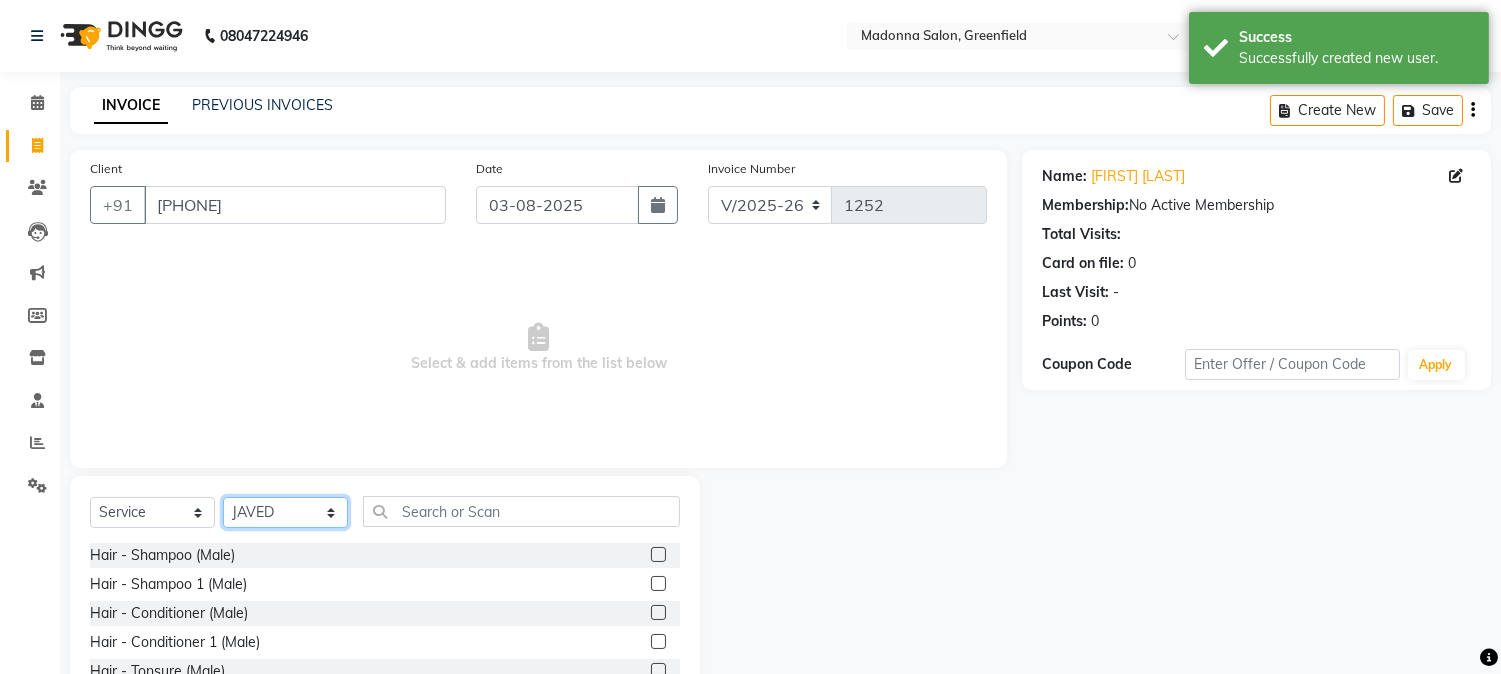 click on "Select Stylist Aarti Ahsan Aman BUBLEEN COUNTER SALE GAURAV Himanshu JAVED KAVITA Manager NITIN RAJNI ROHIT Saifi Sattu VISHAL" 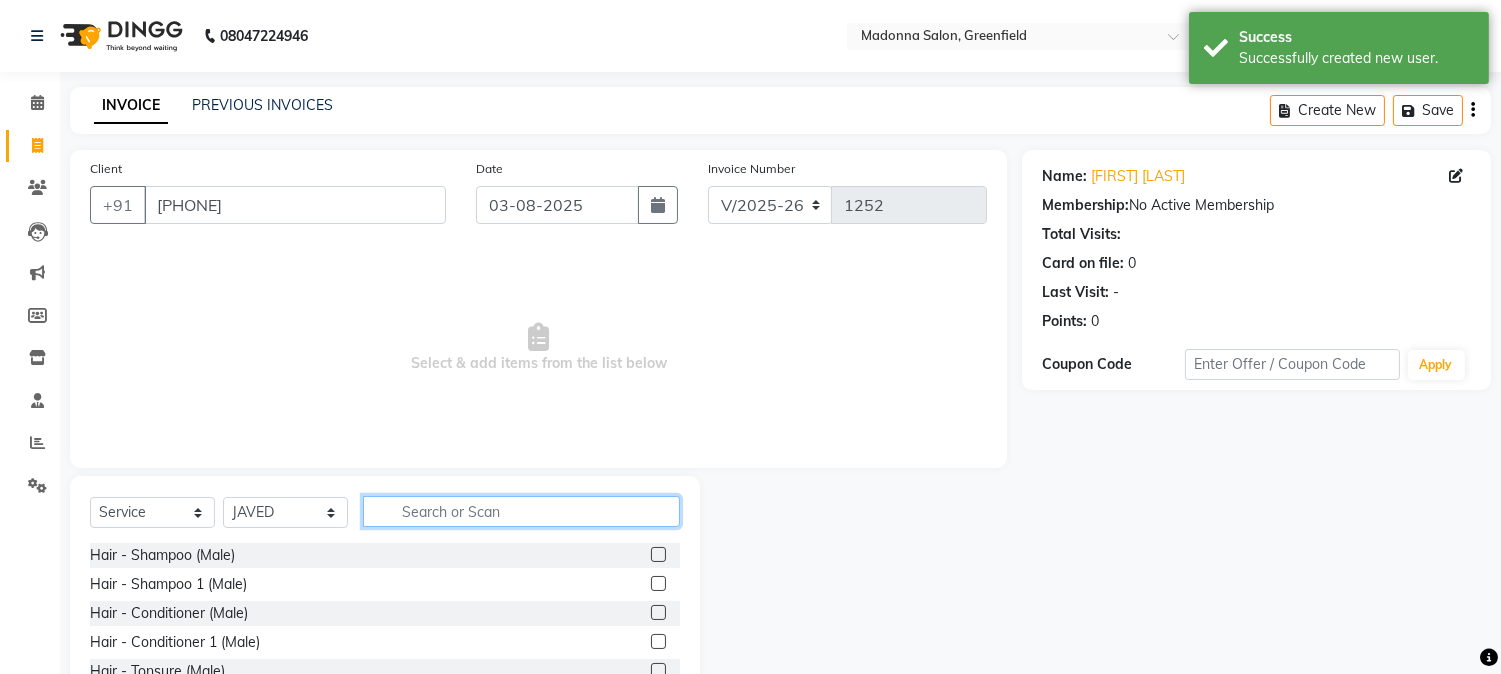click 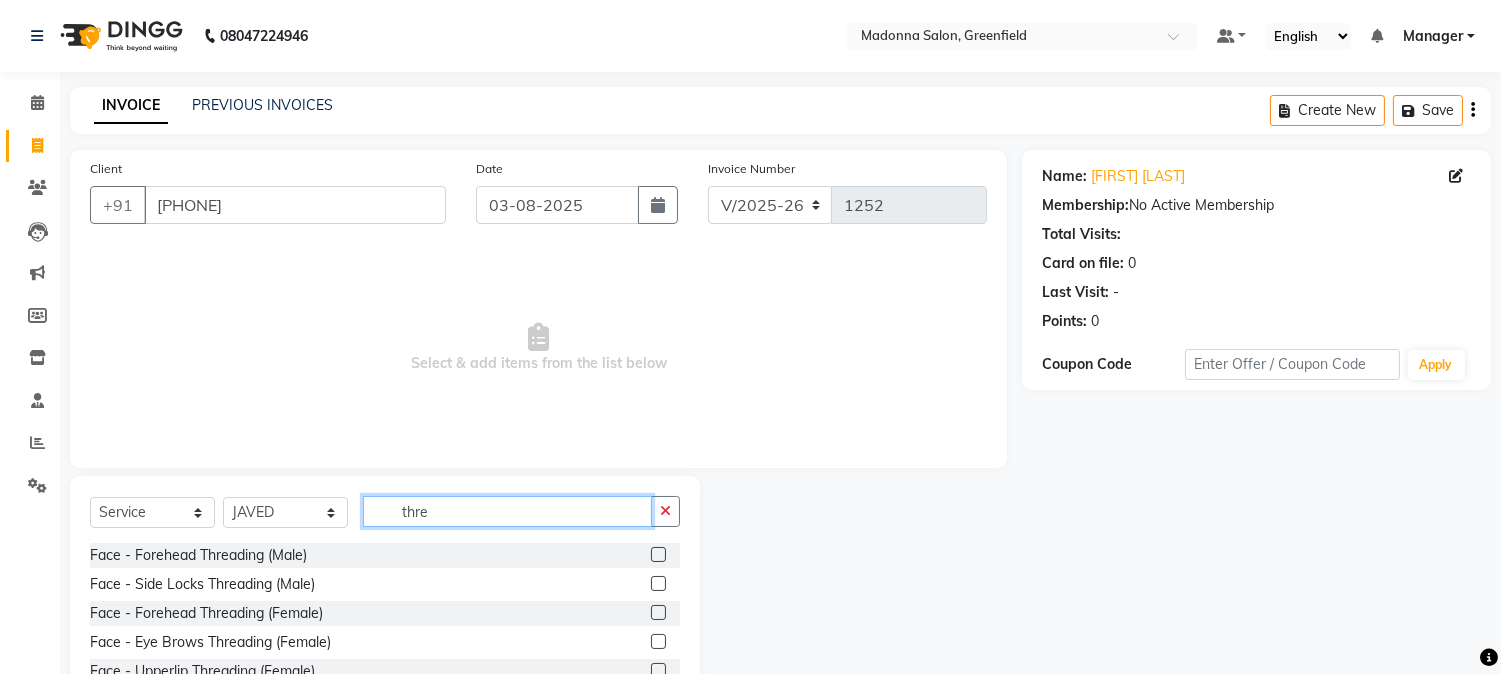 type on "thre" 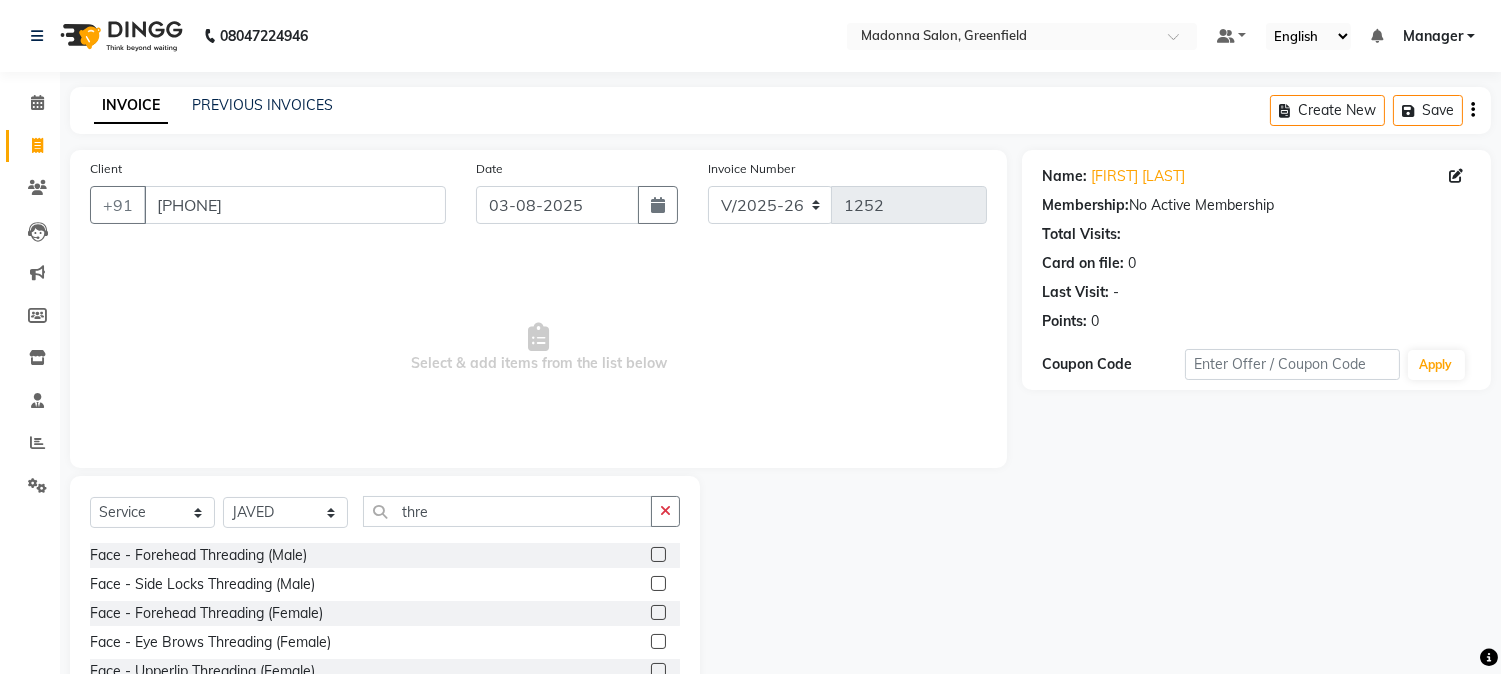 click 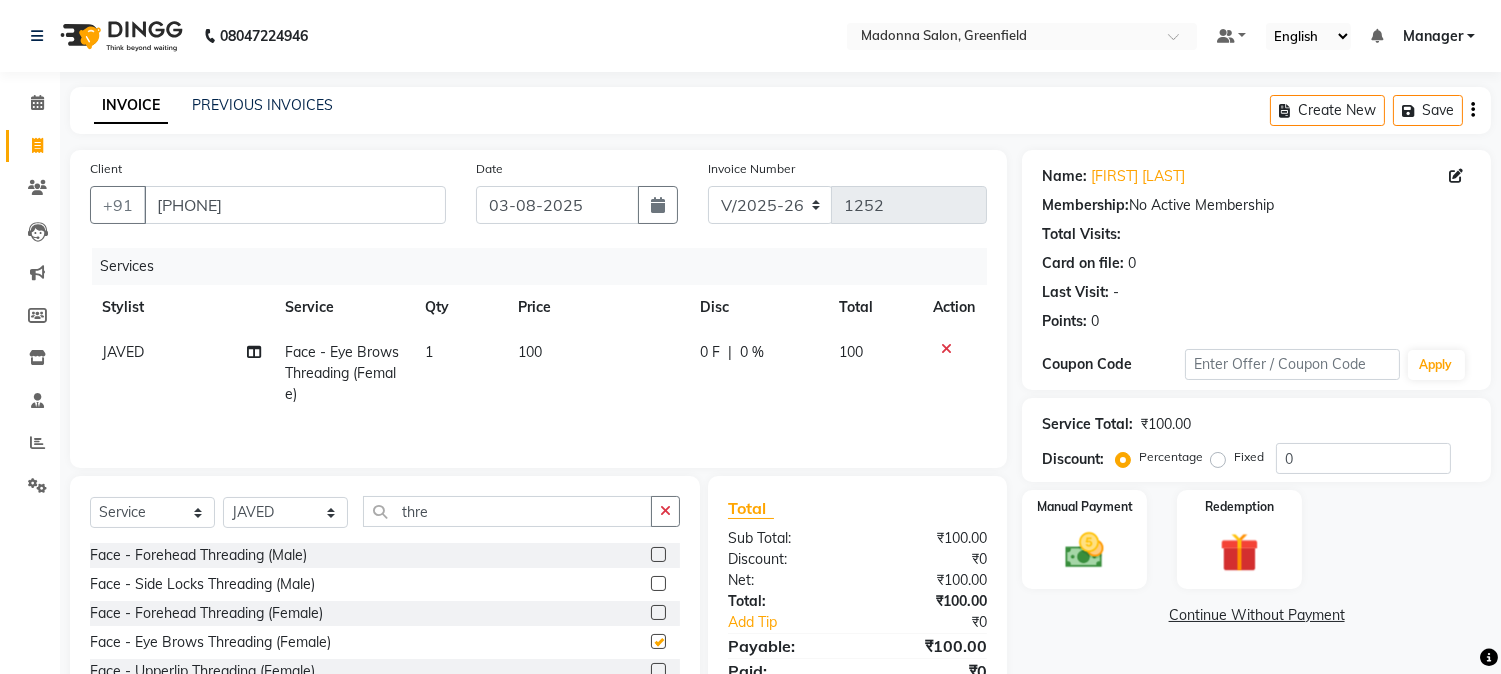 checkbox on "false" 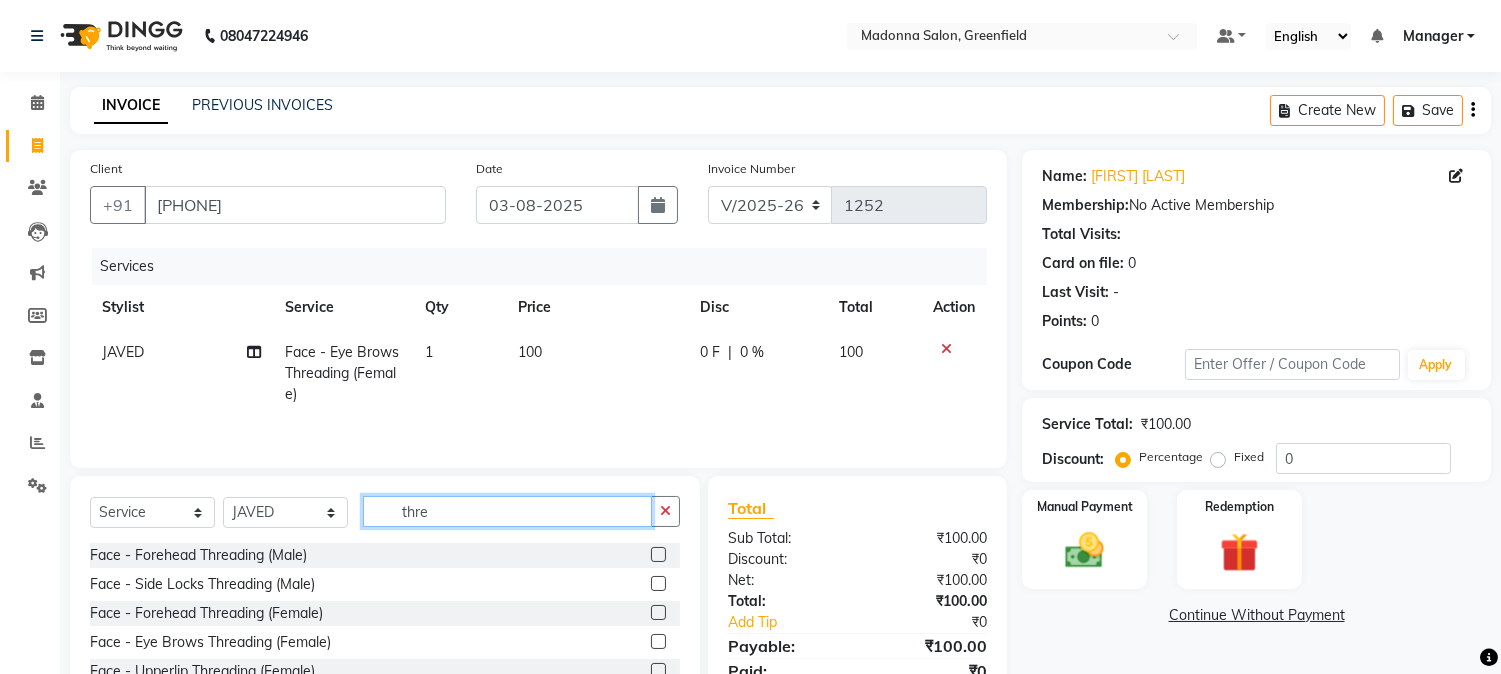 click on "thre" 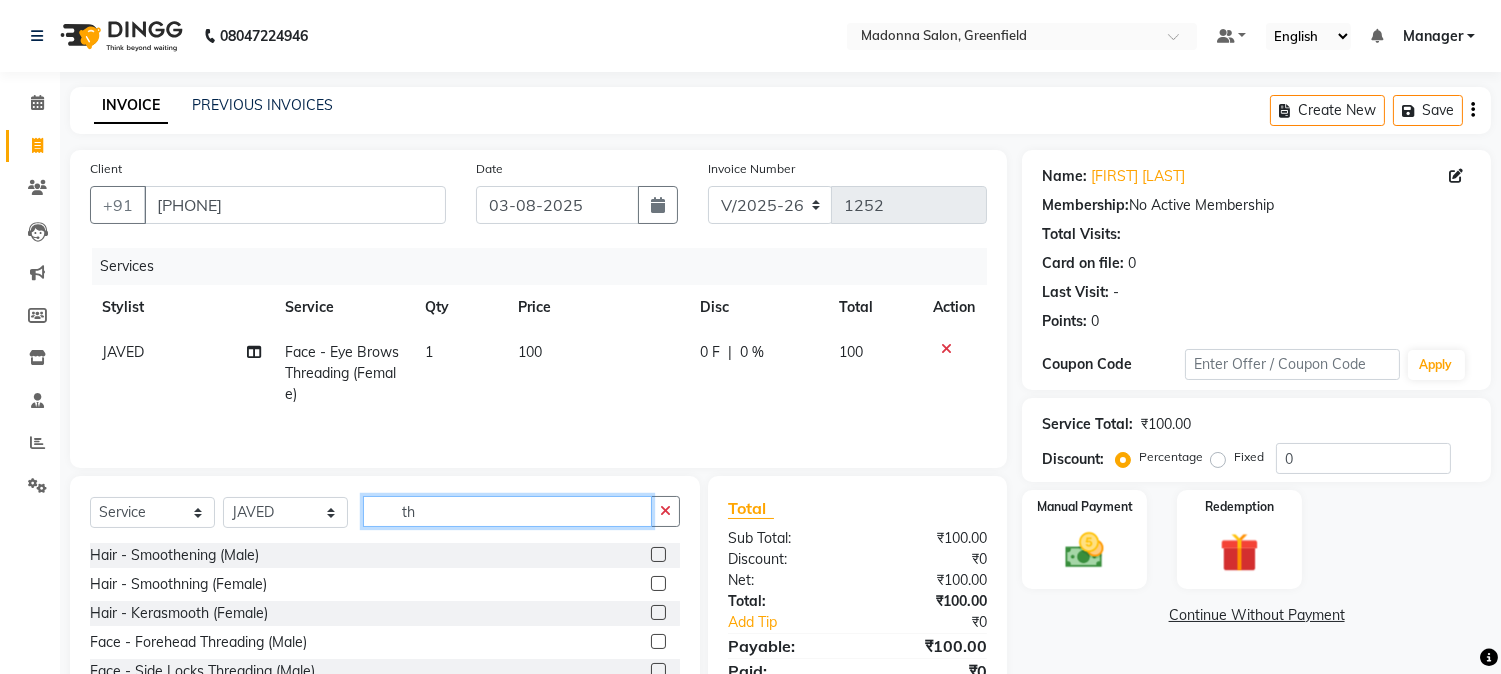 type on "t" 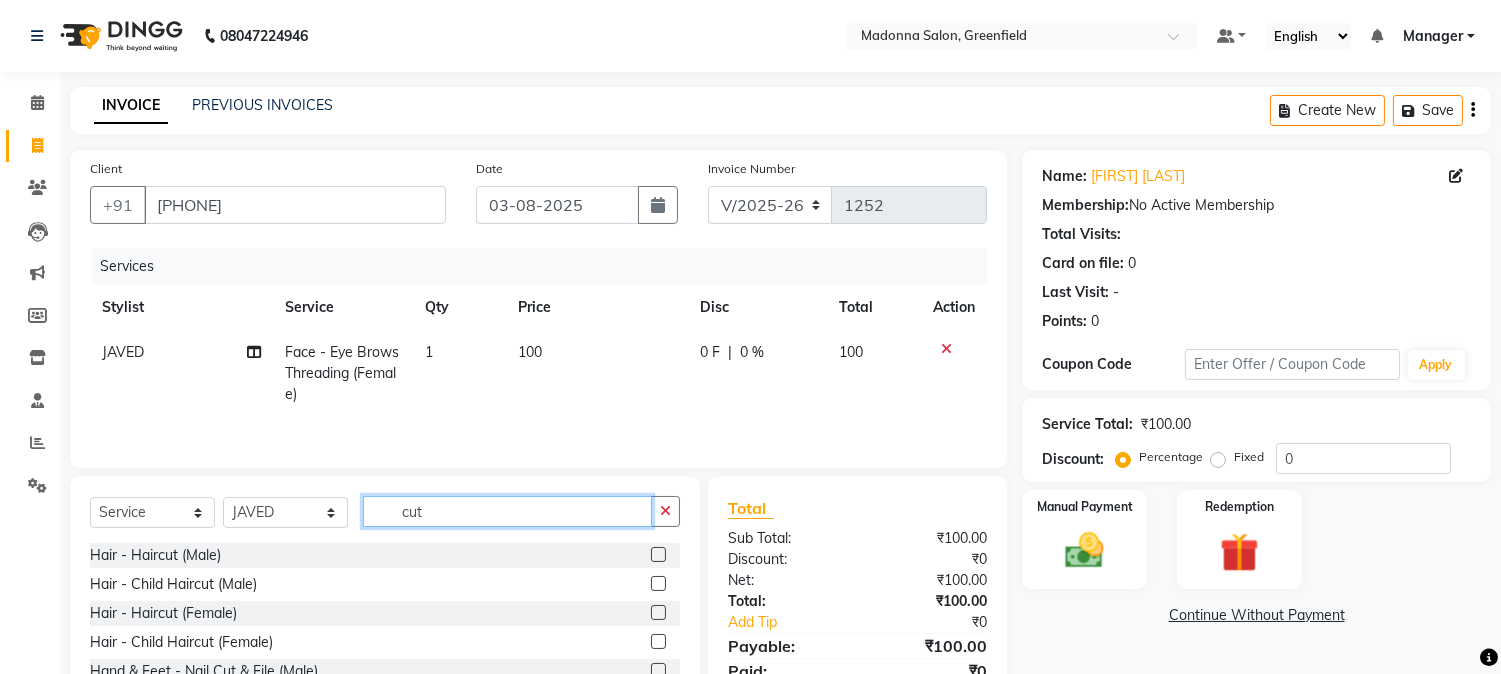 type on "cut" 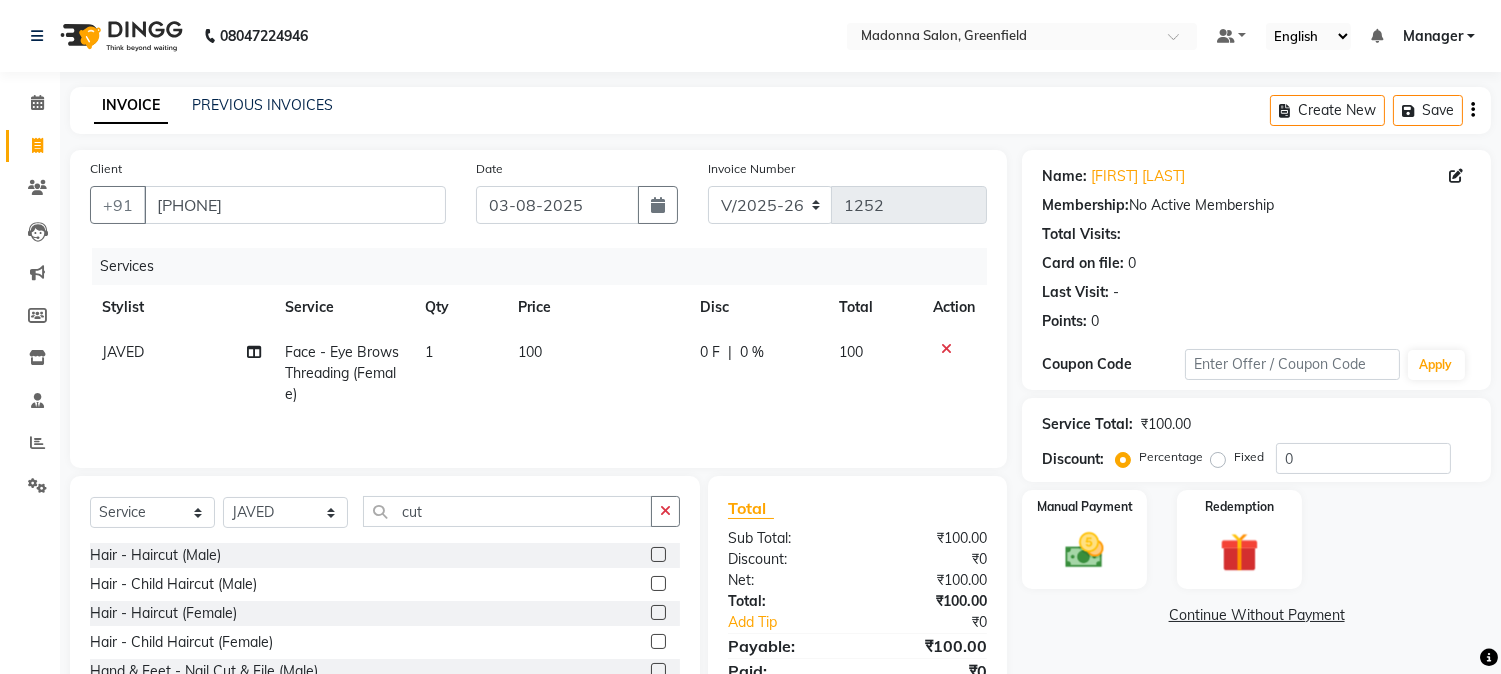 click 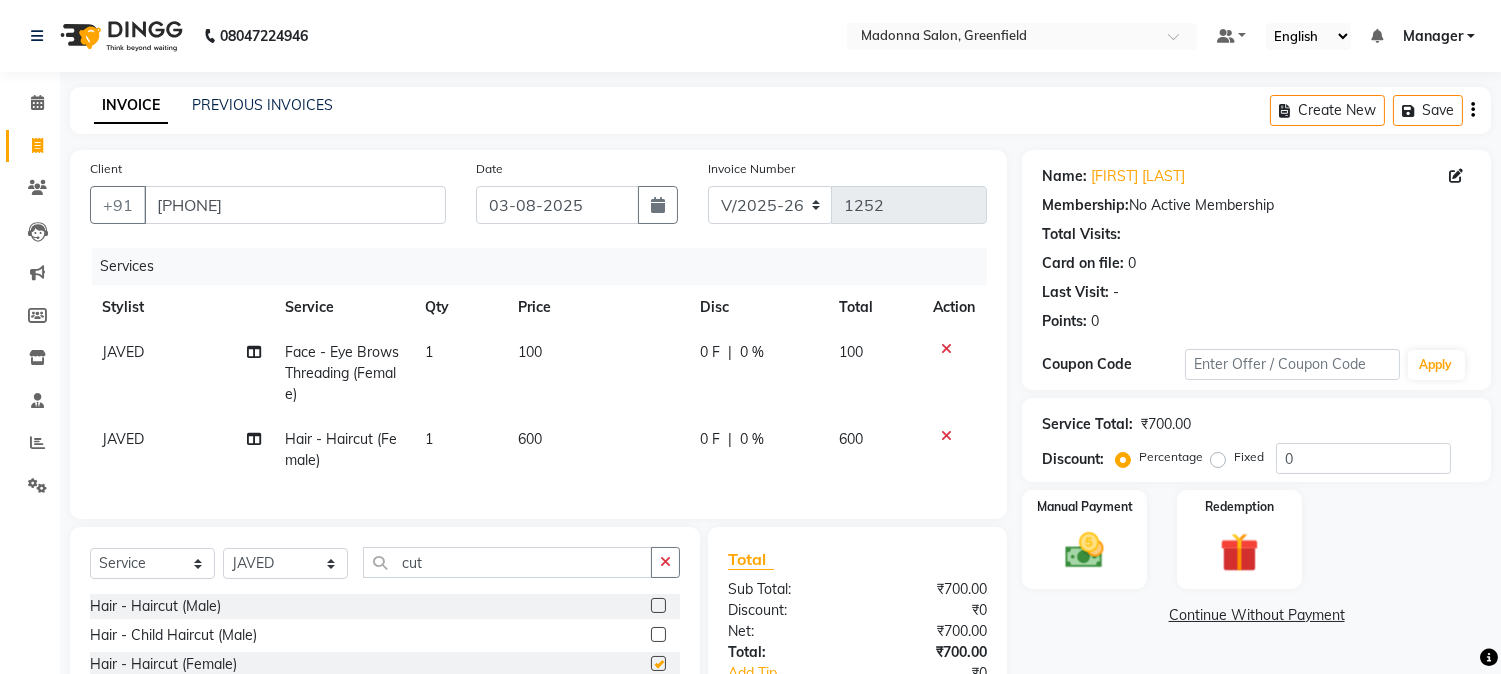 checkbox on "false" 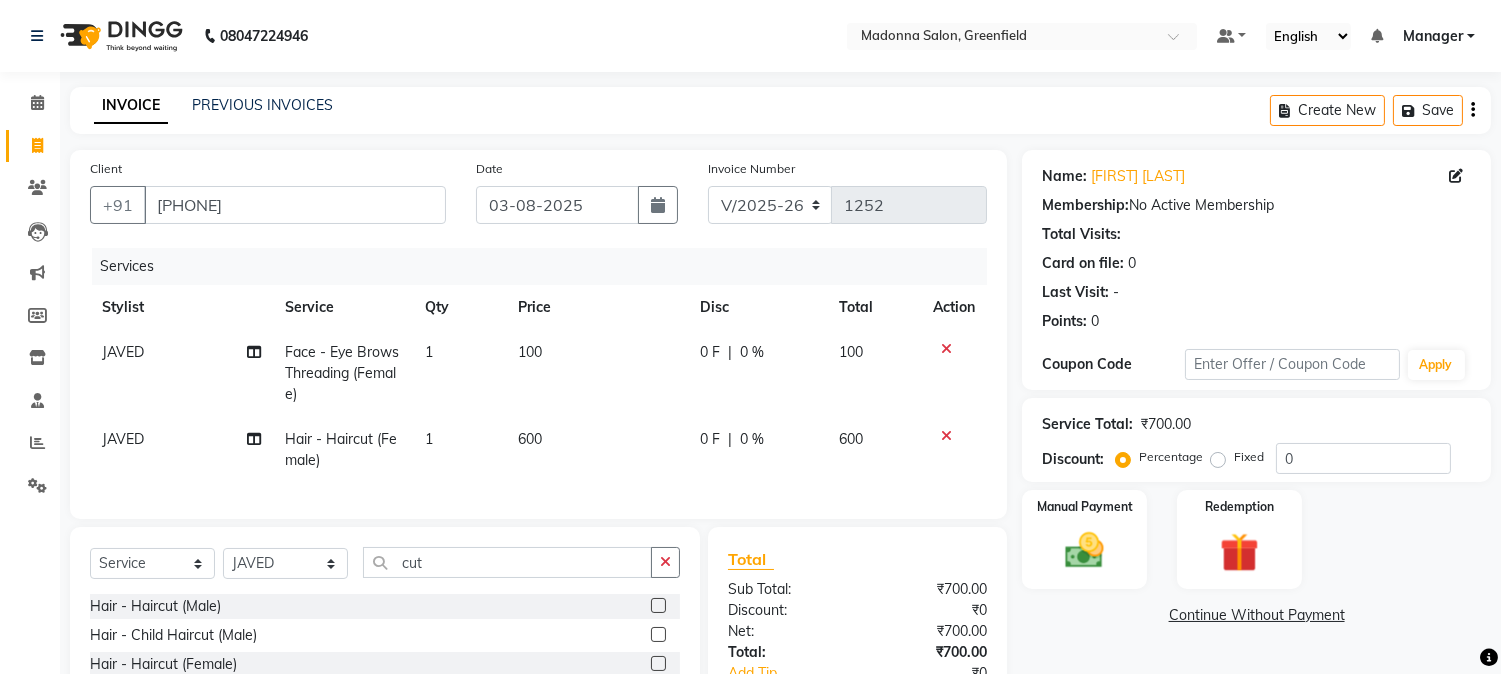 click on "JAVED" 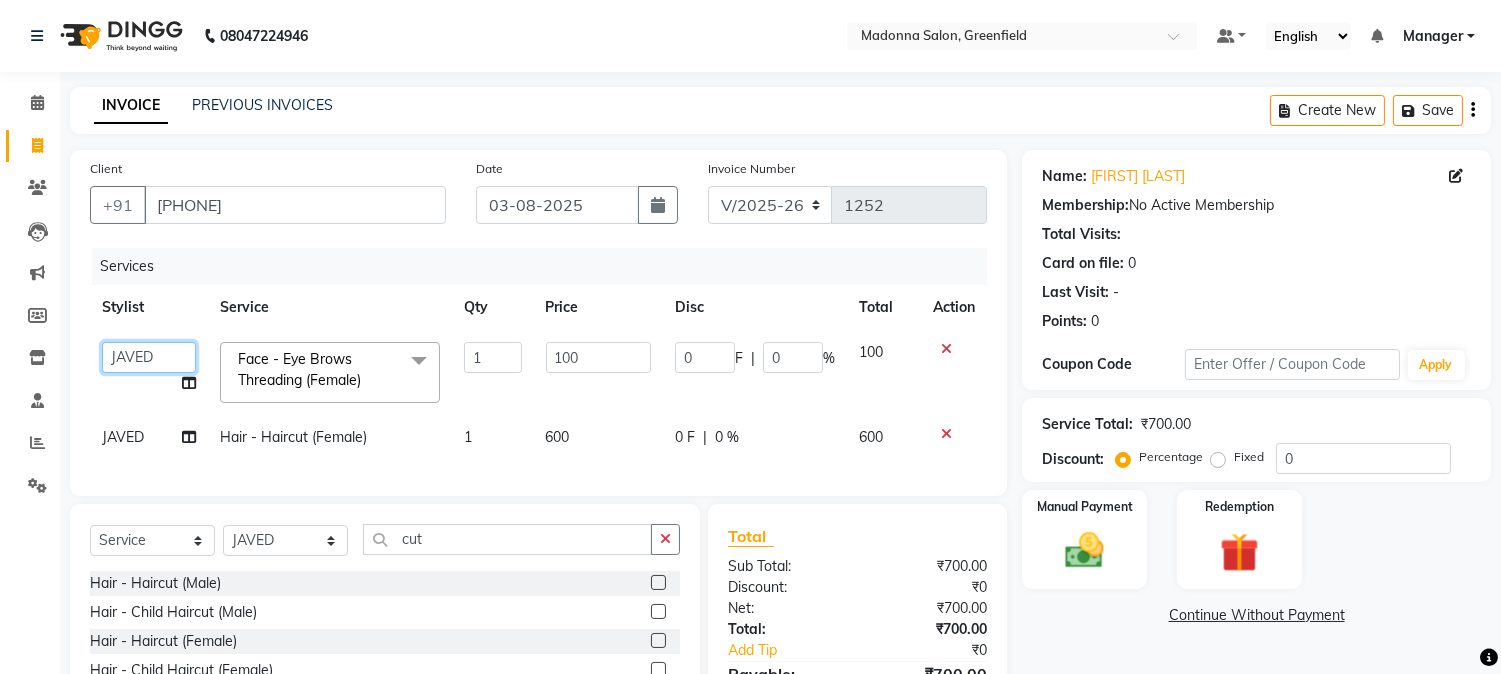 click on "[NAME] [NAME] [NAME] [NAME] [NAME] [NAME] [NAME] [NAME] [NAME] [NAME] [NAME] [NAME] [NAME] [NAME] [NAME] [NAME] [NAME] [NAME] [NAME]" 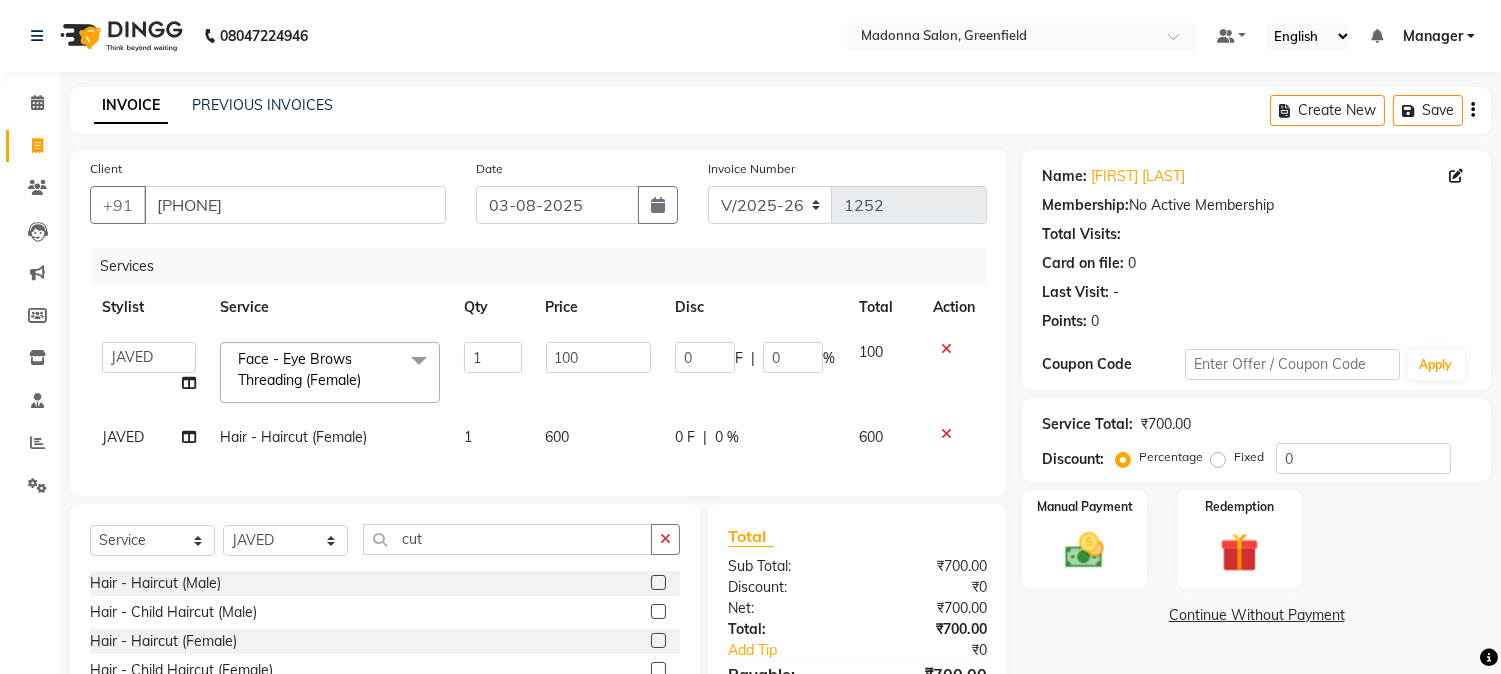 select on "[NUMBER]" 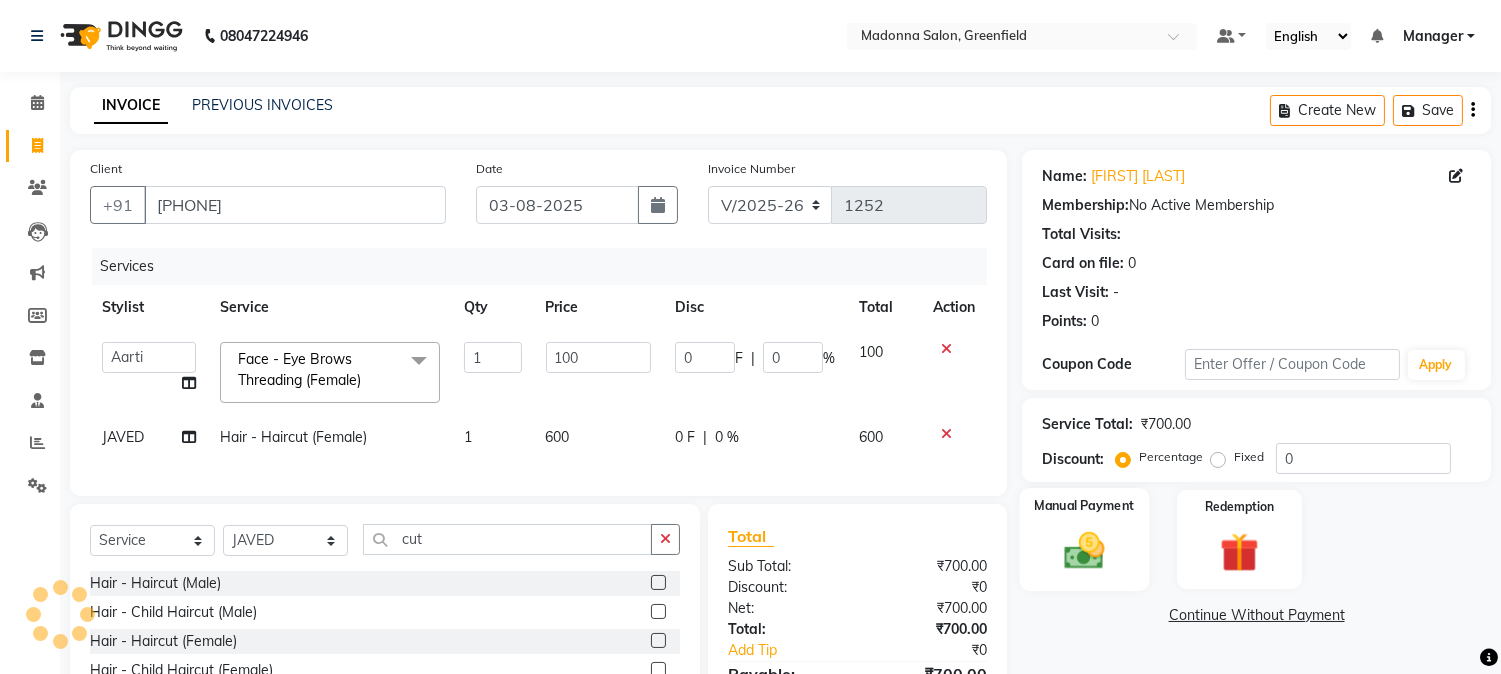 click 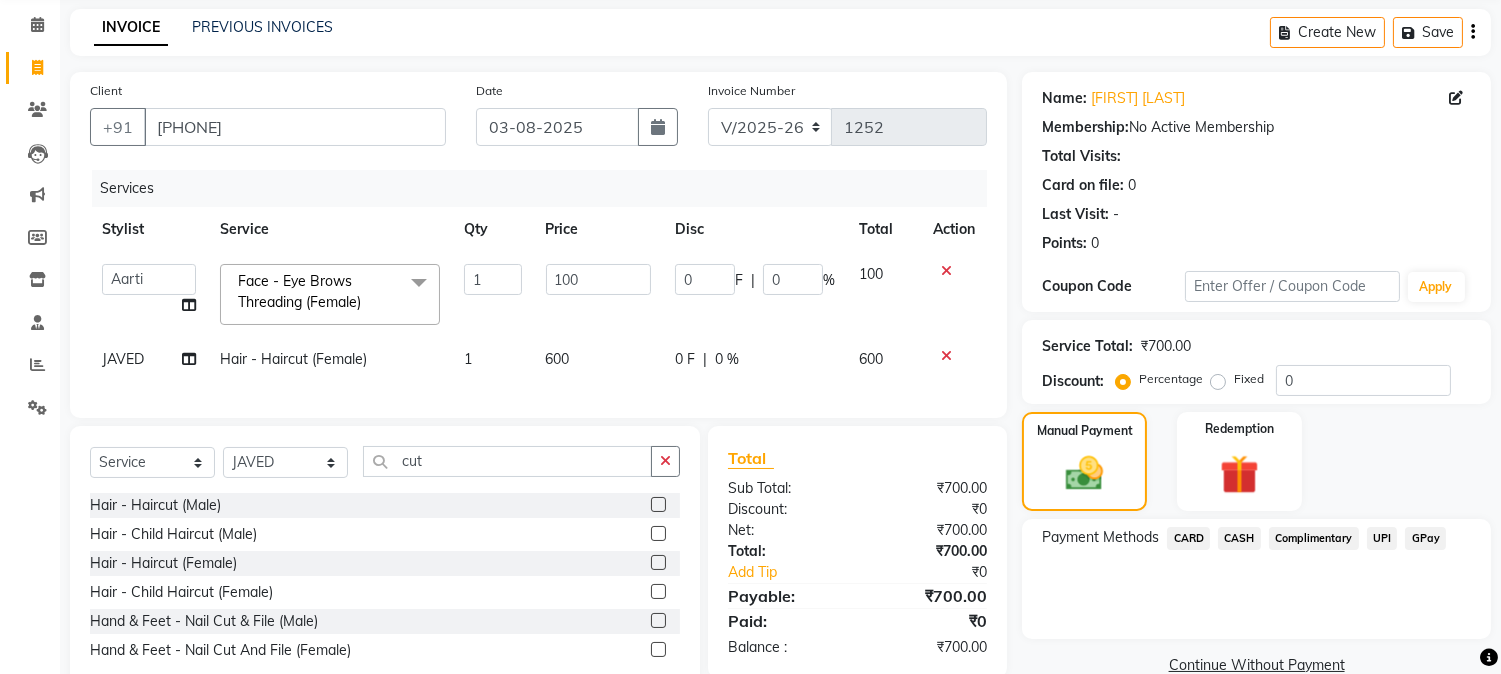 scroll, scrollTop: 145, scrollLeft: 0, axis: vertical 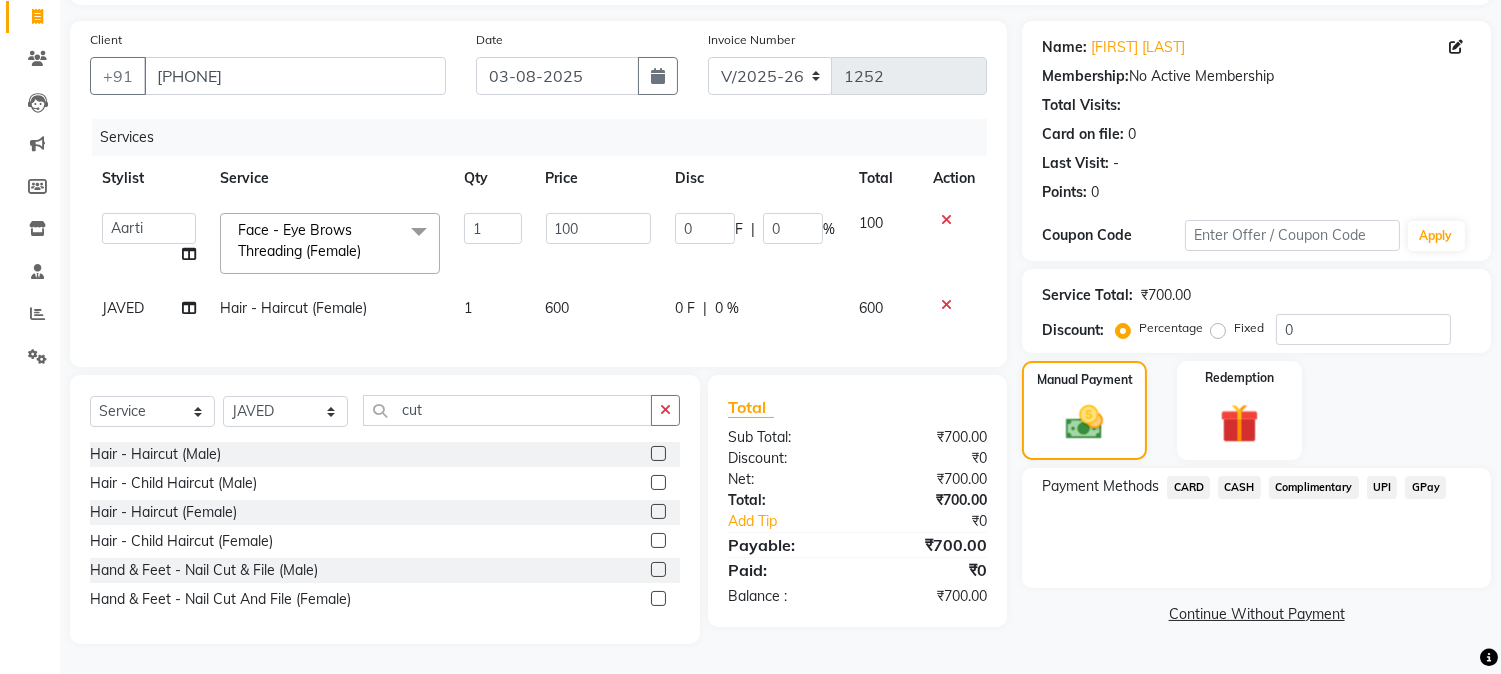 click on "UPI" 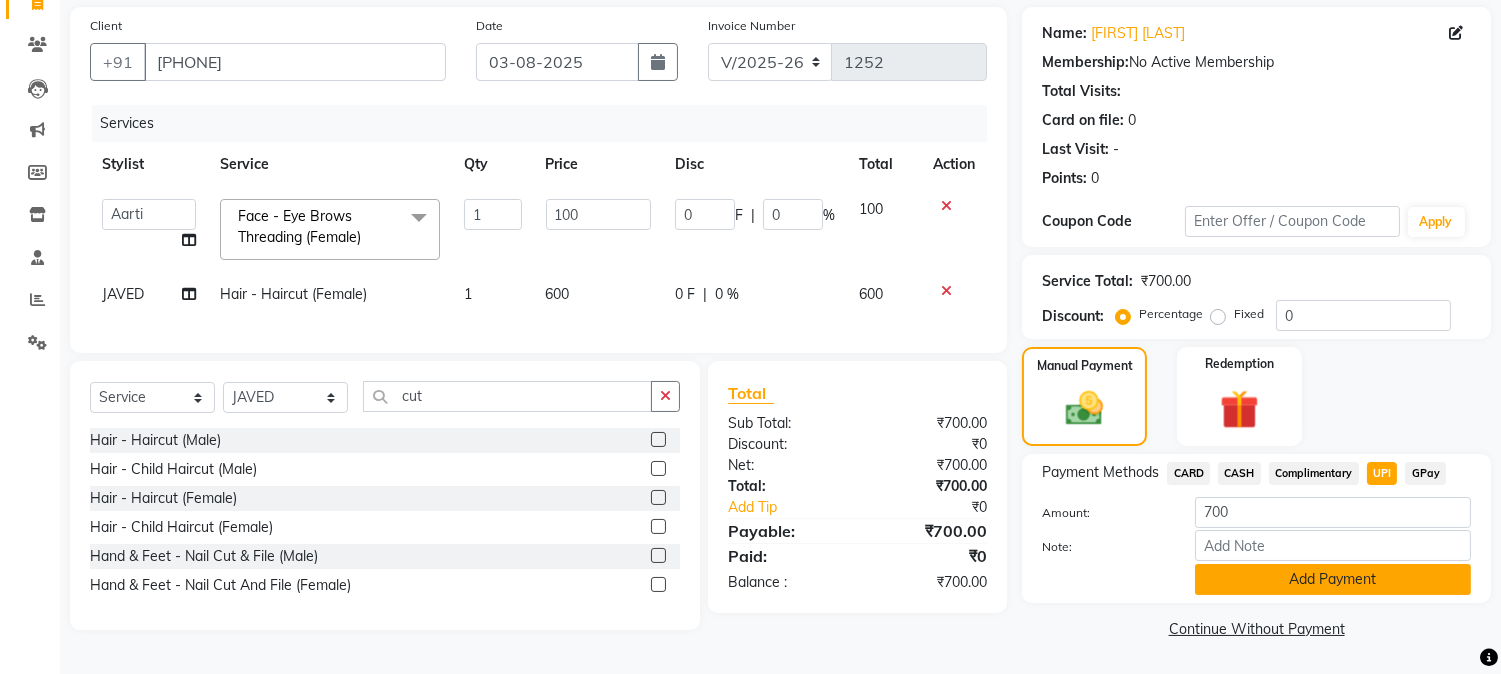 click on "Add Payment" 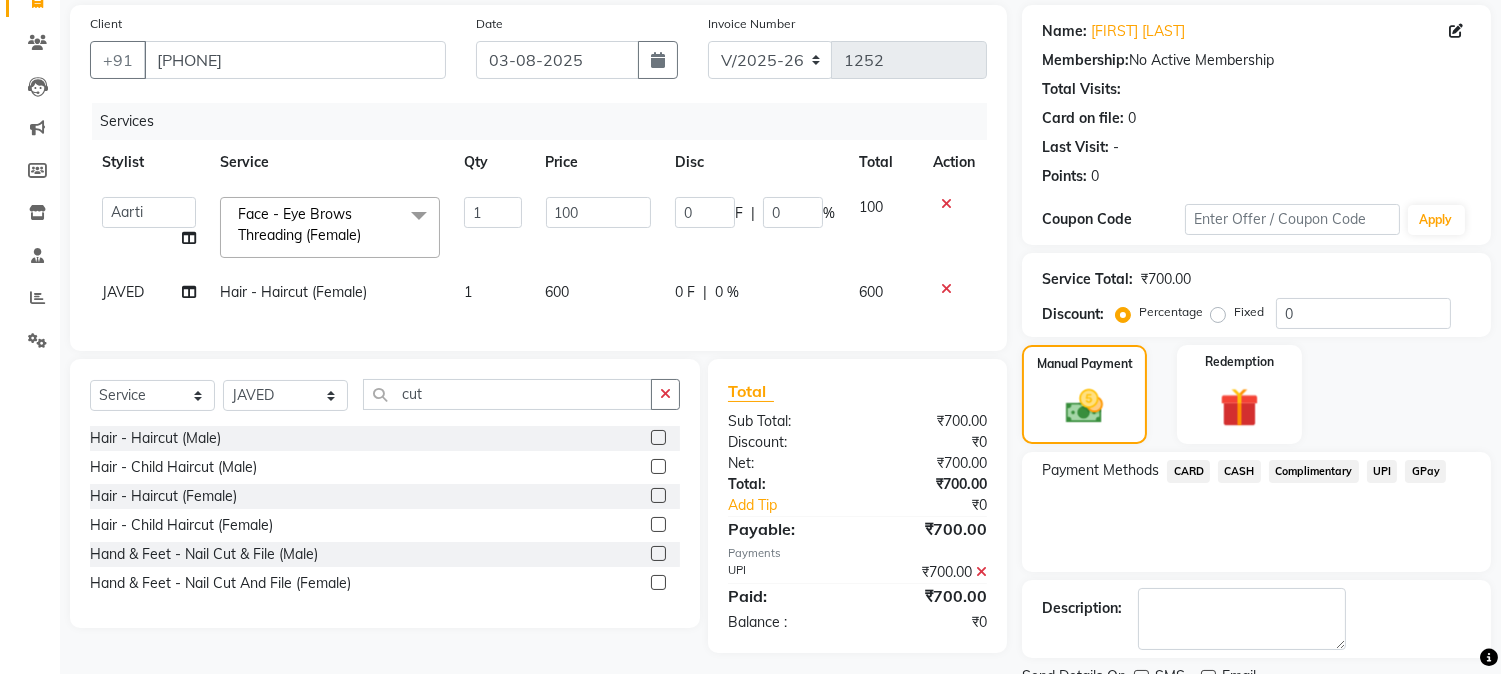 scroll, scrollTop: 225, scrollLeft: 0, axis: vertical 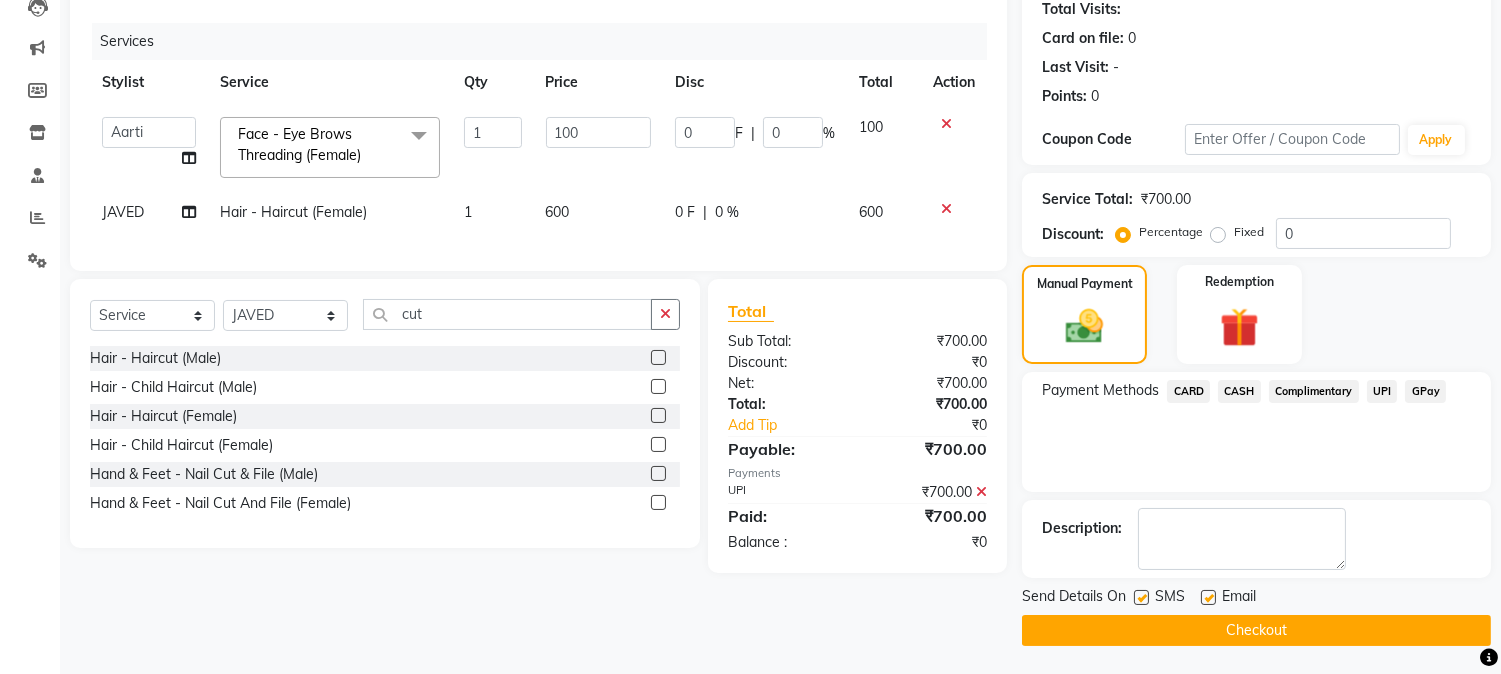 click on "Checkout" 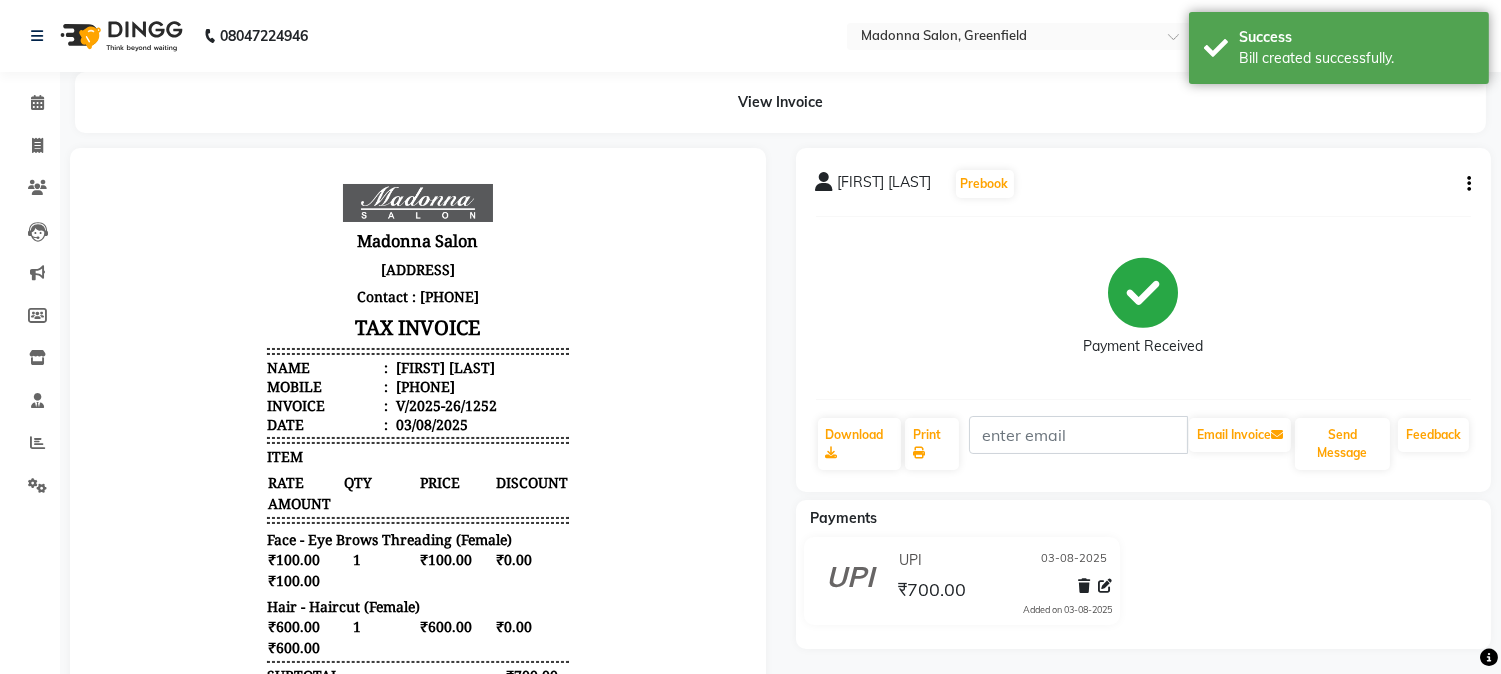 scroll, scrollTop: 0, scrollLeft: 0, axis: both 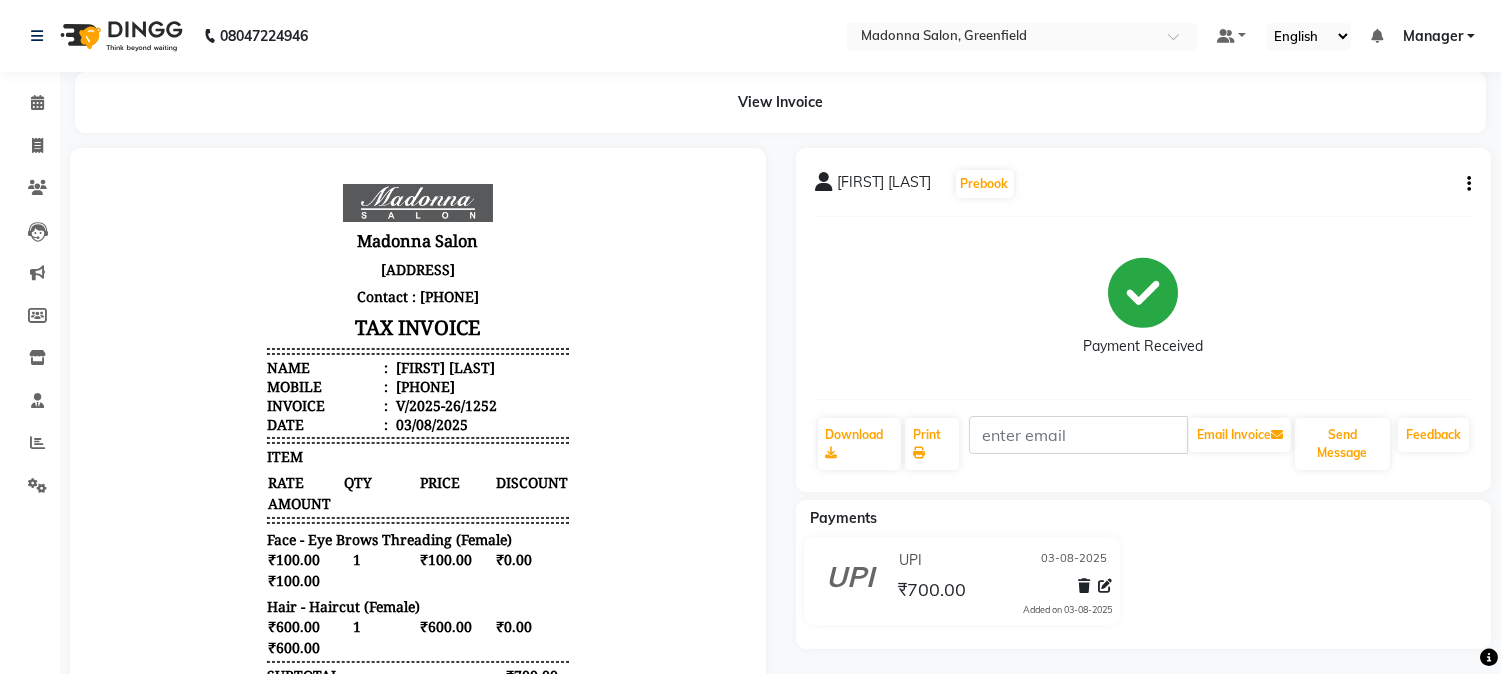 select on "service" 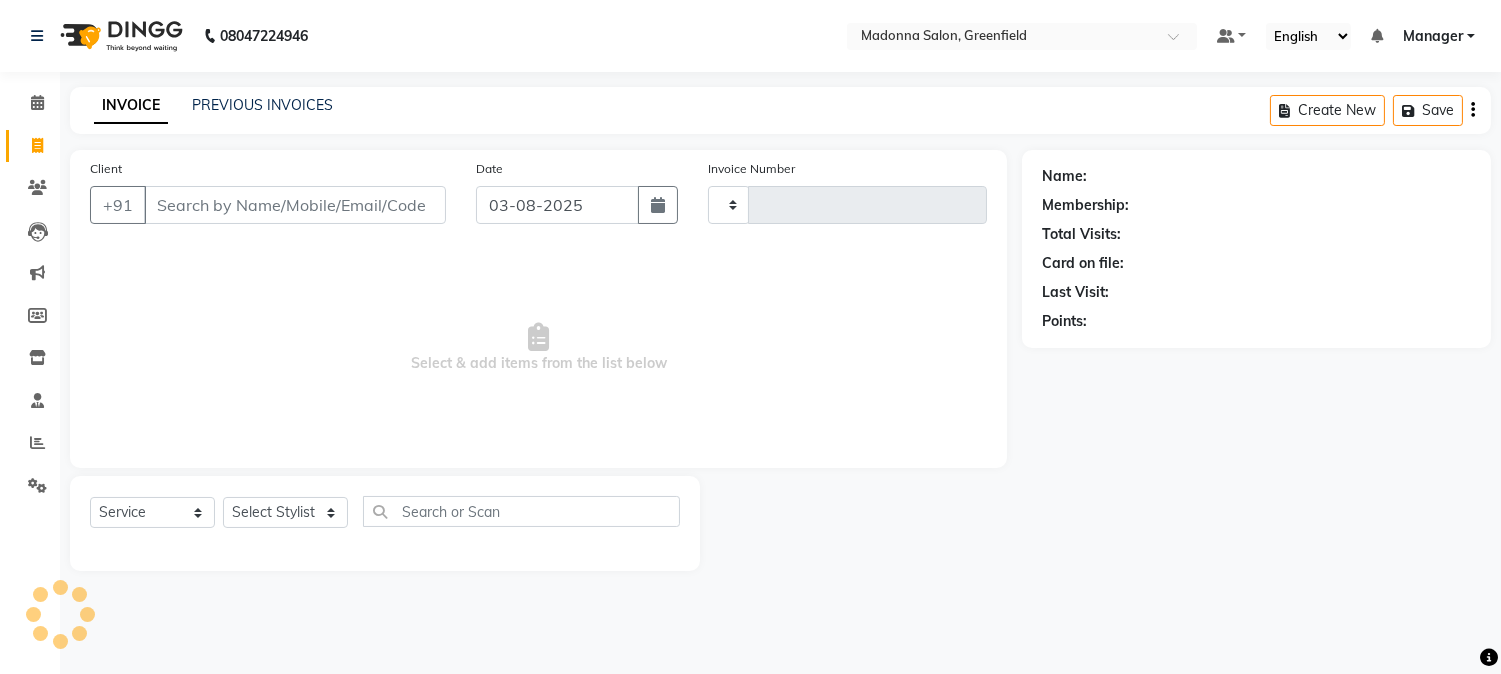 type on "1253" 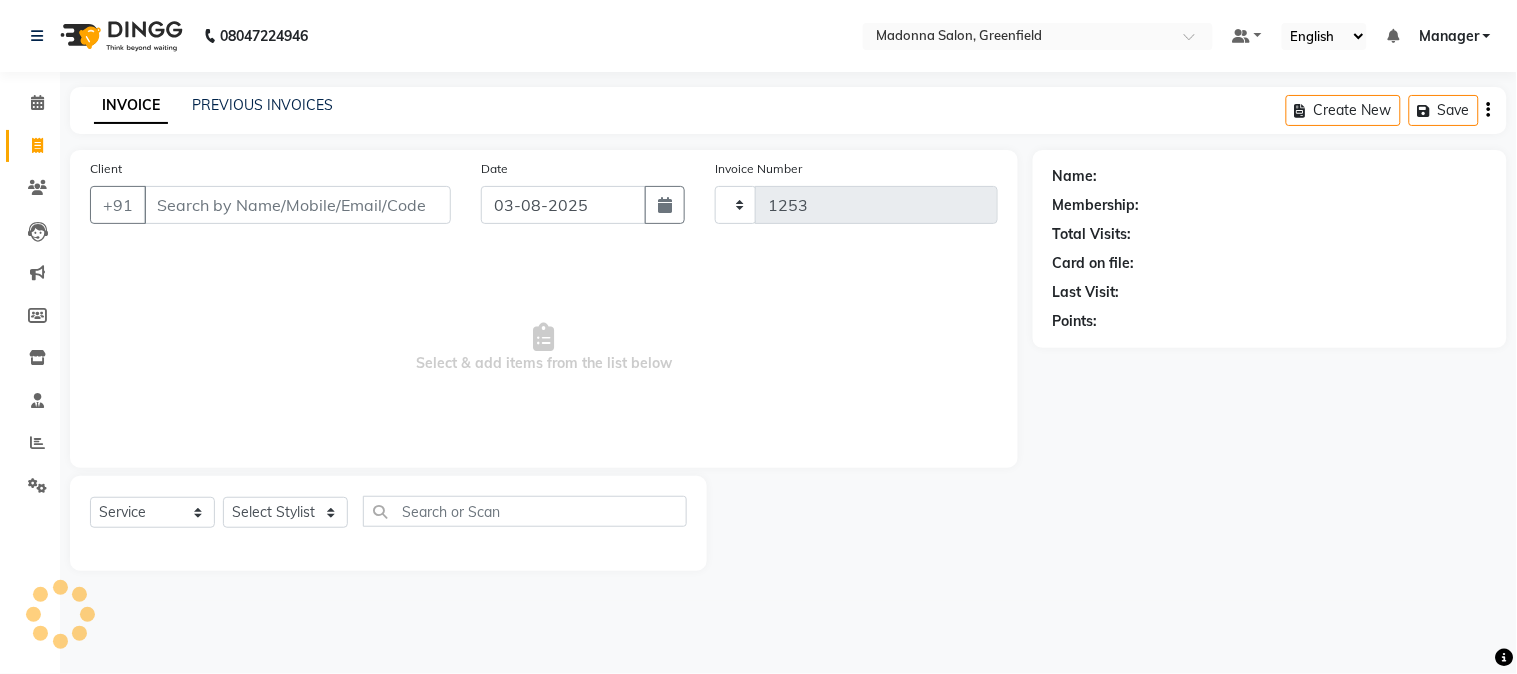 select on "7672" 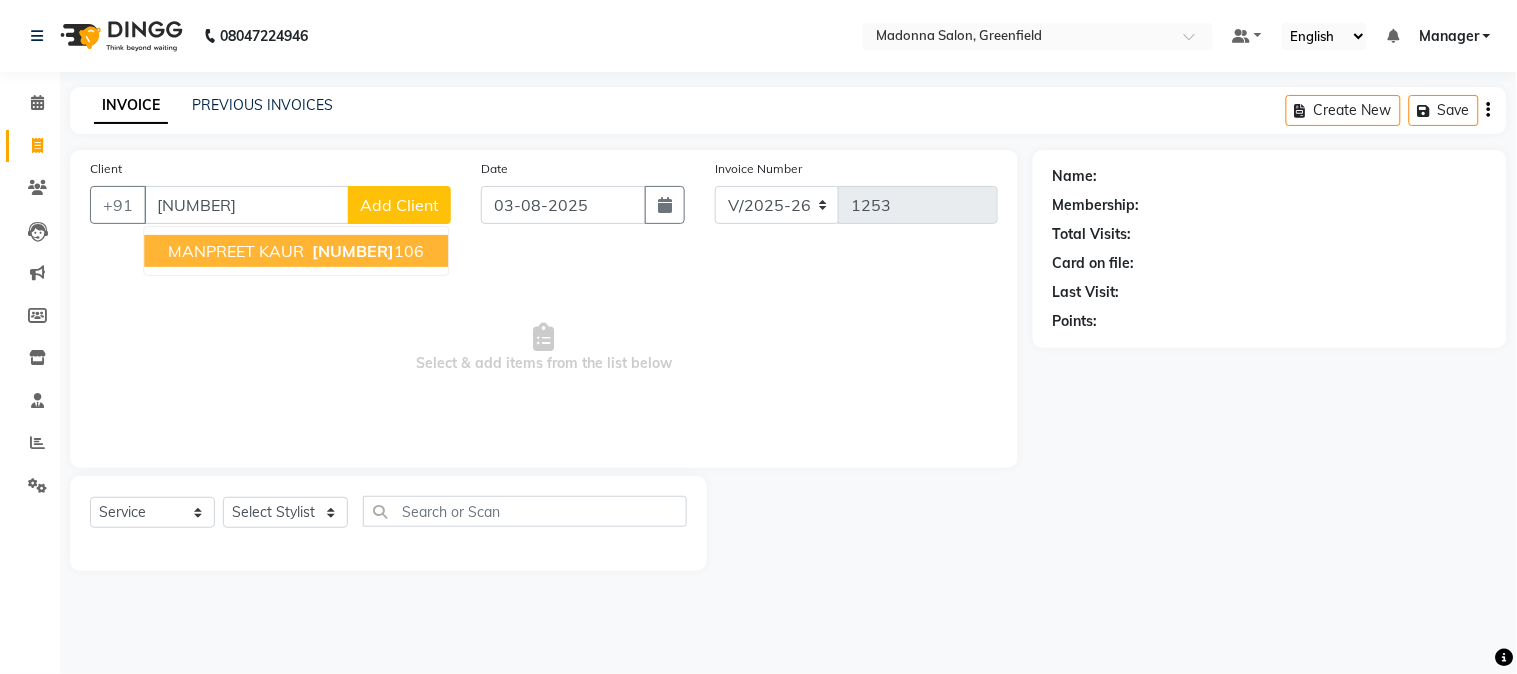click on "[FIRST] [LAST]   [PHONE]" at bounding box center (296, 251) 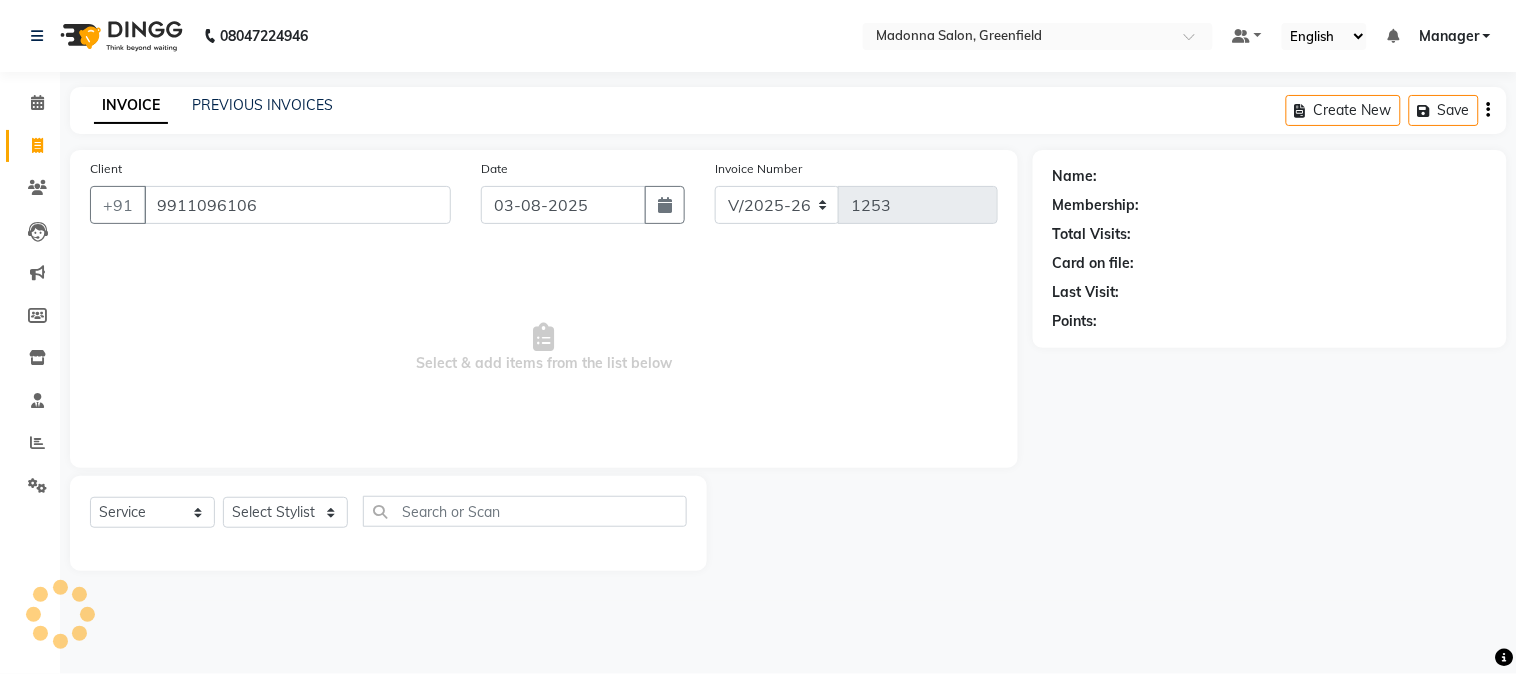 type on "9911096106" 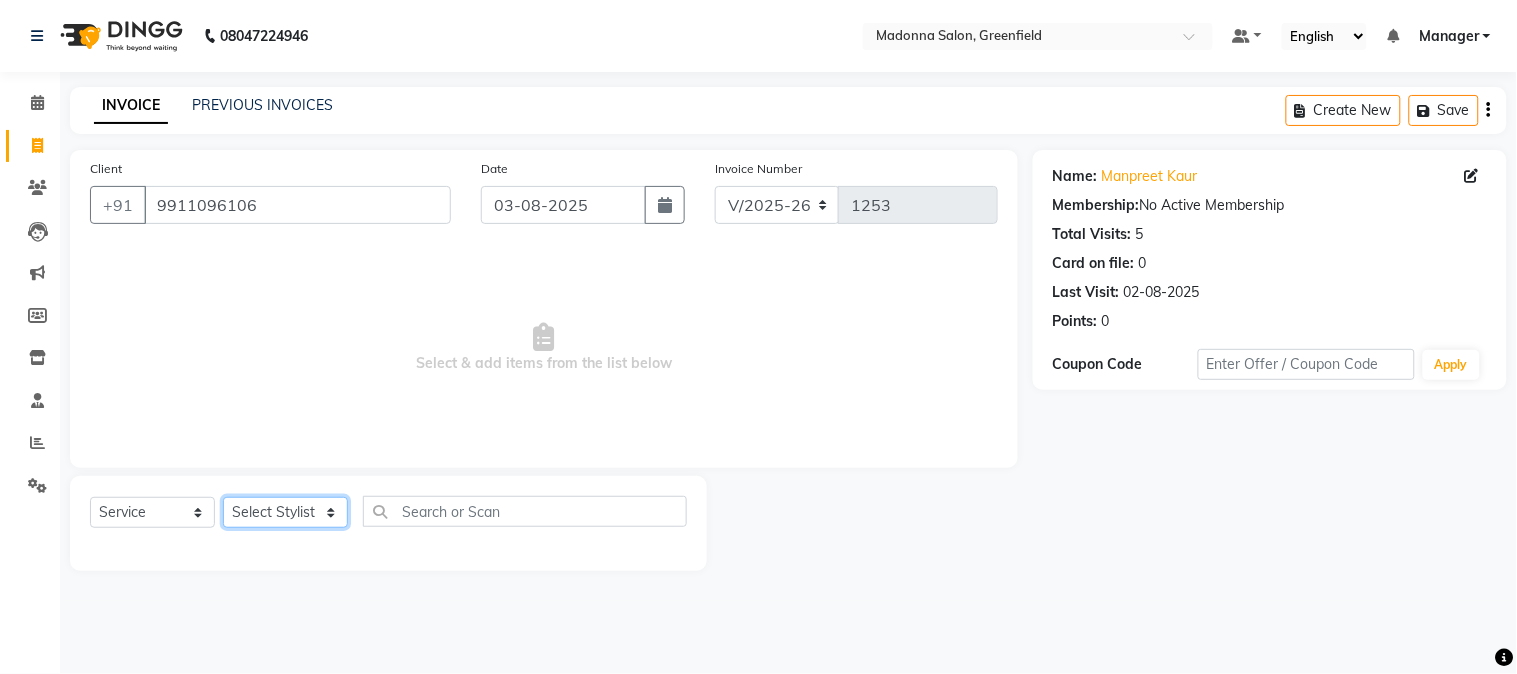 click on "Select Stylist Aarti Ahsan Aman BUBLEEN COUNTER SALE GAURAV Himanshu JAVED KAVITA Manager NITIN RAJNI ROHIT Saifi Sattu VISHAL" 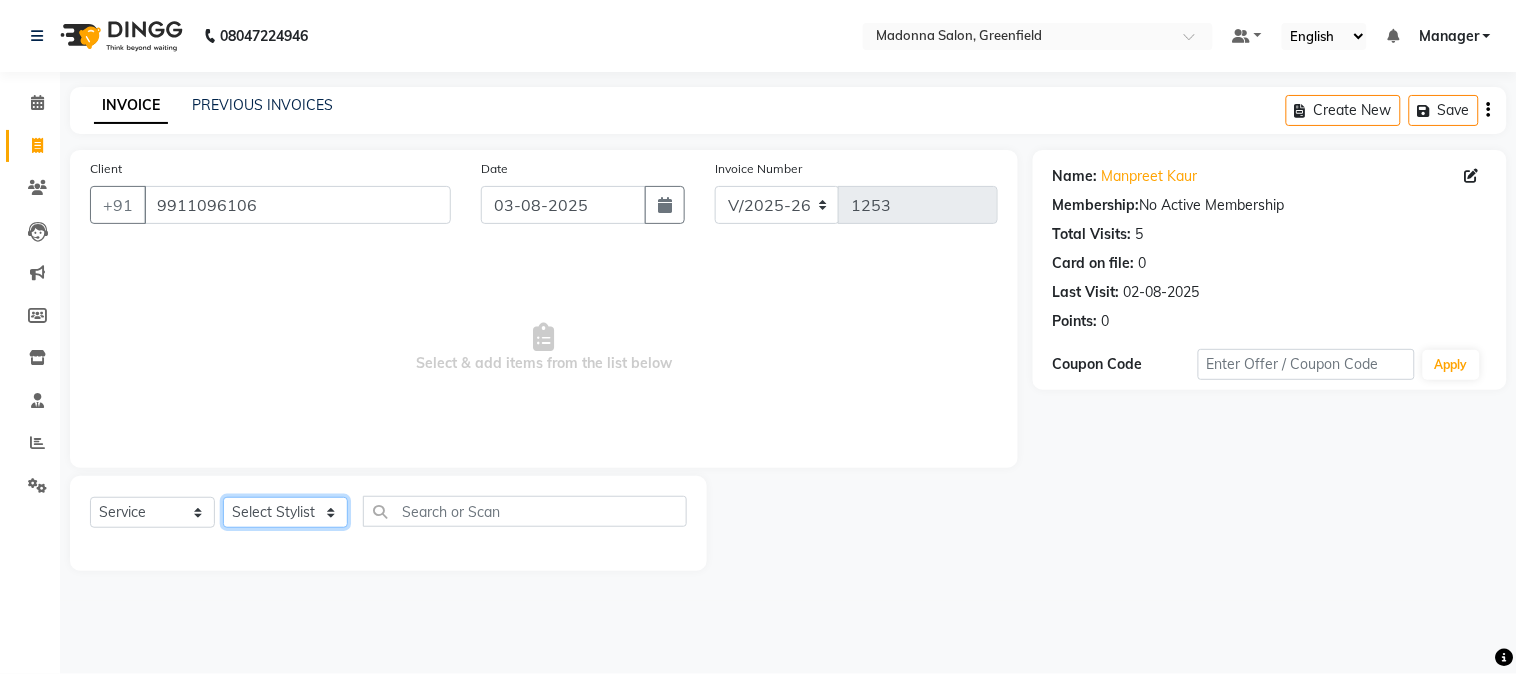 select on "85978" 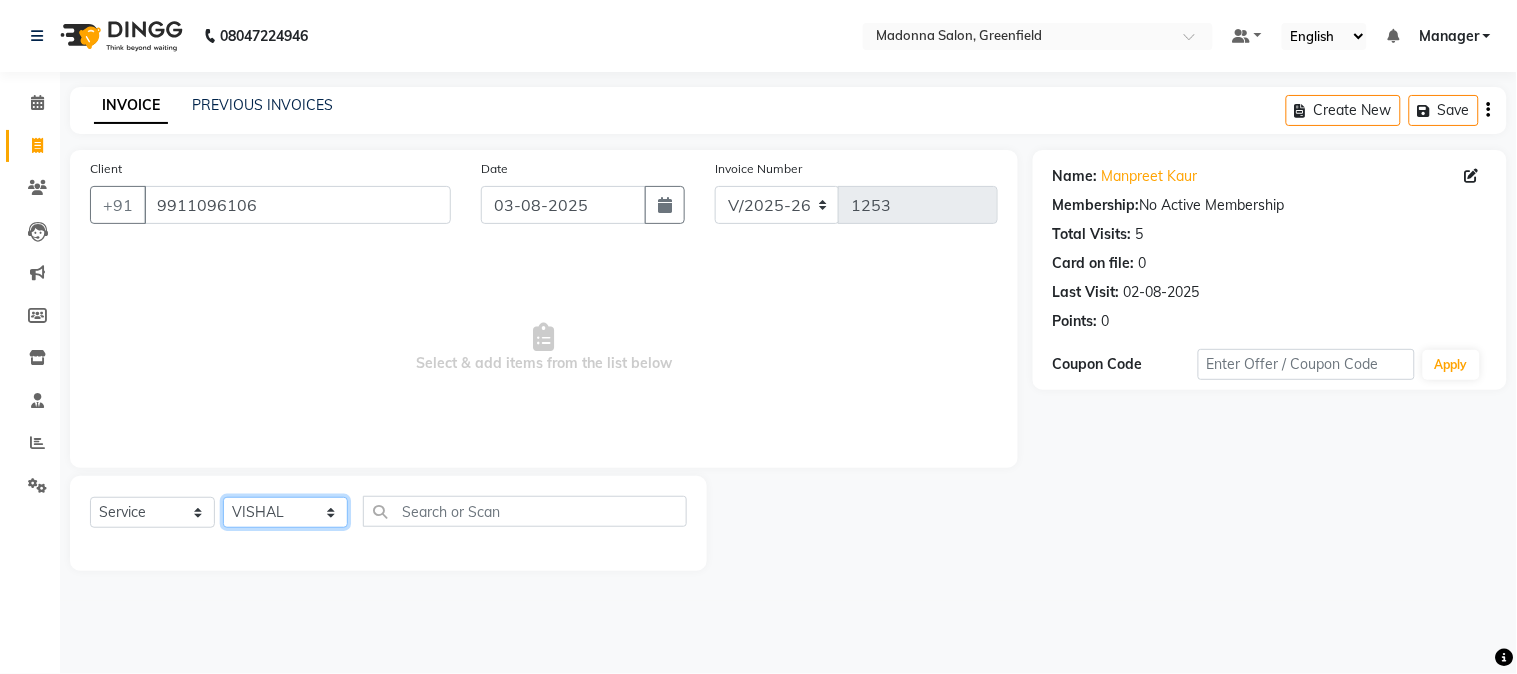 click on "Select Stylist Aarti Ahsan Aman BUBLEEN COUNTER SALE GAURAV Himanshu JAVED KAVITA Manager NITIN RAJNI ROHIT Saifi Sattu VISHAL" 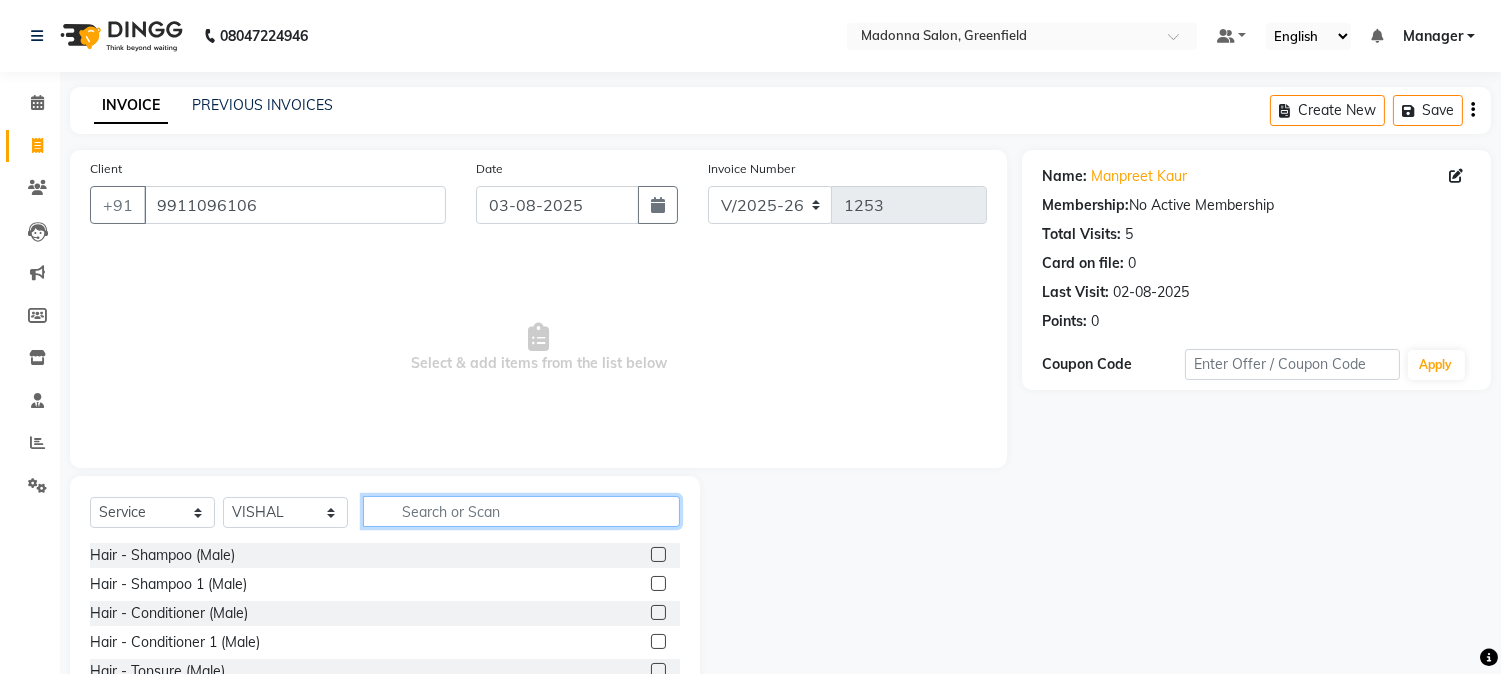 click 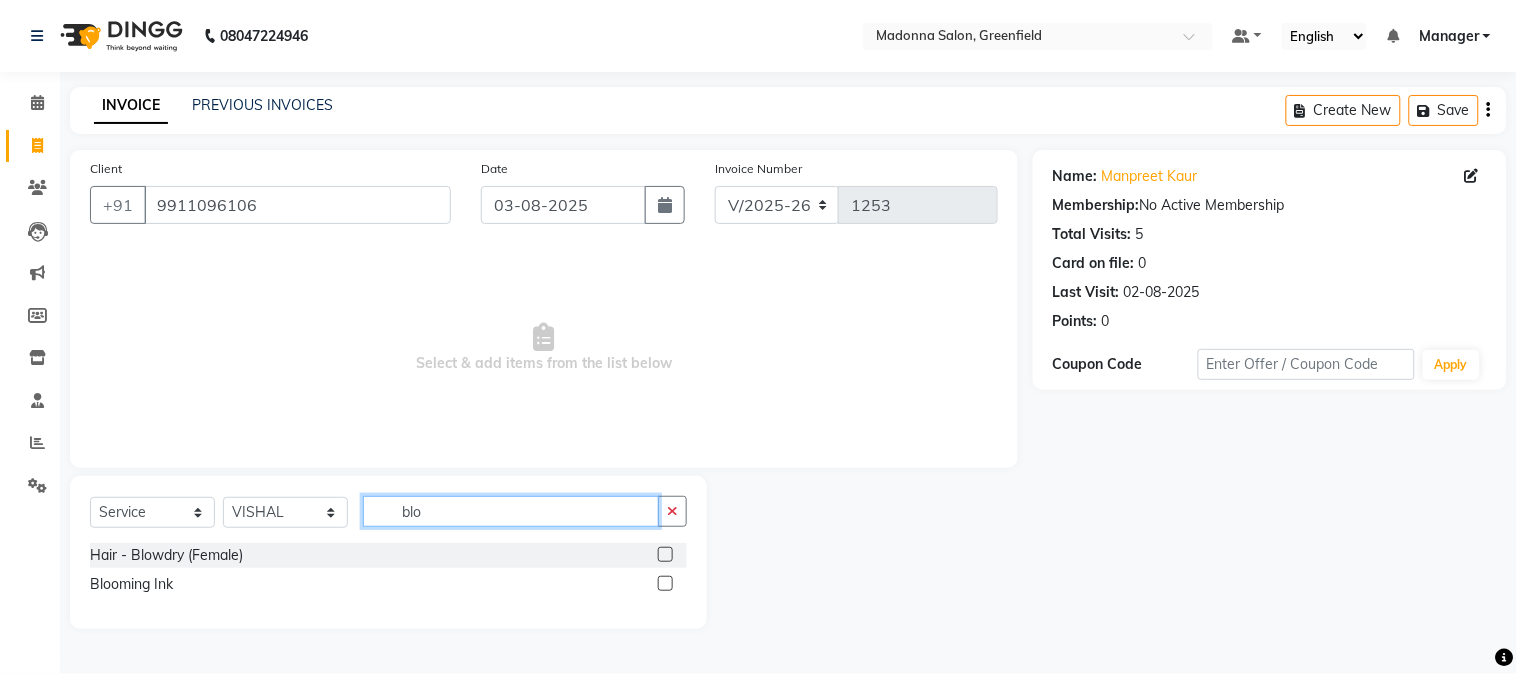 type on "blo" 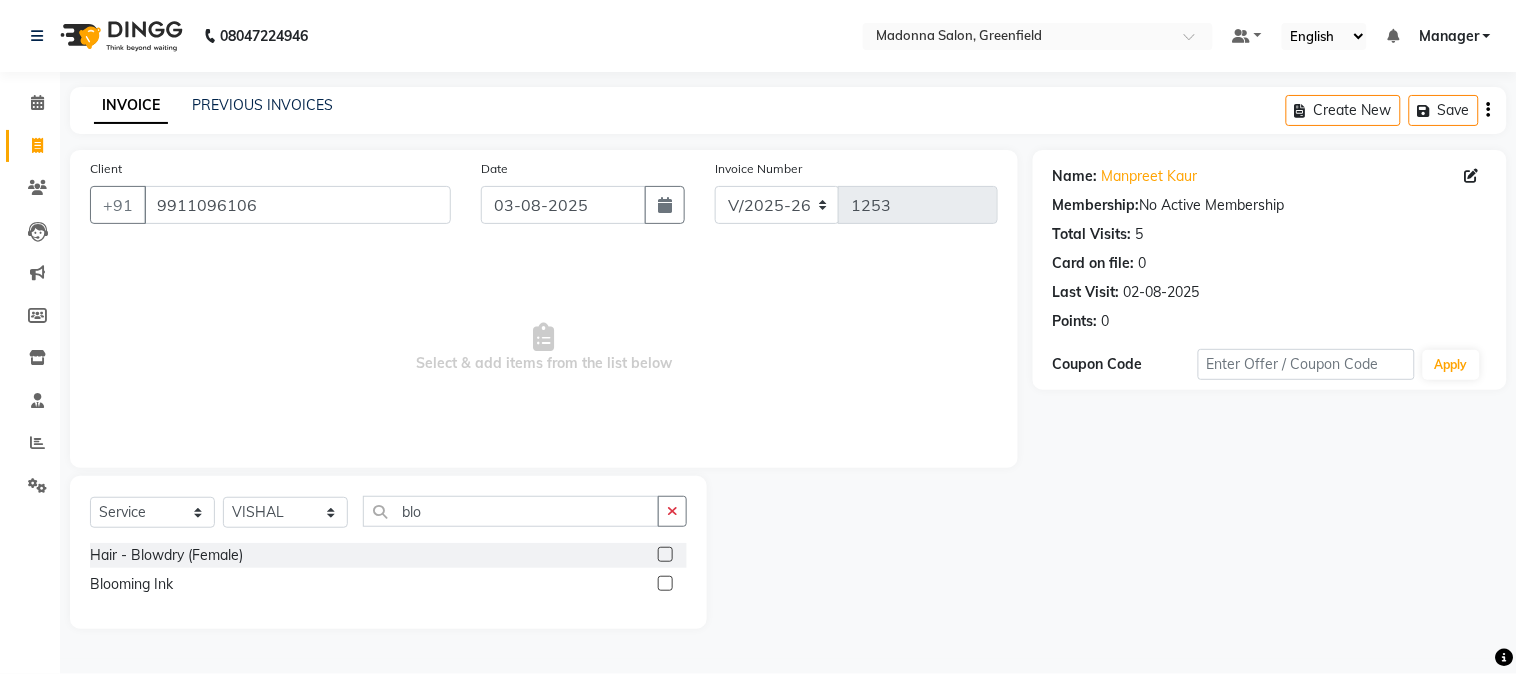 click 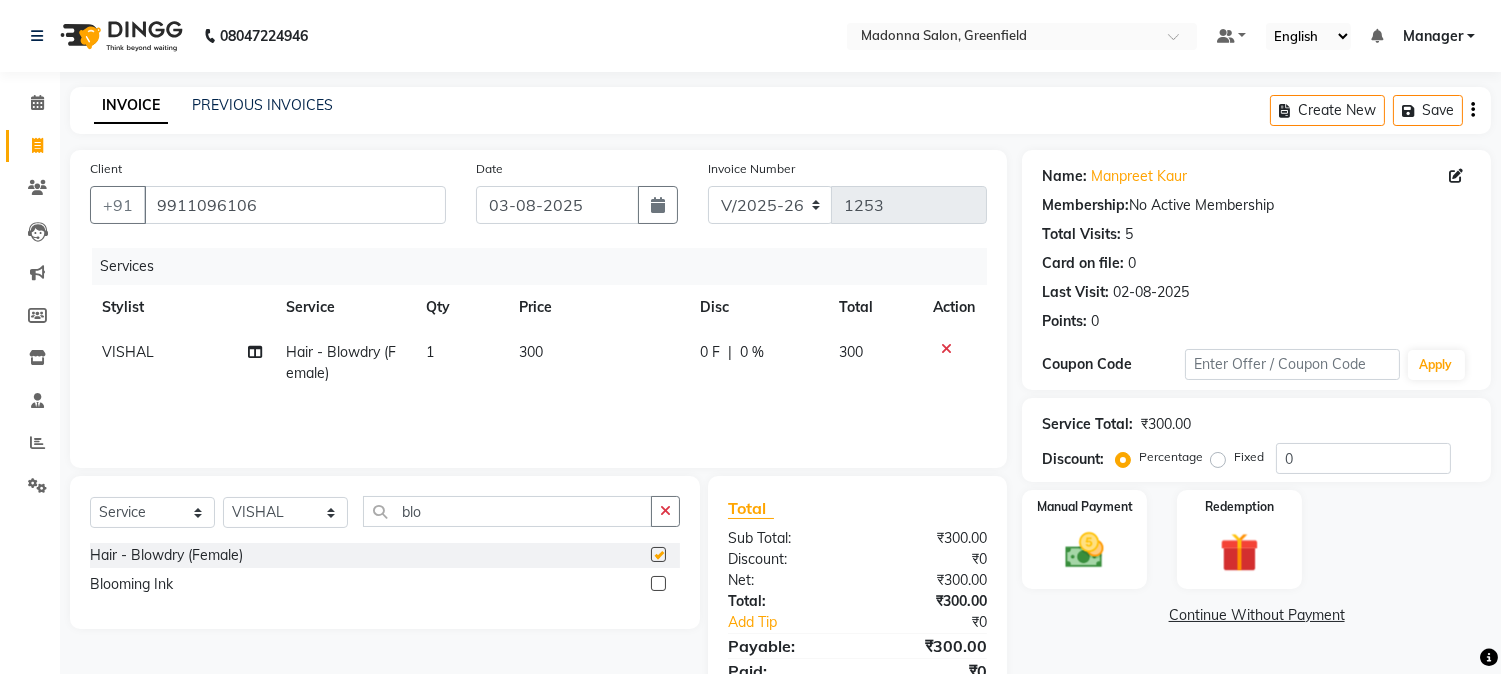 checkbox on "false" 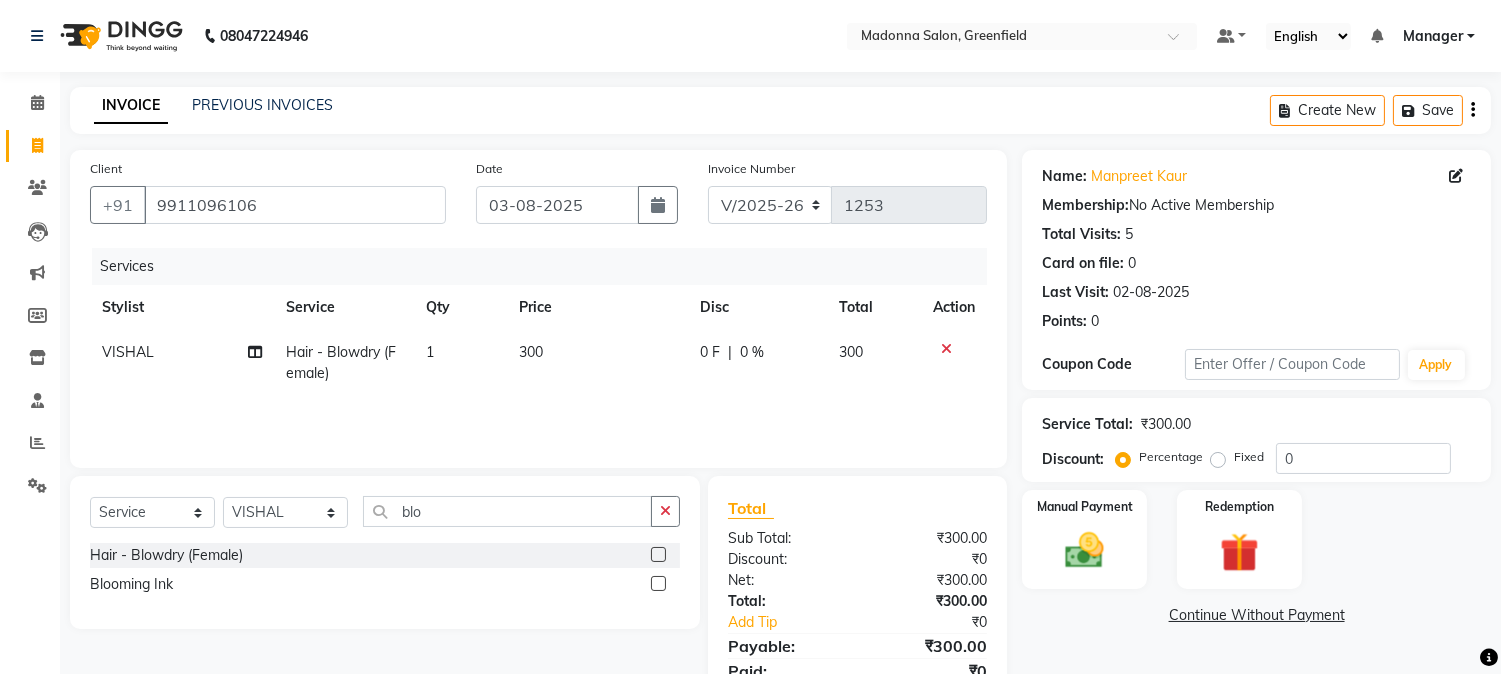 click on "0 F" 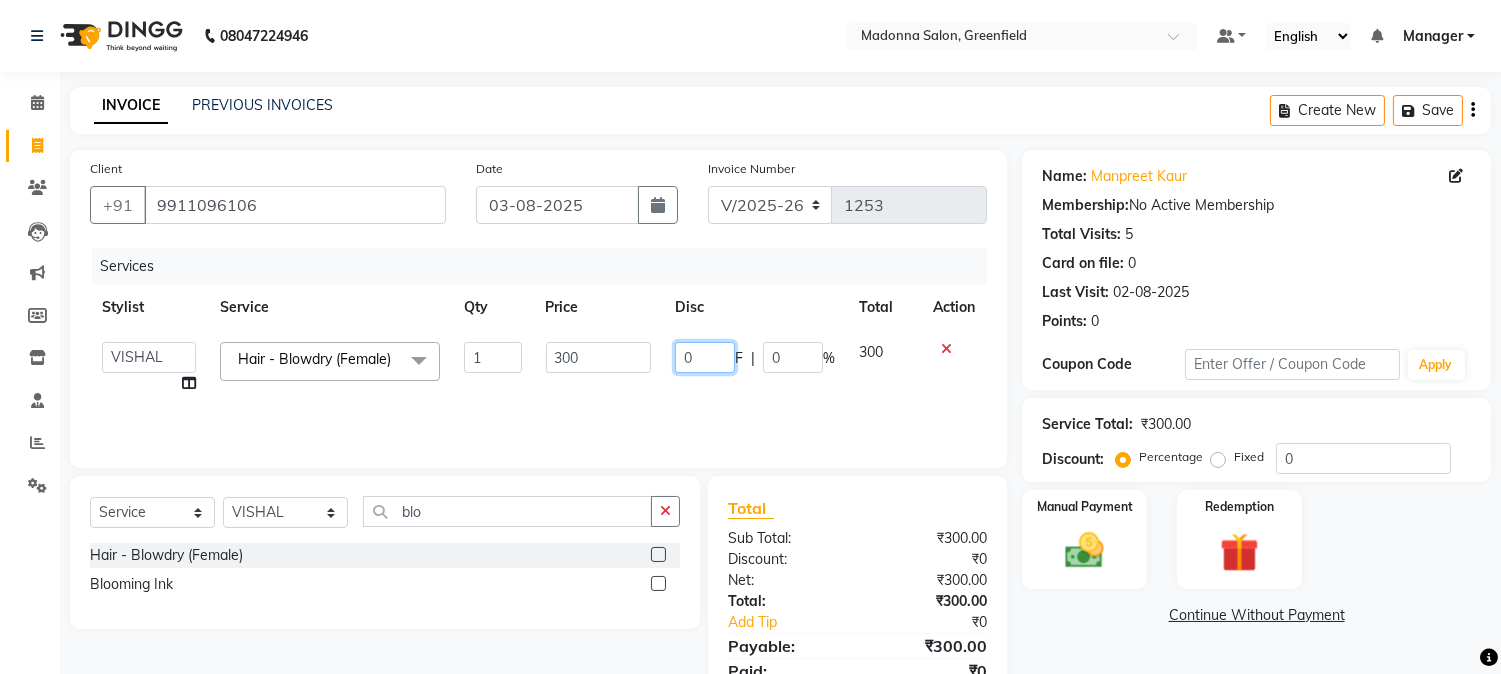click on "0" 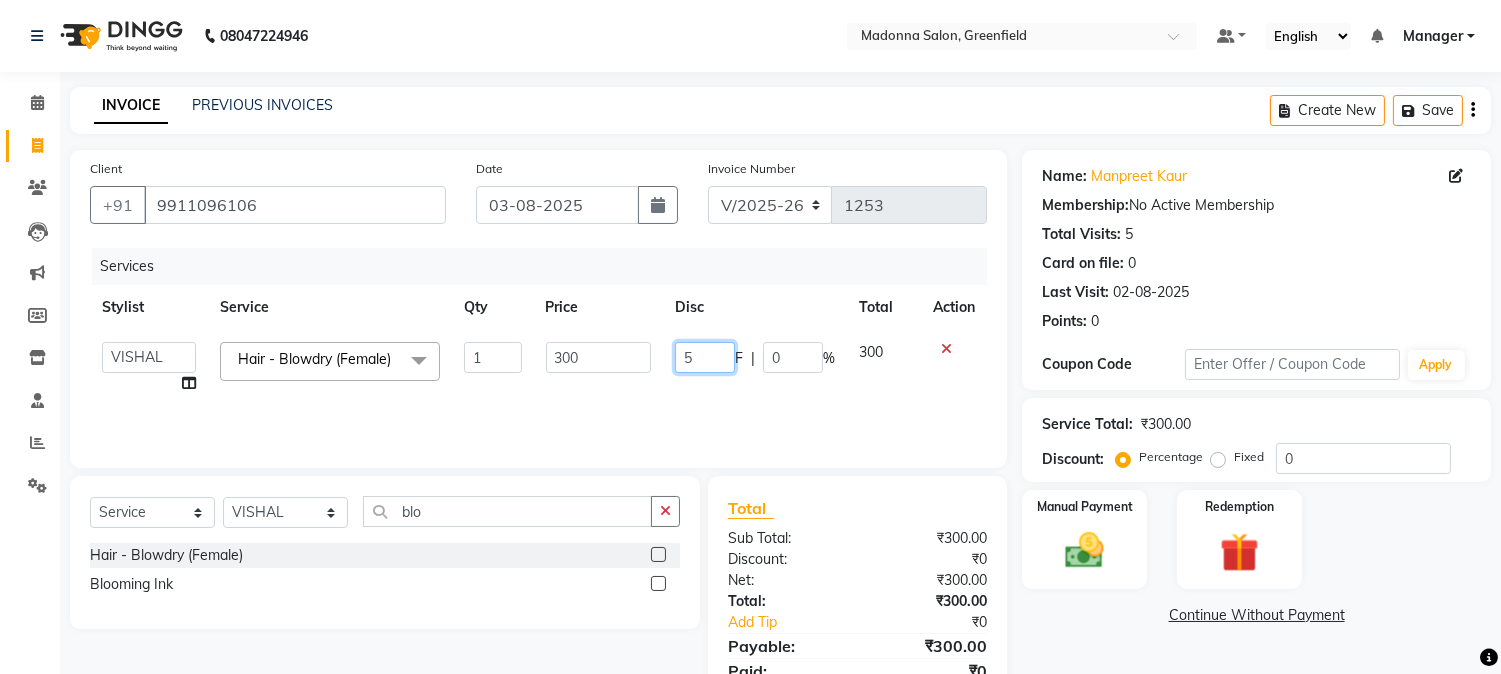 type on "50" 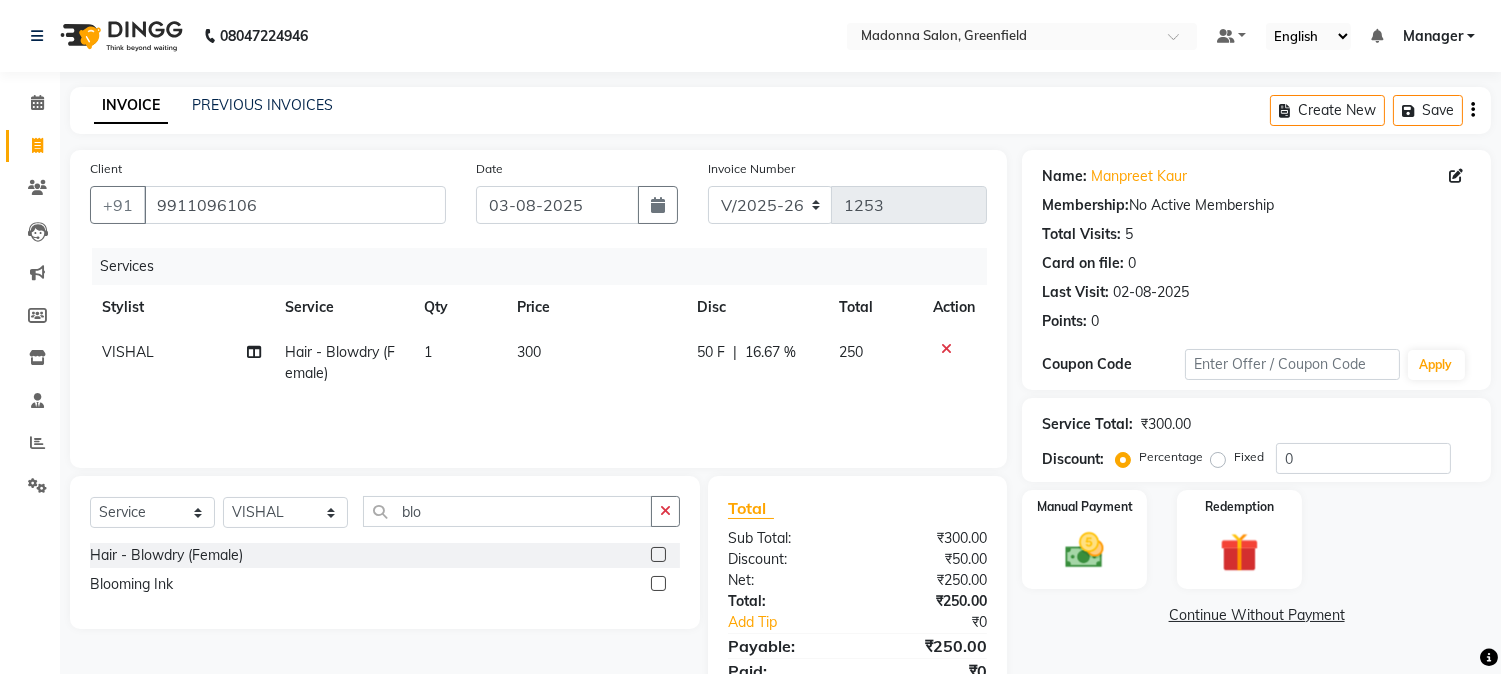 click on "Name: [FIRST] [LAST] Membership: No Active Membership Total Visits: 5 Card on file: 0 Last Visit: 02-08-2025 Points: 0 Coupon Code Apply Service Total: ₹300.00 Discount: Percentage Fixed 0 Manual Payment Redemption Continue Without Payment" 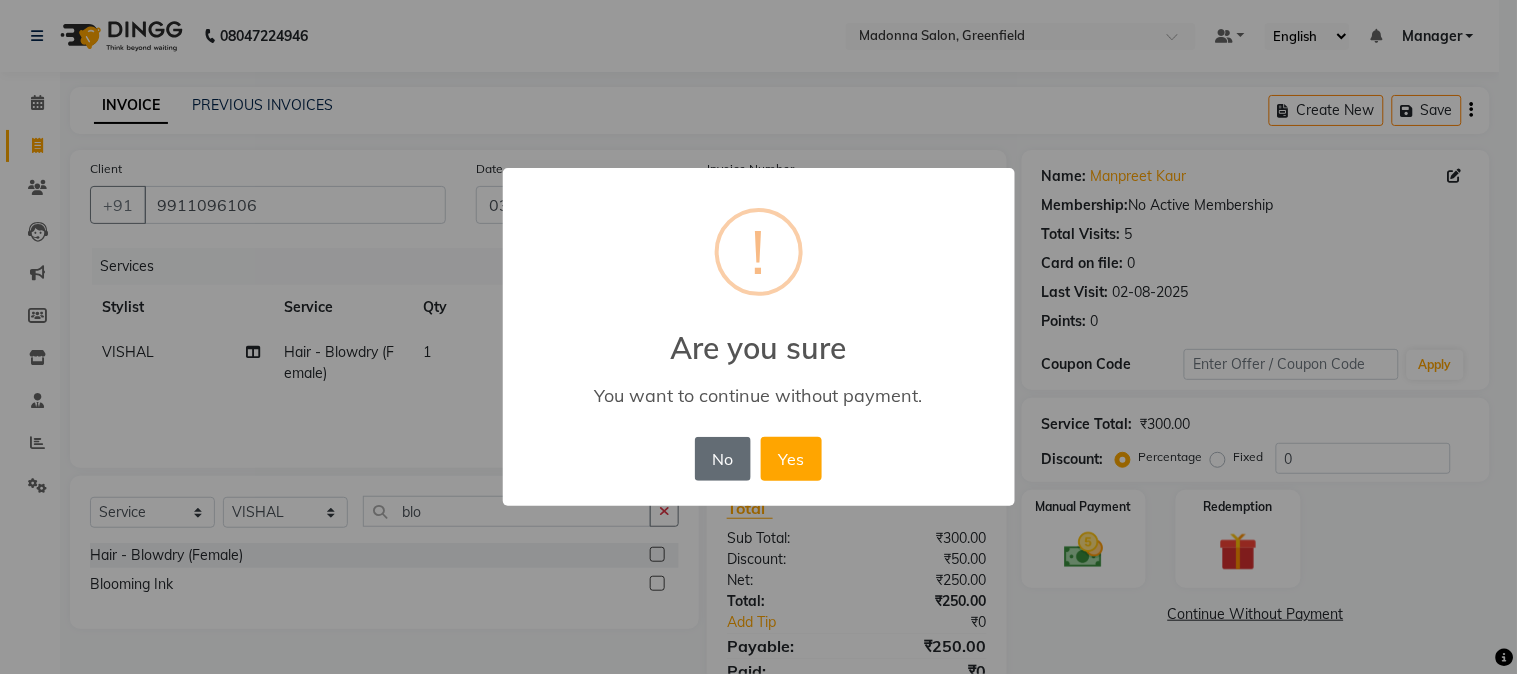 click on "No" at bounding box center (723, 459) 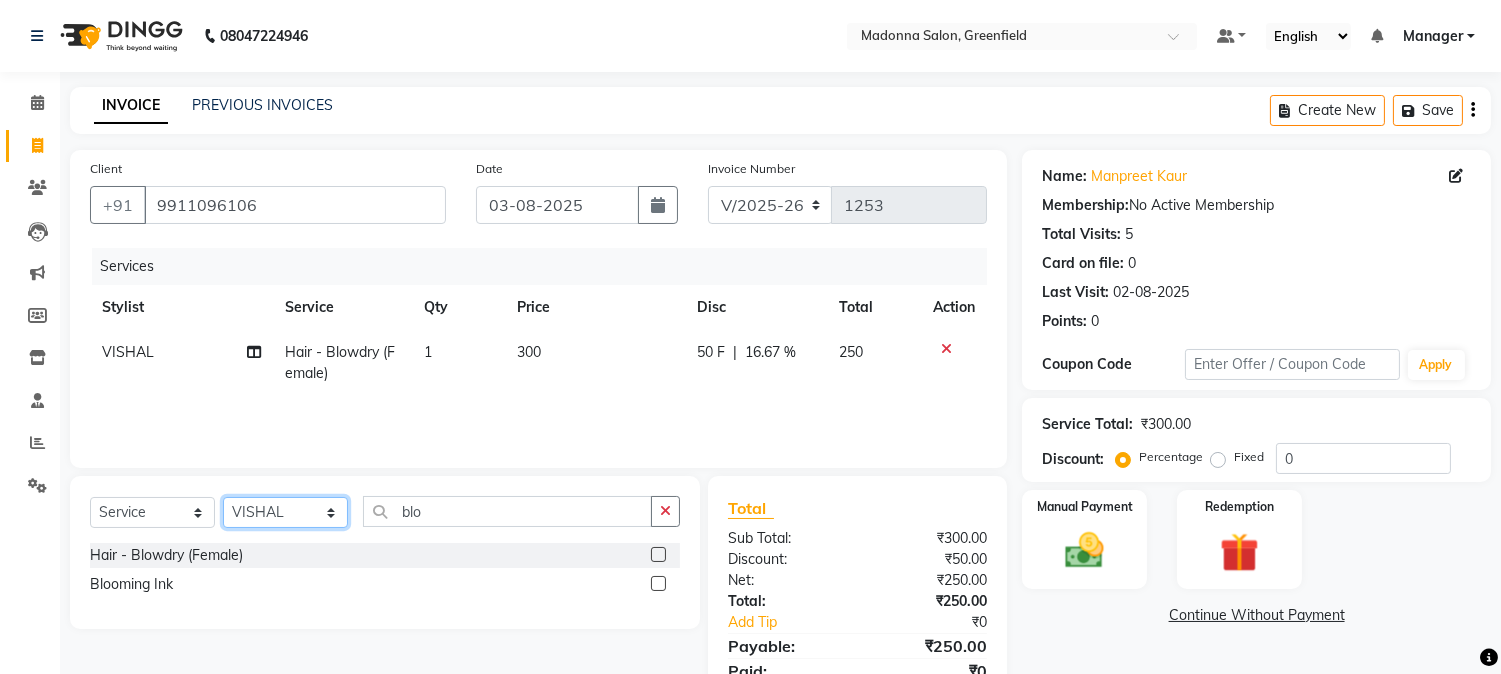 click on "Select Stylist Aarti Ahsan Aman BUBLEEN COUNTER SALE GAURAV Himanshu JAVED KAVITA Manager NITIN RAJNI ROHIT Saifi Sattu VISHAL" 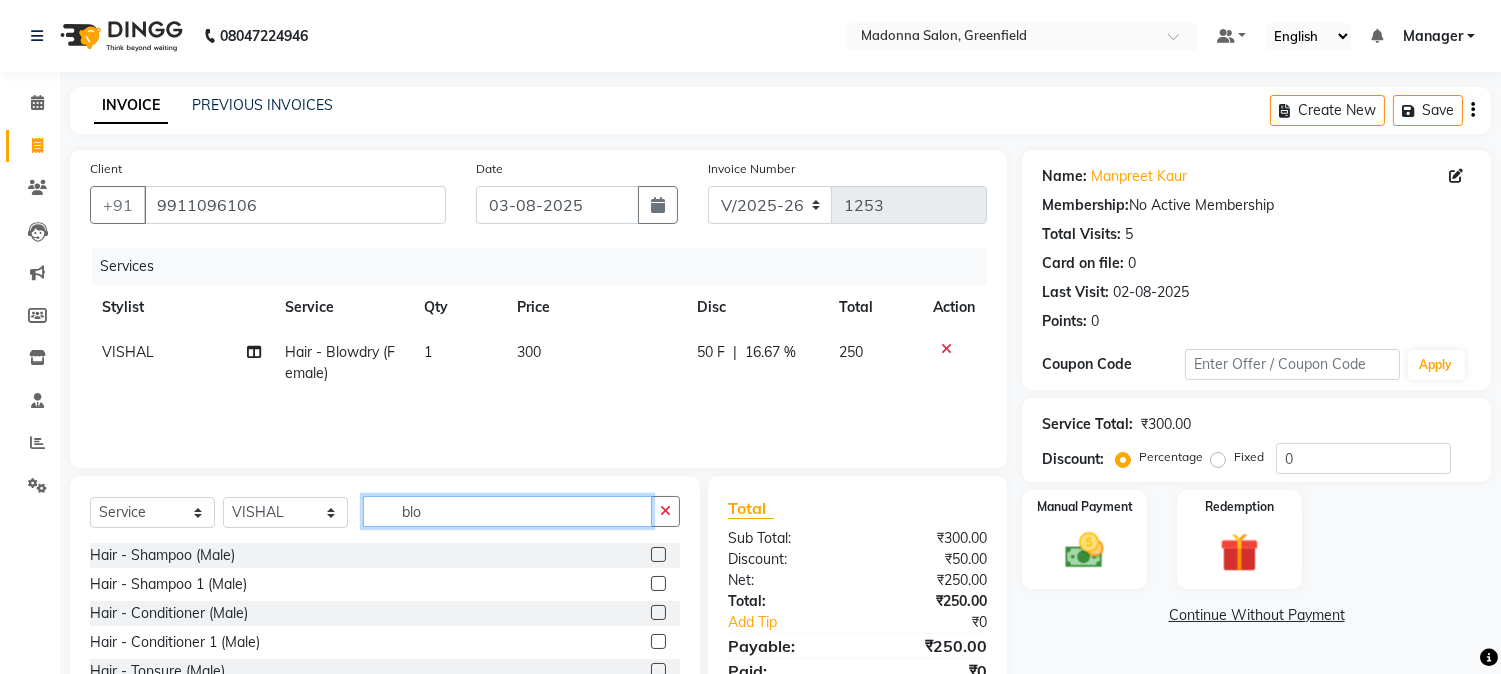 click on "blo" 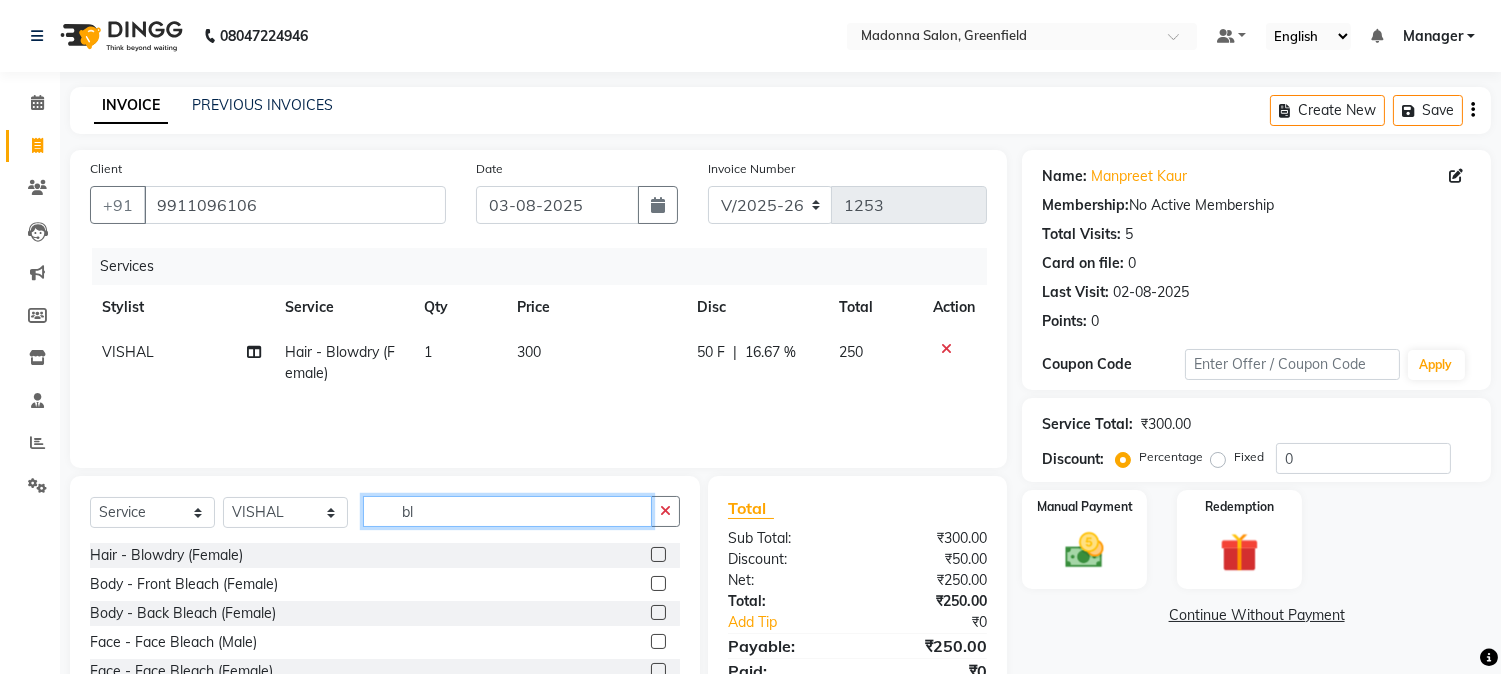 type on "b" 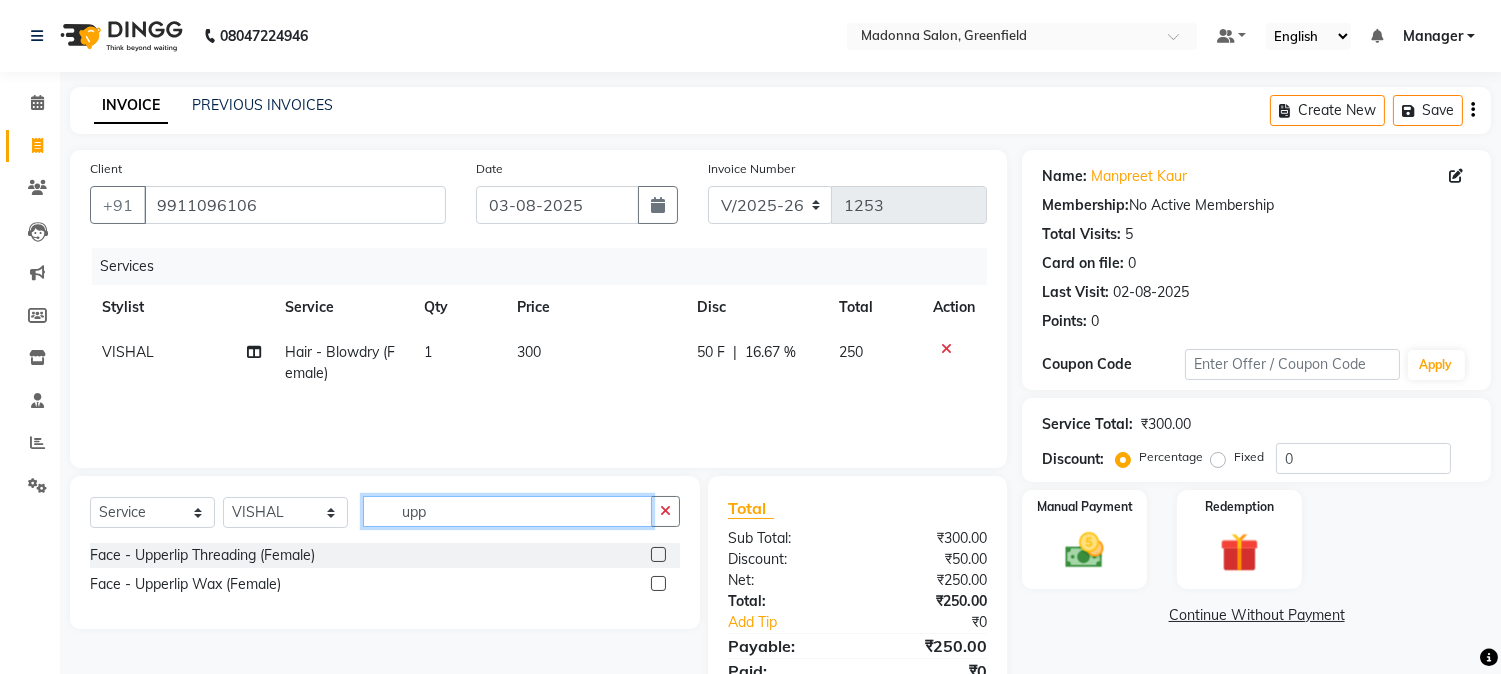 type on "upp" 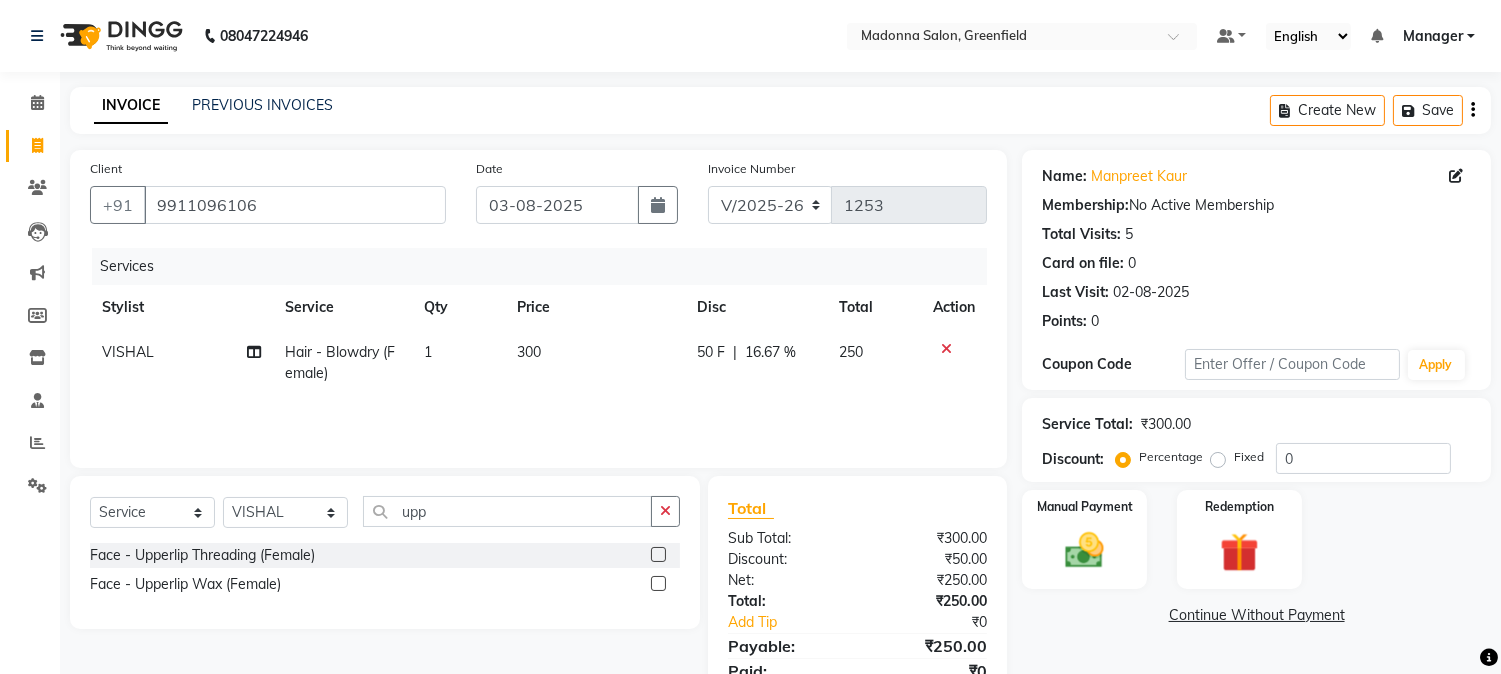 click 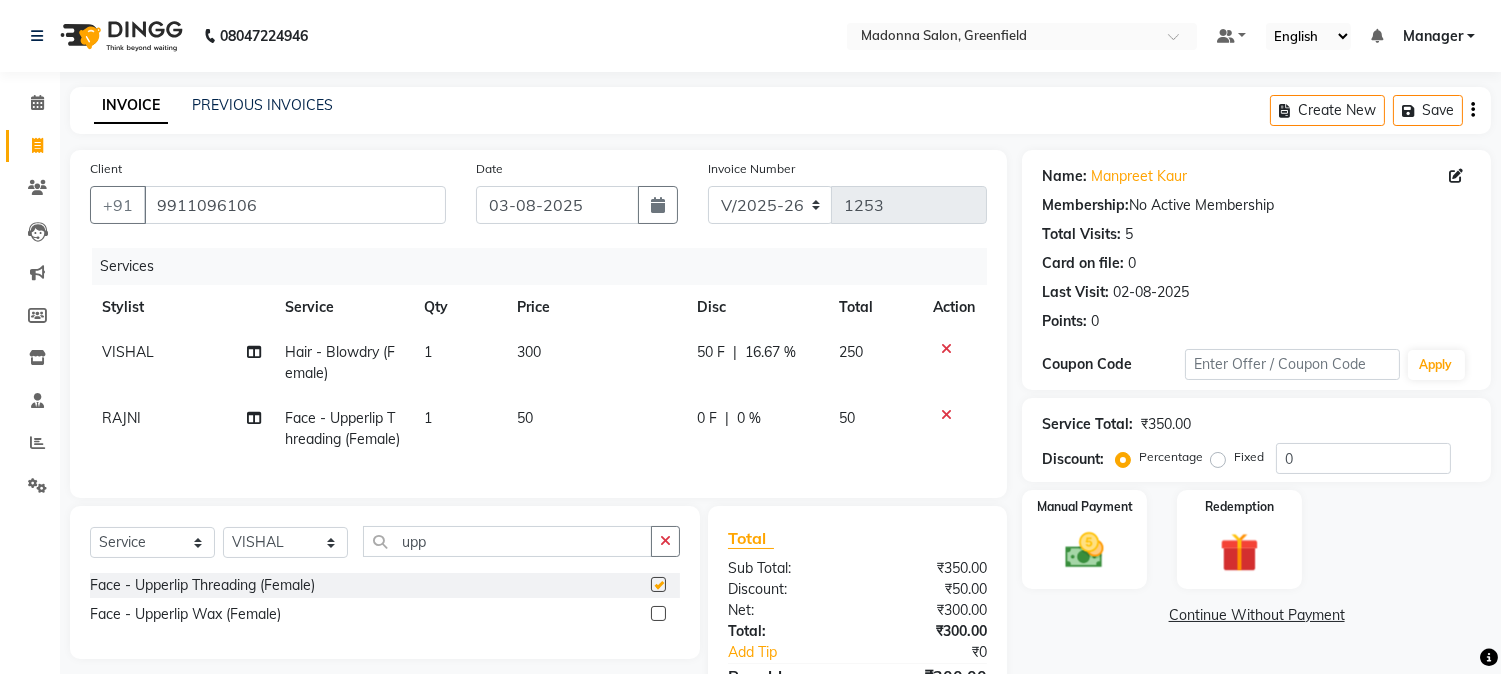 checkbox on "false" 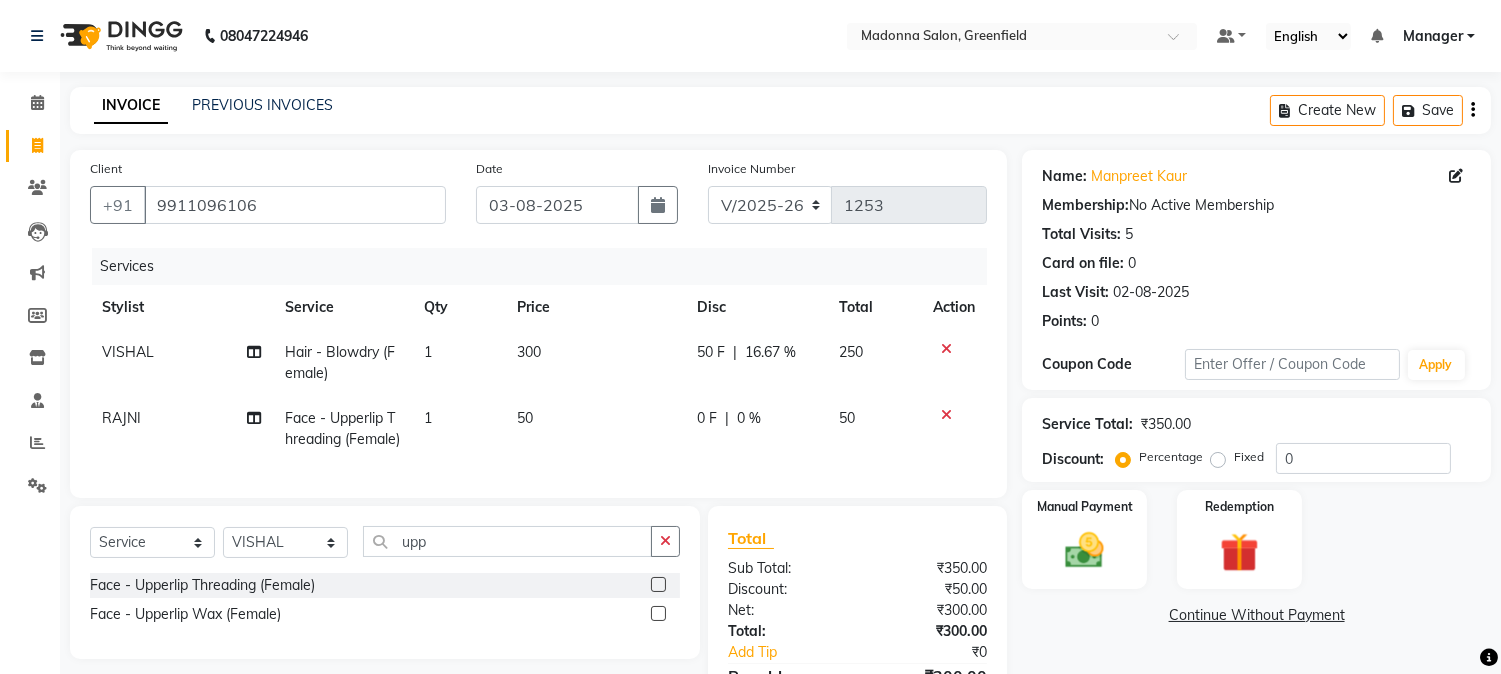 click on "1" 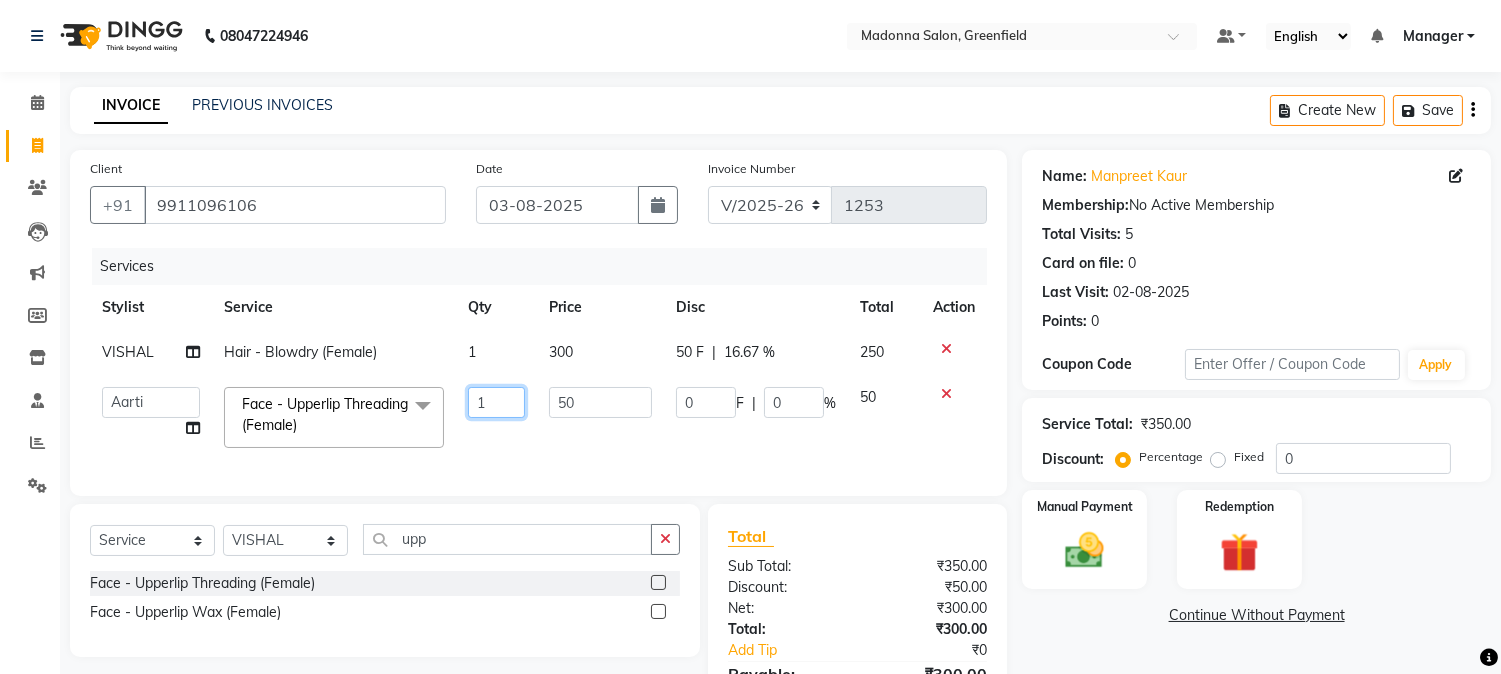 click on "1" 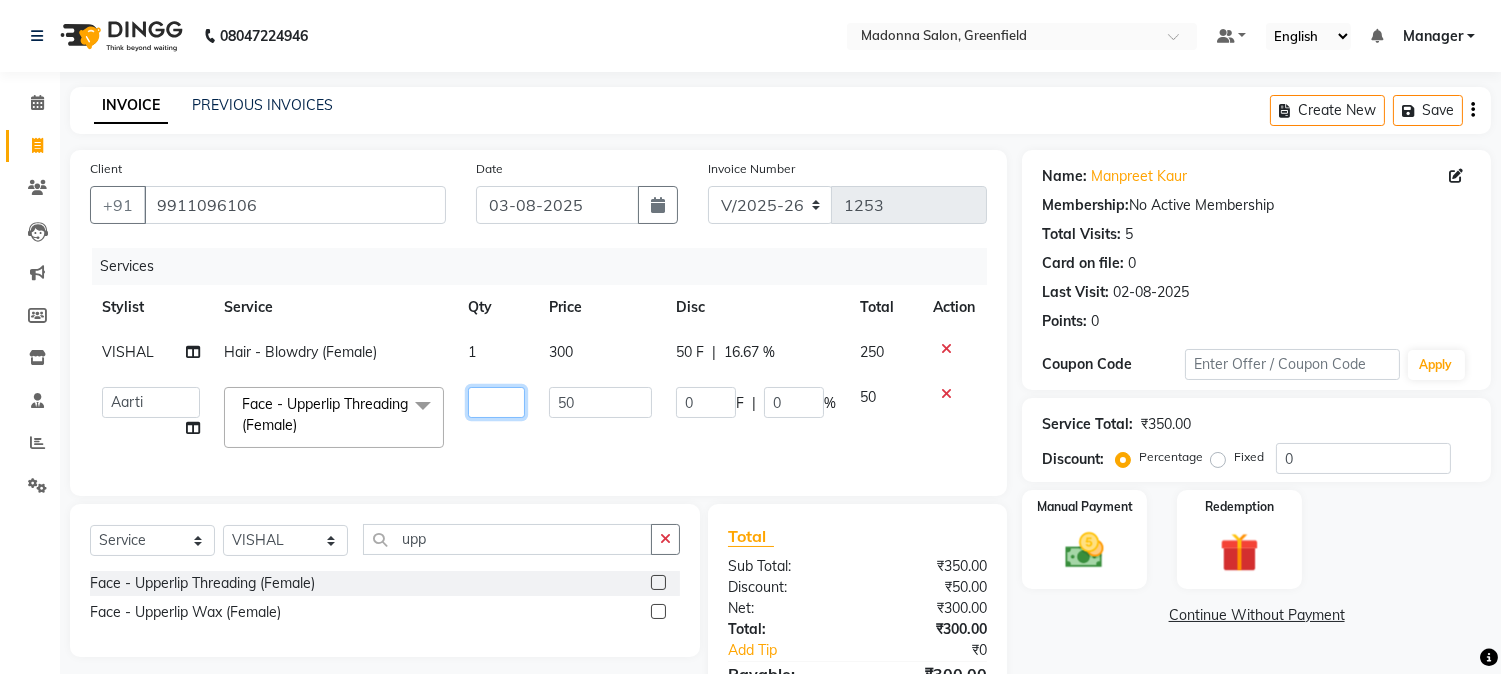type on "2" 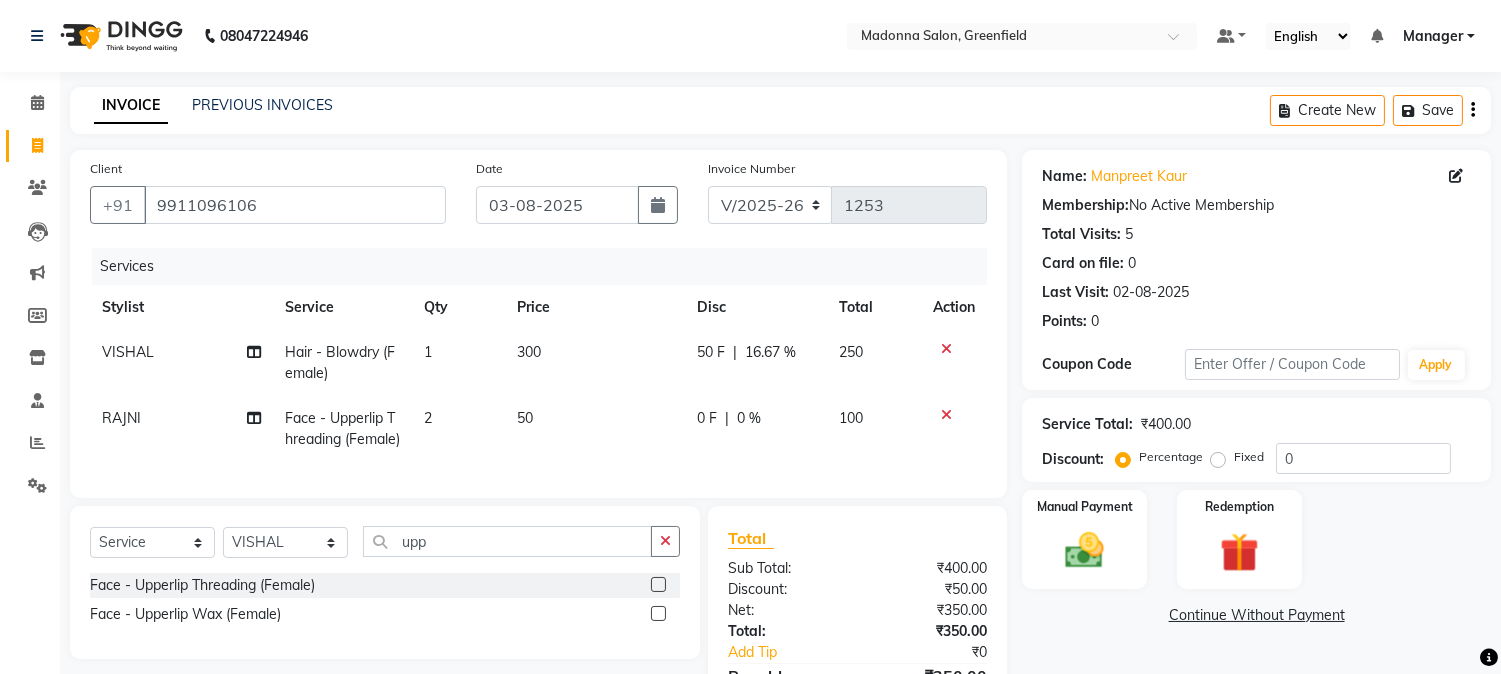 click on "Continue Without Payment" 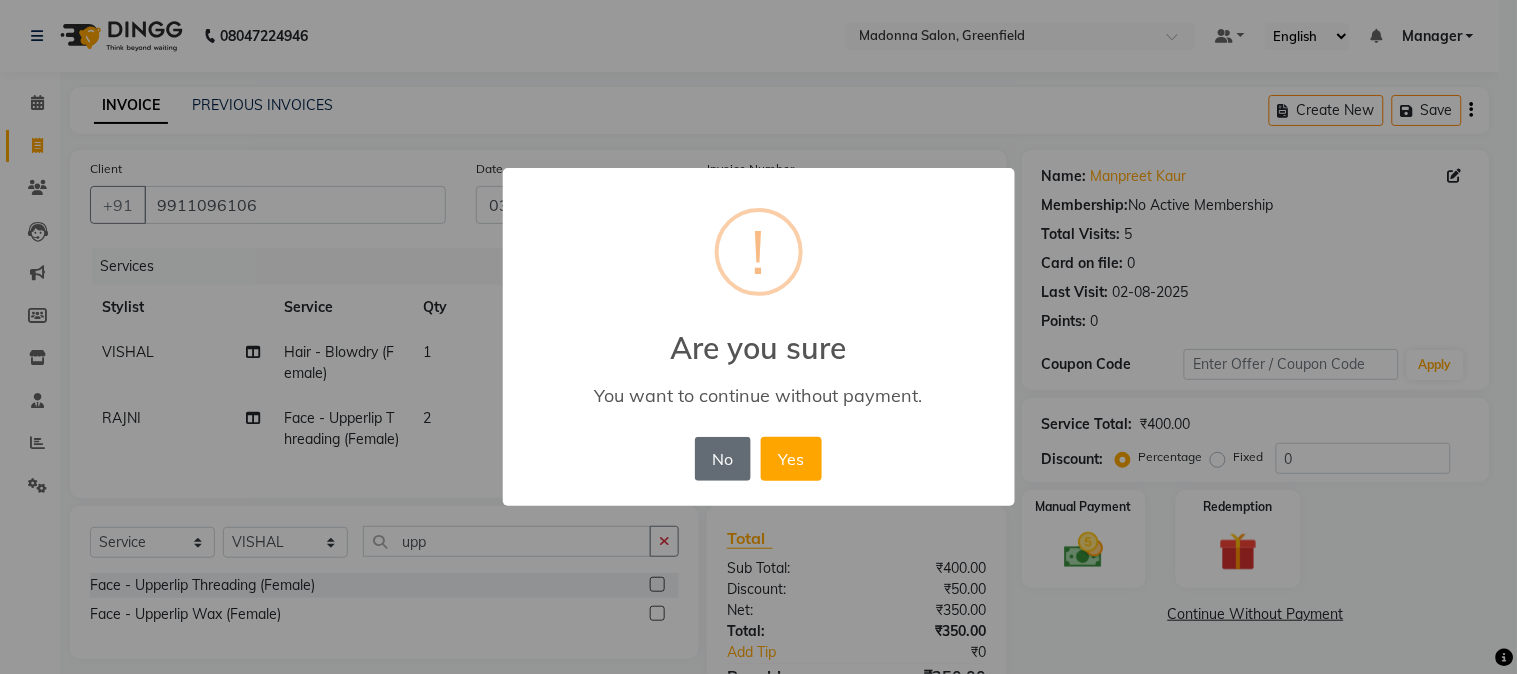 click on "No" at bounding box center [723, 459] 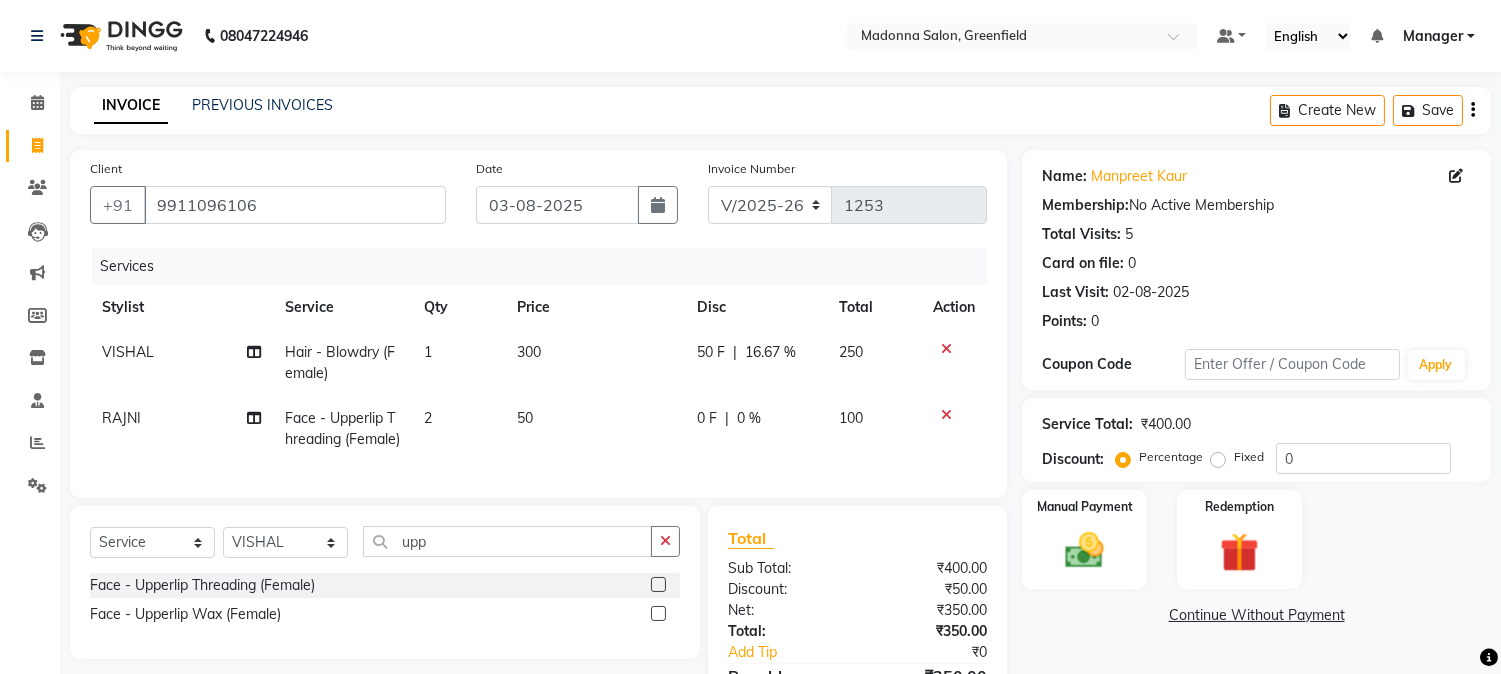 click on "Total Sub Total: ₹400.00 Discount: ₹50.00 Net: ₹350.00 Total: ₹350.00 Add Tip ₹0 Payable: ₹350.00 Paid: ₹0 Balance : ₹350.00" 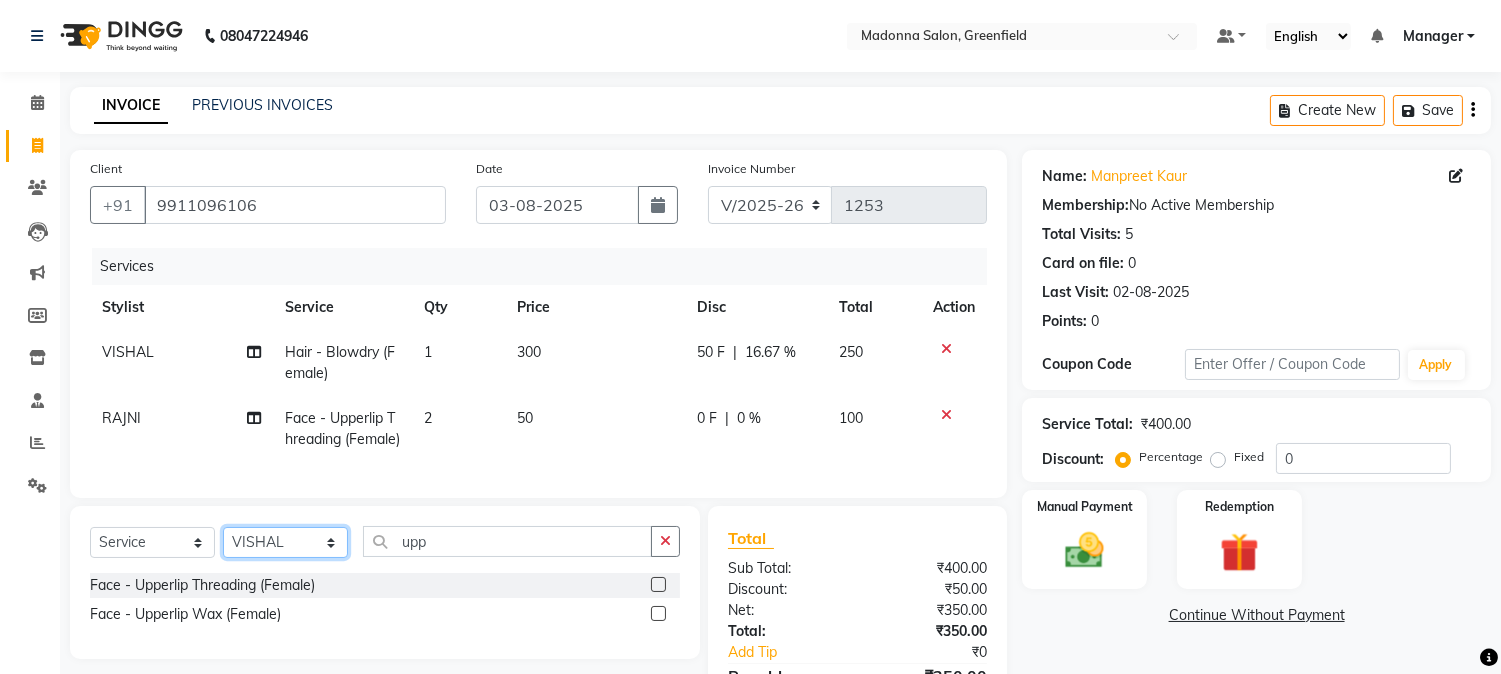 click on "Select Stylist Aarti Ahsan Aman BUBLEEN COUNTER SALE GAURAV Himanshu JAVED KAVITA Manager NITIN RAJNI ROHIT Saifi Sattu VISHAL" 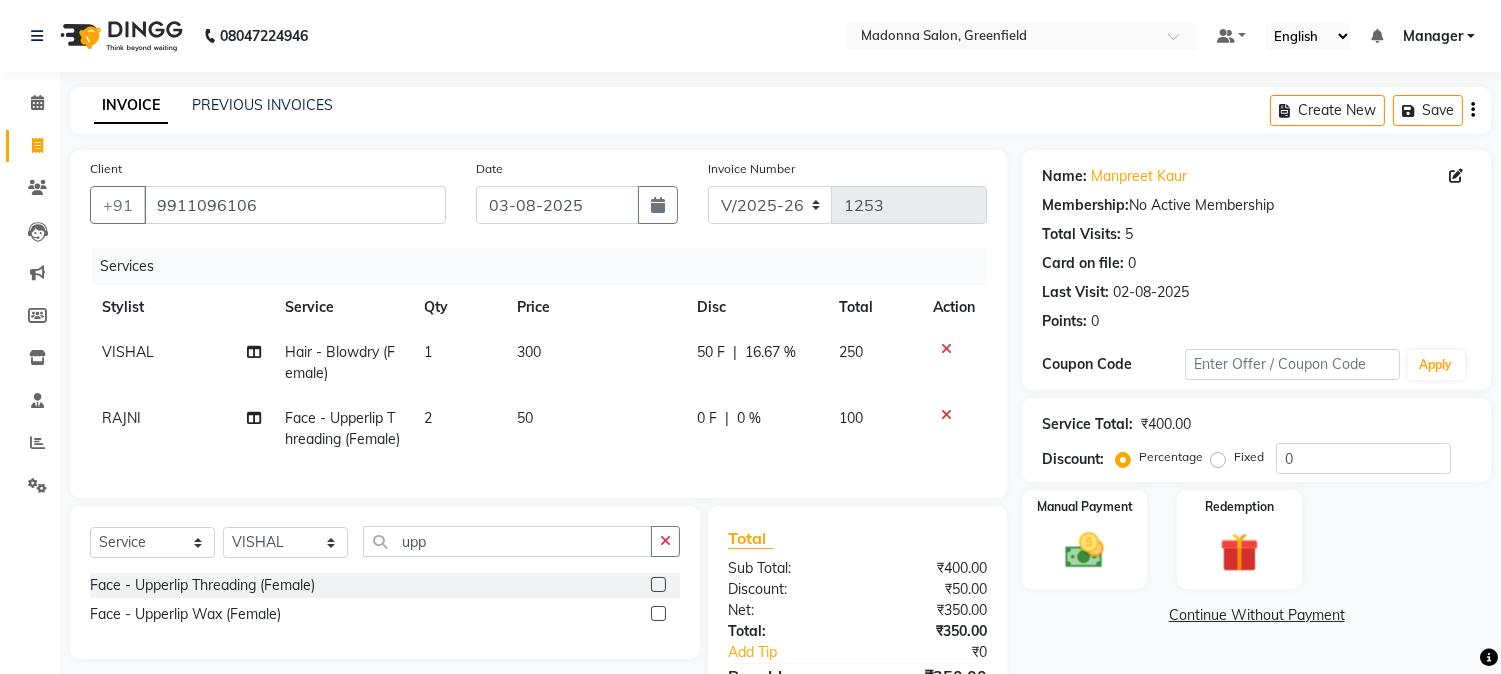 click on "Select Stylist [NAME] [NAME] [NAME] [NAME] [NAME] [NAME] [NAME] [NAME] [NAME] [NAME] [NAME] [NAME] [NAME] [NAME] [NAME] [NAME] [NAME] [NAME] [NAME] Face - Upperlip Threading (Female) Face - Upperlip Wax (Female)" 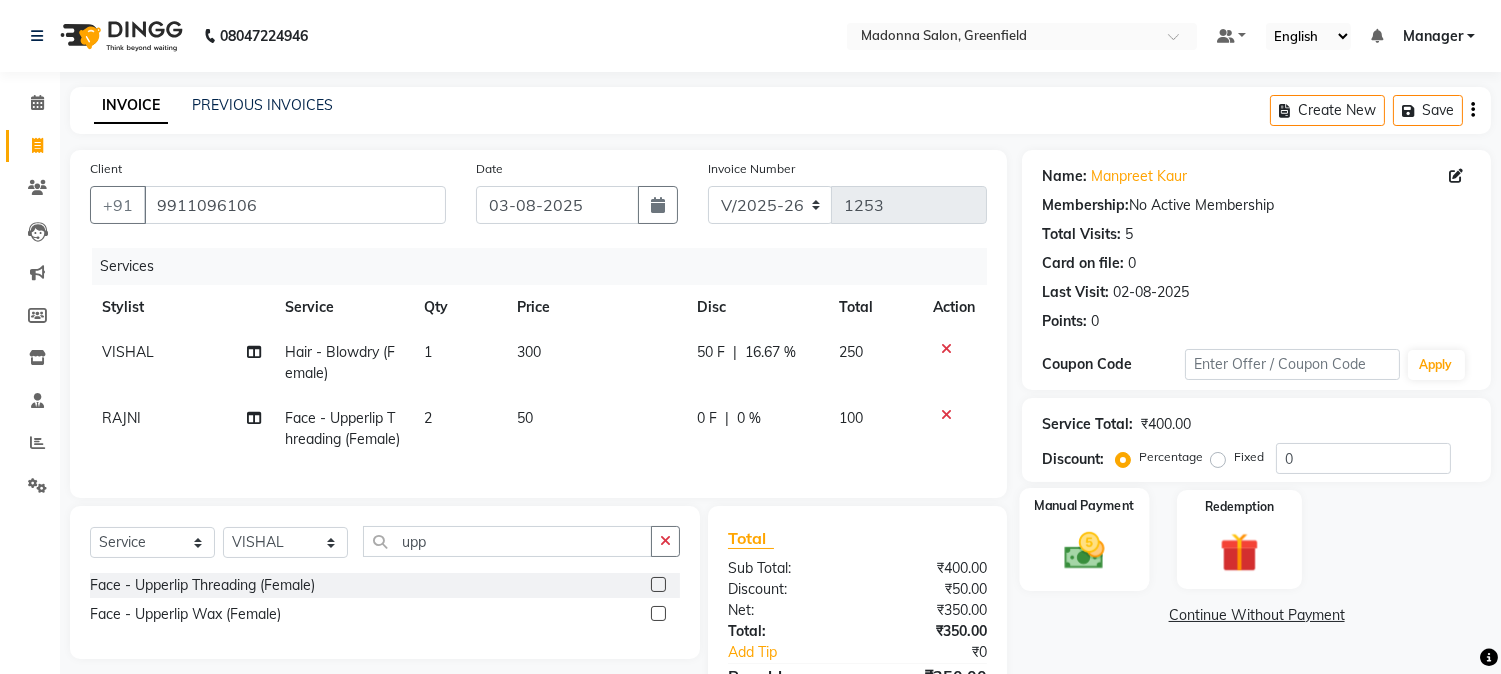 click 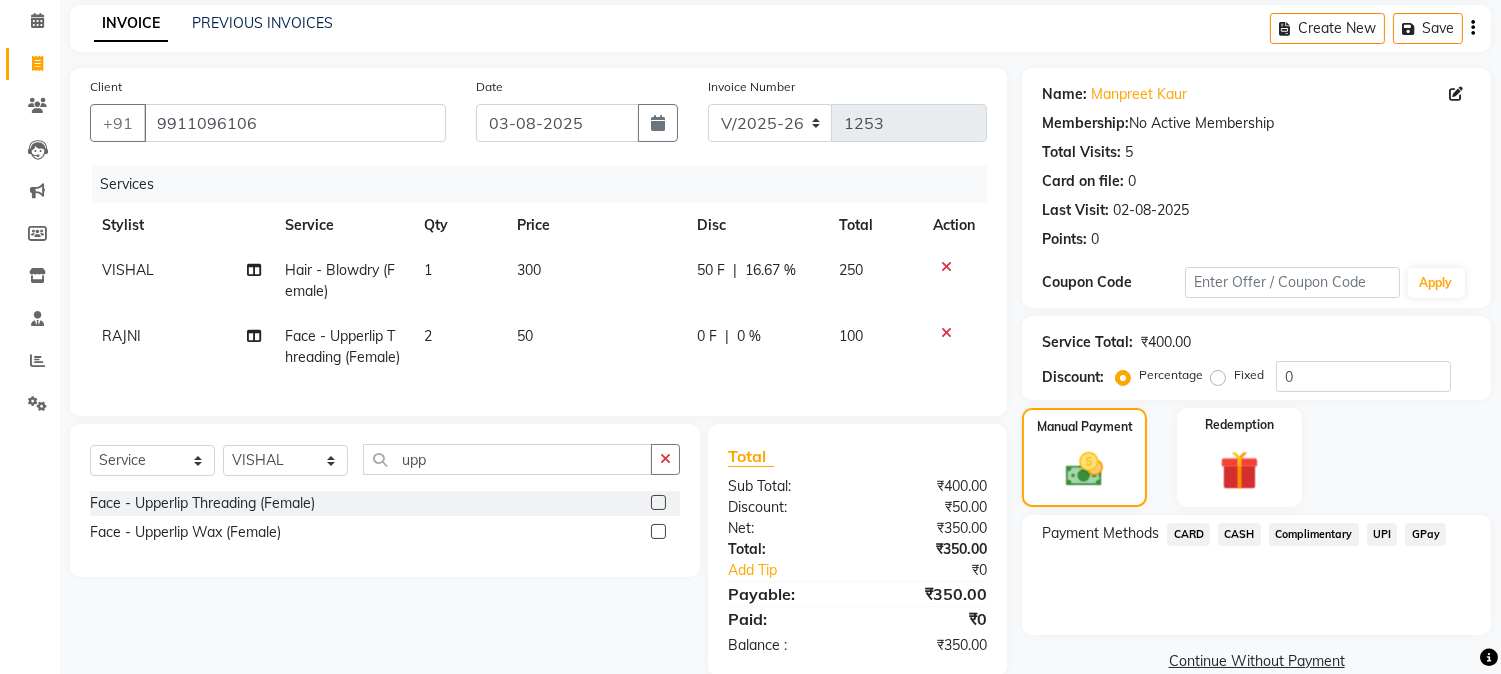 scroll, scrollTop: 151, scrollLeft: 0, axis: vertical 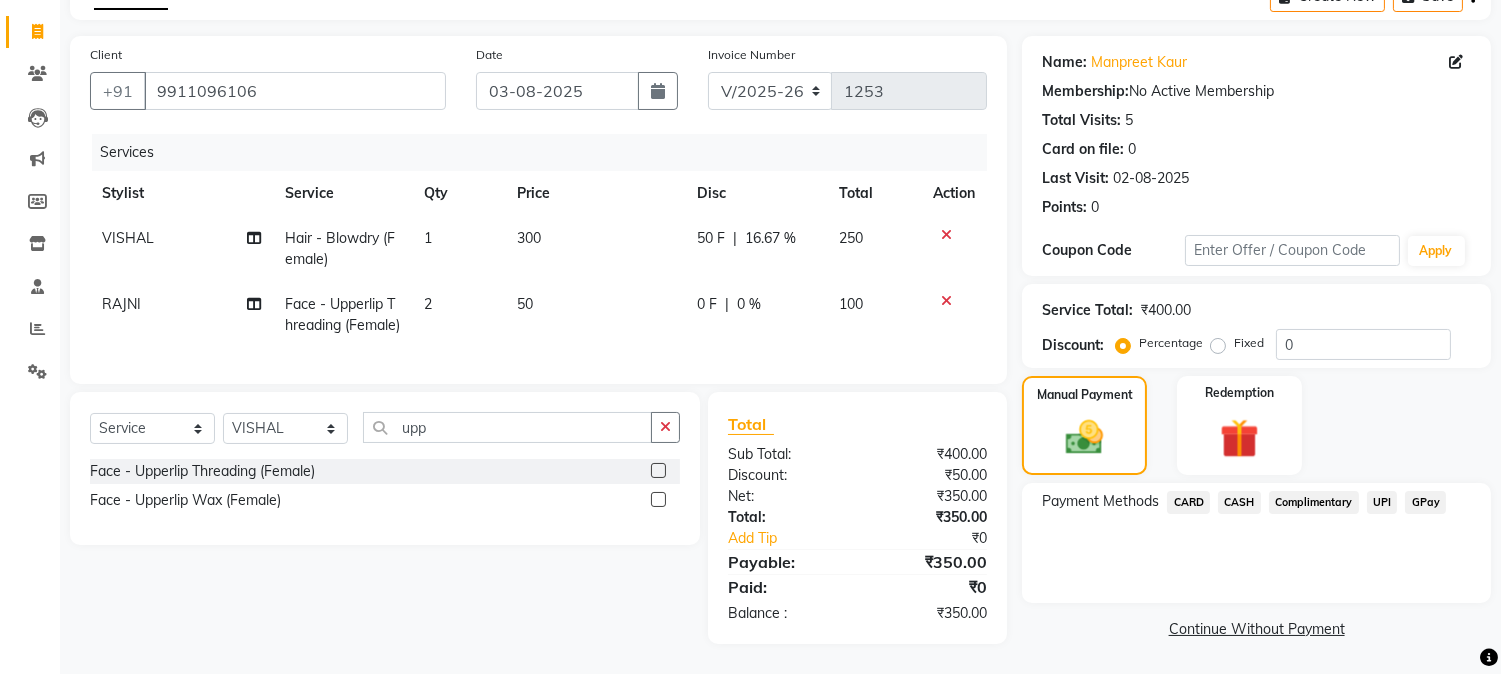 click on "CASH" 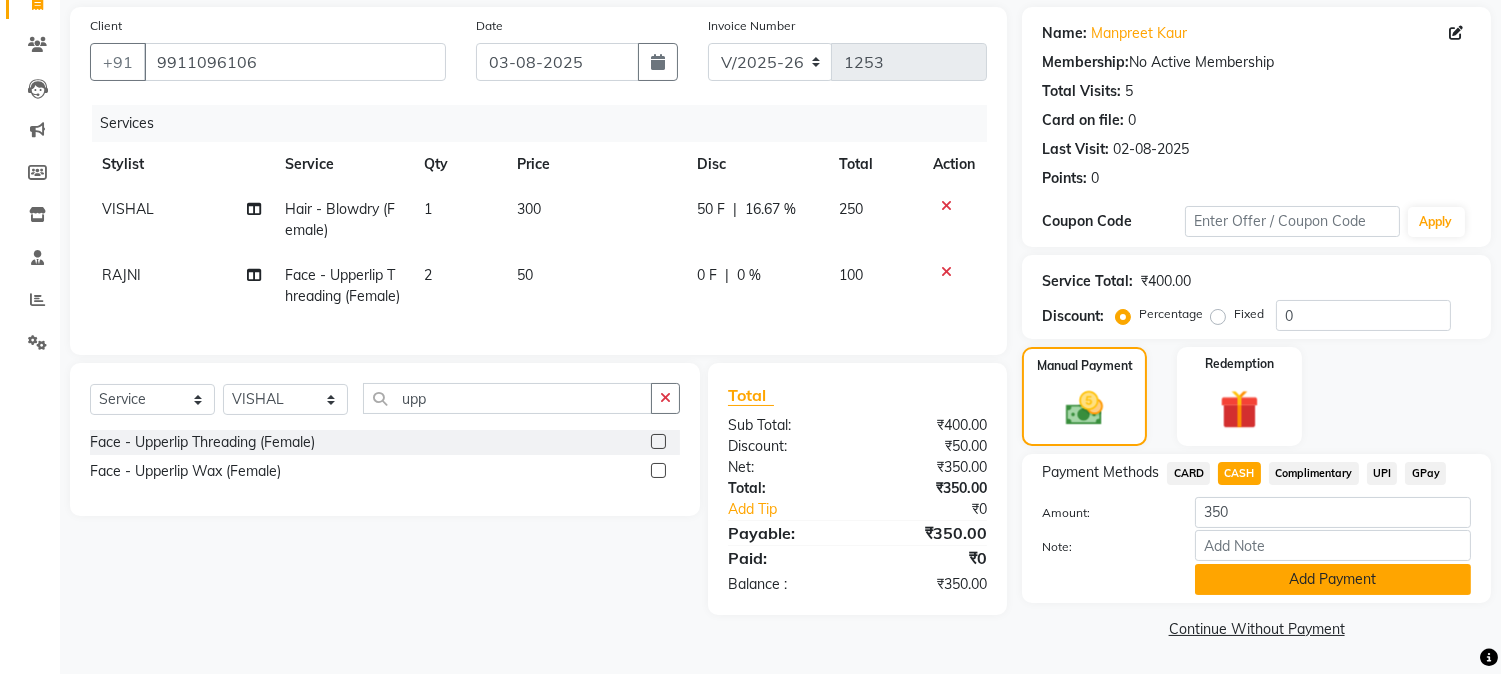 click on "Add Payment" 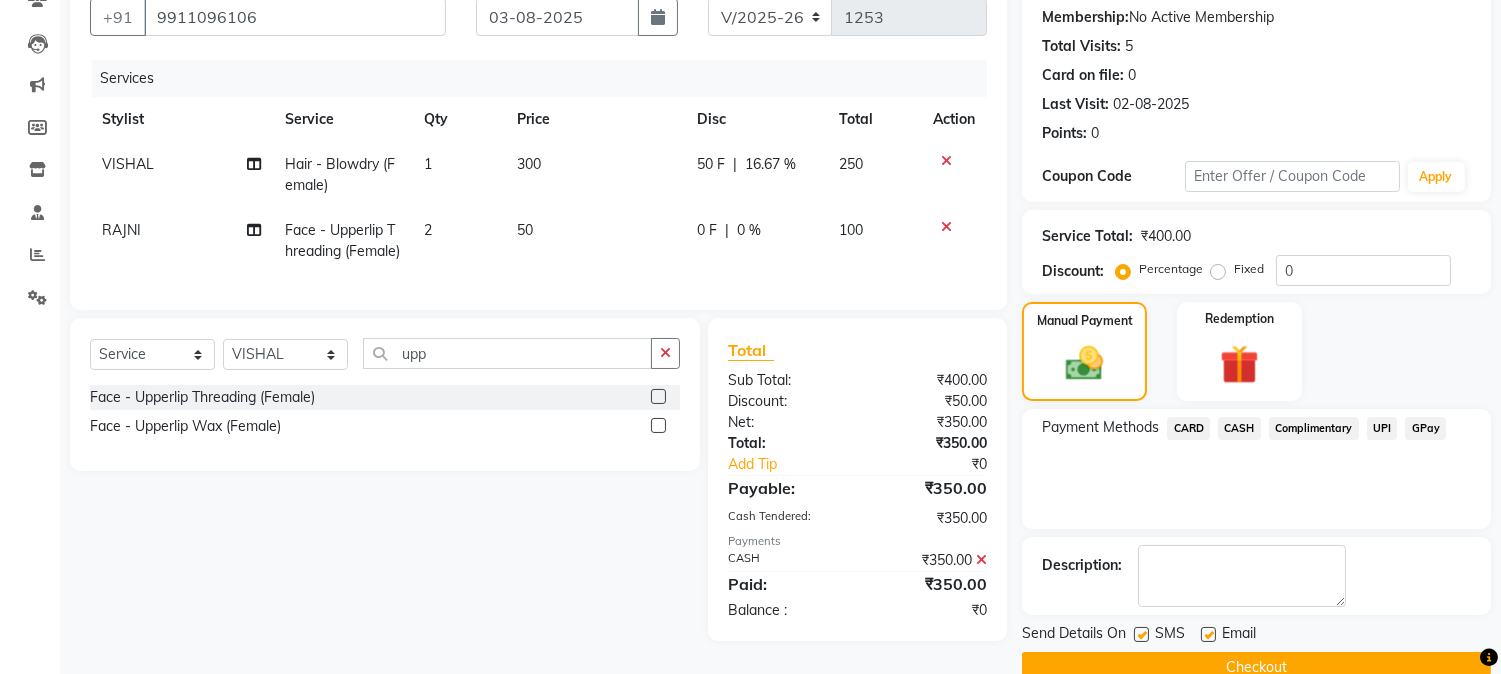 scroll, scrollTop: 225, scrollLeft: 0, axis: vertical 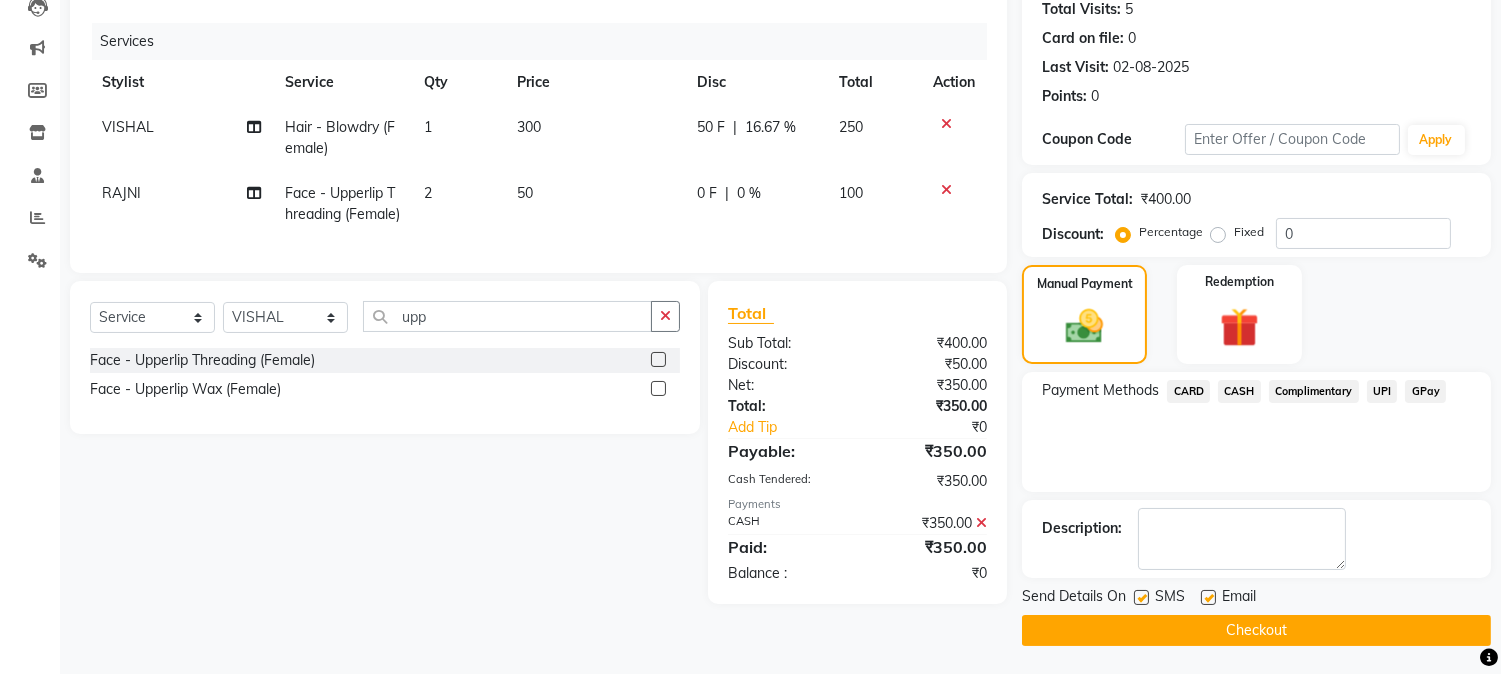 click on "Checkout" 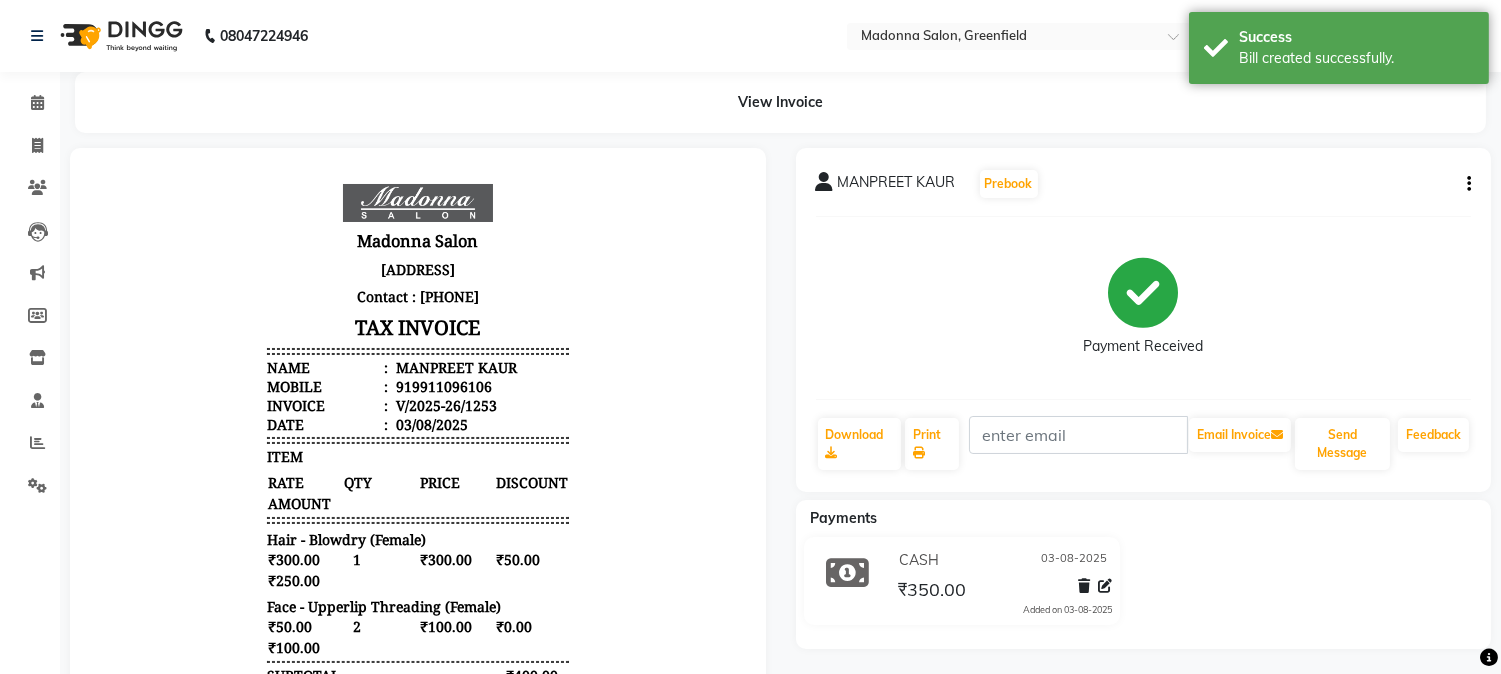 scroll, scrollTop: 0, scrollLeft: 0, axis: both 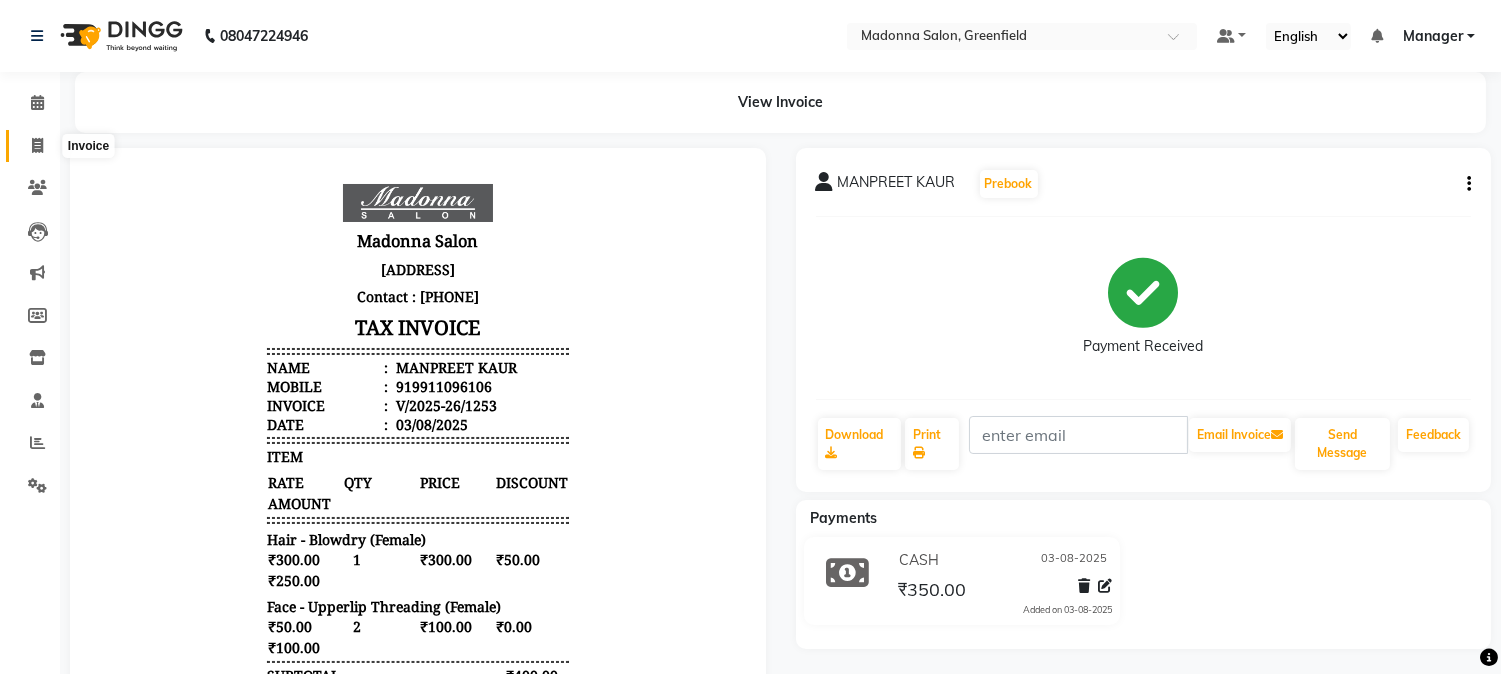 click 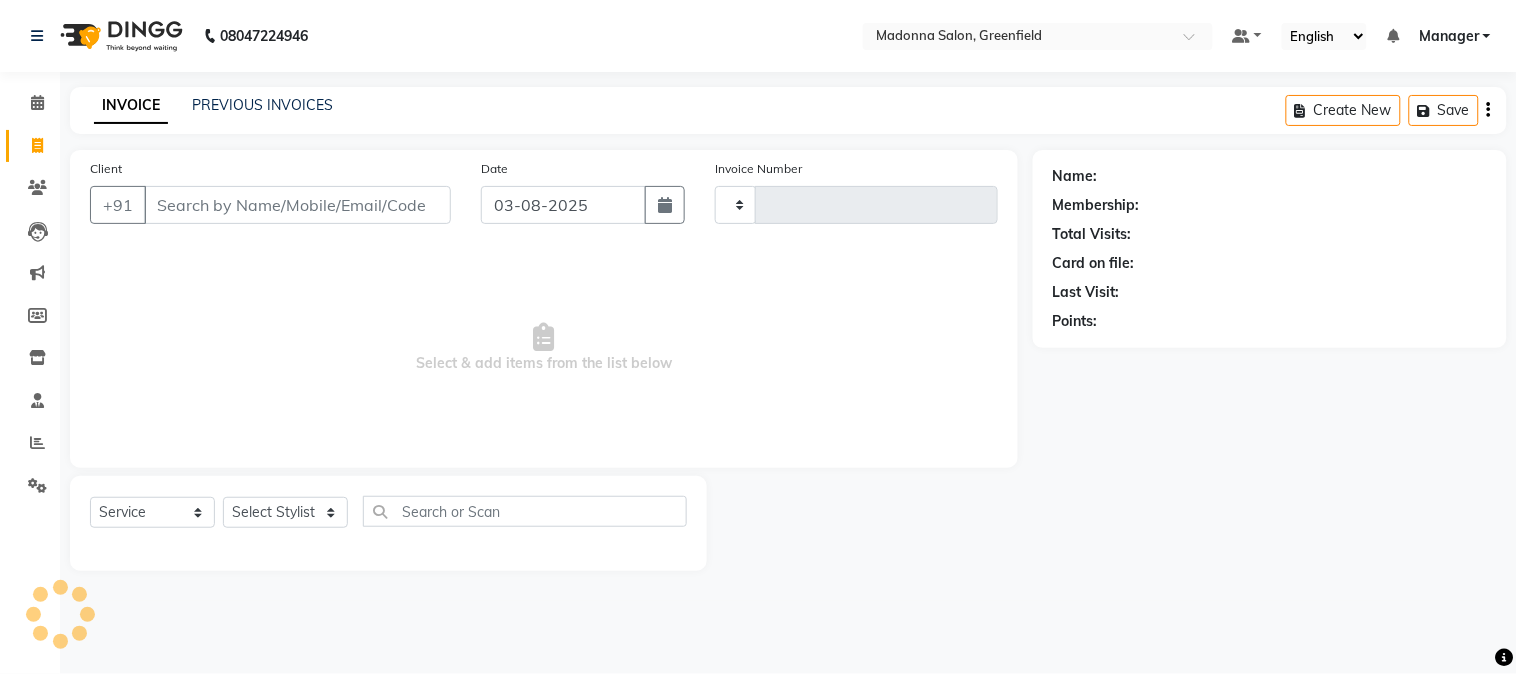 type on "1254" 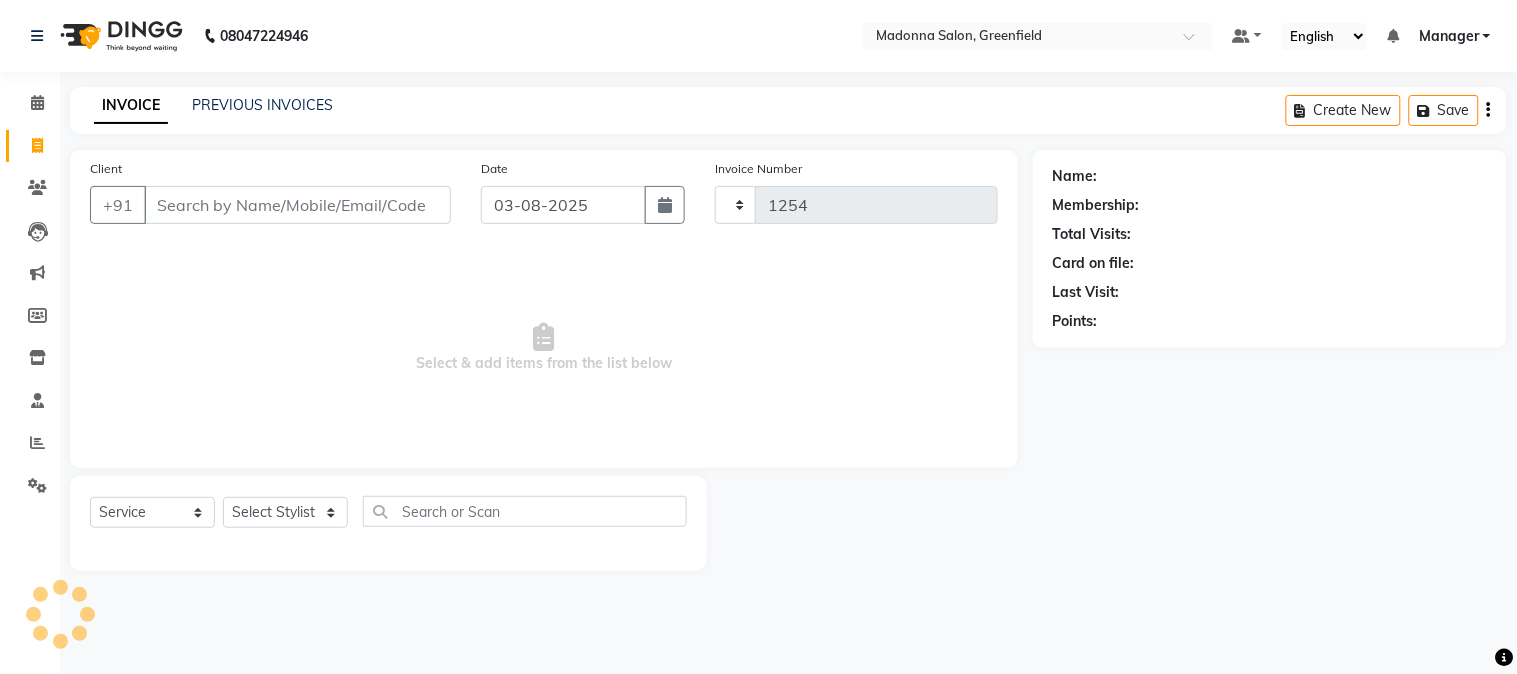 select on "7672" 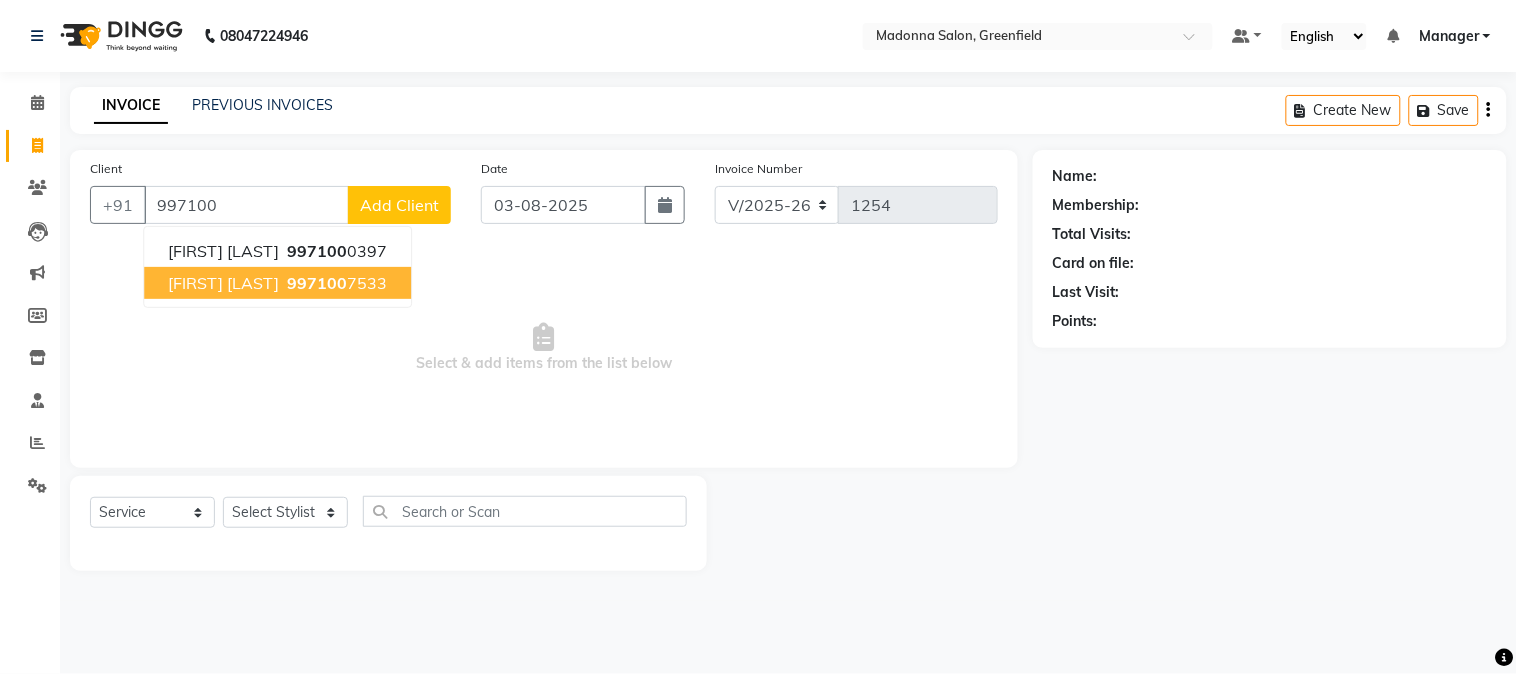 click on "[FIRST] [LAST]" at bounding box center (223, 283) 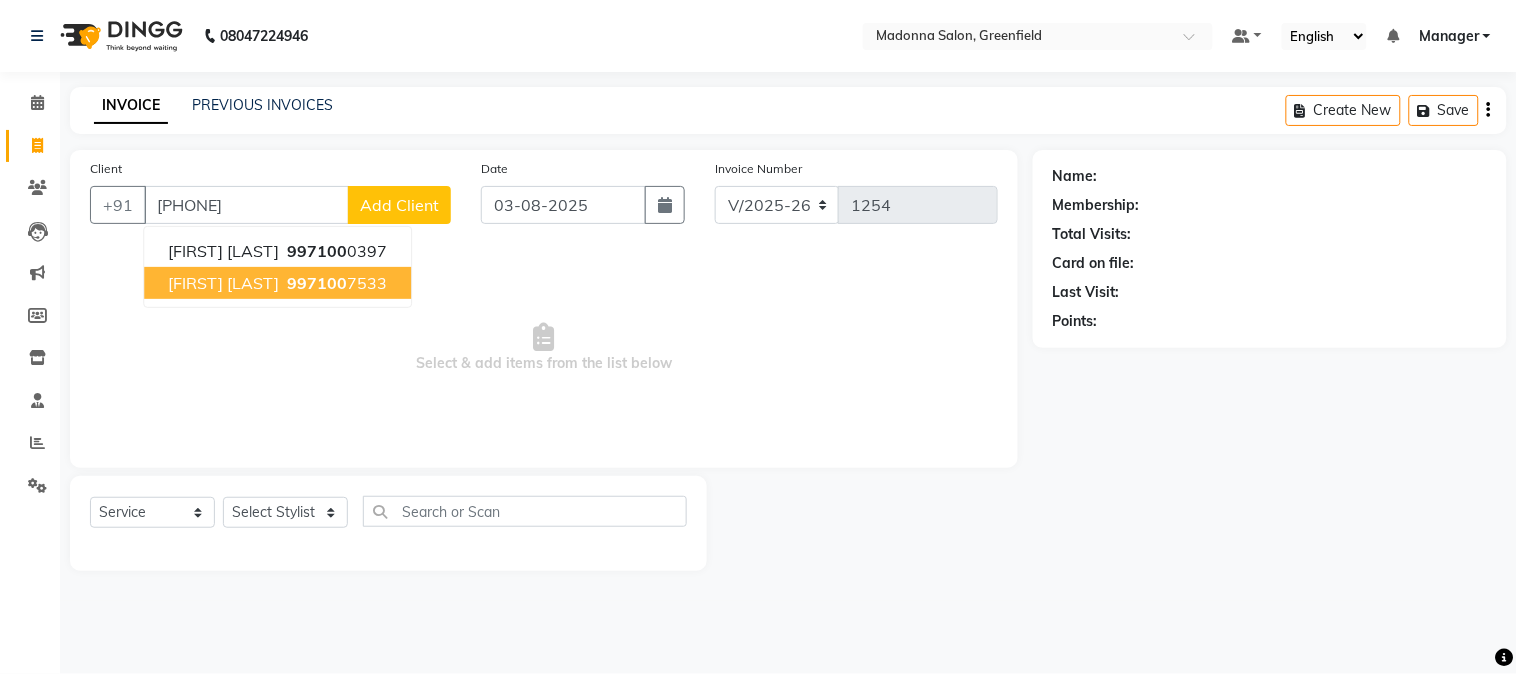 type on "[PHONE]" 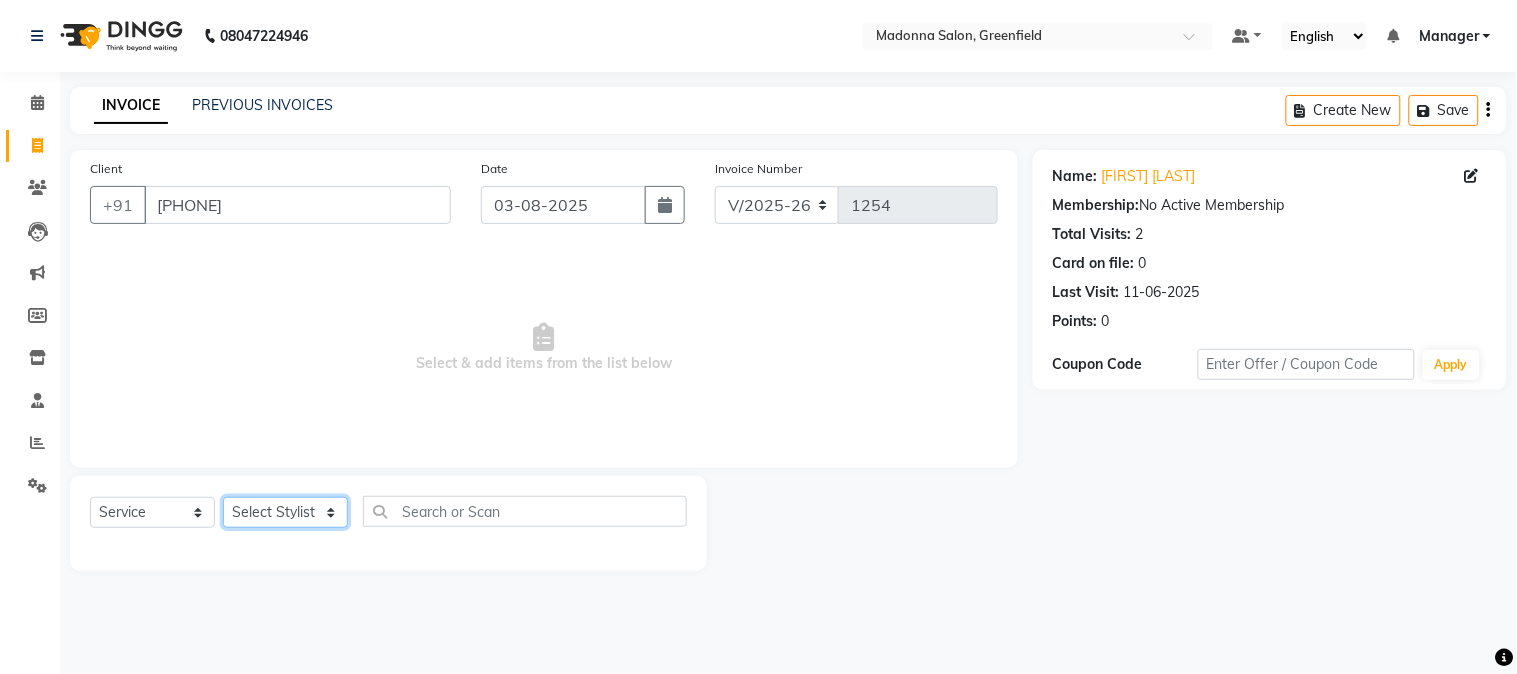 click on "Select Stylist Aarti Ahsan Aman BUBLEEN COUNTER SALE GAURAV Himanshu JAVED KAVITA Manager NITIN RAJNI ROHIT Saifi Sattu VISHAL" 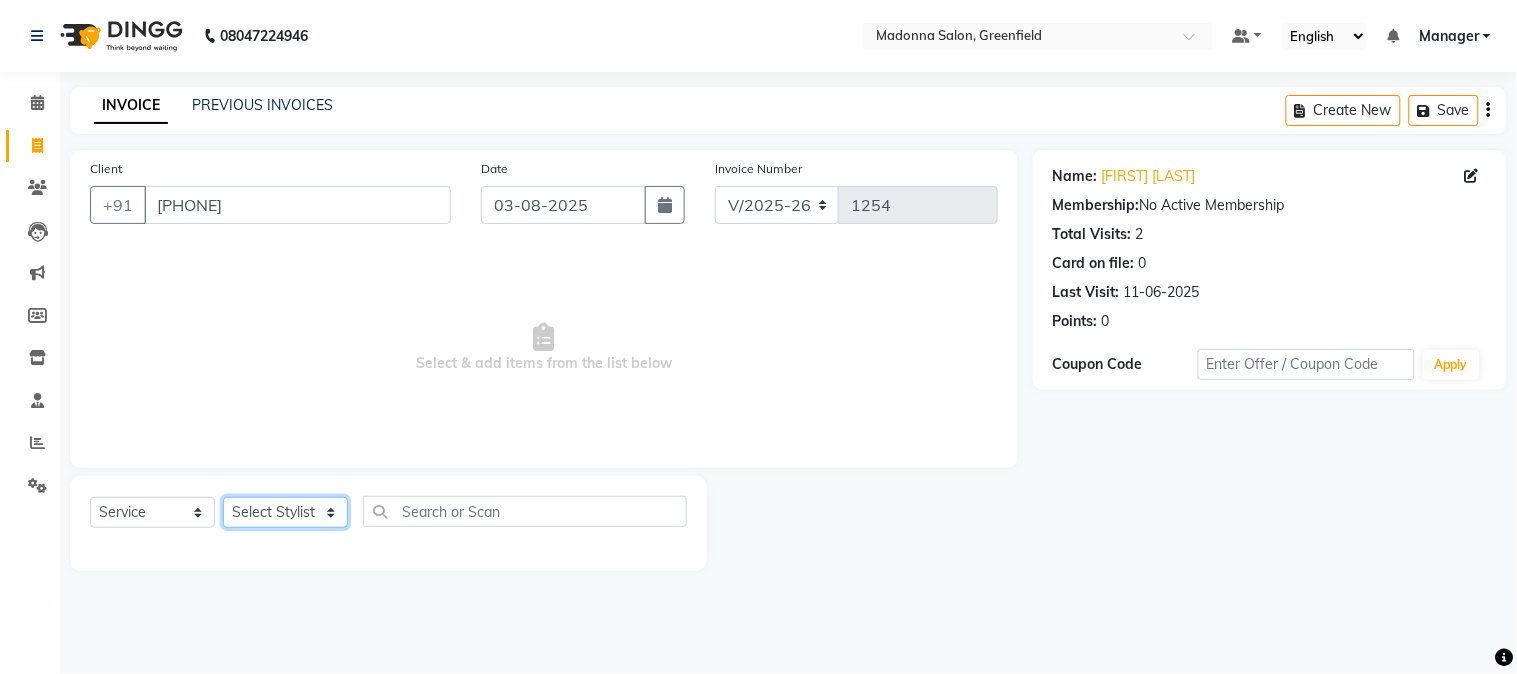 select on "68888" 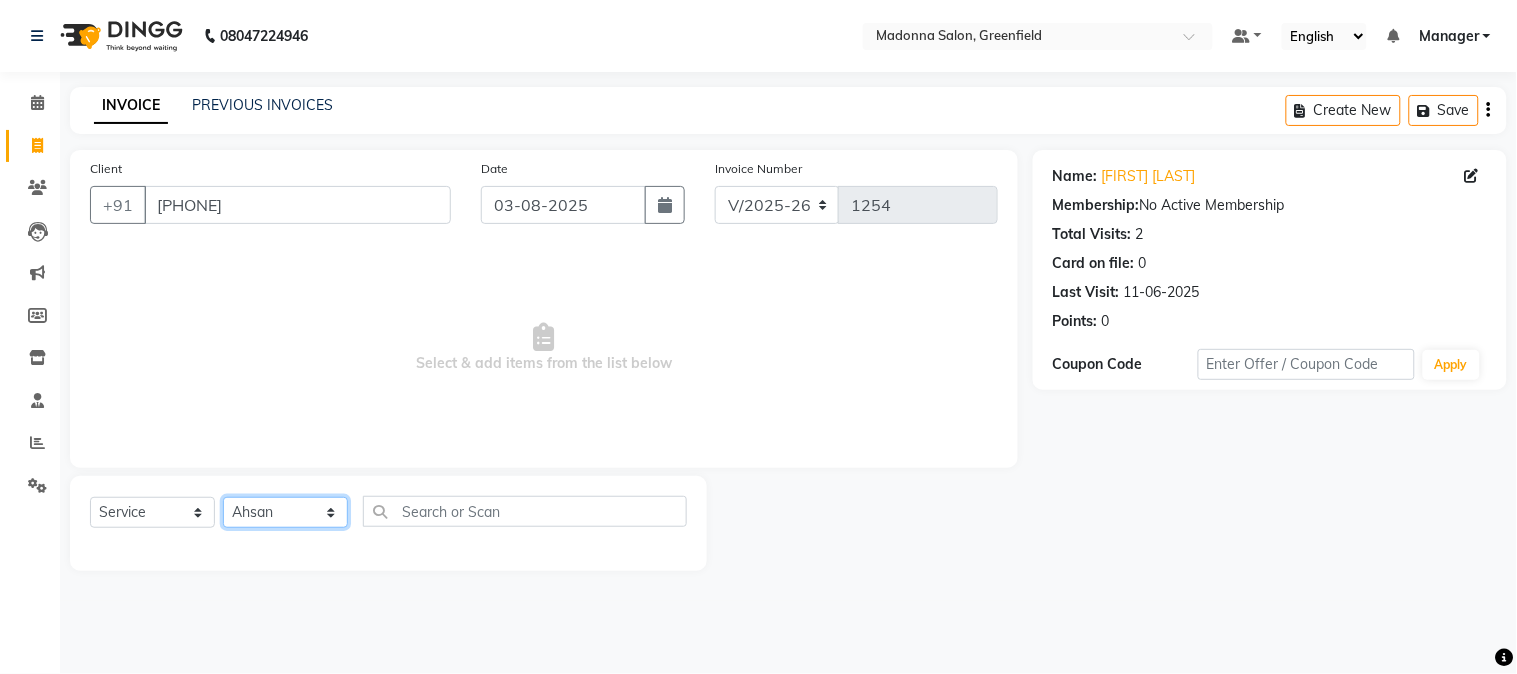 click on "Select Stylist Aarti Ahsan Aman BUBLEEN COUNTER SALE GAURAV Himanshu JAVED KAVITA Manager NITIN RAJNI ROHIT Saifi Sattu VISHAL" 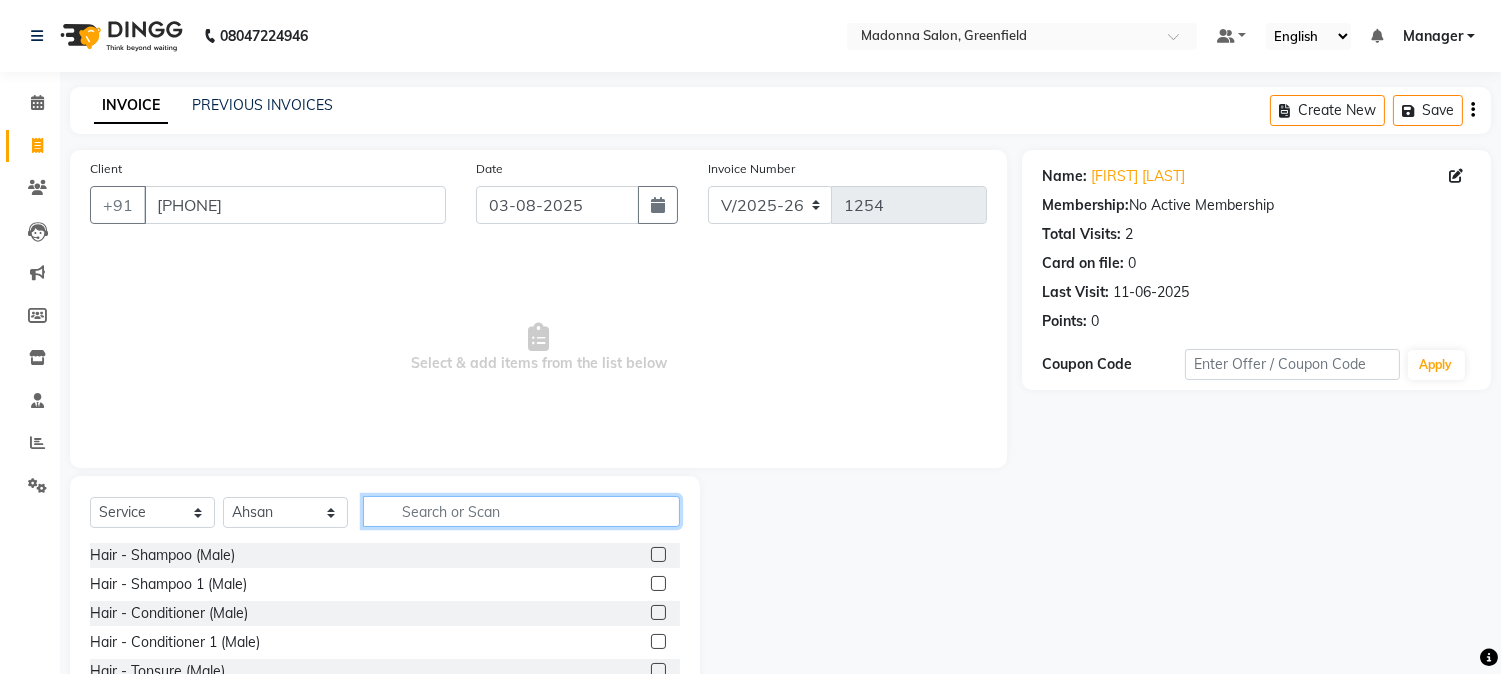 click 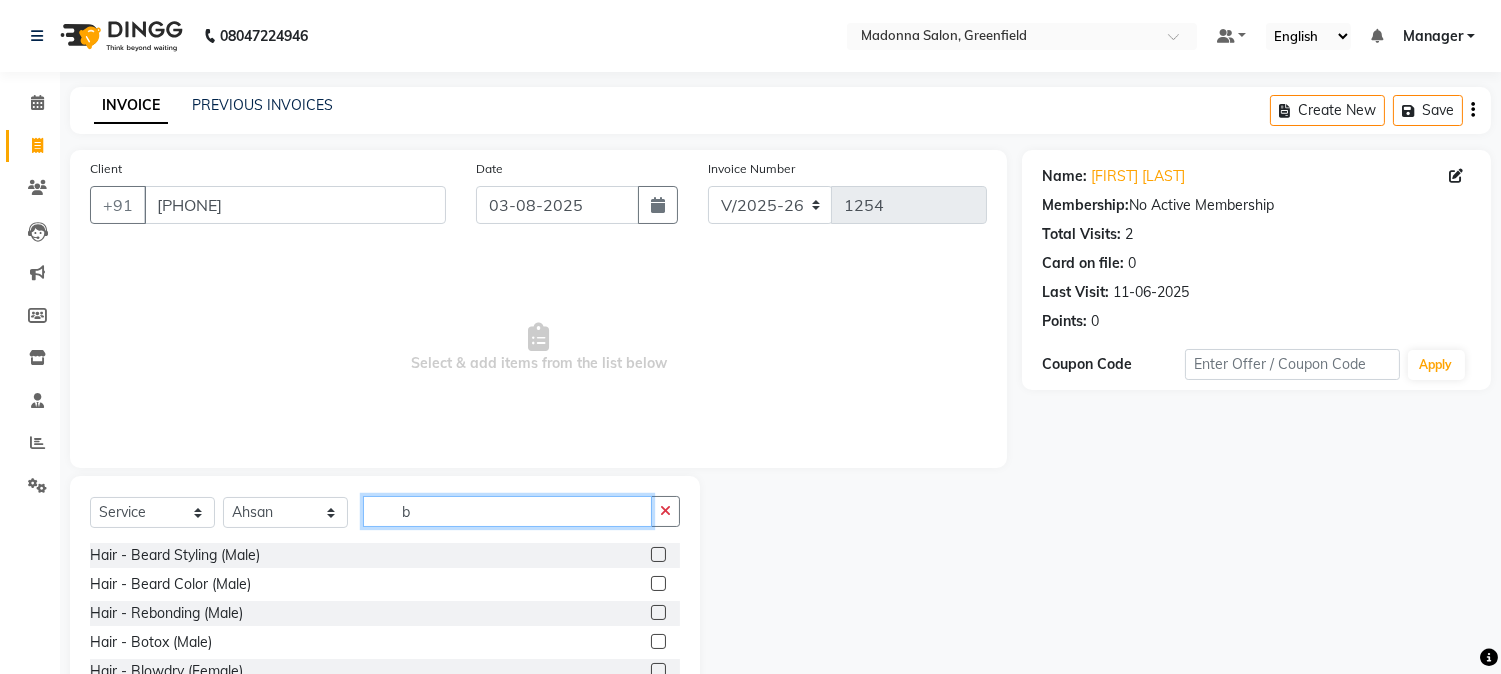 type on "b" 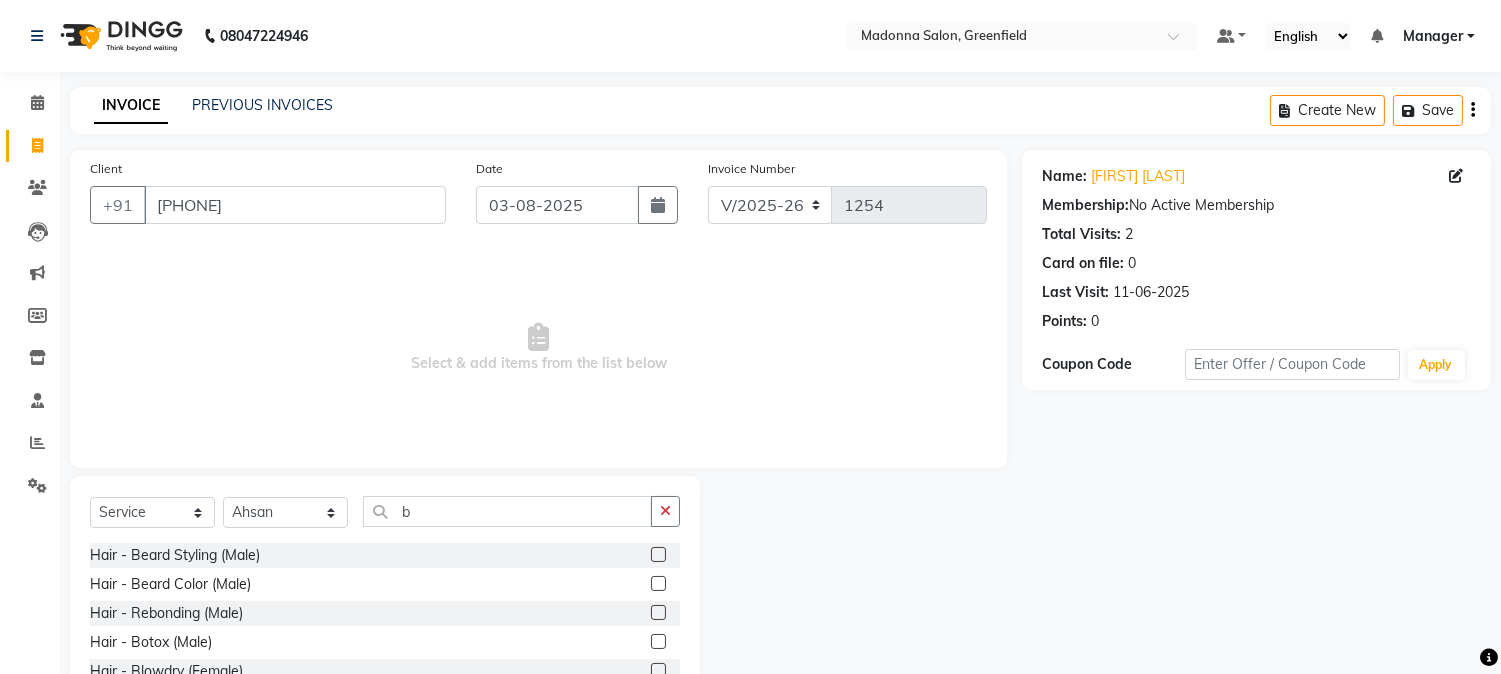 click 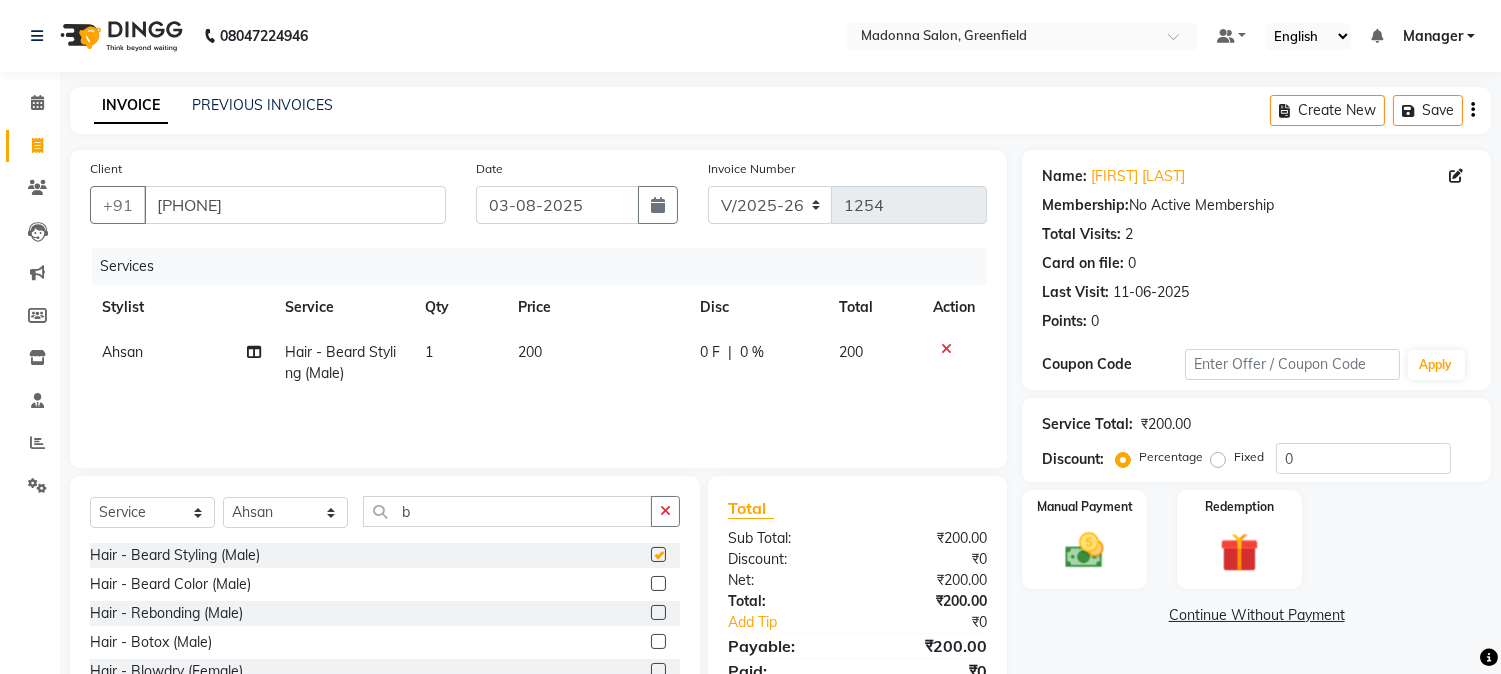 checkbox on "false" 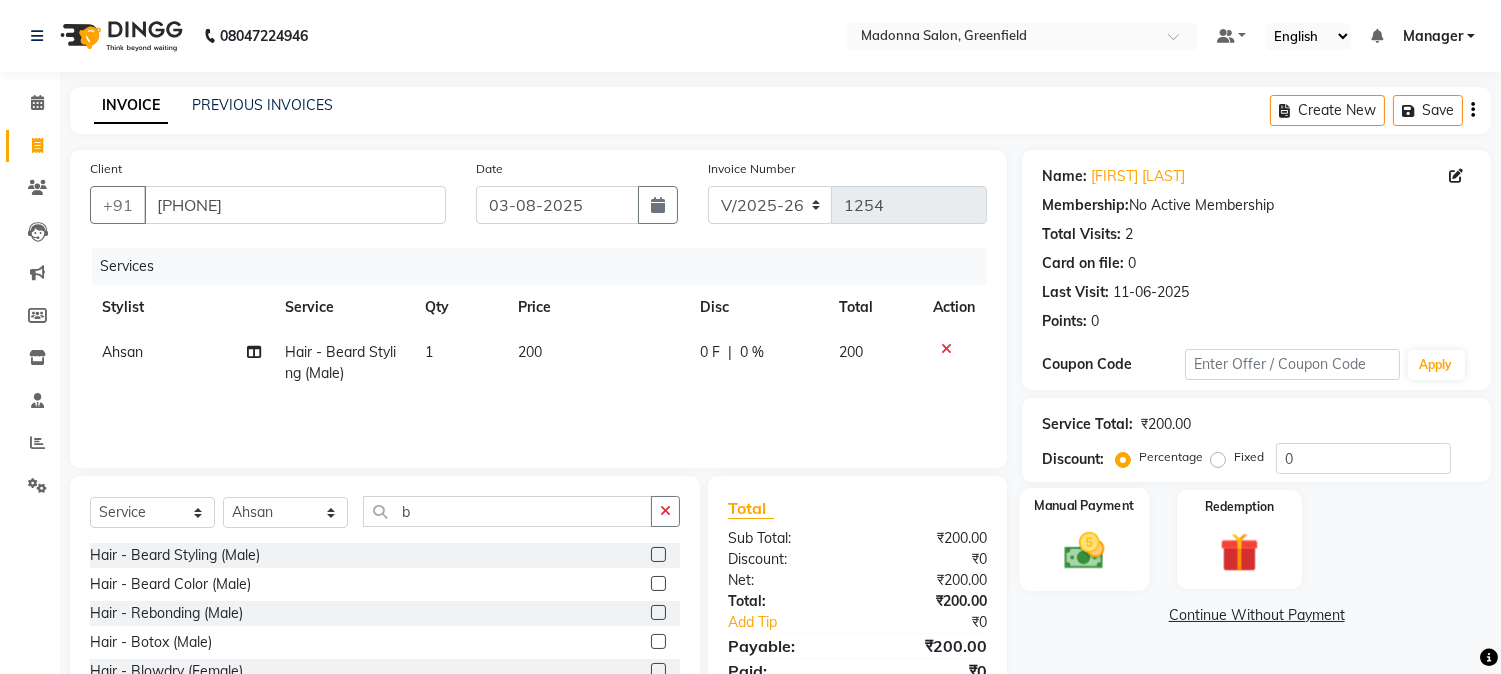 click on "Manual Payment" 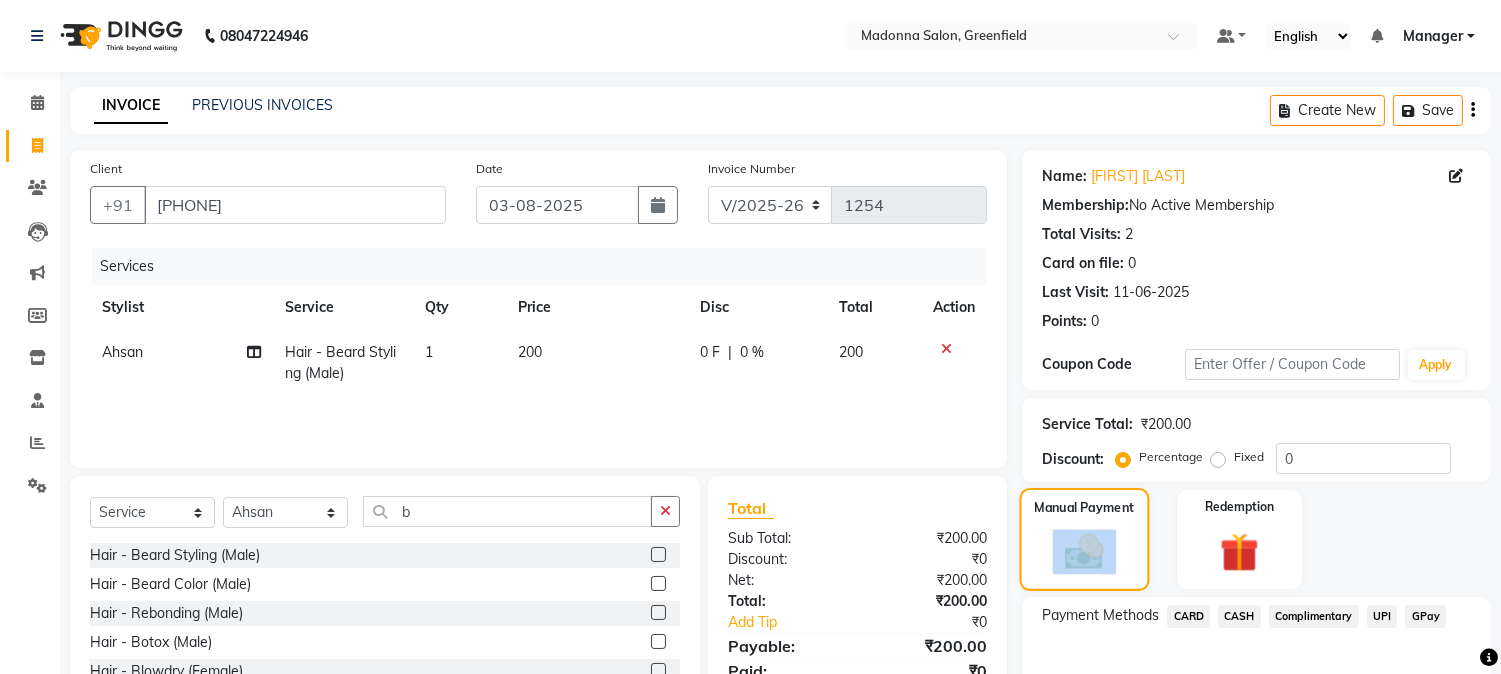 click on "Manual Payment" 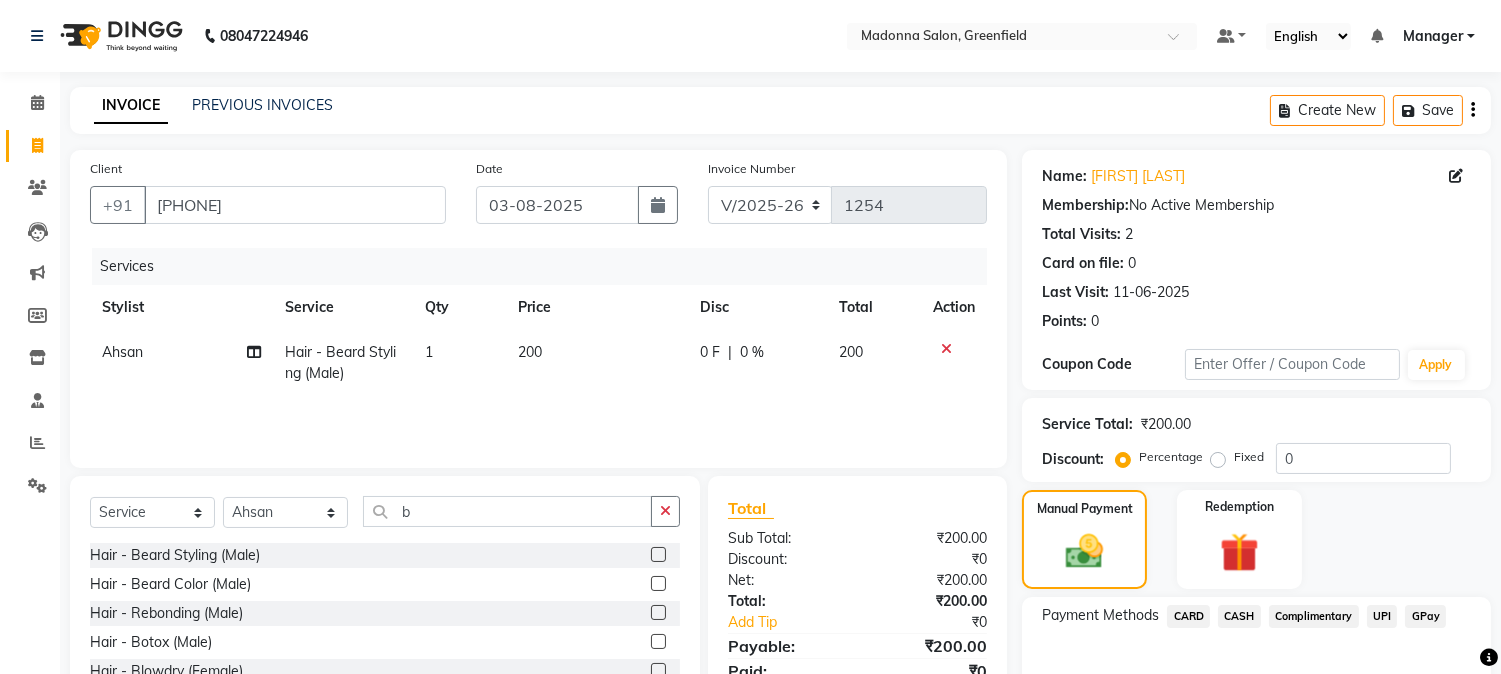 click on "CASH" 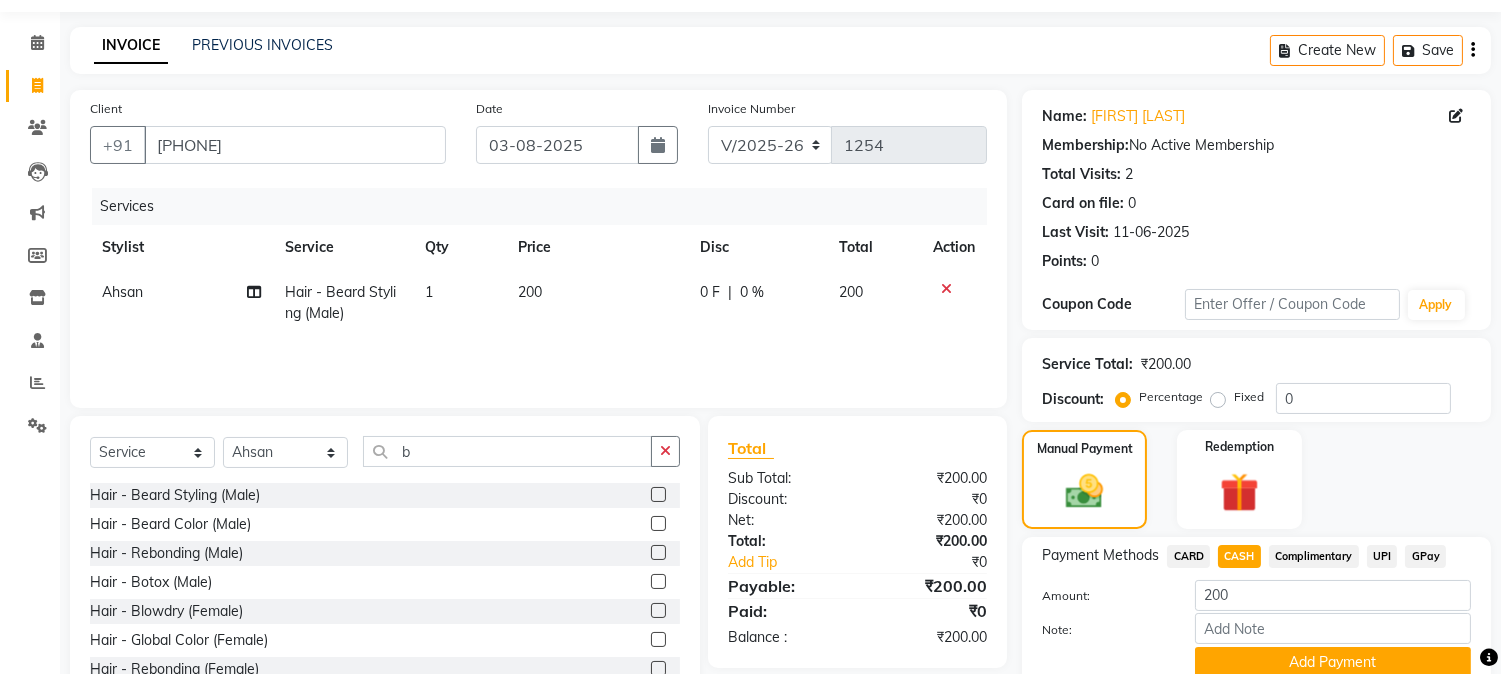 scroll, scrollTop: 142, scrollLeft: 0, axis: vertical 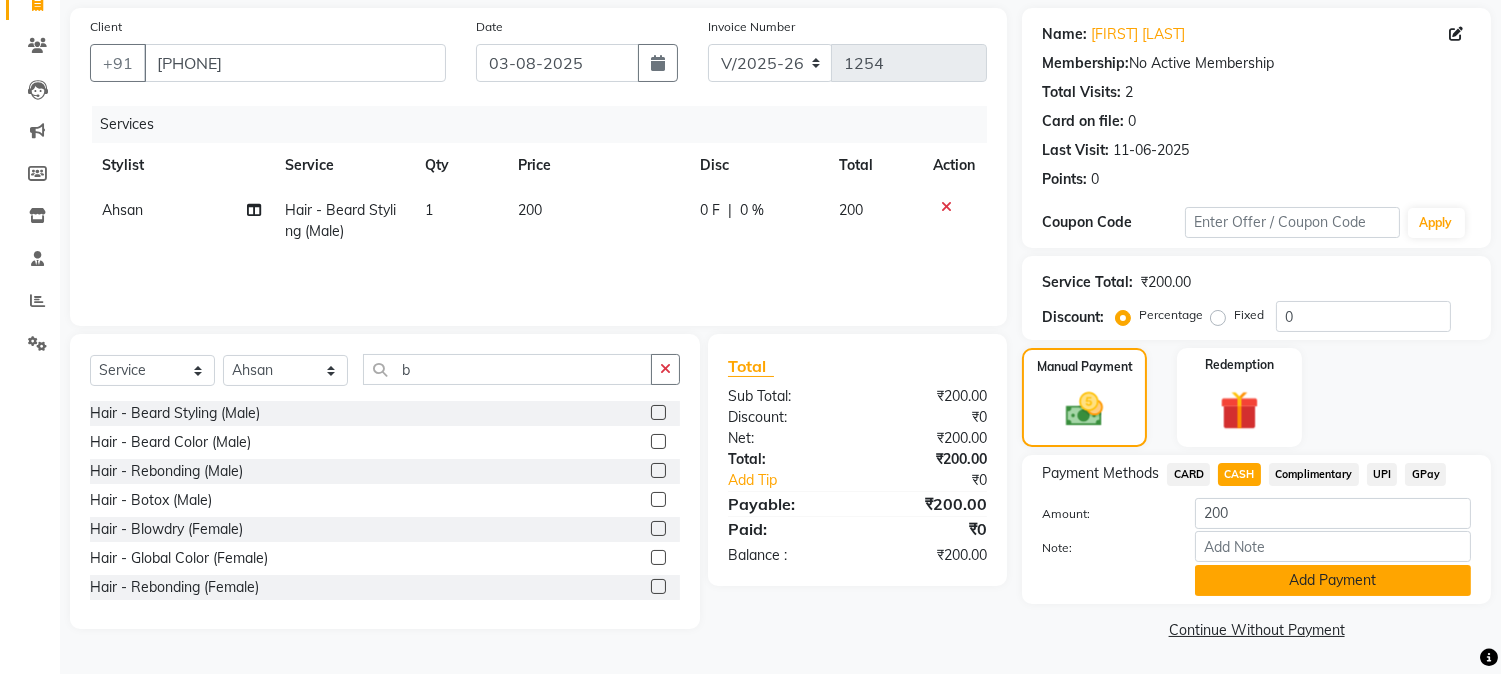 click on "Add Payment" 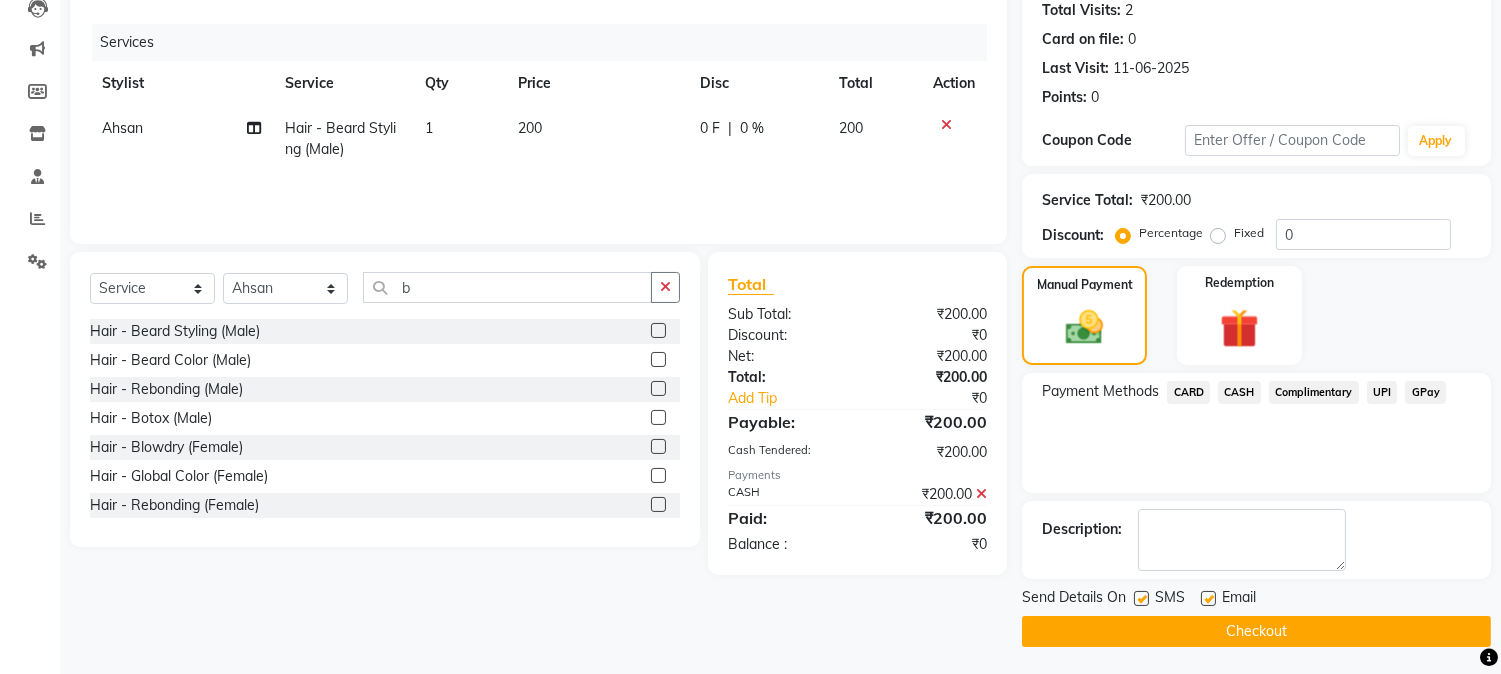 scroll, scrollTop: 225, scrollLeft: 0, axis: vertical 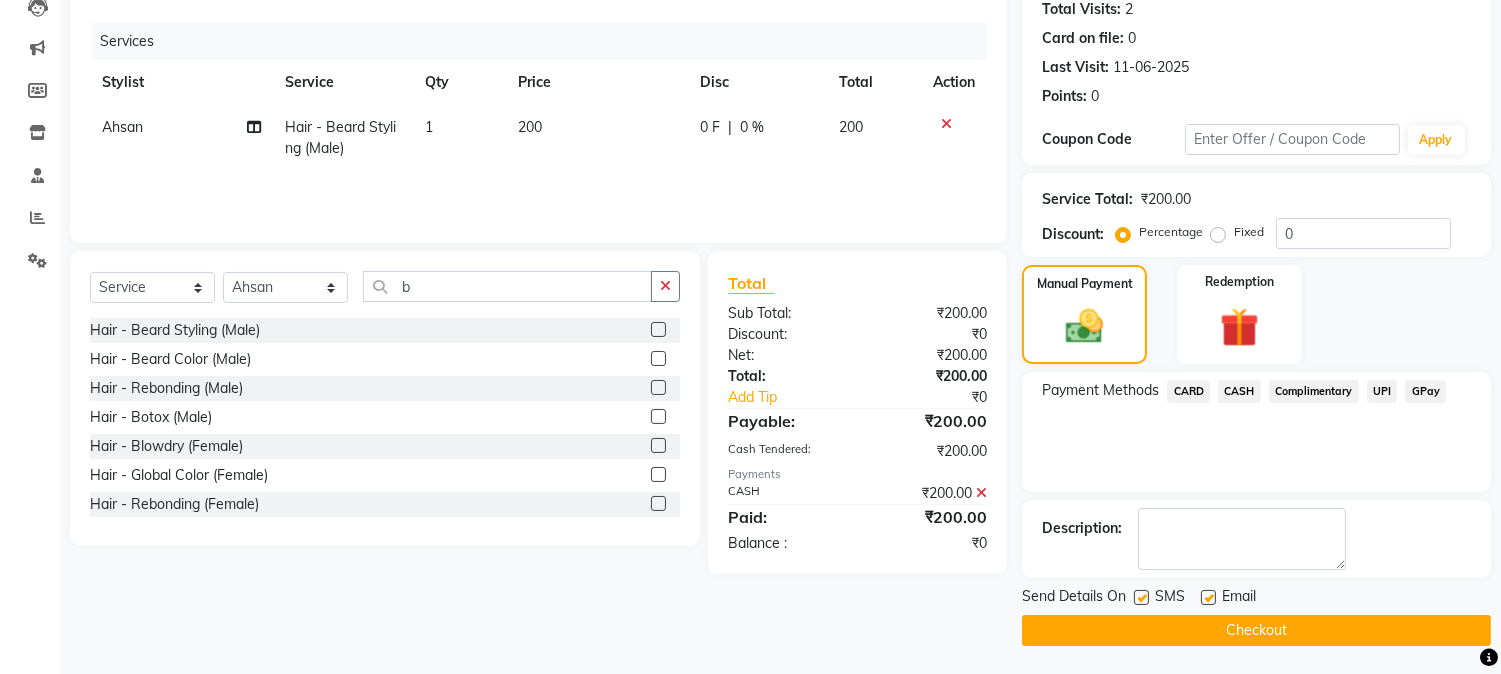 click on "Checkout" 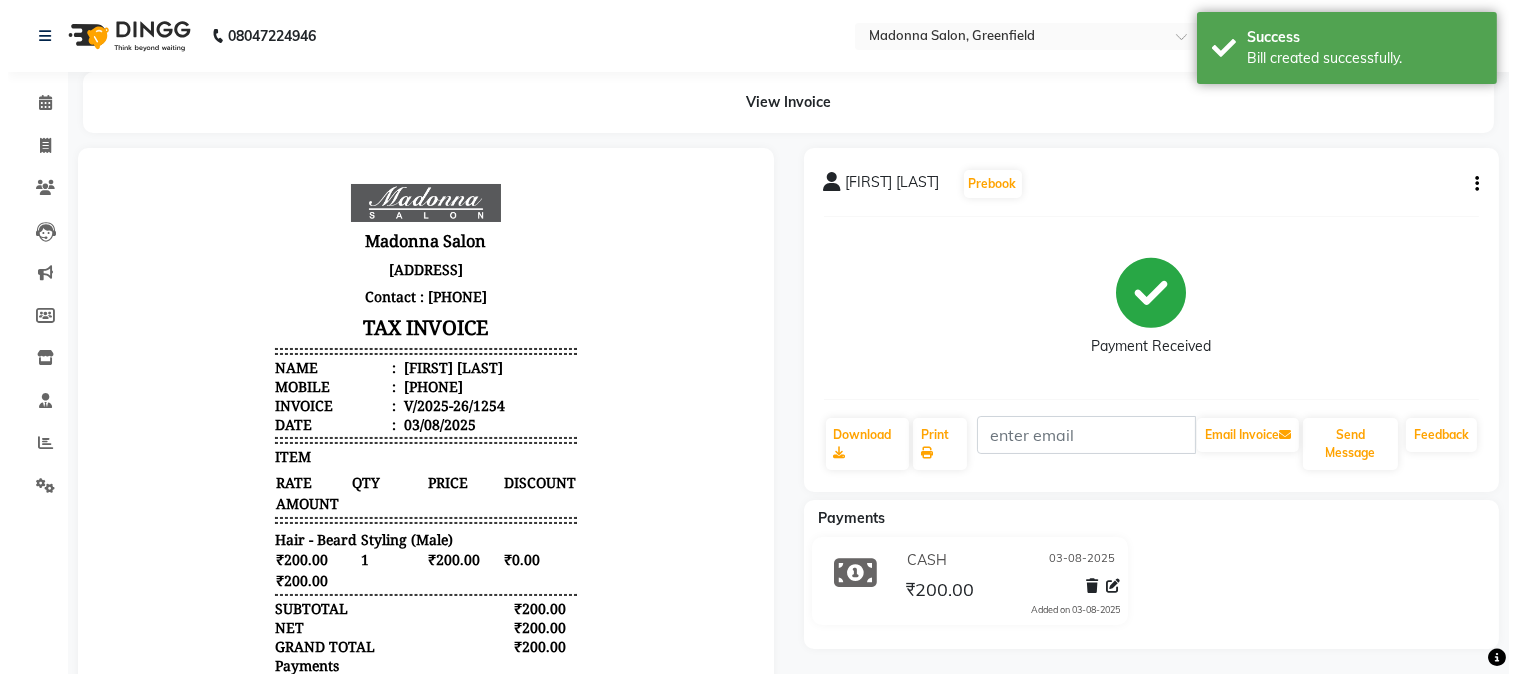 scroll, scrollTop: 0, scrollLeft: 0, axis: both 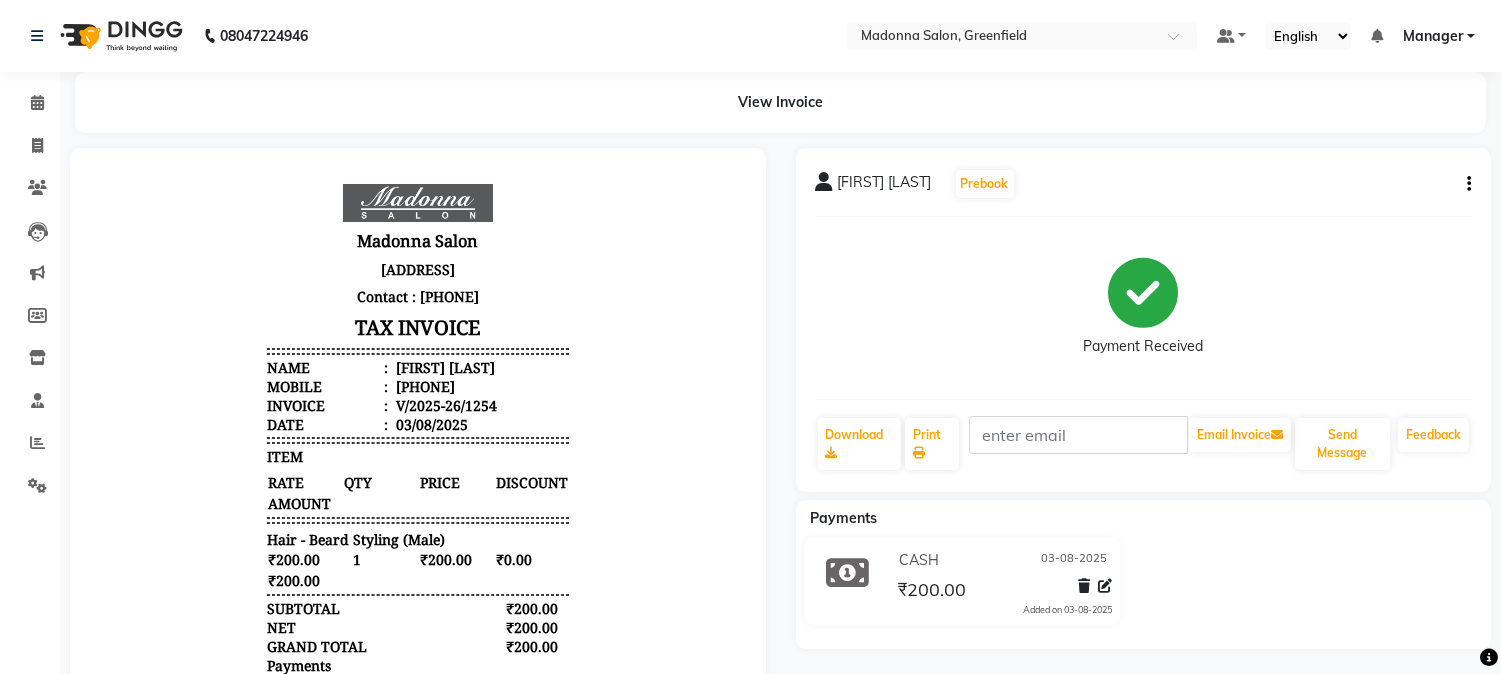 select on "service" 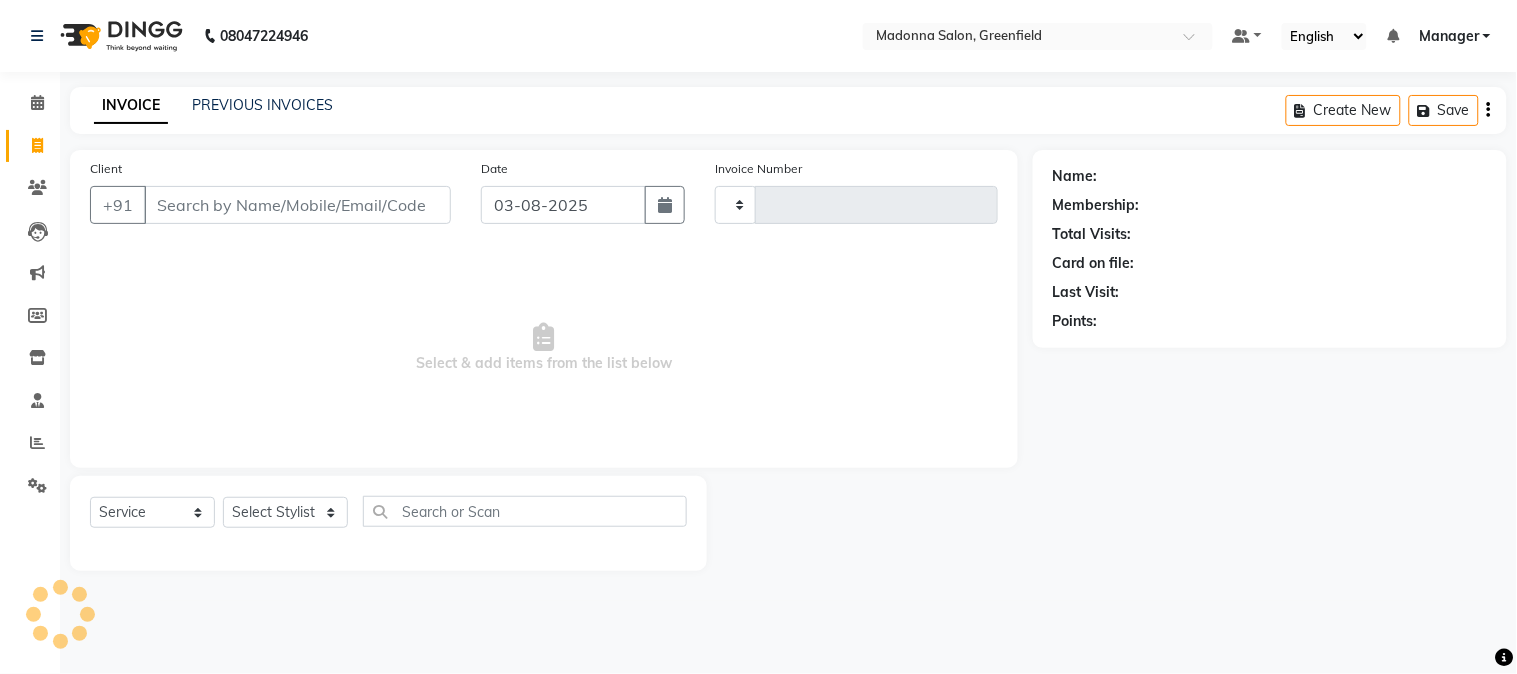 type on "1255" 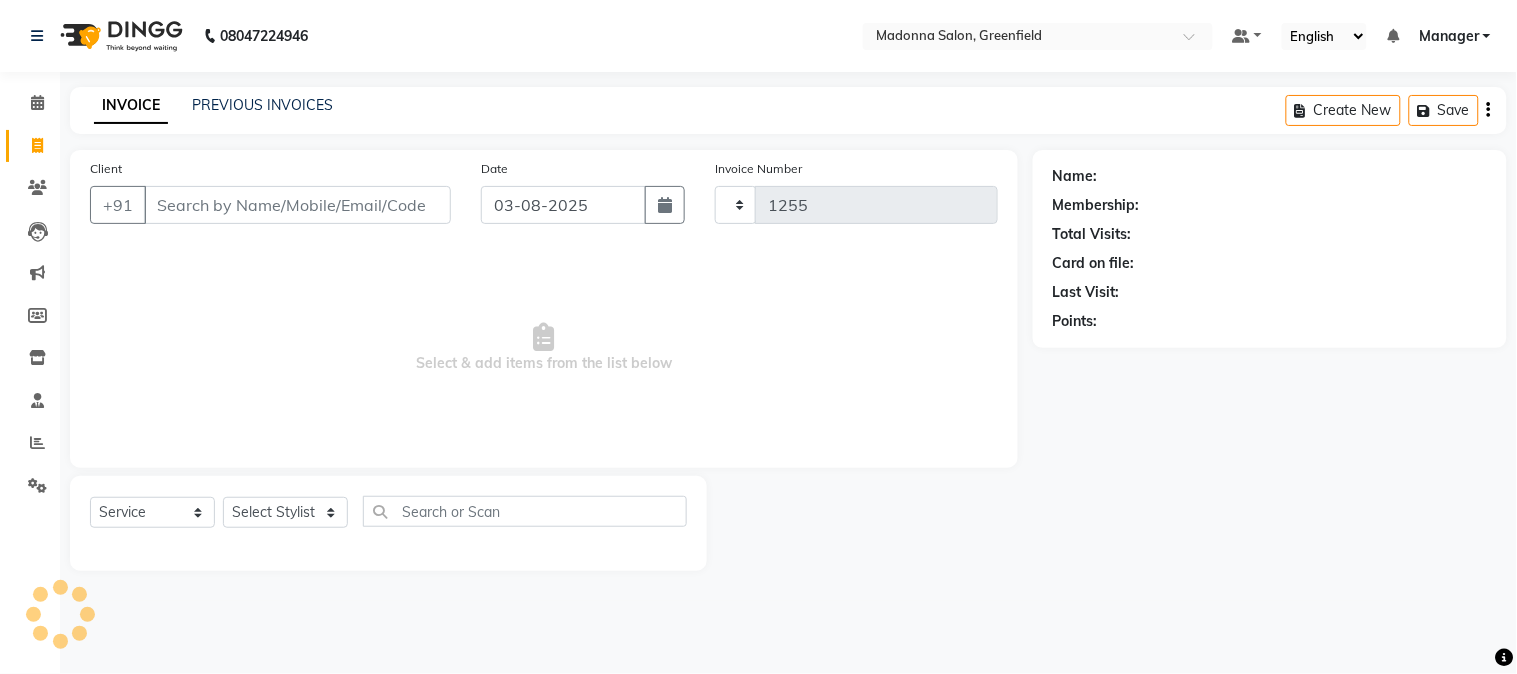 select on "7672" 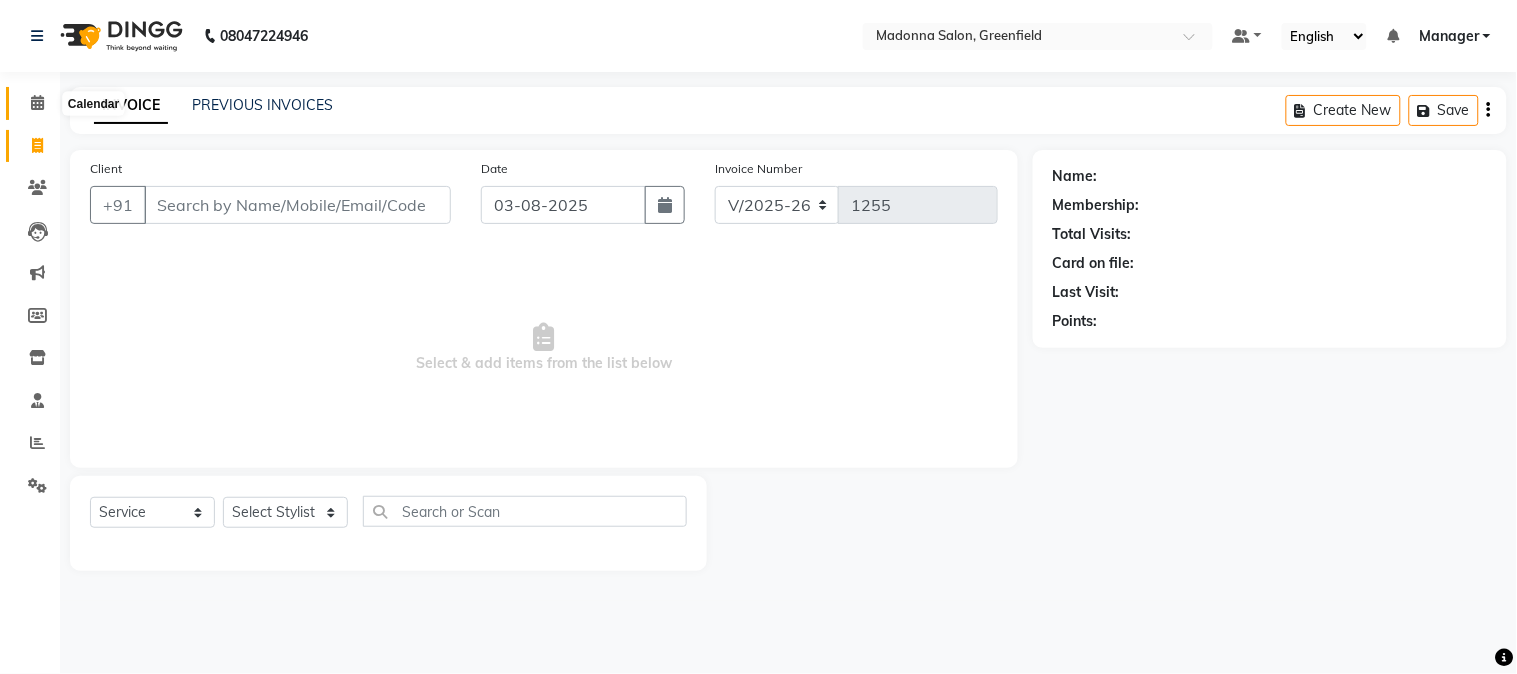 click 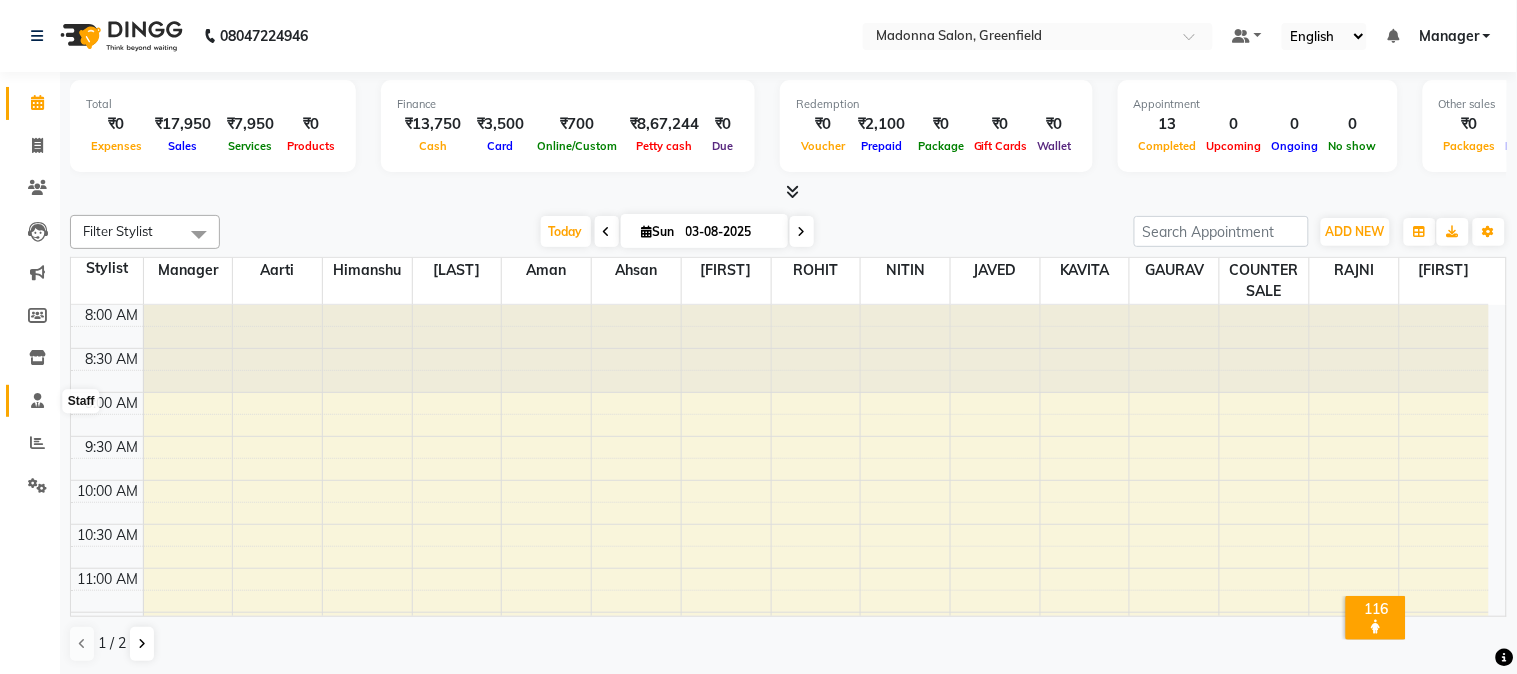 click 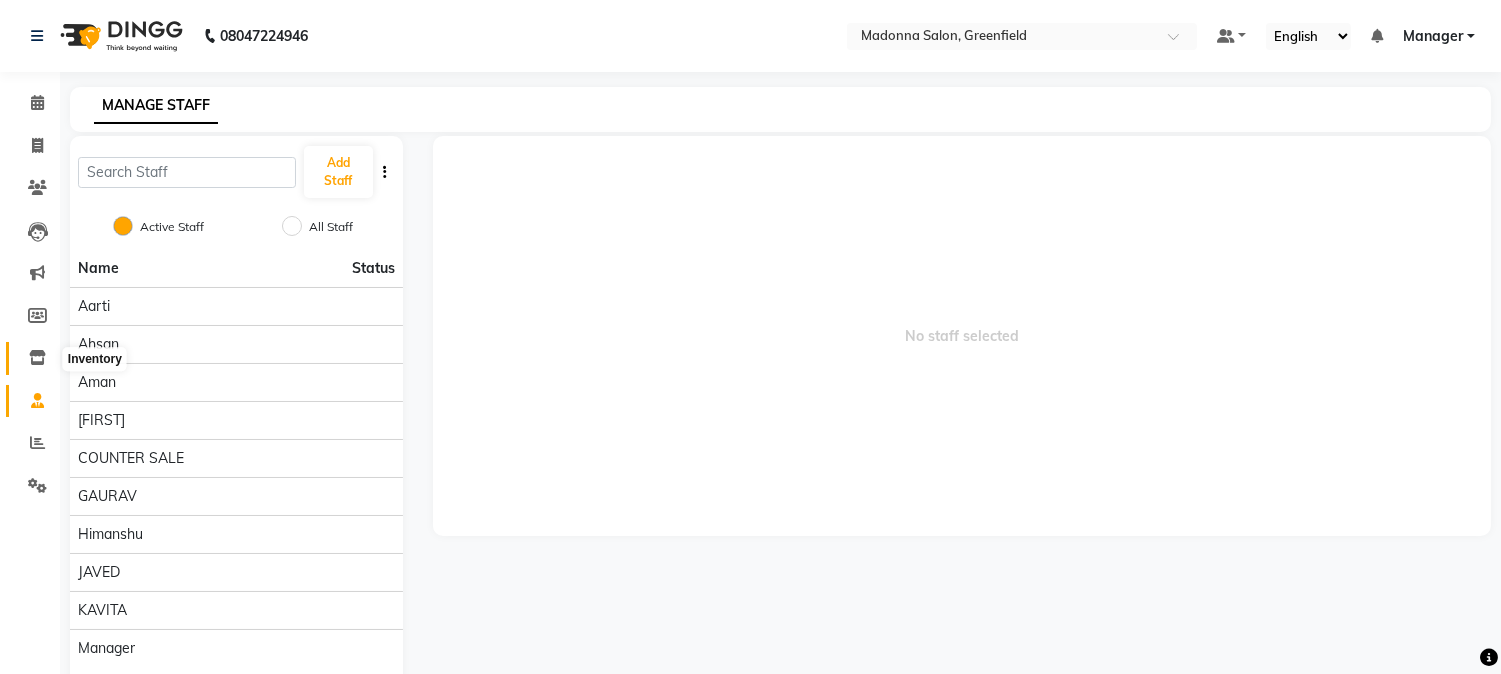 click 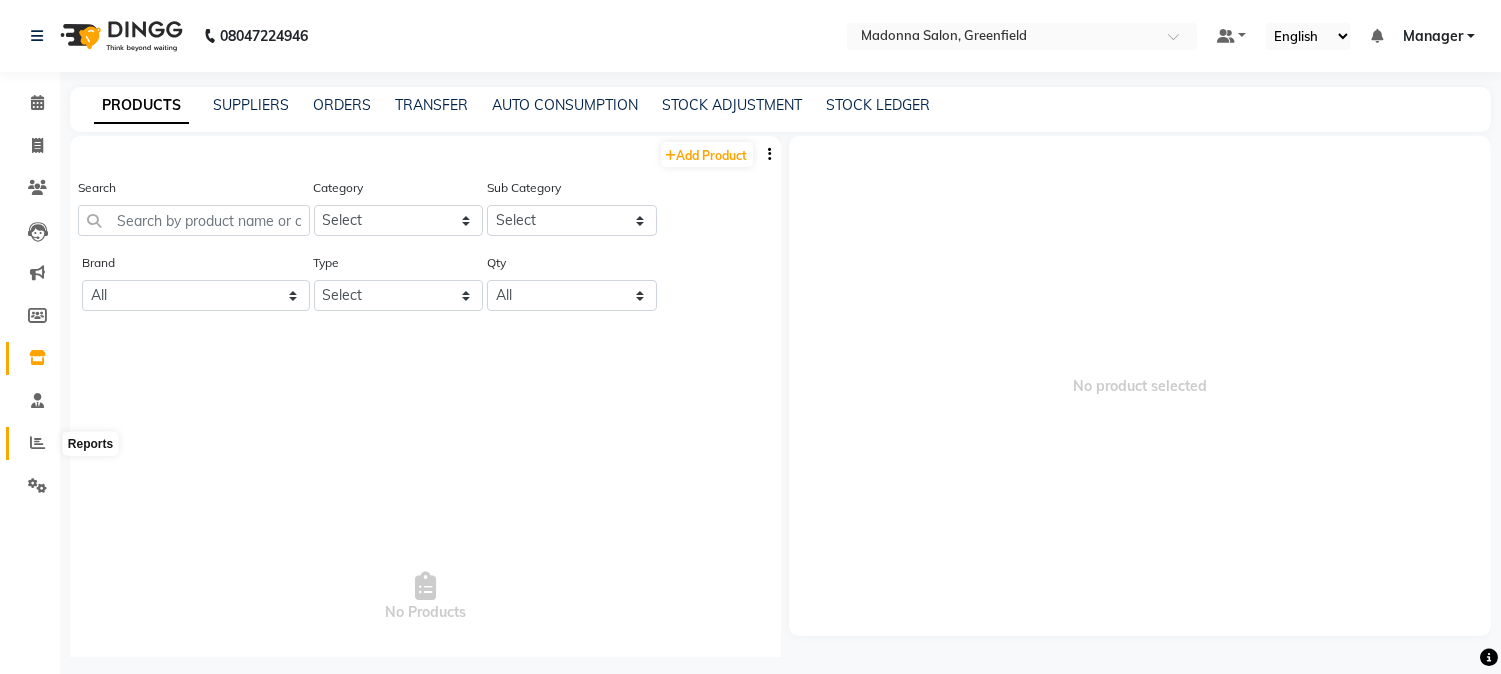 click 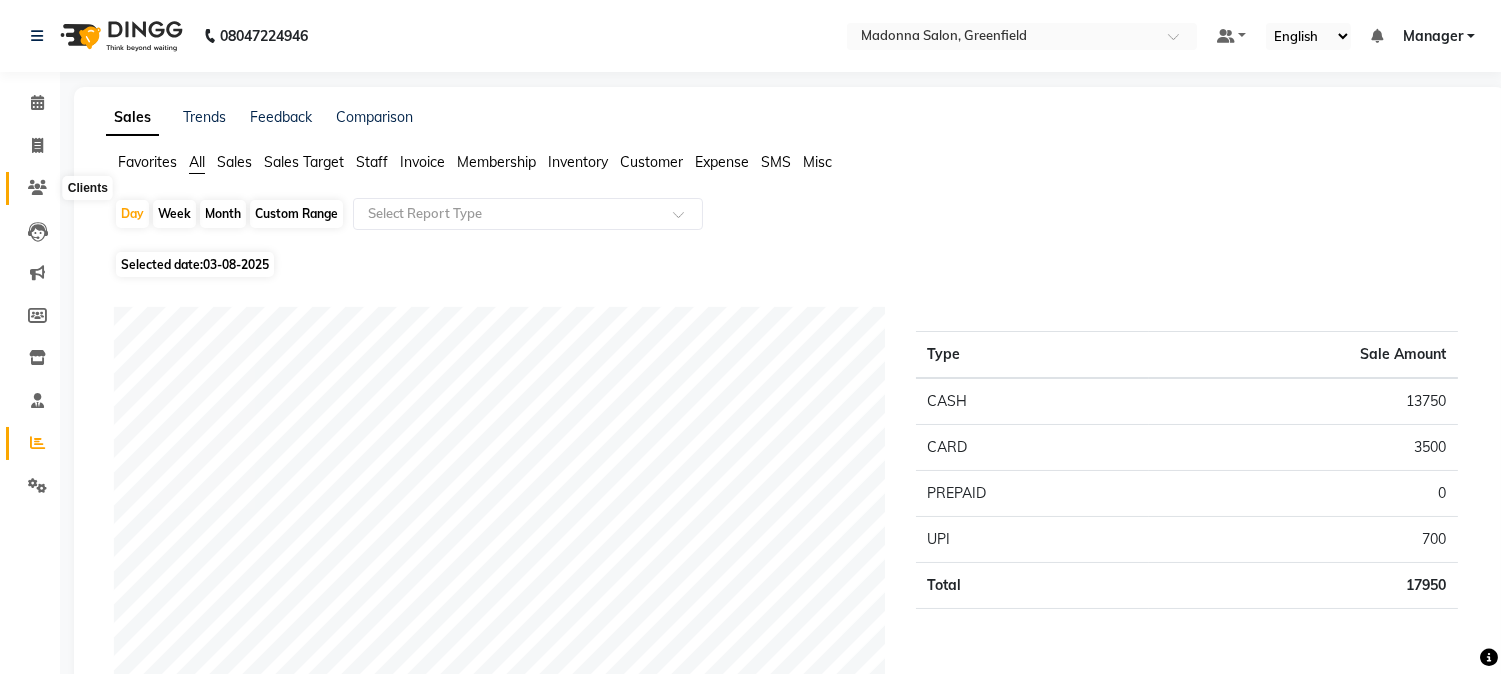 click 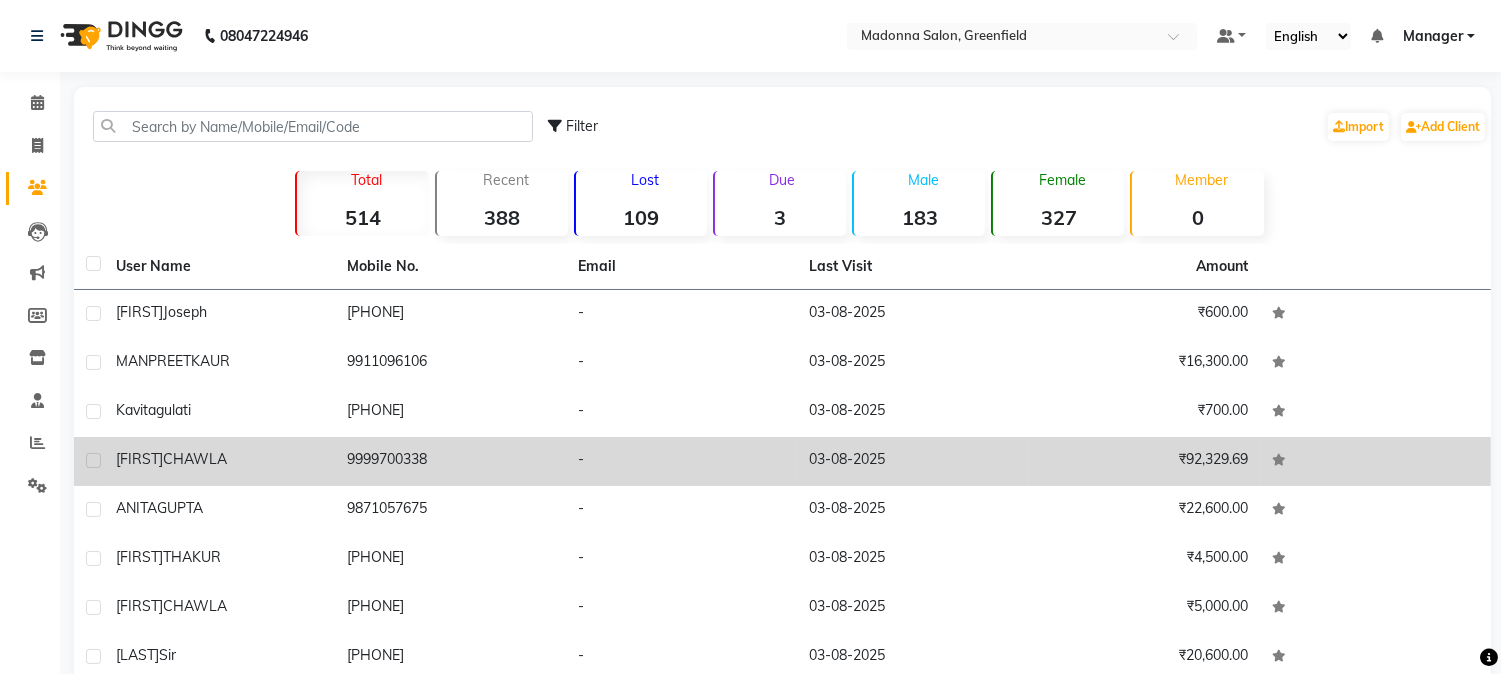 click on "₹92,329.69" 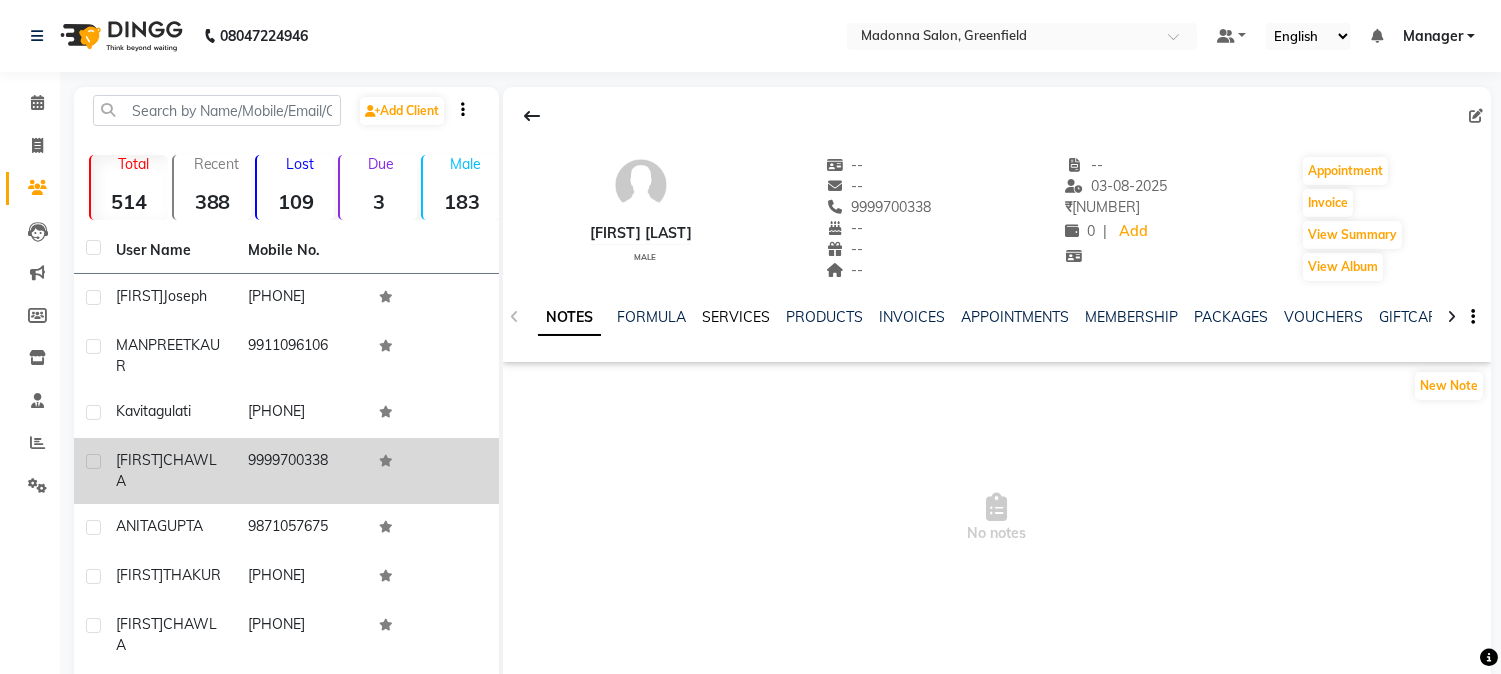 click on "SERVICES" 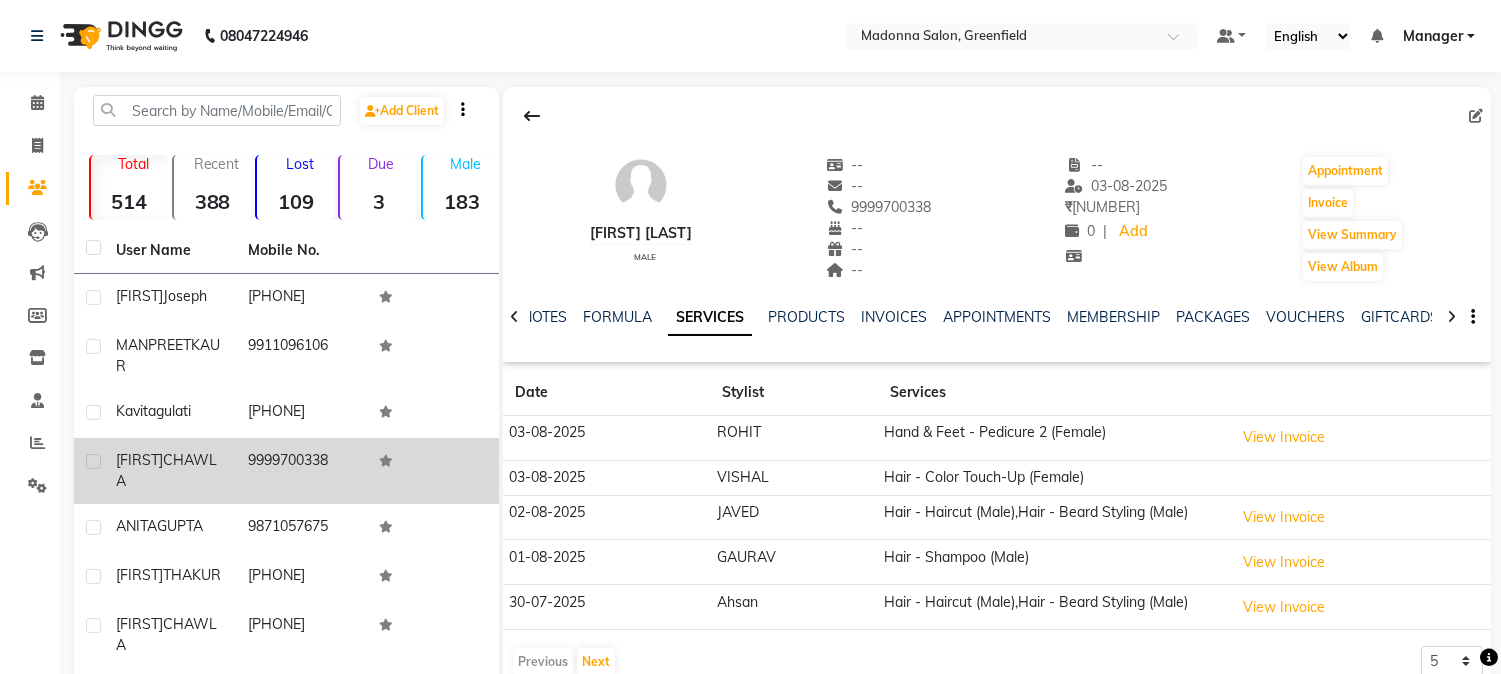 click on "03-08-2025" 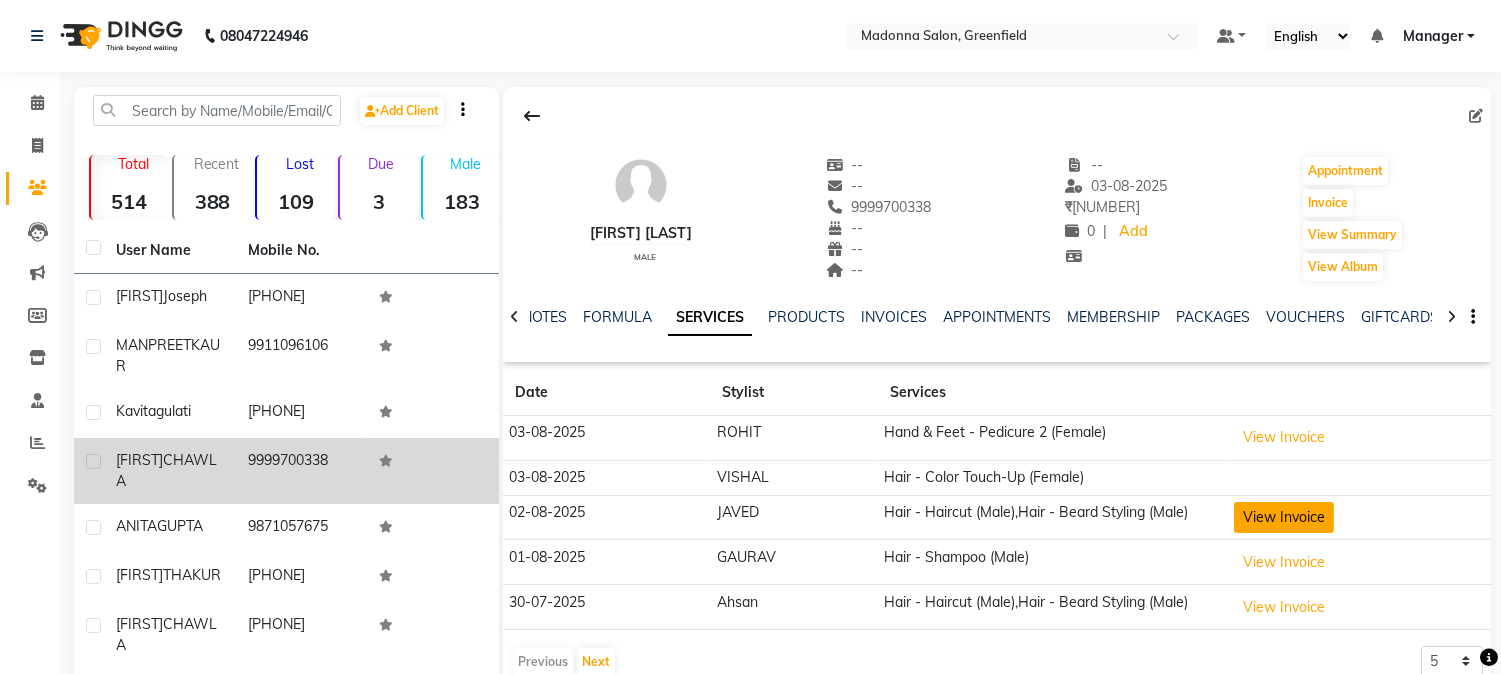 click on "View Invoice" 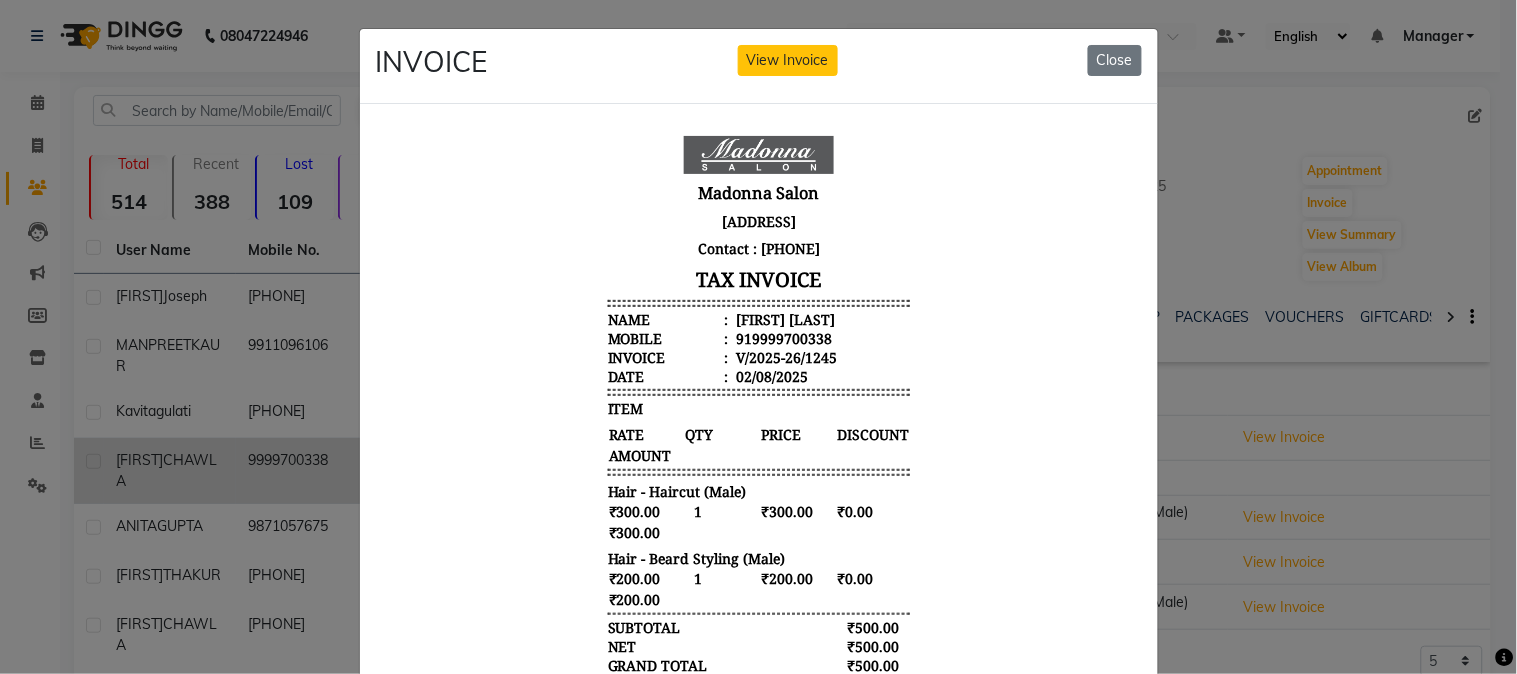 scroll, scrollTop: 0, scrollLeft: 0, axis: both 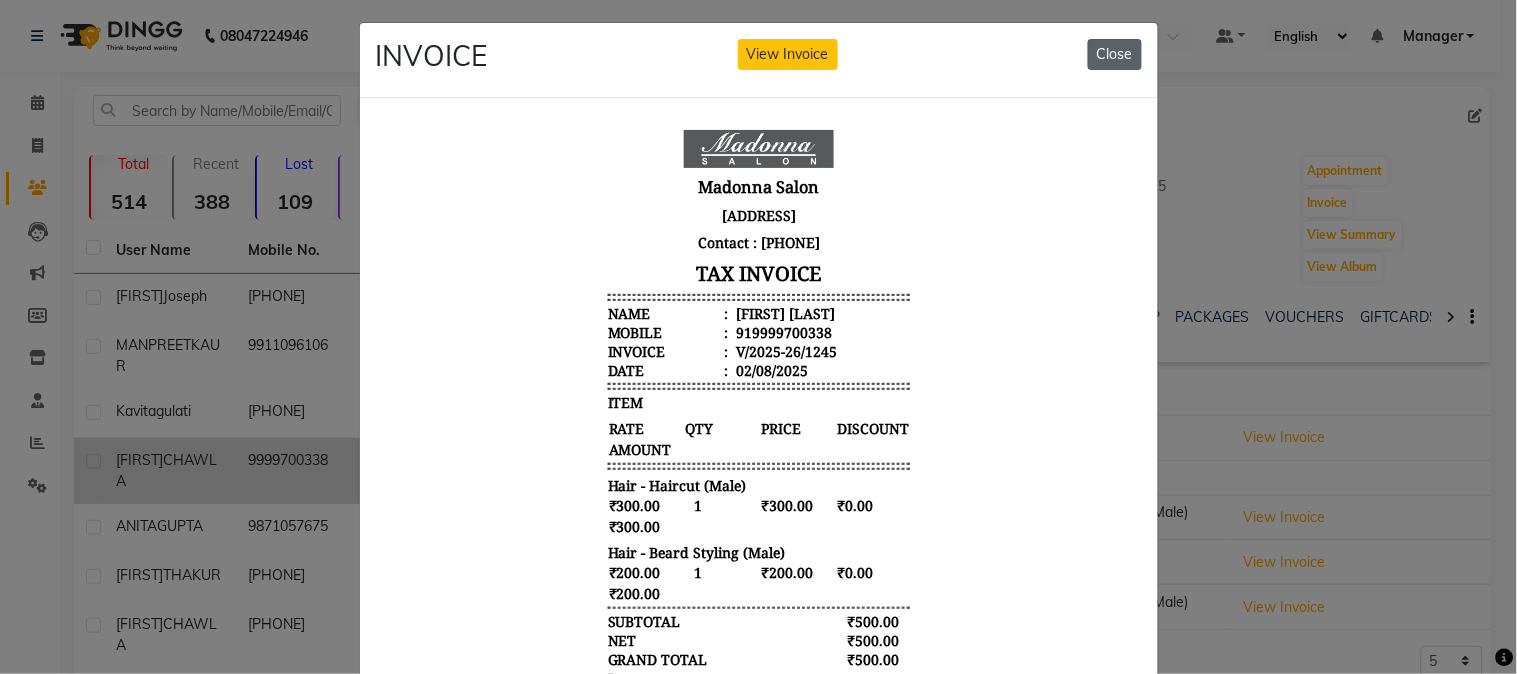 click on "Close" 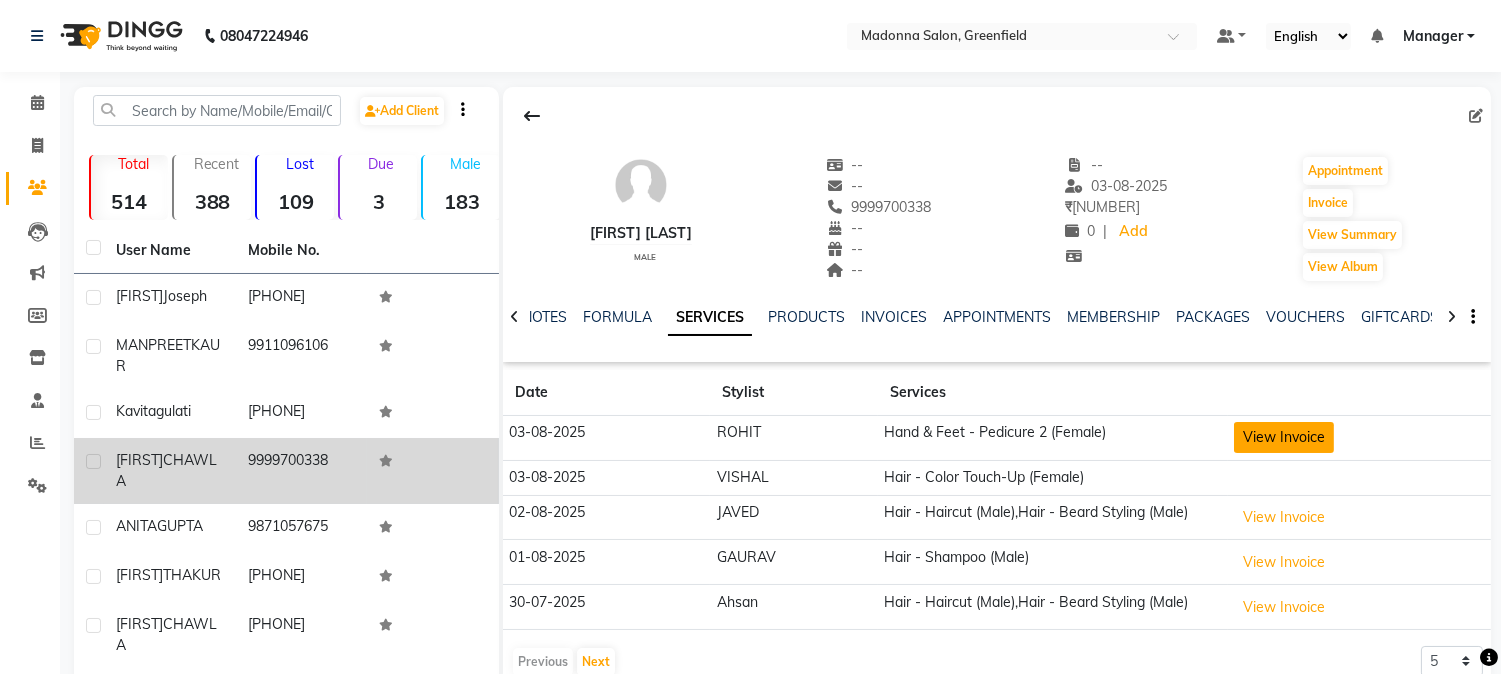 click on "View Invoice" 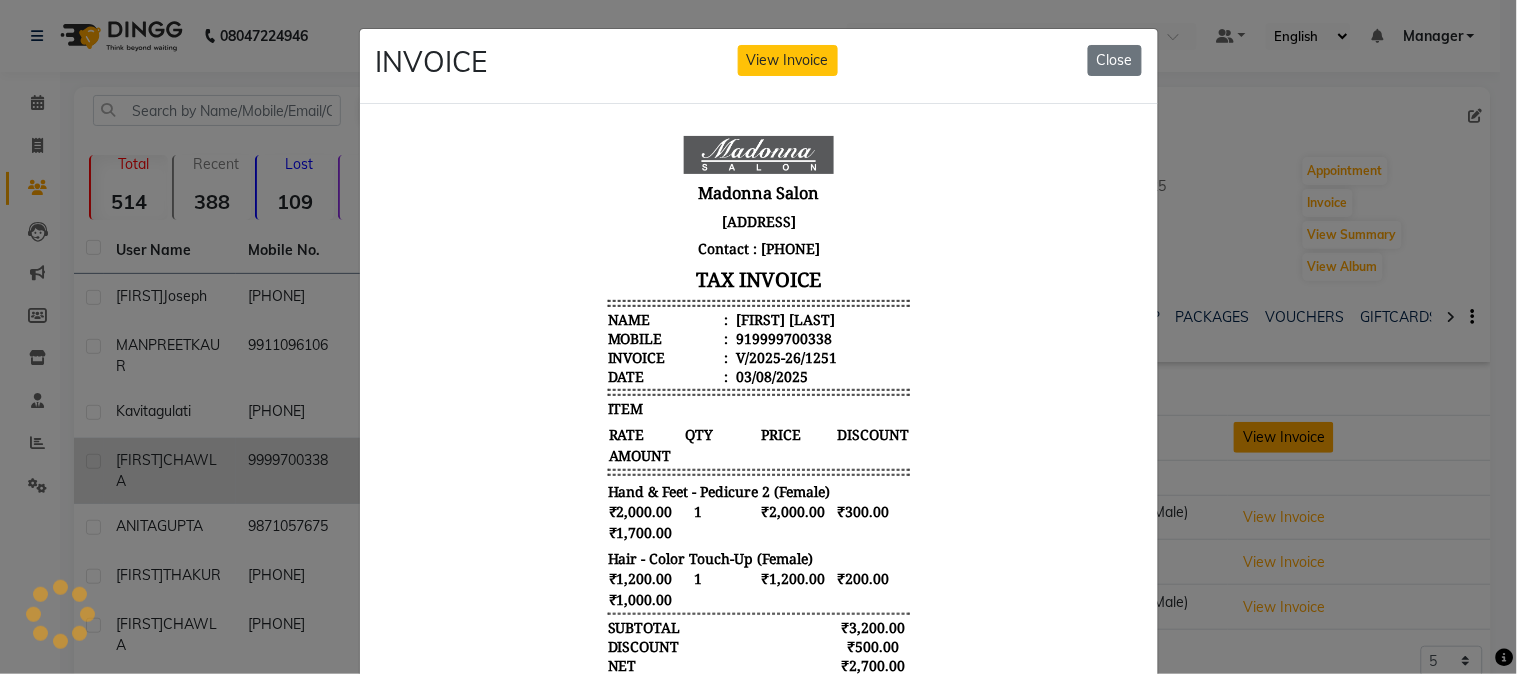 scroll, scrollTop: 0, scrollLeft: 0, axis: both 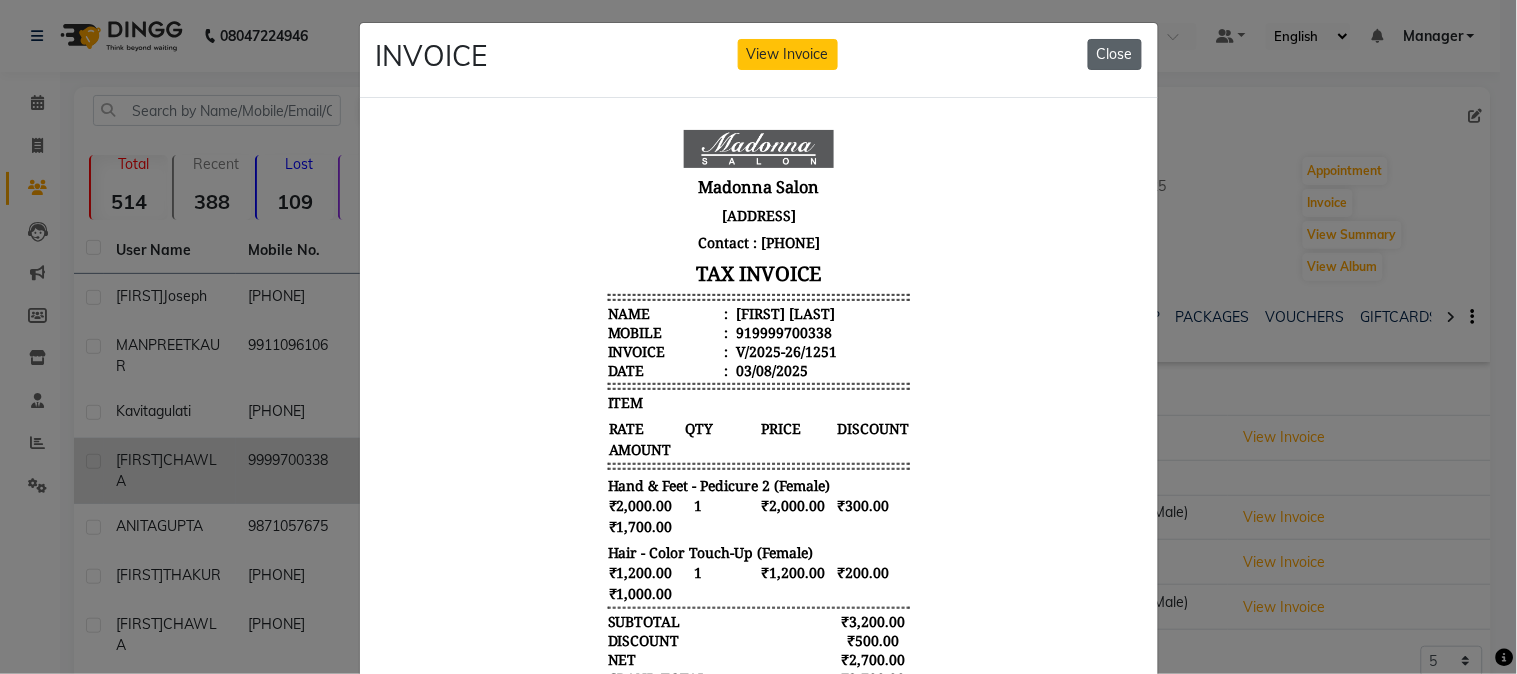 click on "Close" 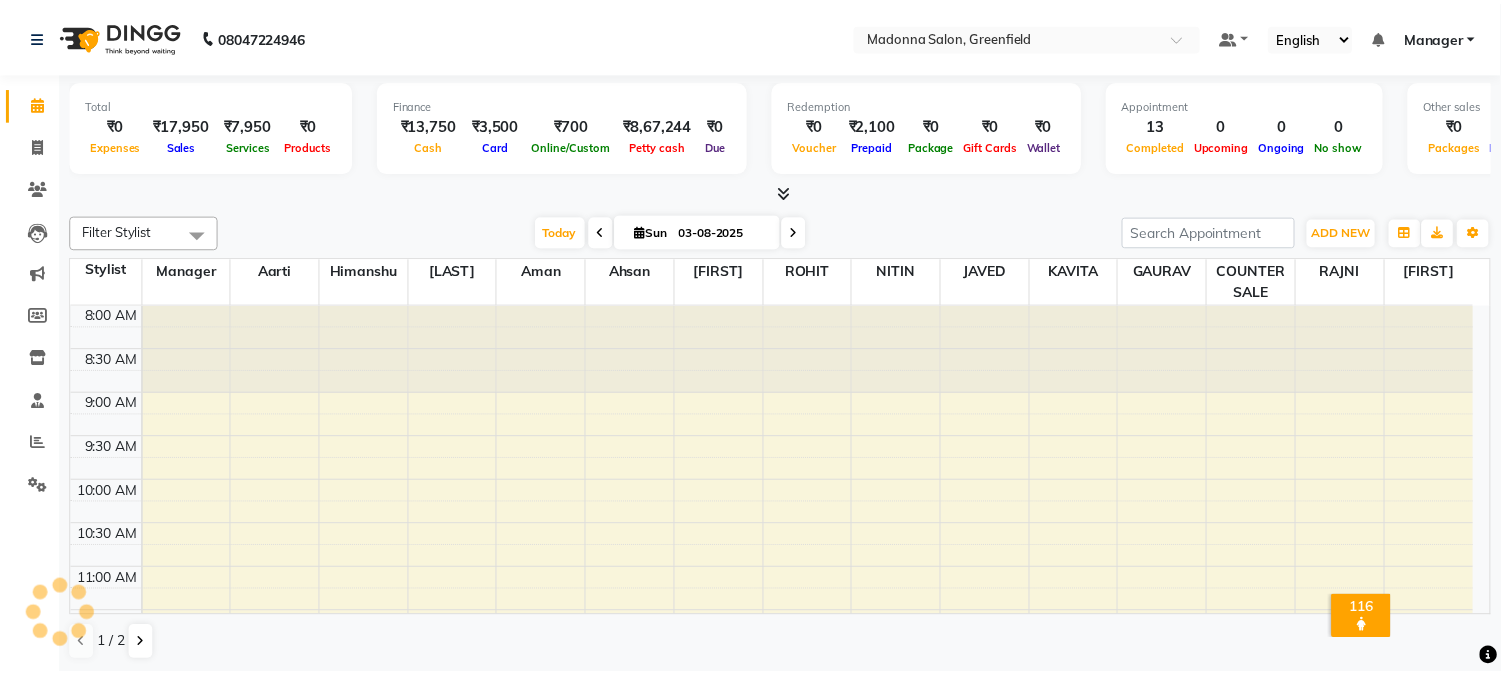 scroll, scrollTop: 0, scrollLeft: 0, axis: both 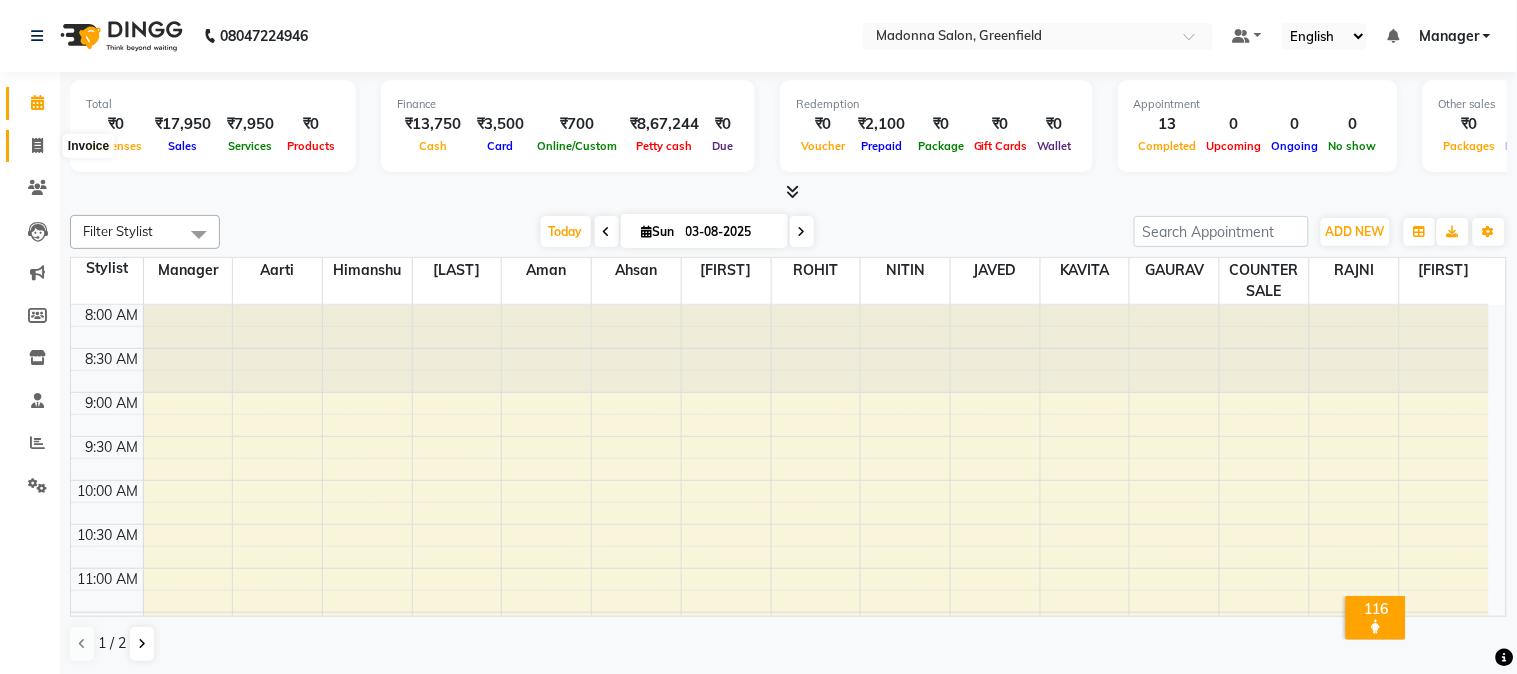 click 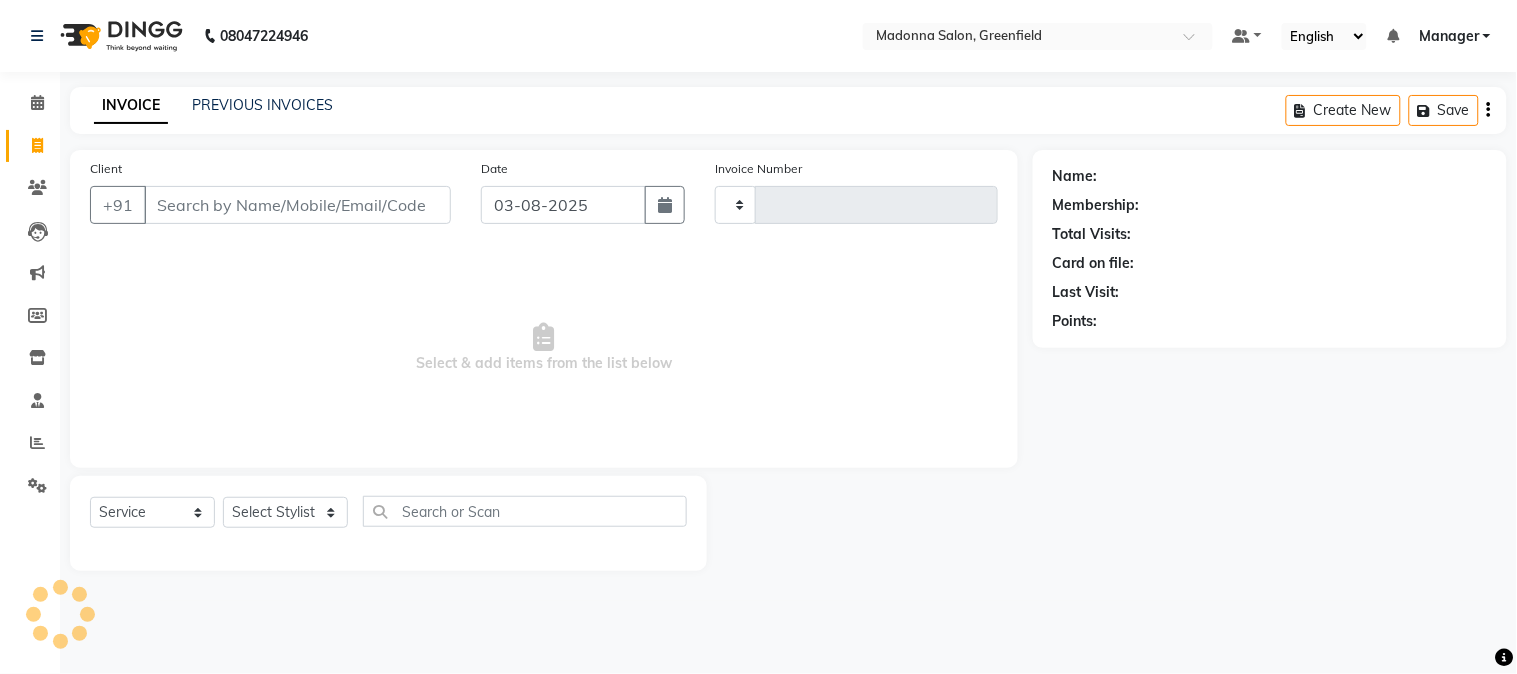 type on "1255" 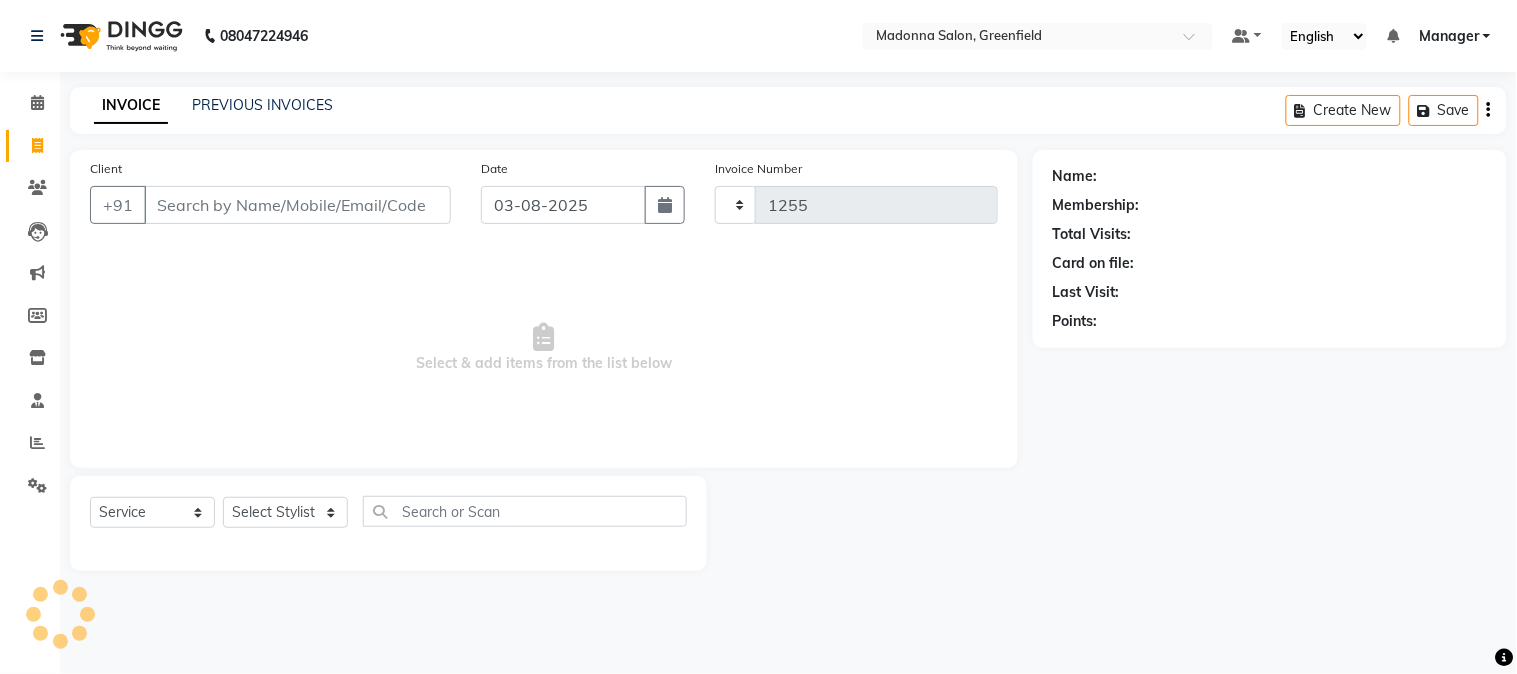 select on "7672" 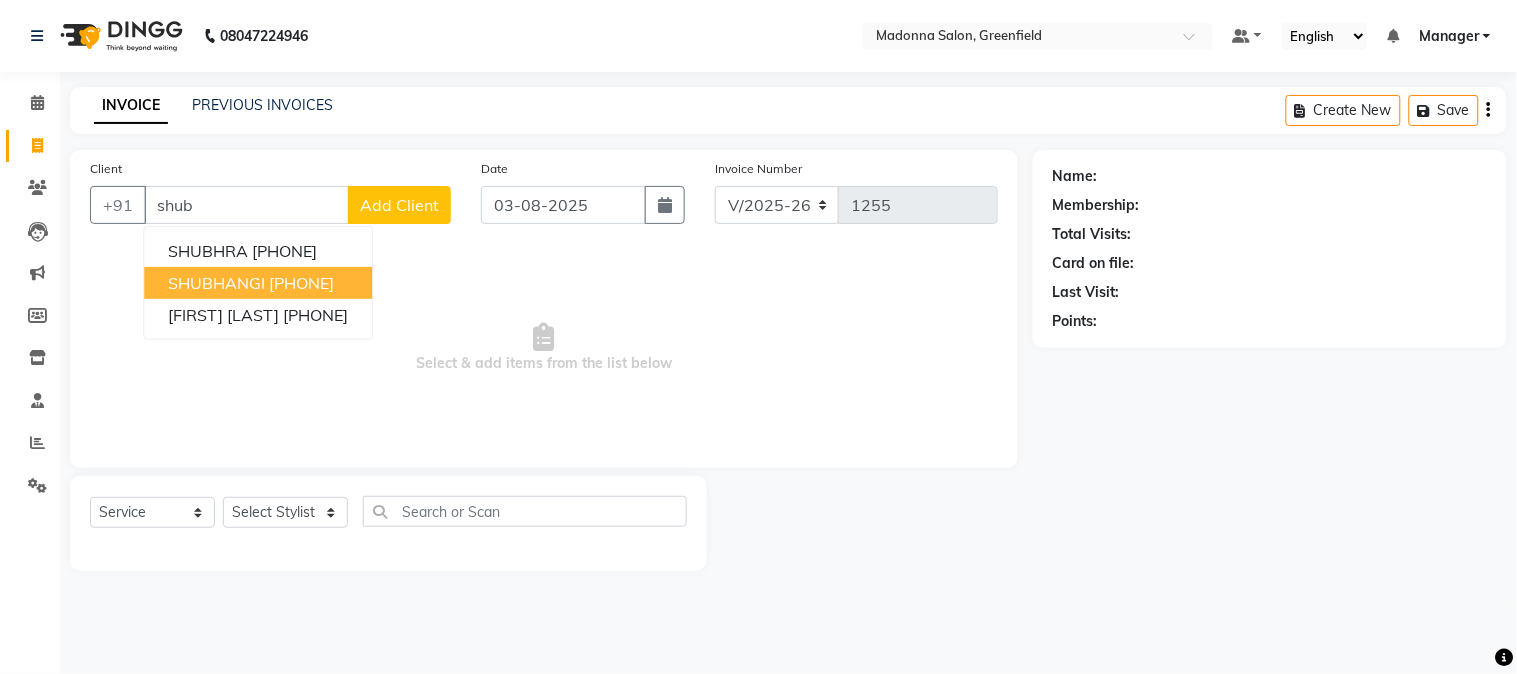 click on "[PHONE]" at bounding box center [301, 283] 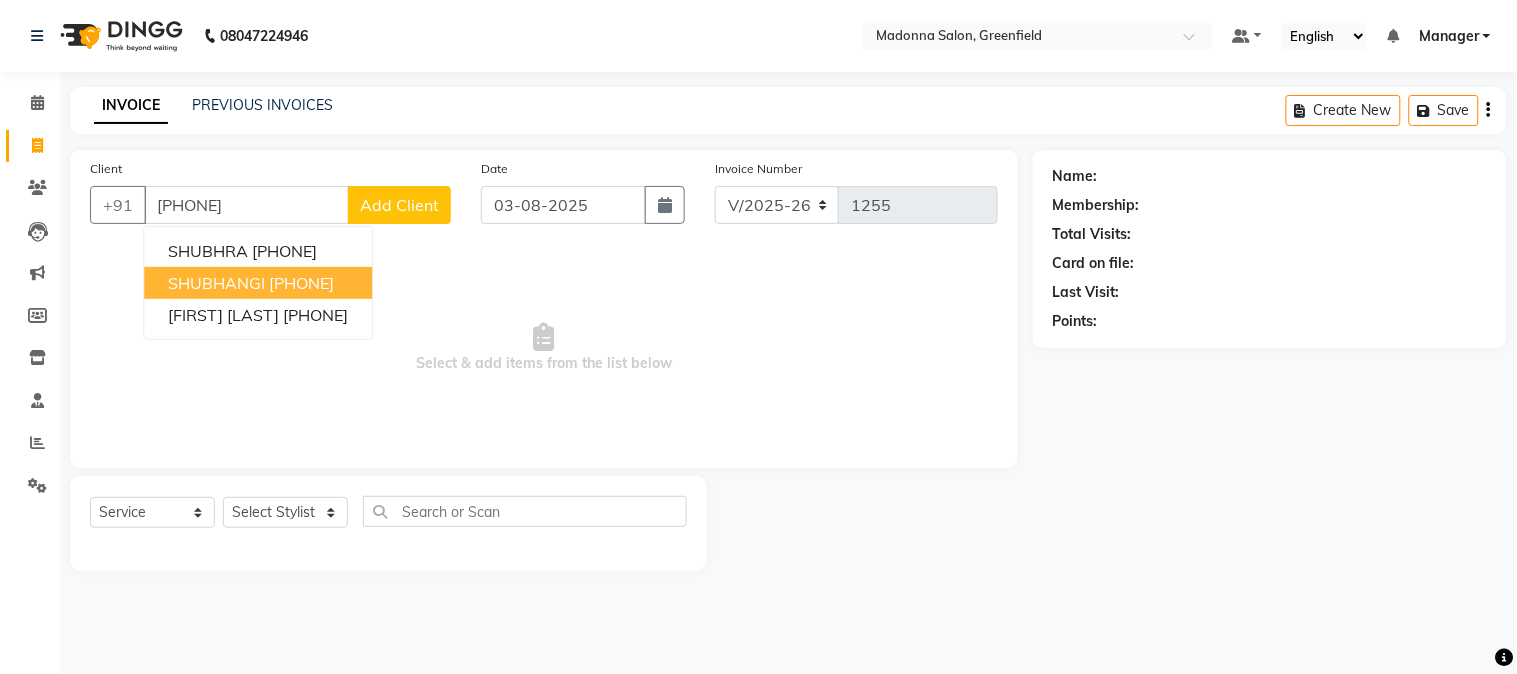type on "[PHONE]" 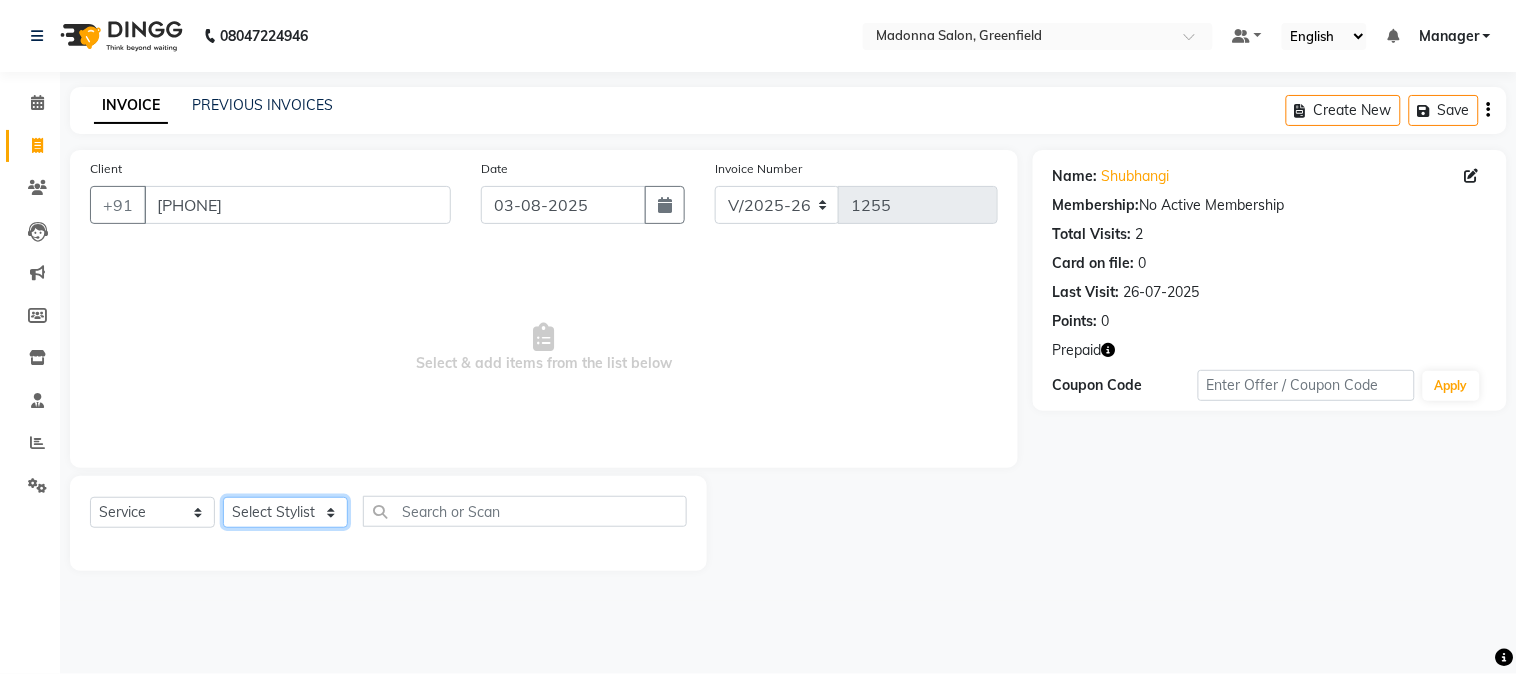 click on "Select Stylist Aarti Ahsan Aman BUBLEEN COUNTER SALE GAURAV Himanshu JAVED KAVITA Manager NITIN RAJNI ROHIT Saifi Sattu VISHAL" 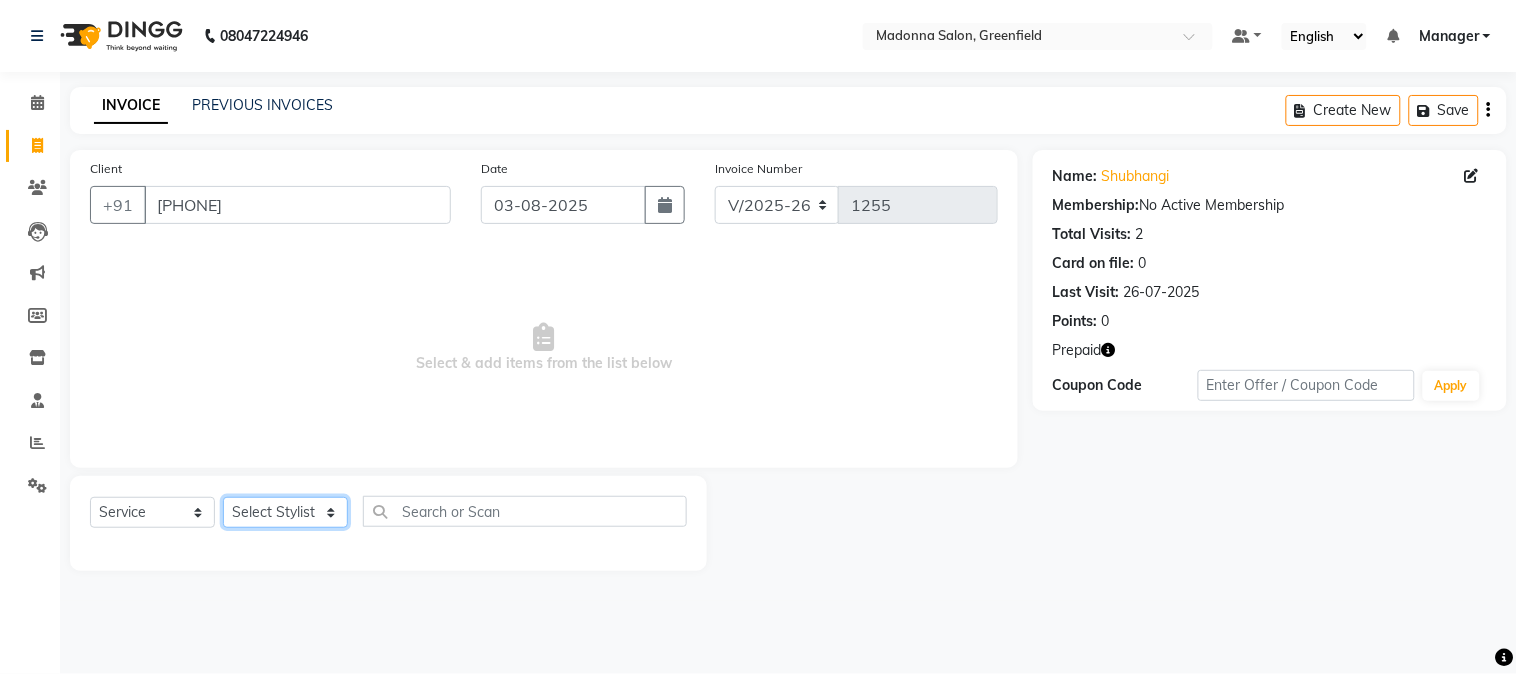select on "72505" 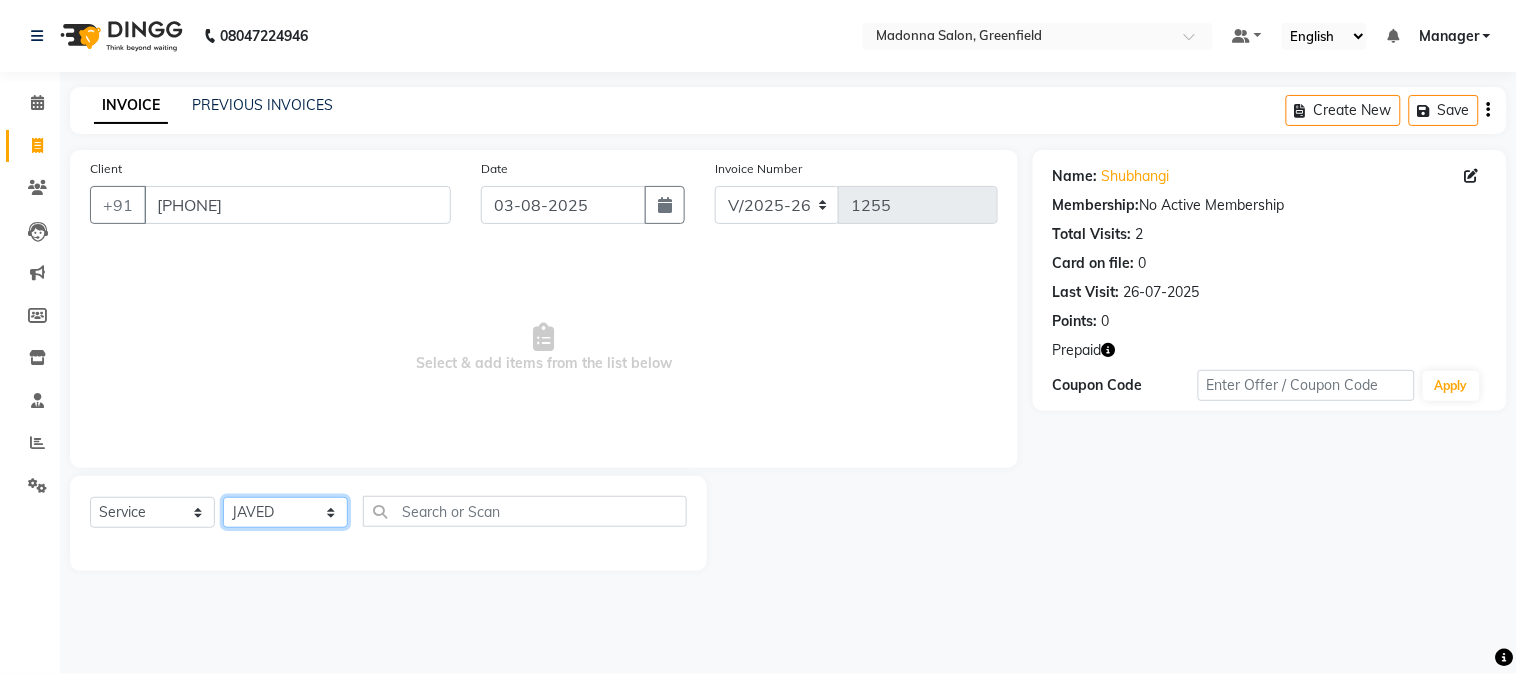 click on "Select Stylist Aarti Ahsan Aman BUBLEEN COUNTER SALE GAURAV Himanshu JAVED KAVITA Manager NITIN RAJNI ROHIT Saifi Sattu VISHAL" 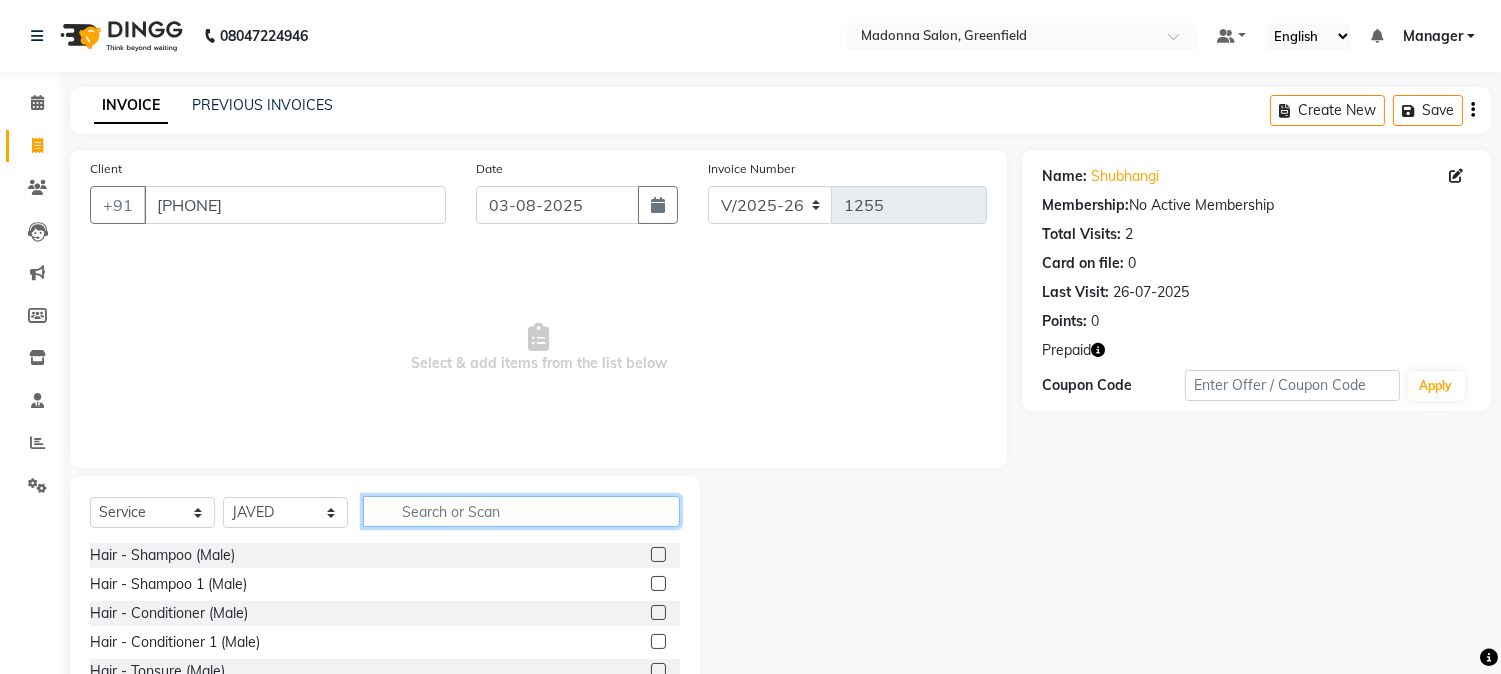click 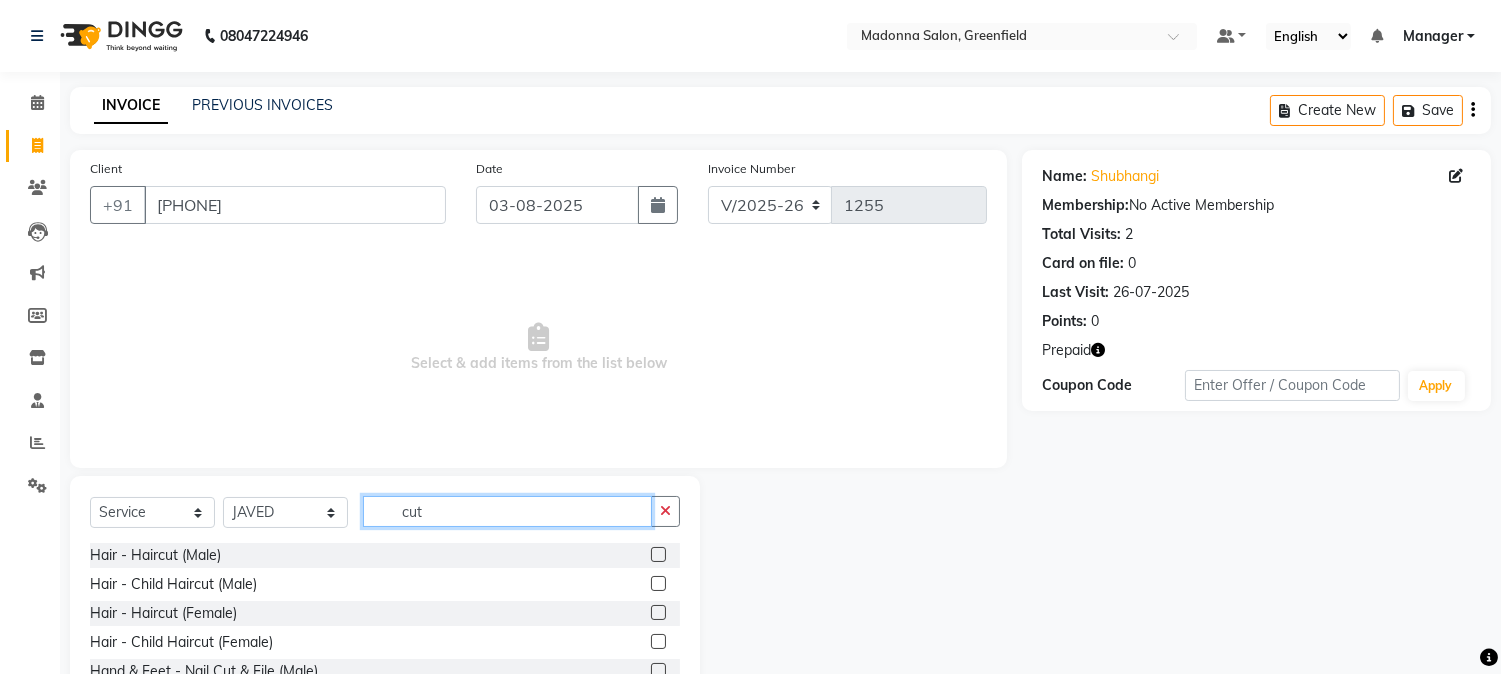 type on "cut" 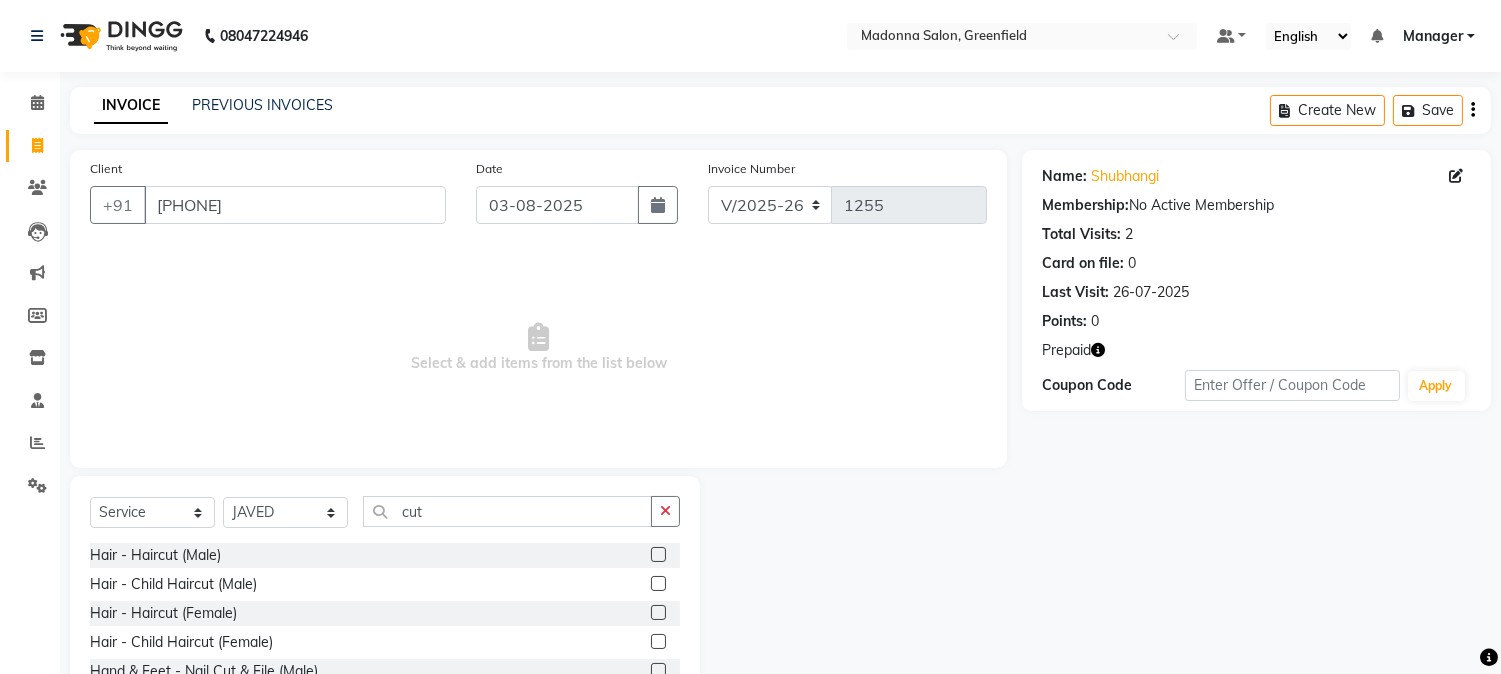 click 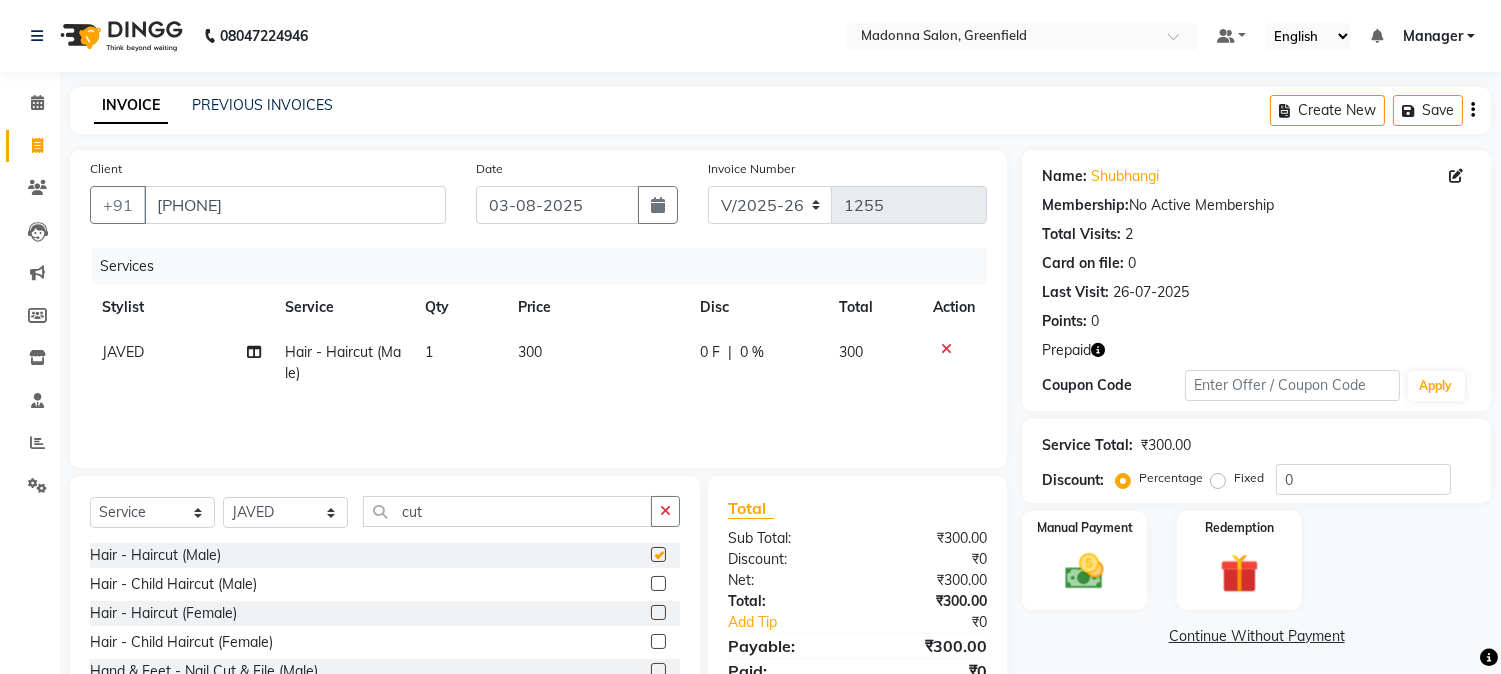 checkbox on "false" 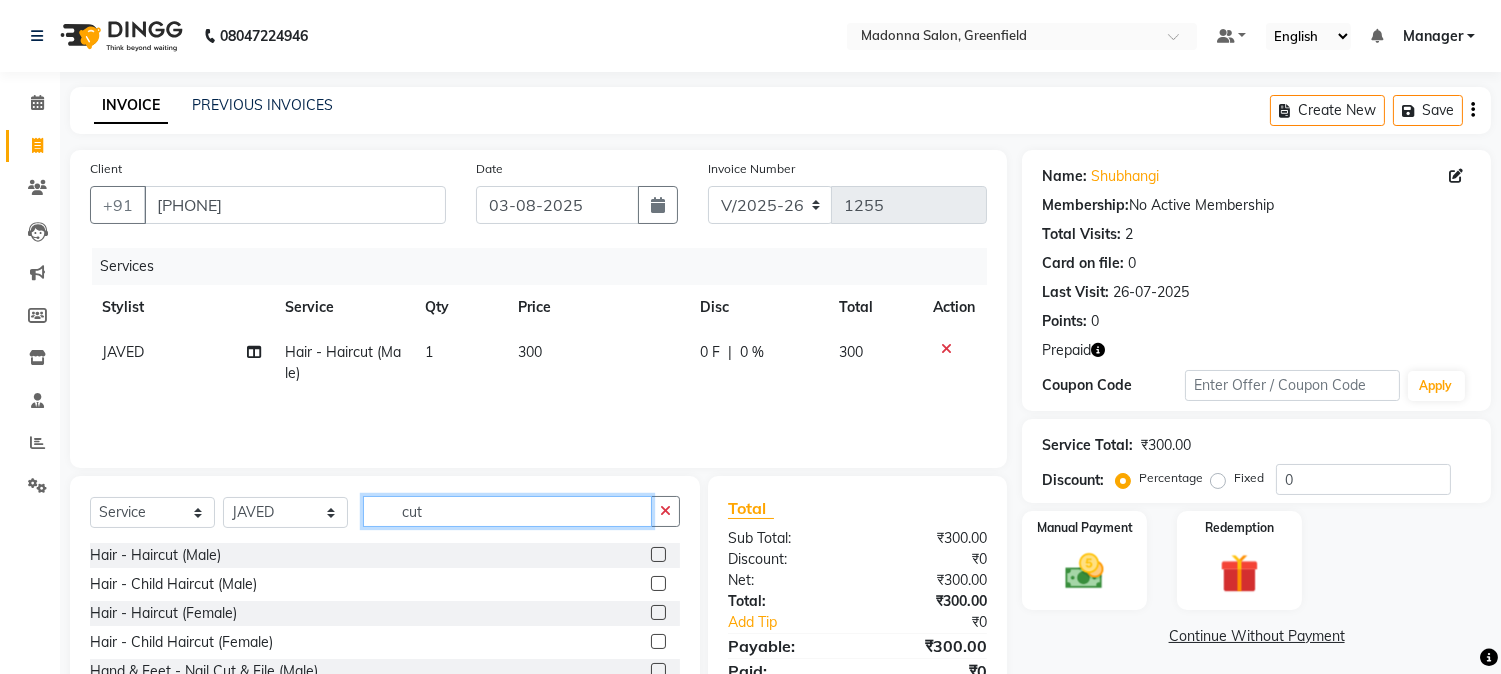 click on "cut" 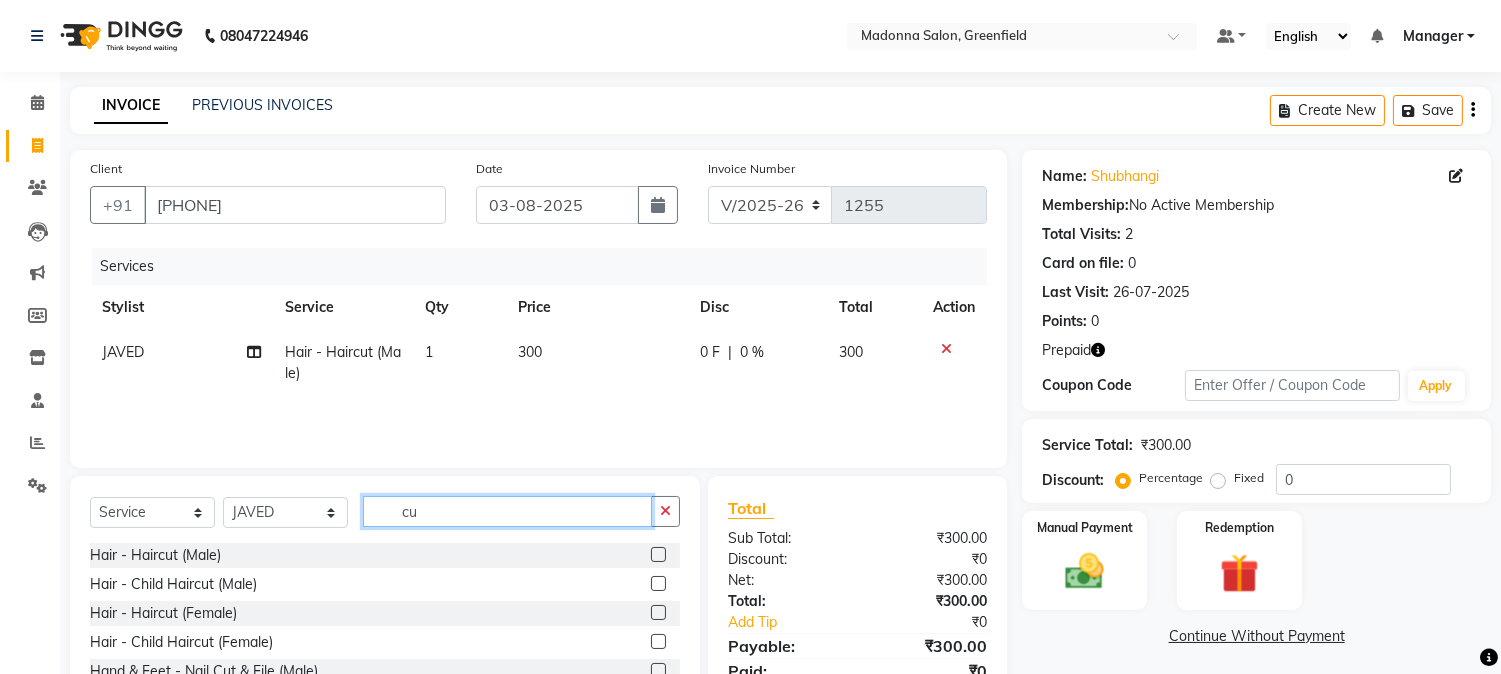 type on "c" 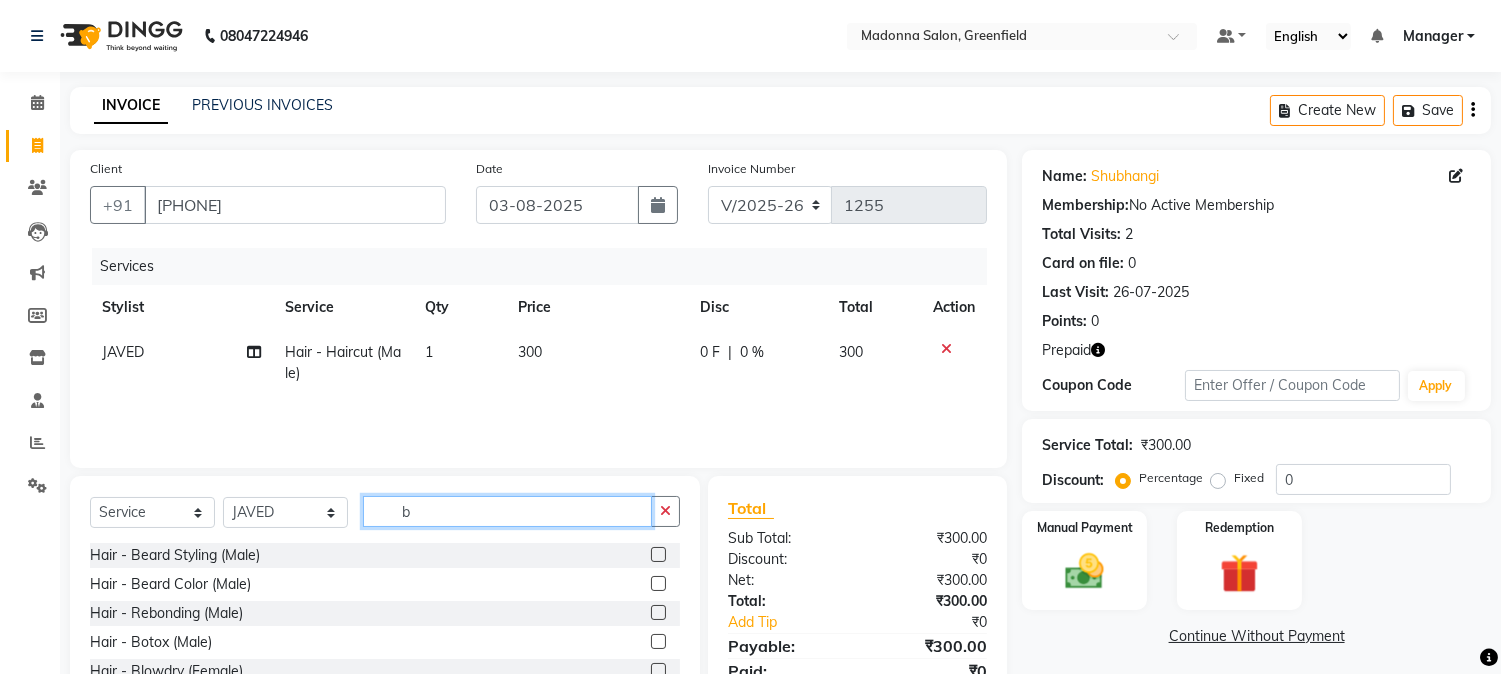 type on "b" 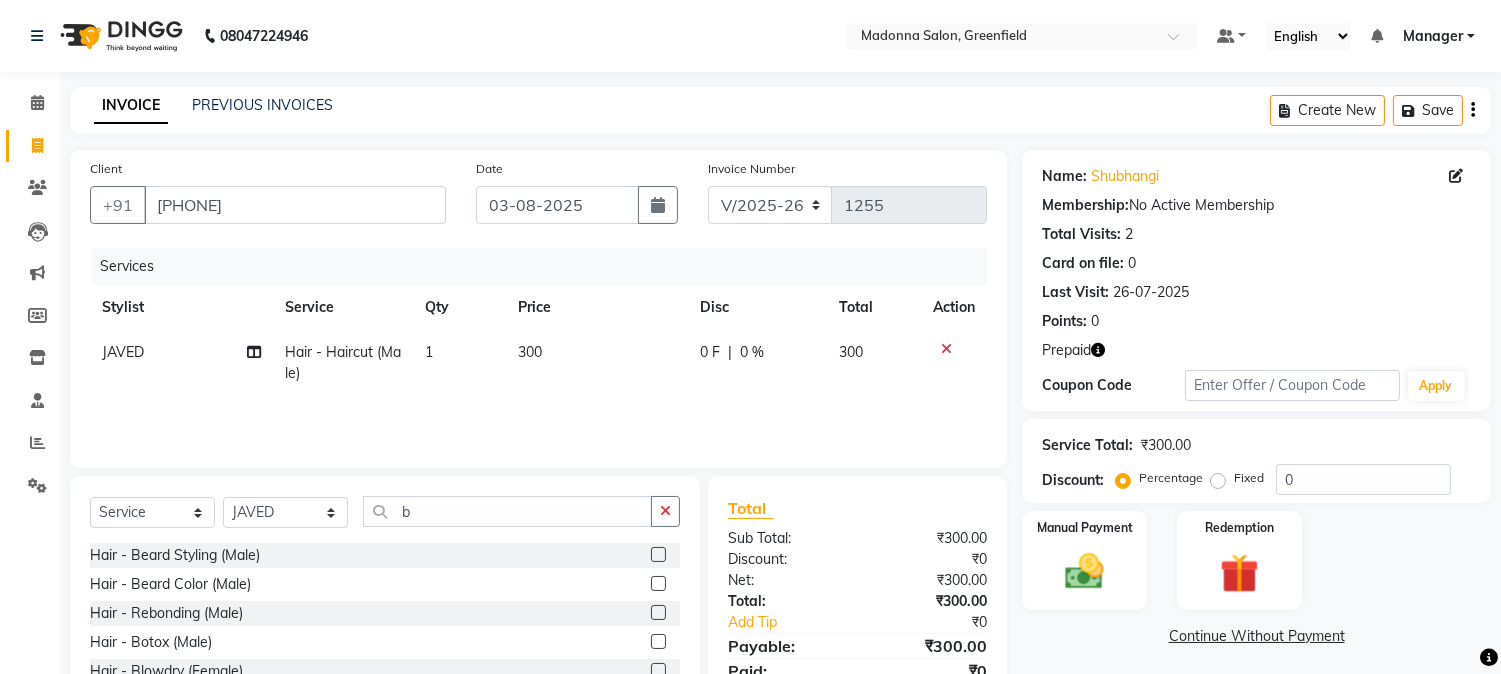 click 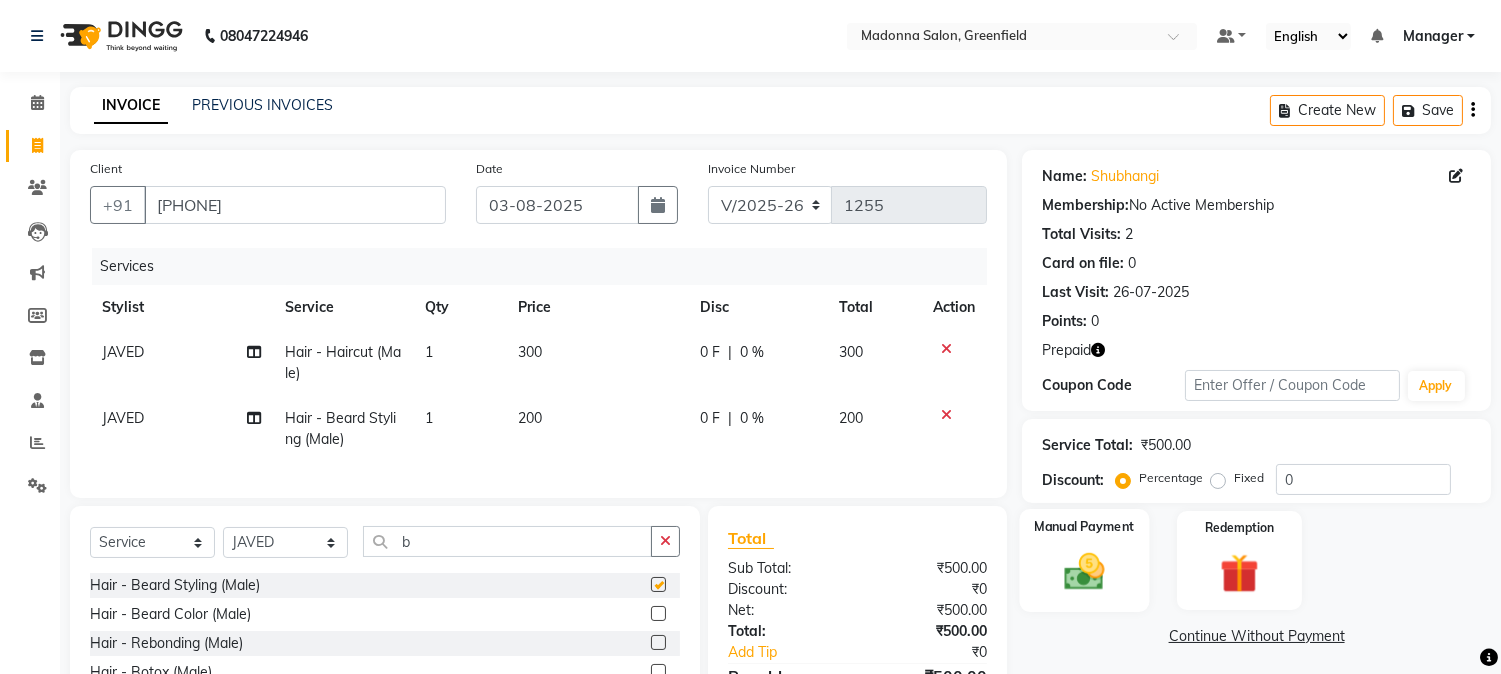 checkbox on "false" 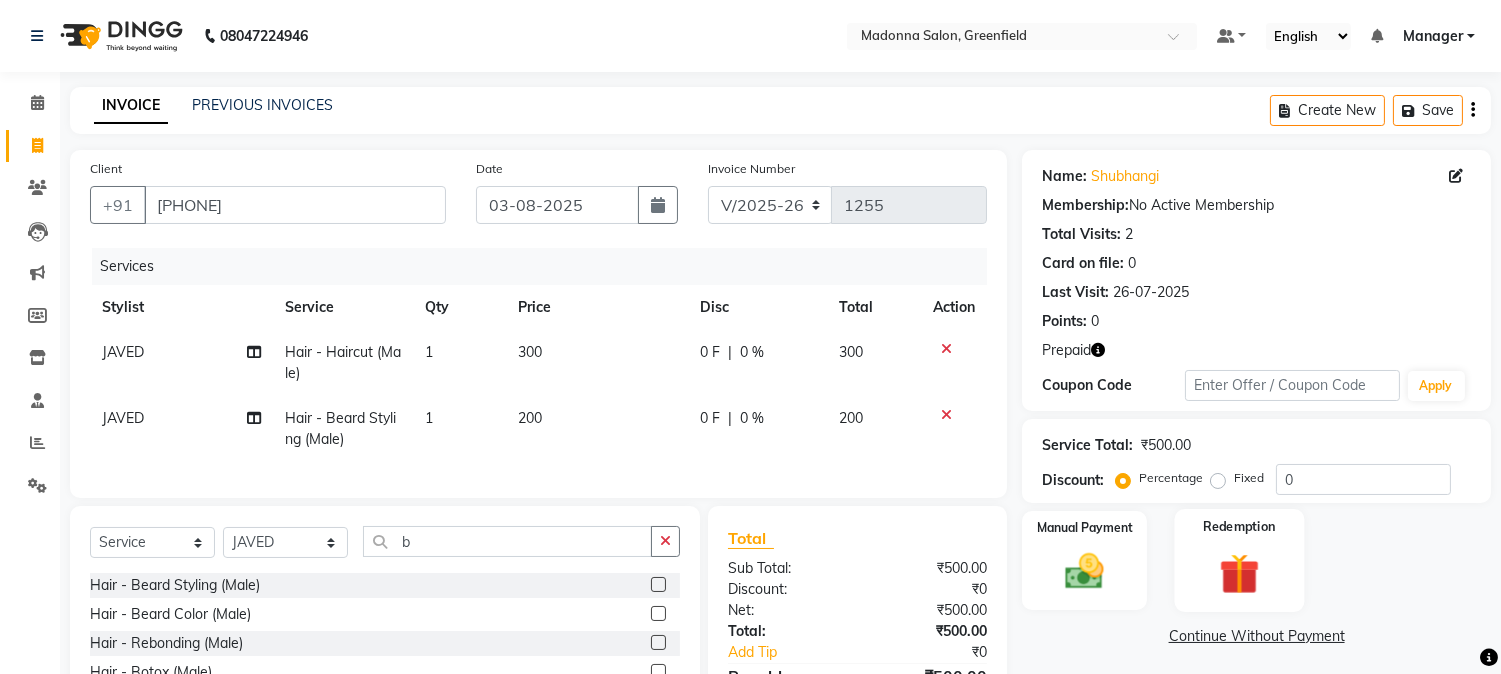 click 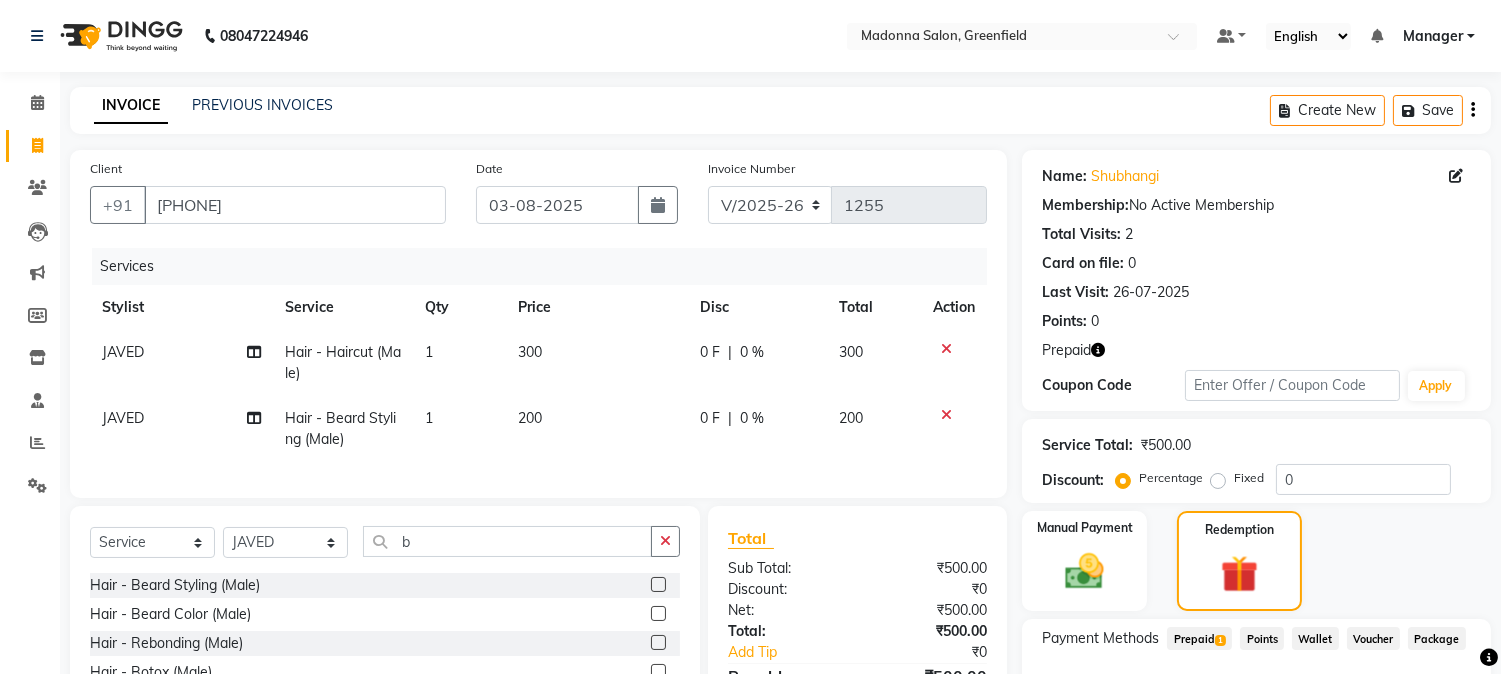 click on "Prepaid  1" 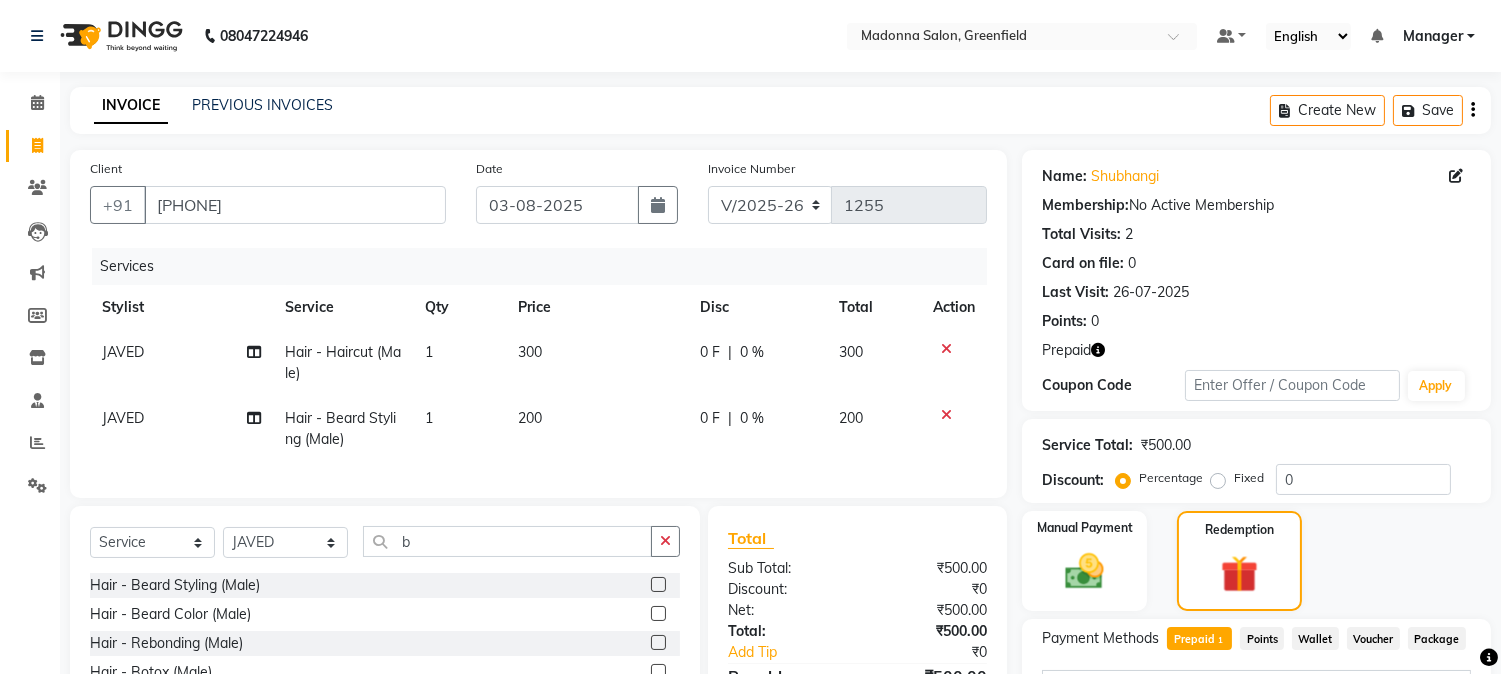 scroll, scrollTop: 173, scrollLeft: 0, axis: vertical 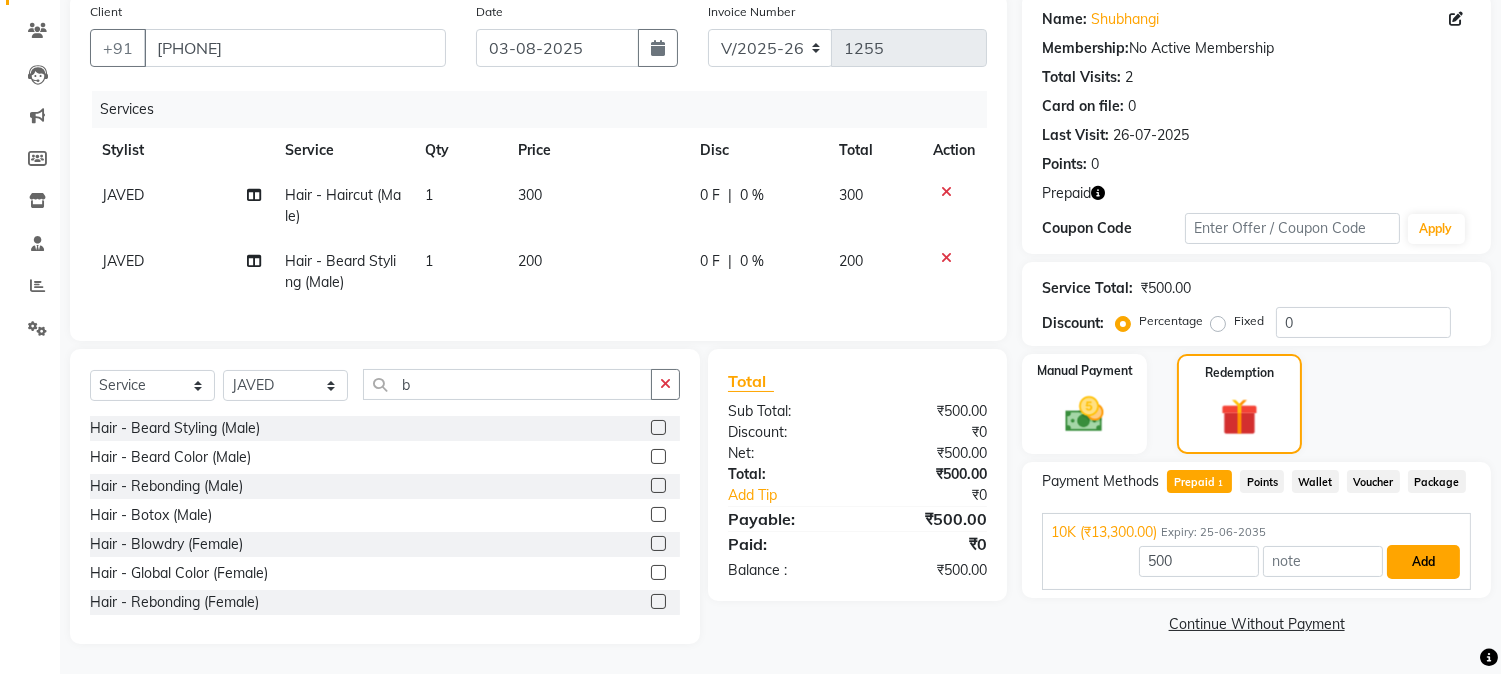 click on "Add" at bounding box center (1423, 562) 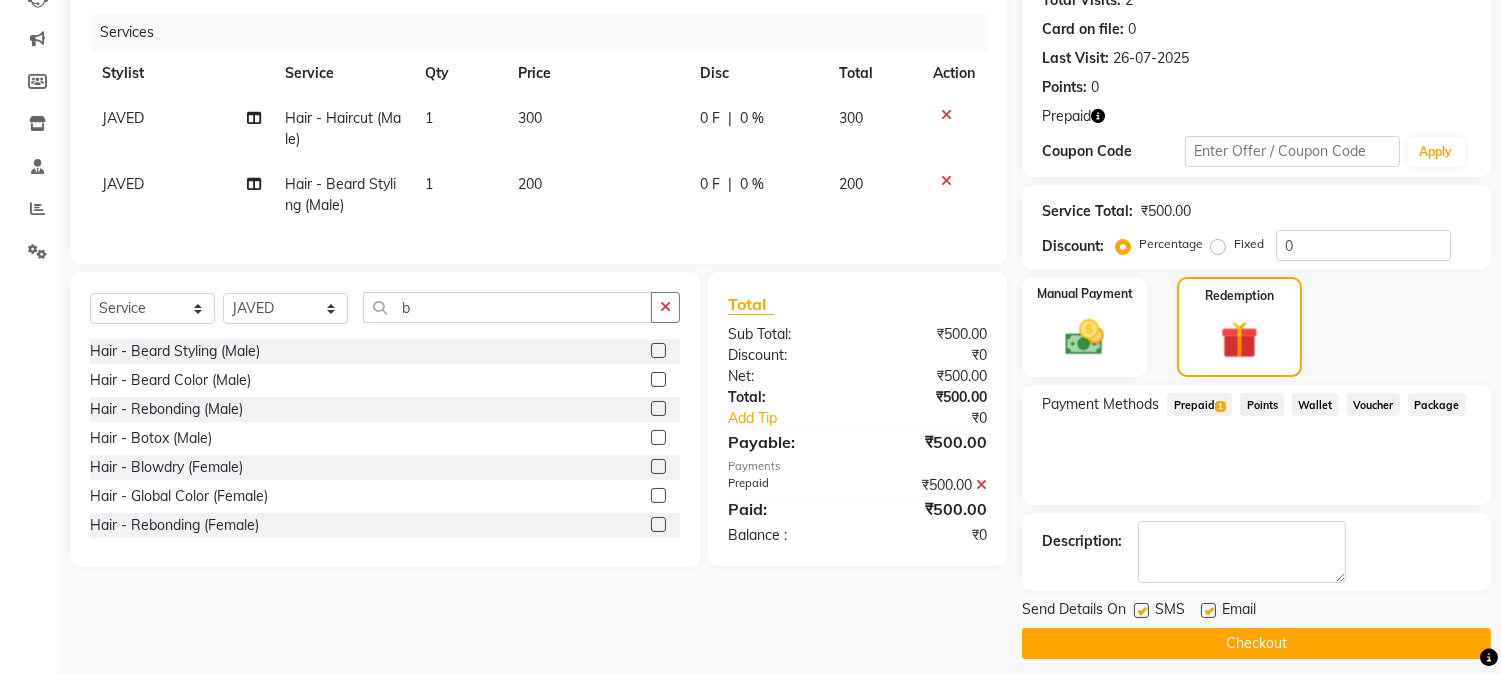 scroll, scrollTop: 228, scrollLeft: 0, axis: vertical 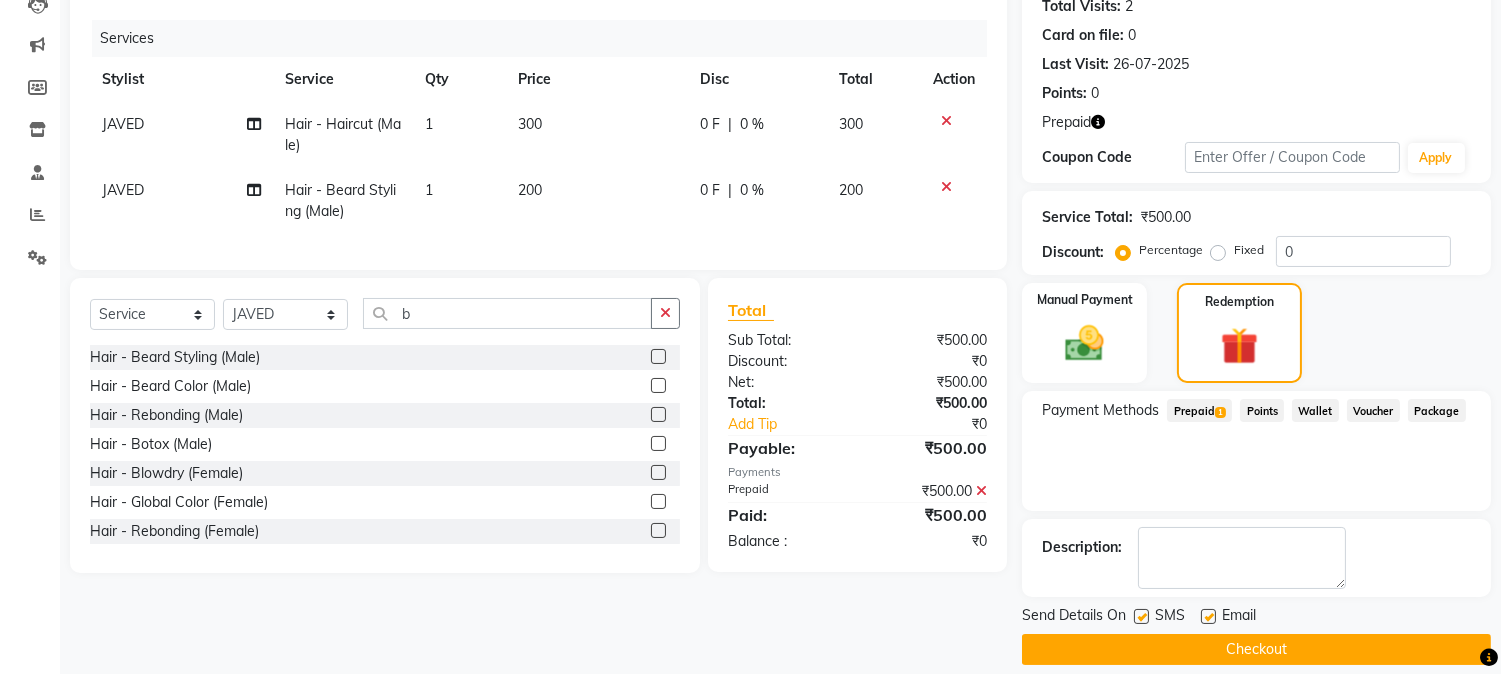 click on "Checkout" 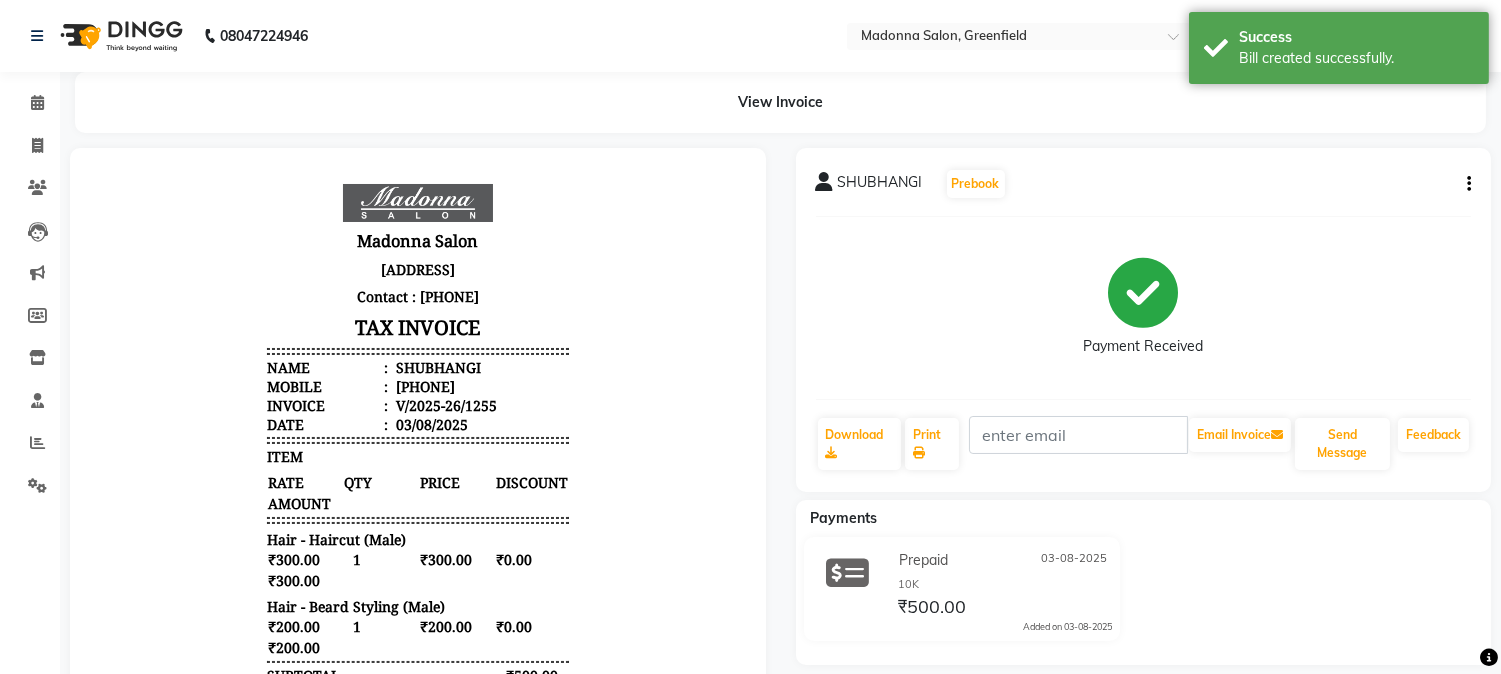 scroll, scrollTop: 0, scrollLeft: 0, axis: both 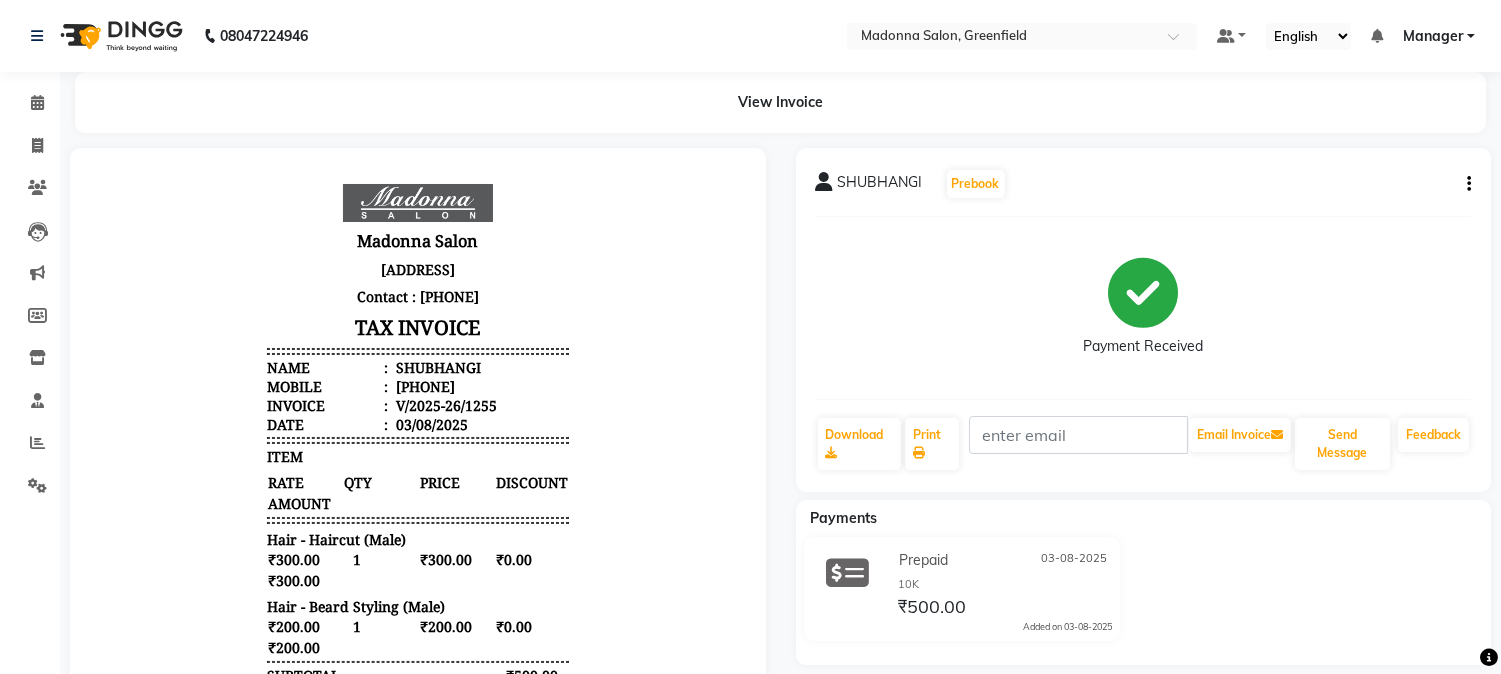select on "service" 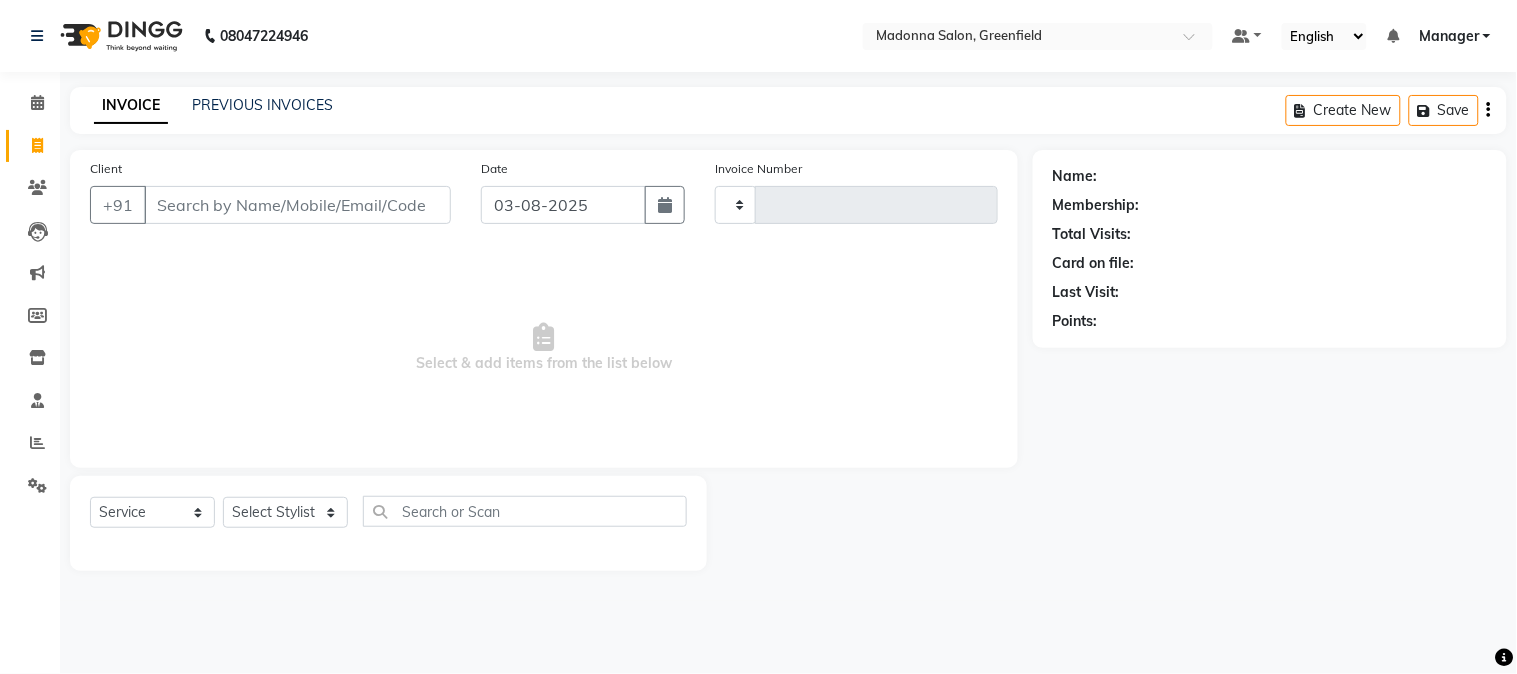 type on "1256" 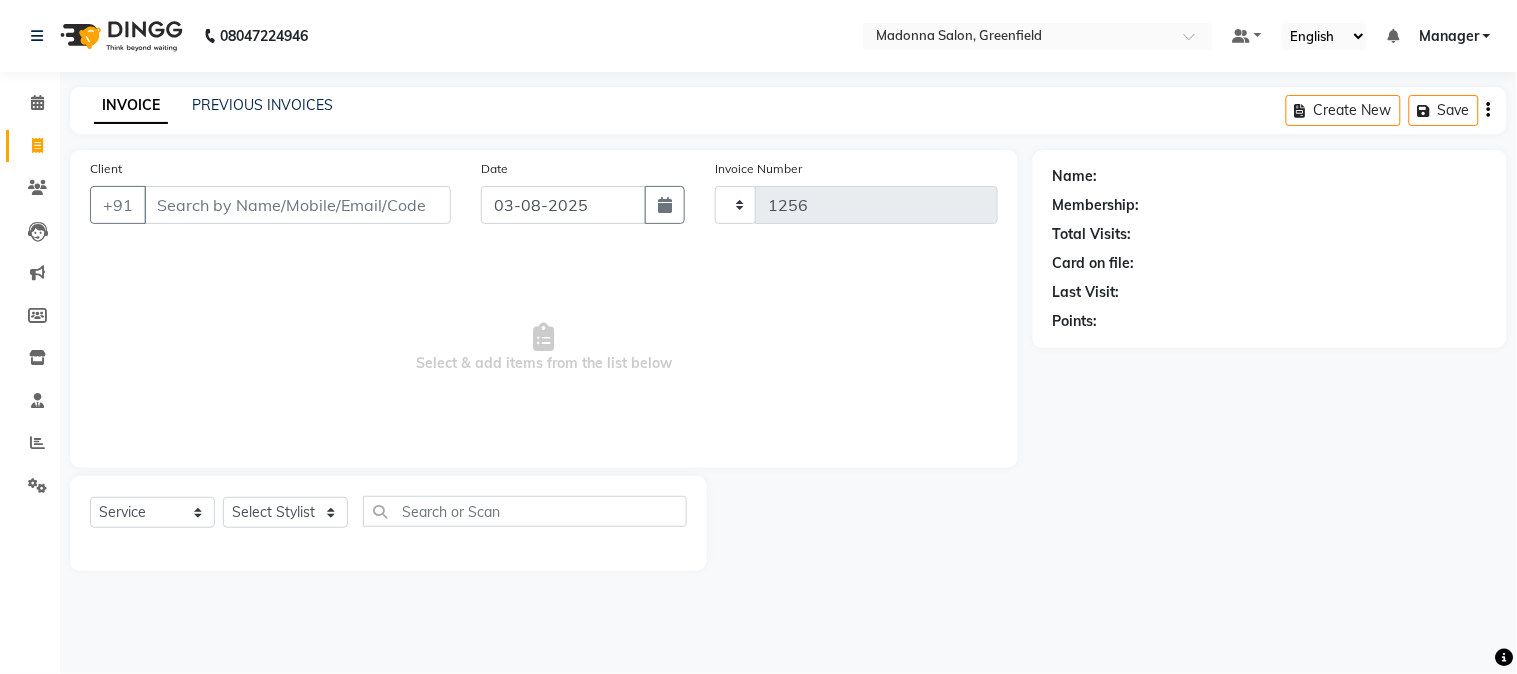 select on "7672" 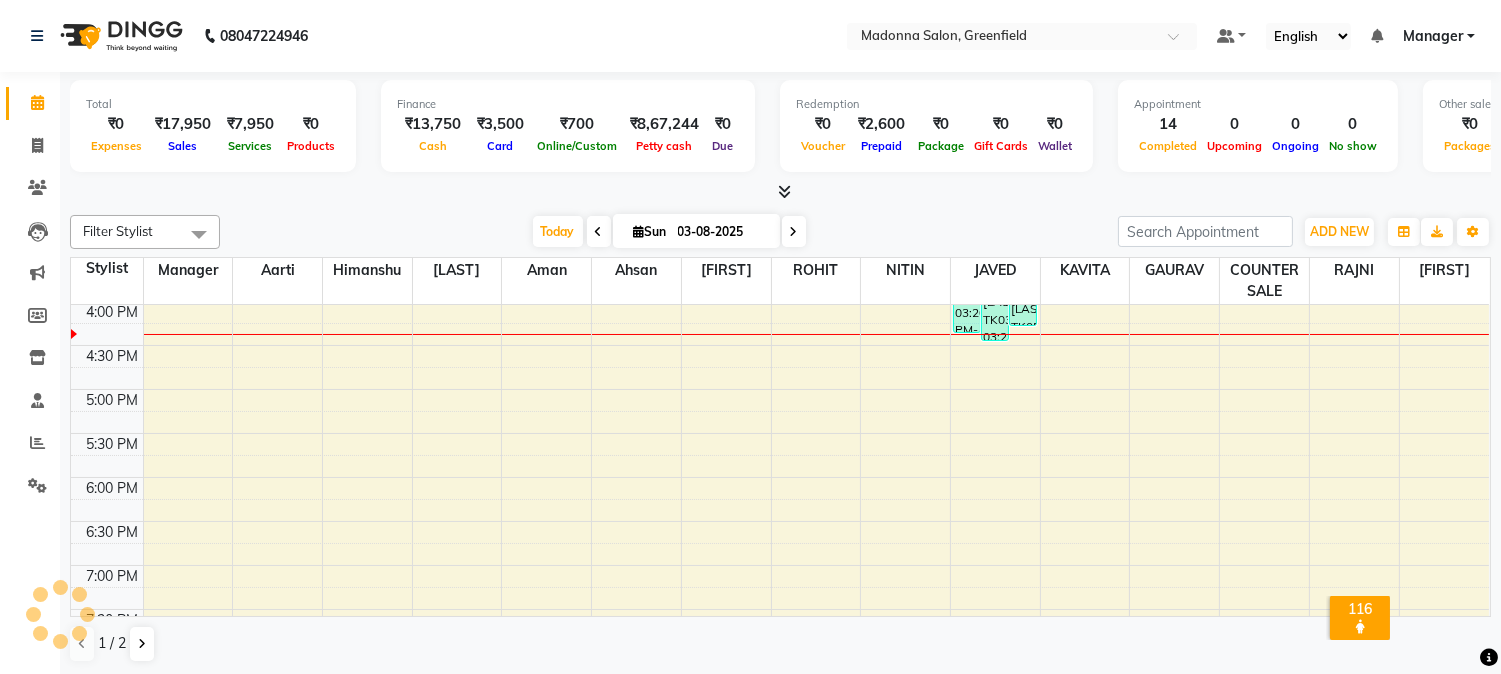 scroll, scrollTop: 0, scrollLeft: 0, axis: both 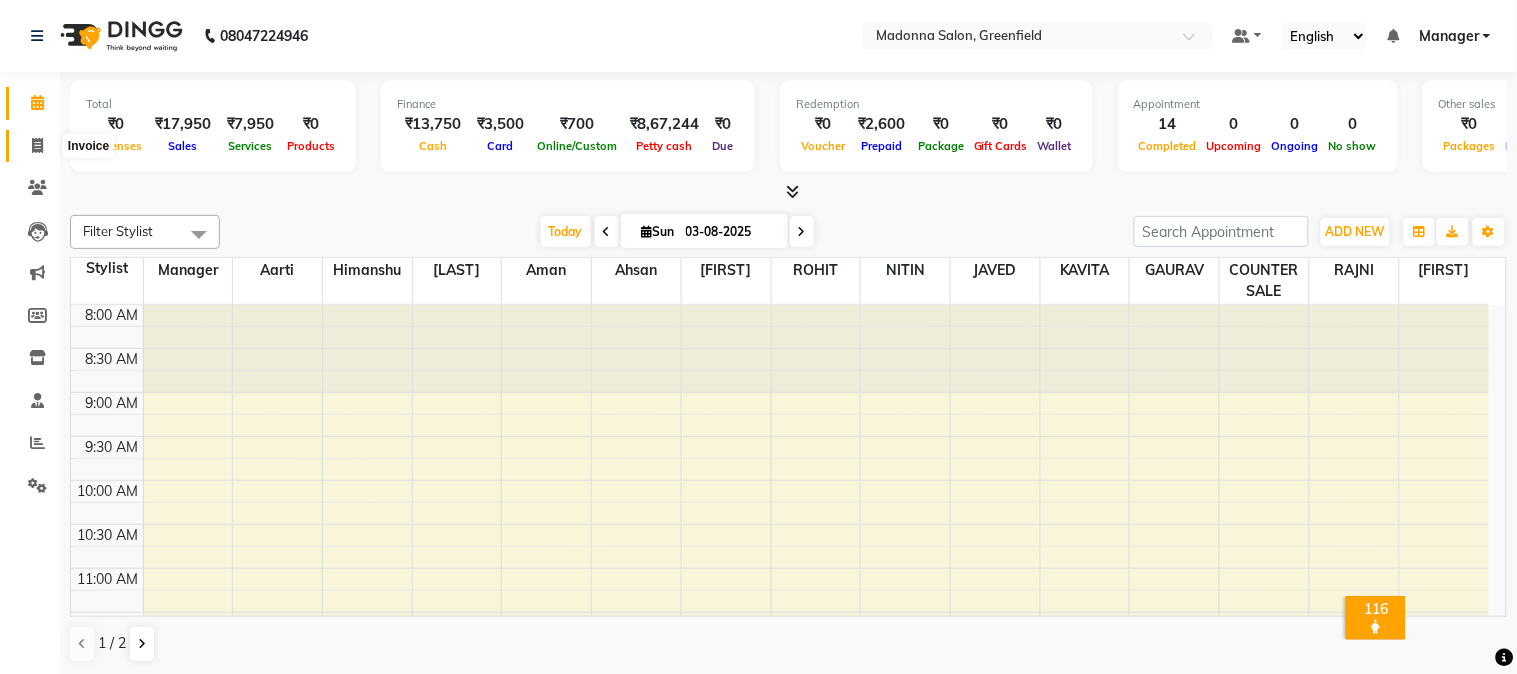 click 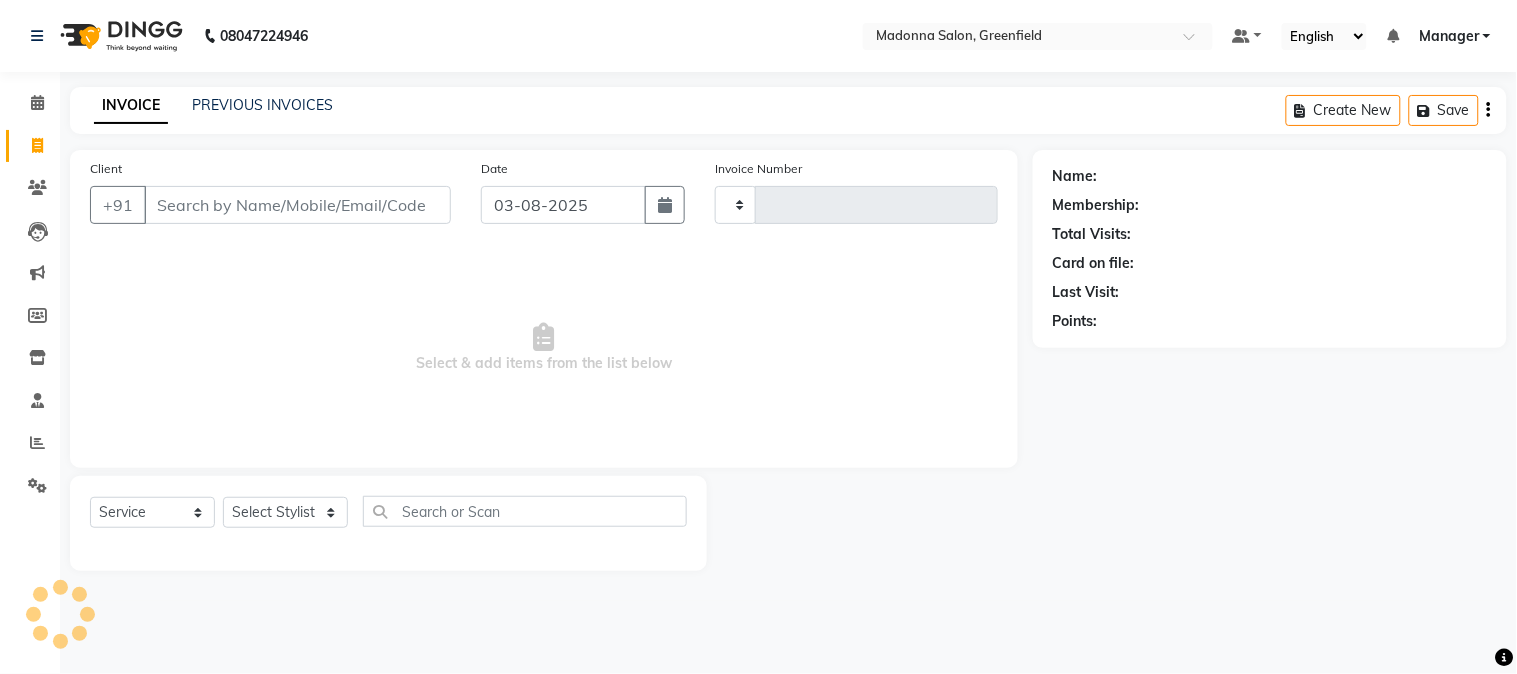 type on "1256" 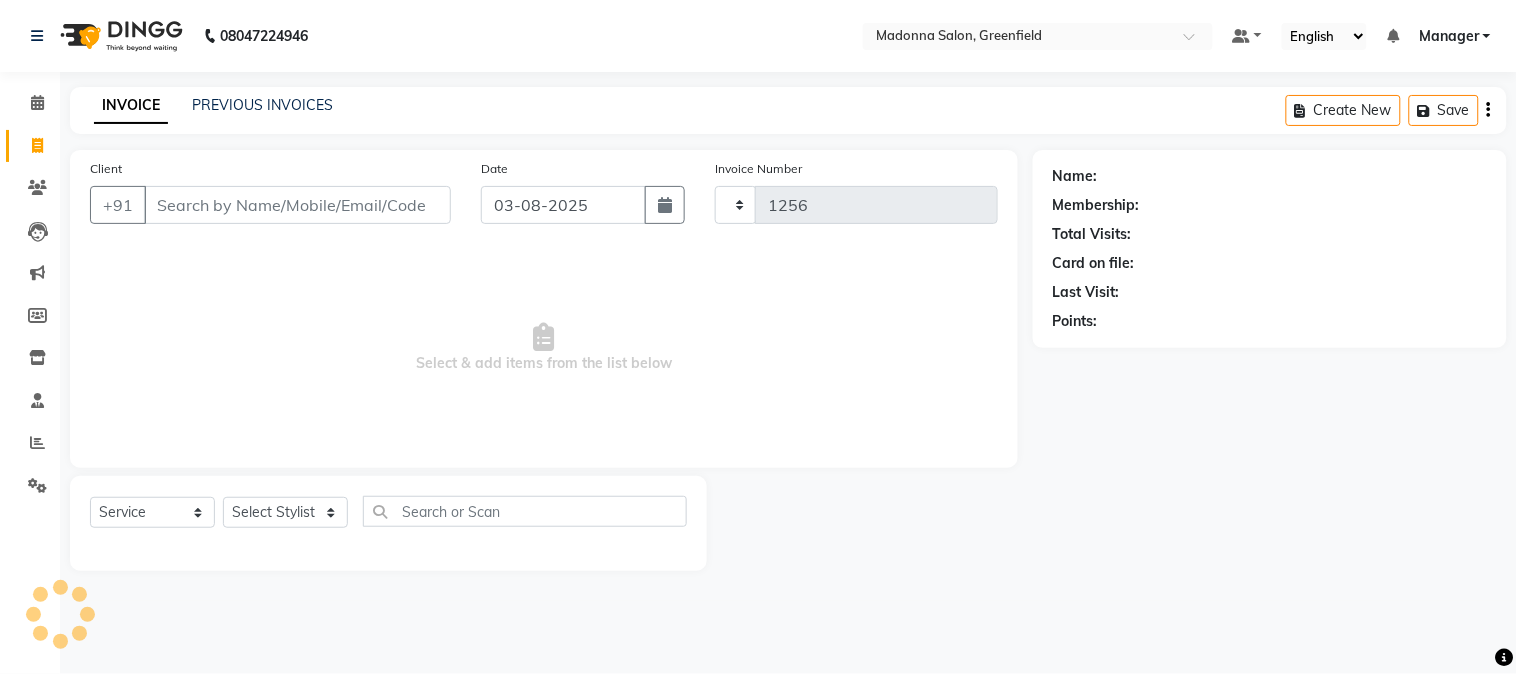 select on "7672" 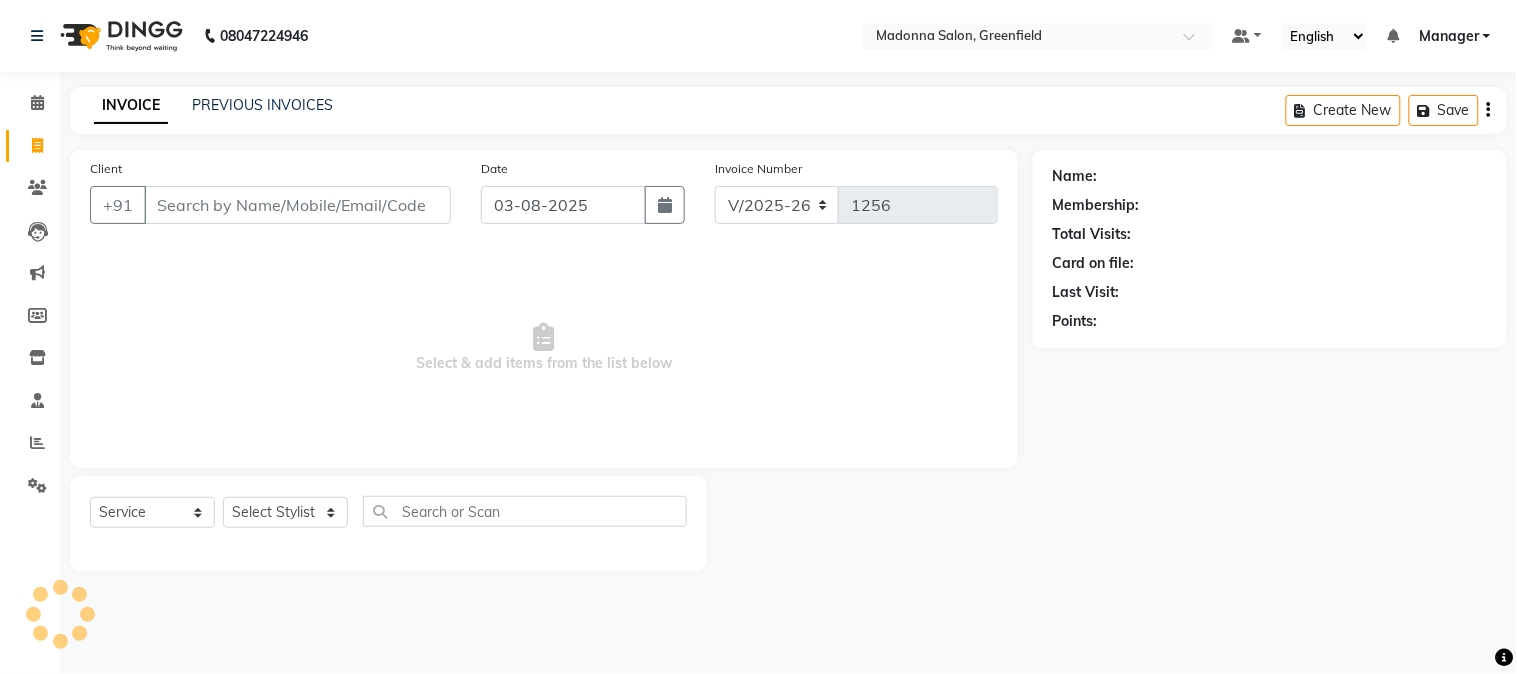 click on "Client" at bounding box center [297, 205] 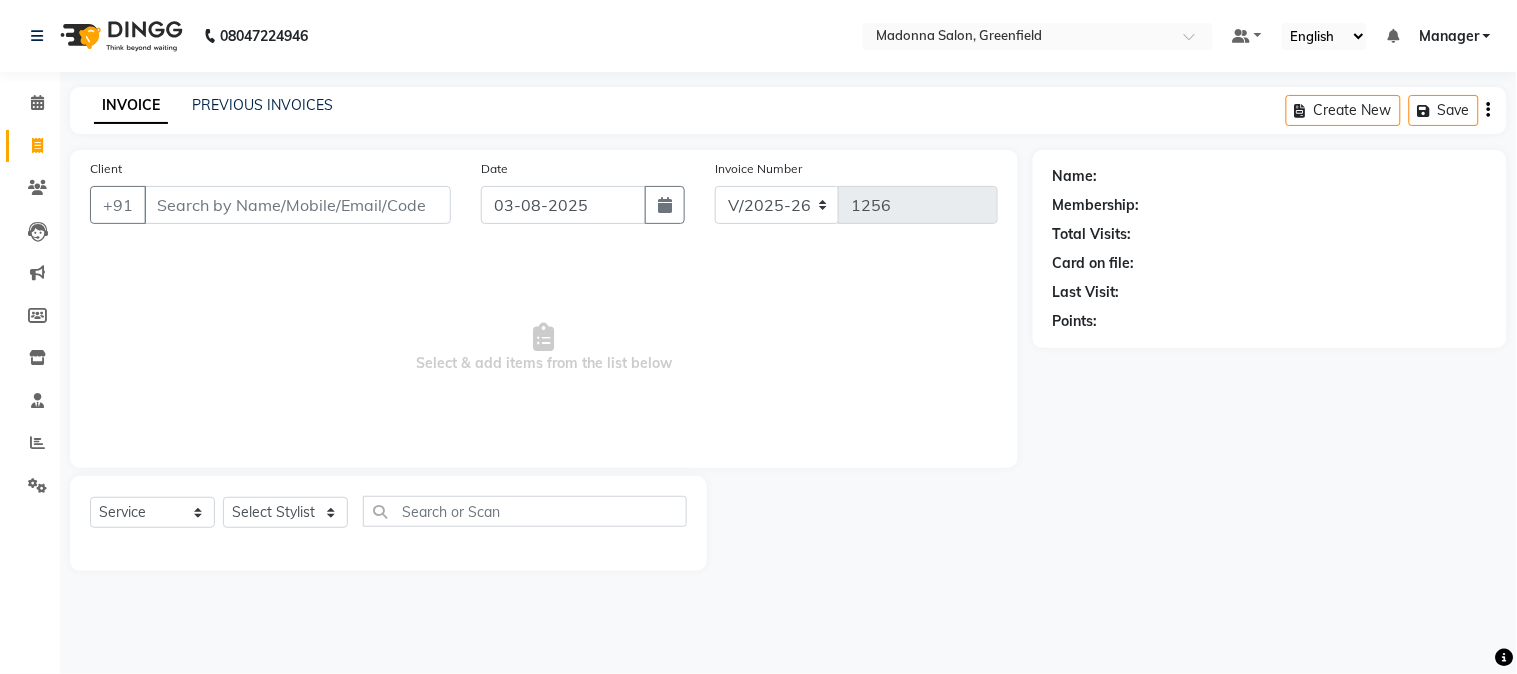 click on "Client" at bounding box center [297, 205] 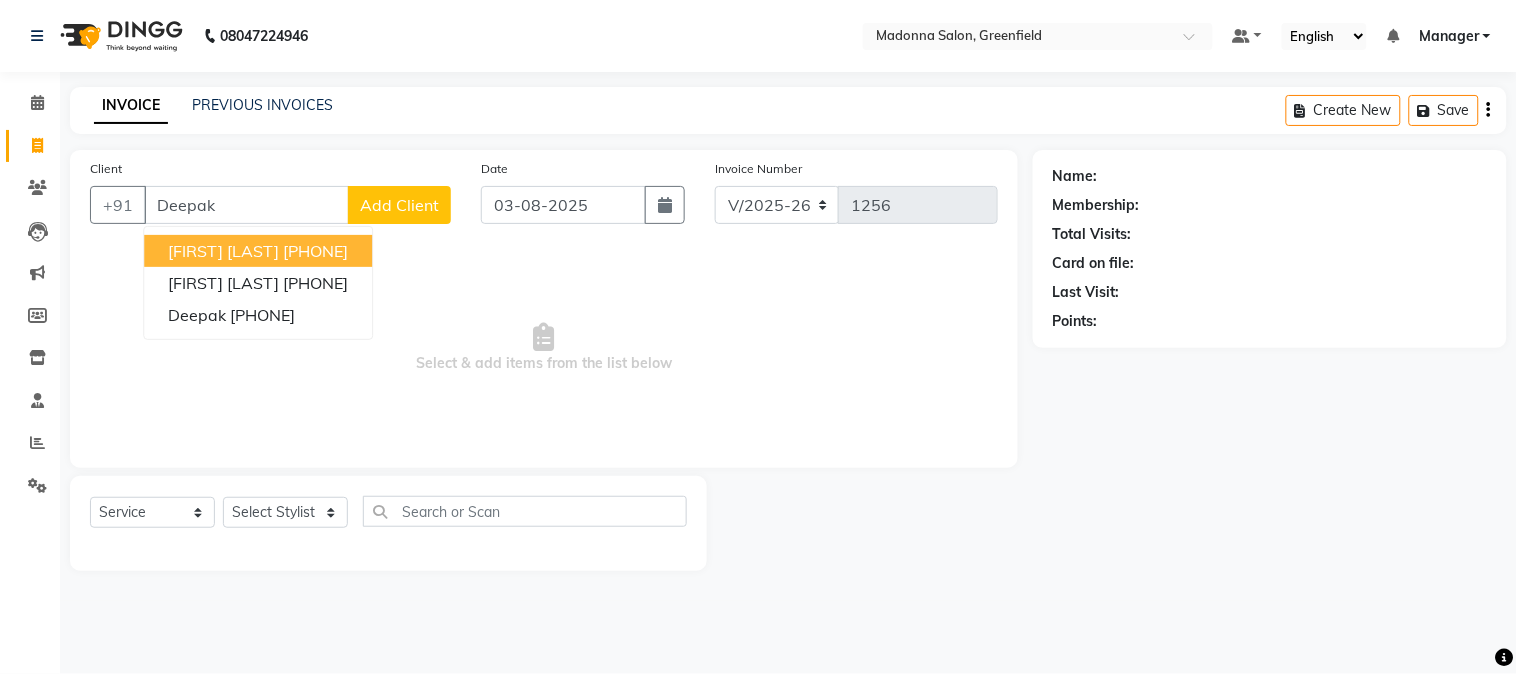 click on "[FIRST] [LAST]" at bounding box center (223, 251) 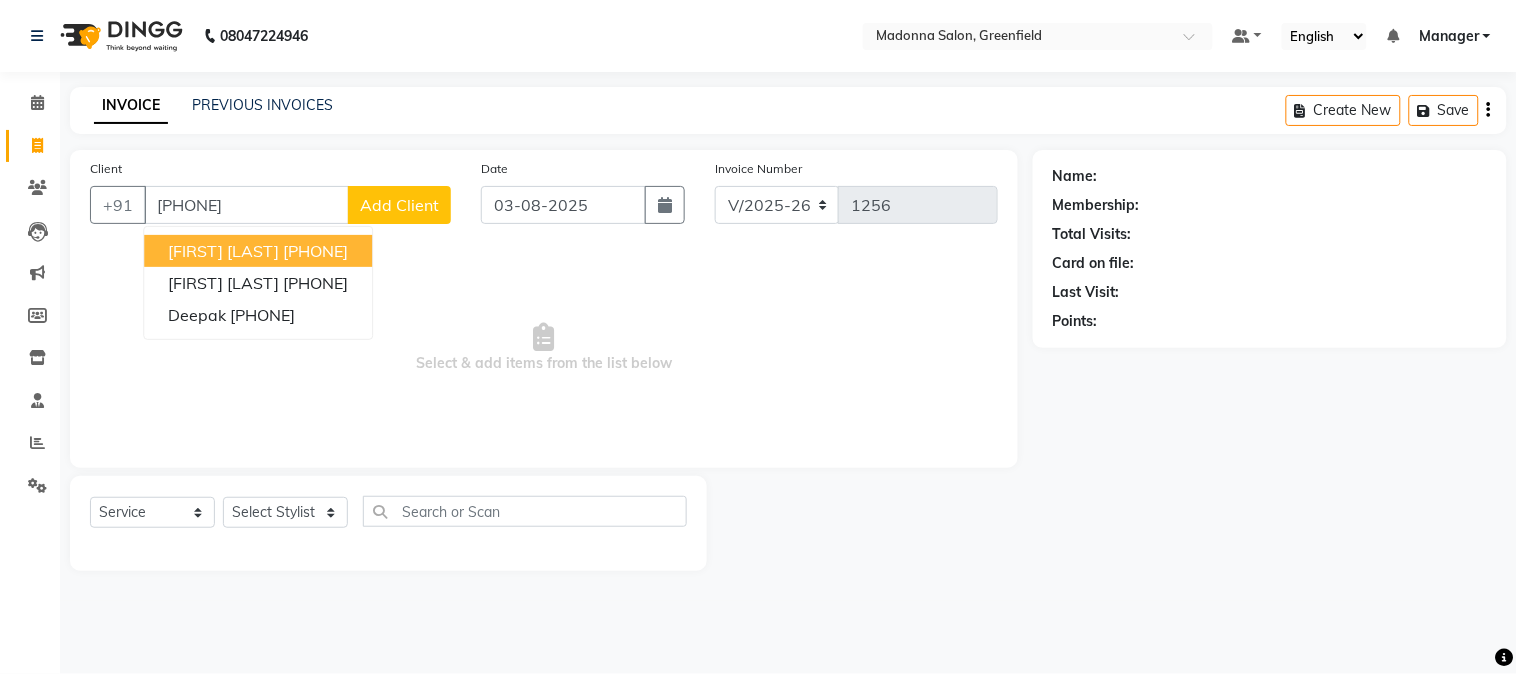 type on "[PHONE]" 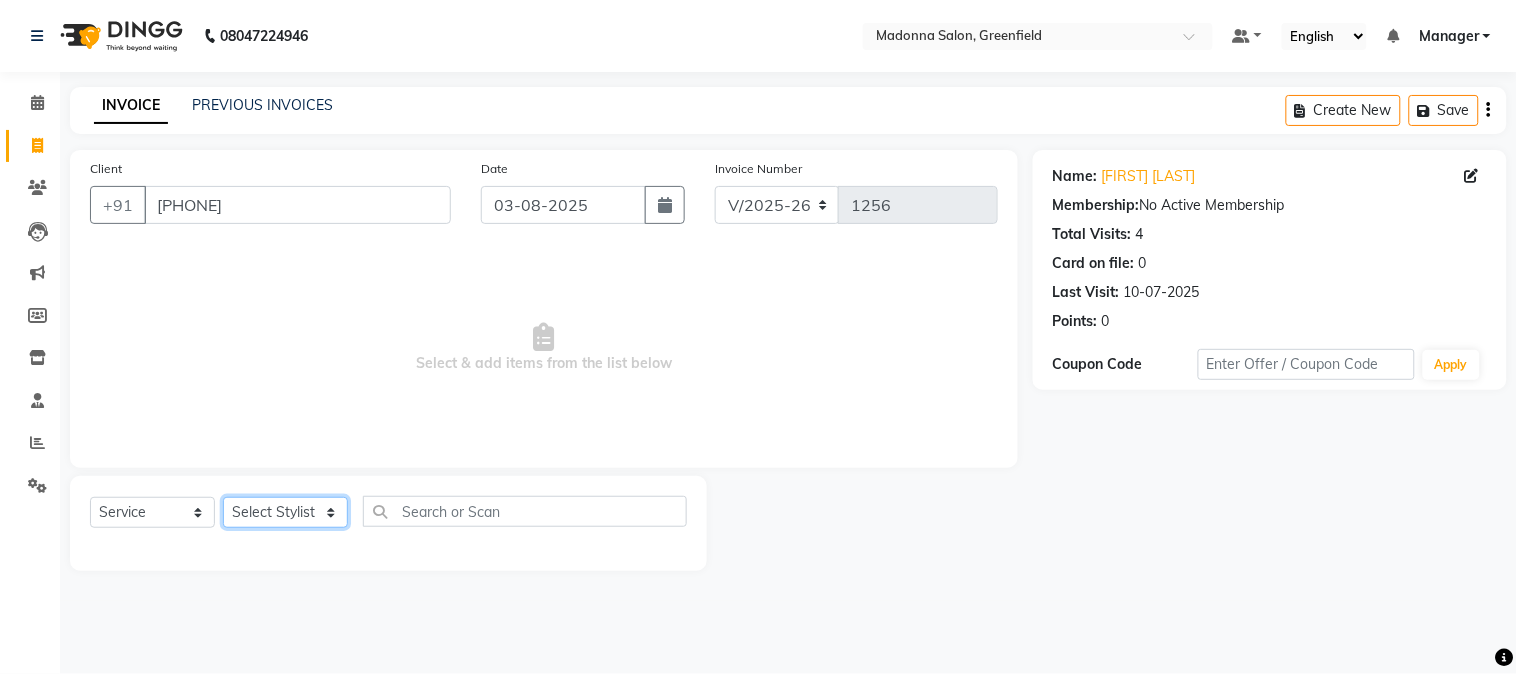 click on "Select Stylist Aarti Ahsan Aman BUBLEEN COUNTER SALE GAURAV Himanshu JAVED KAVITA Manager NITIN RAJNI ROHIT Saifi Sattu VISHAL" 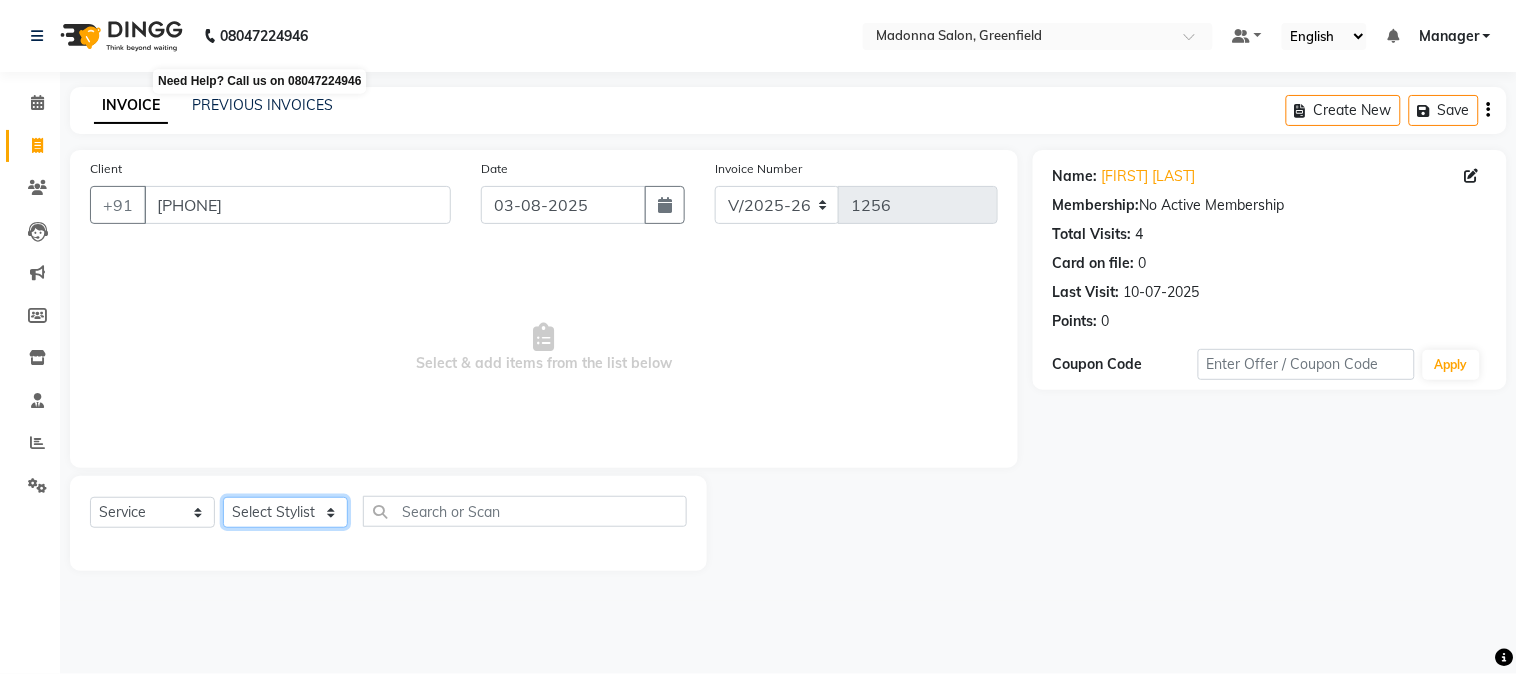 select on "68888" 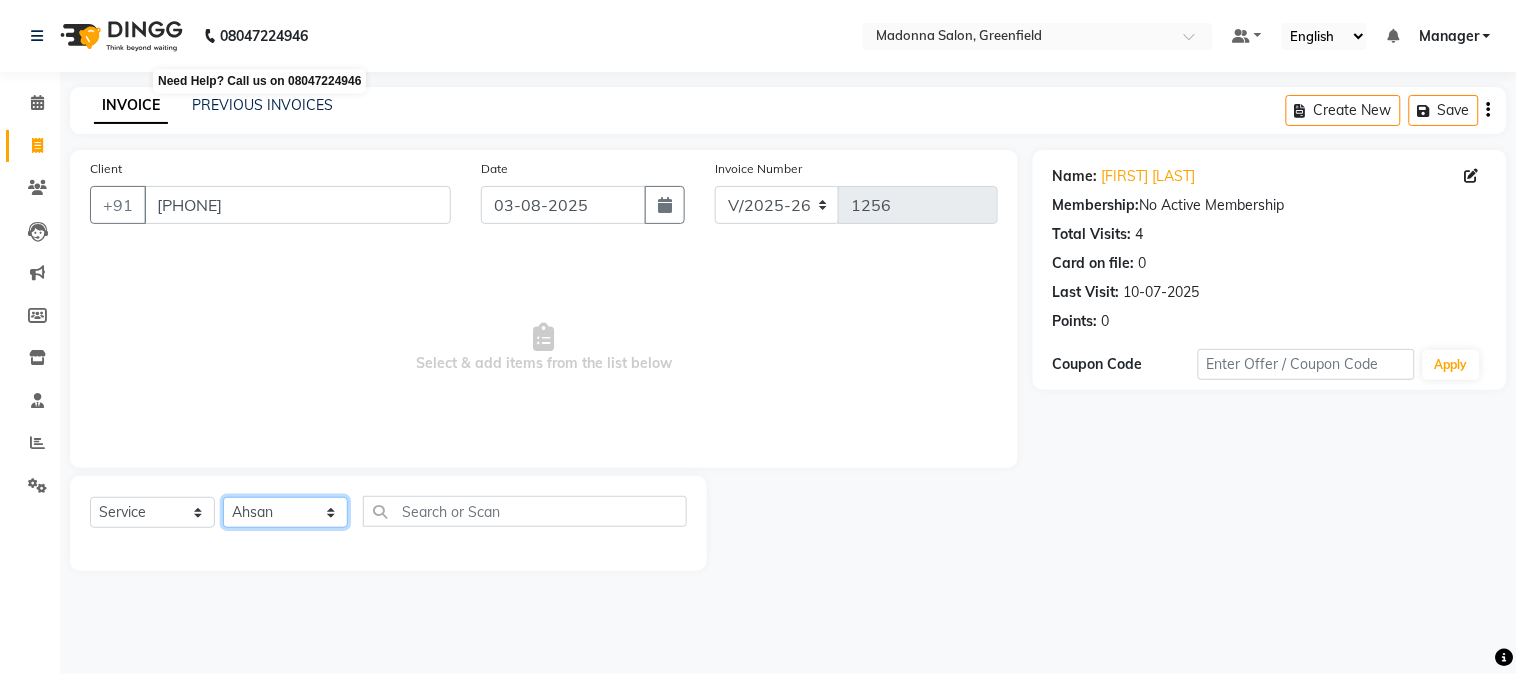 click on "Select Stylist Aarti Ahsan Aman BUBLEEN COUNTER SALE GAURAV Himanshu JAVED KAVITA Manager NITIN RAJNI ROHIT Saifi Sattu VISHAL" 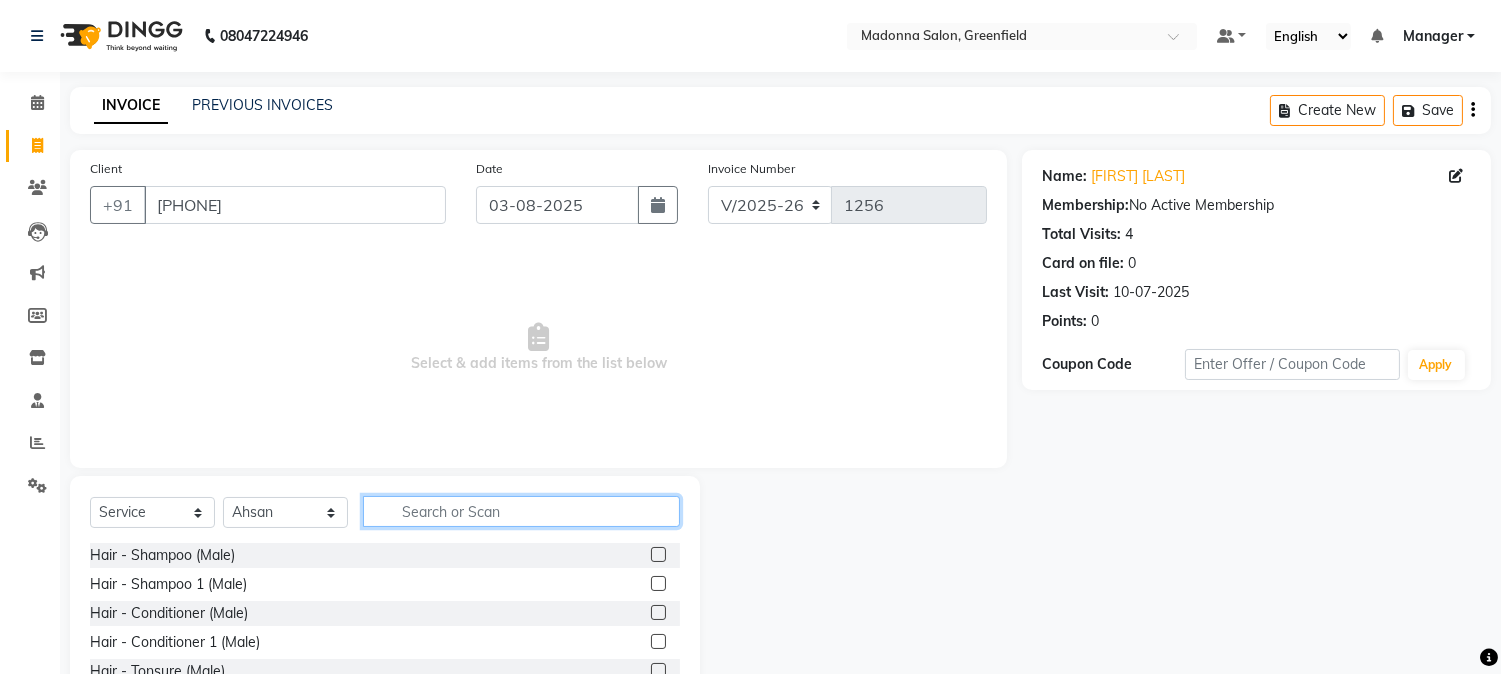 click 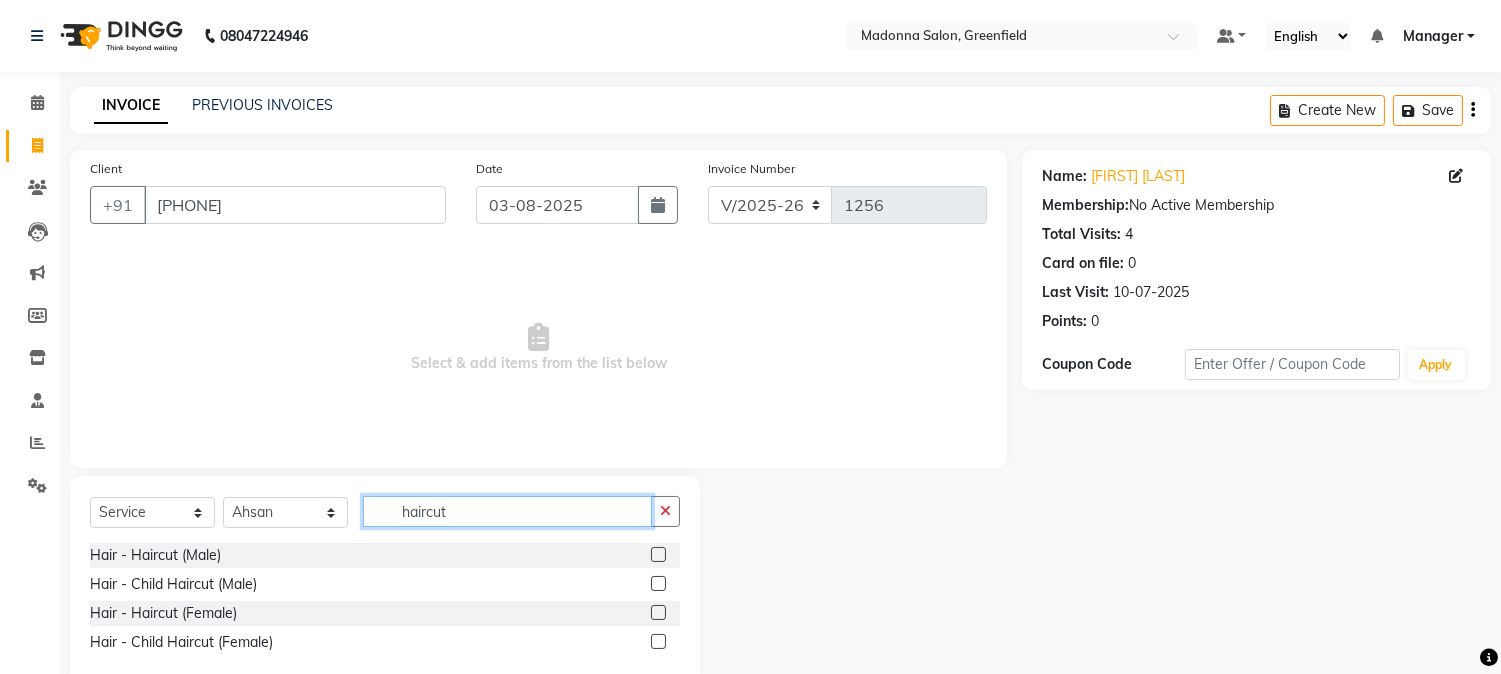 type on "haircut" 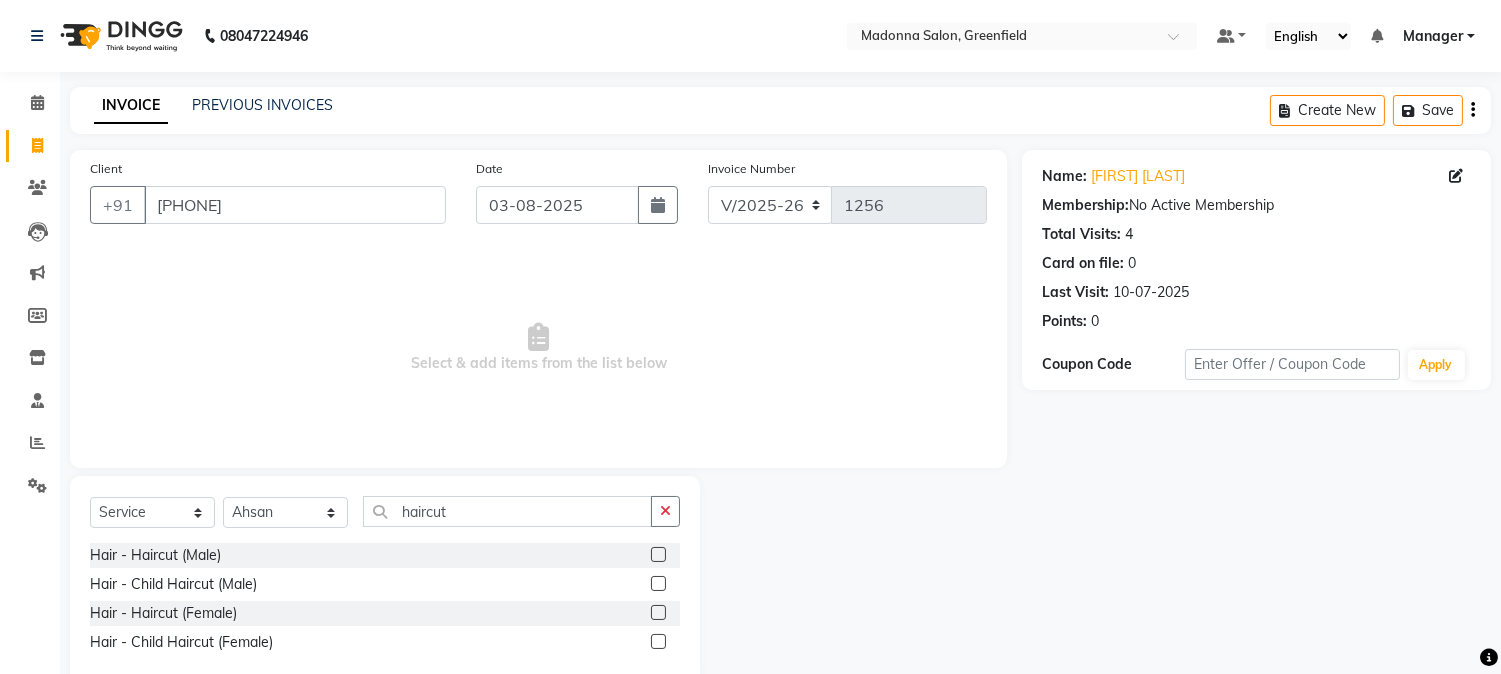 click 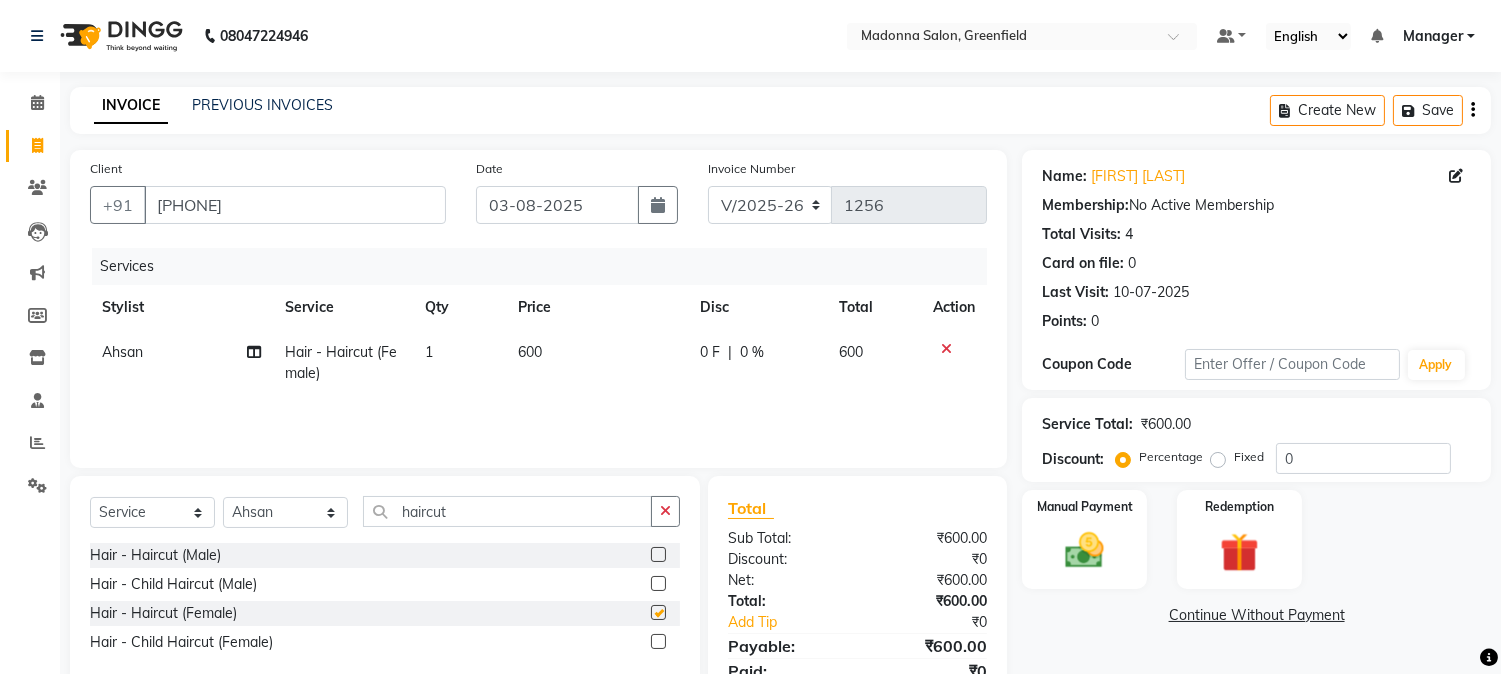 checkbox on "false" 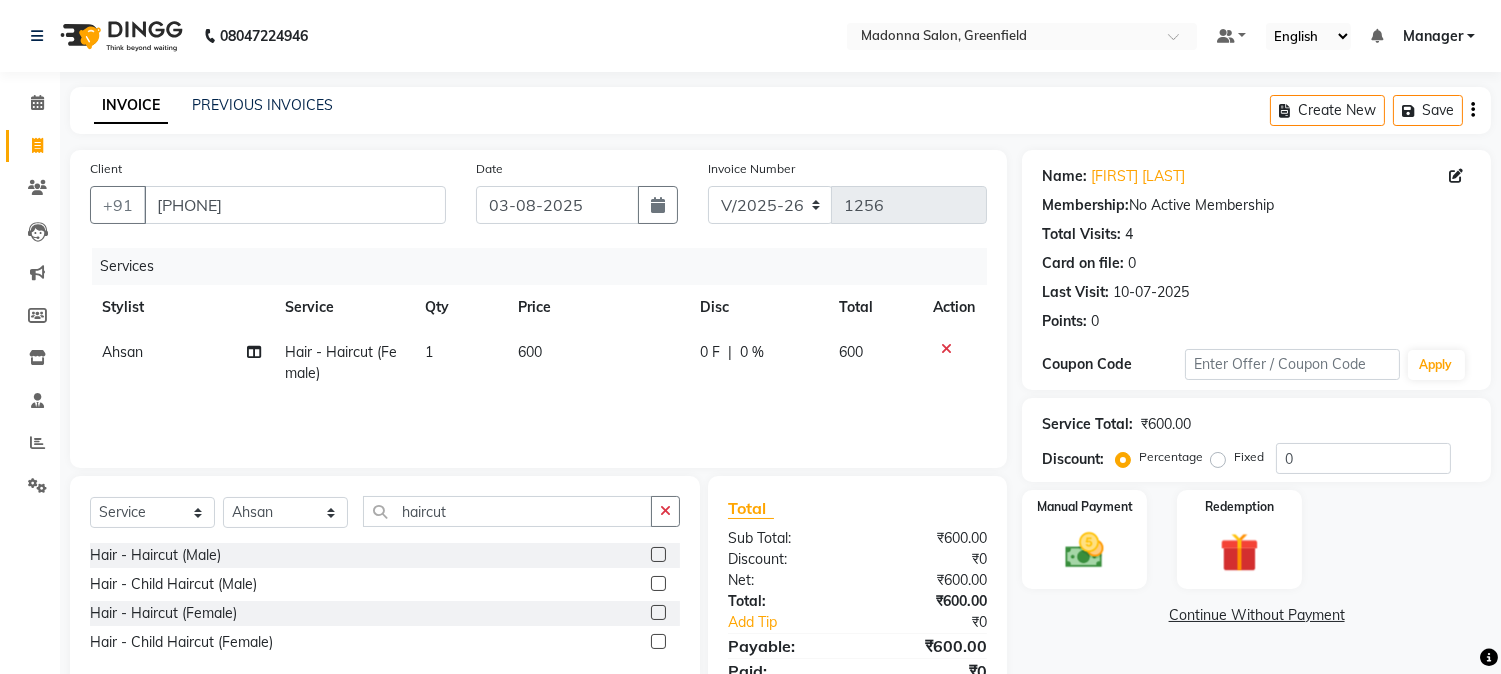 click 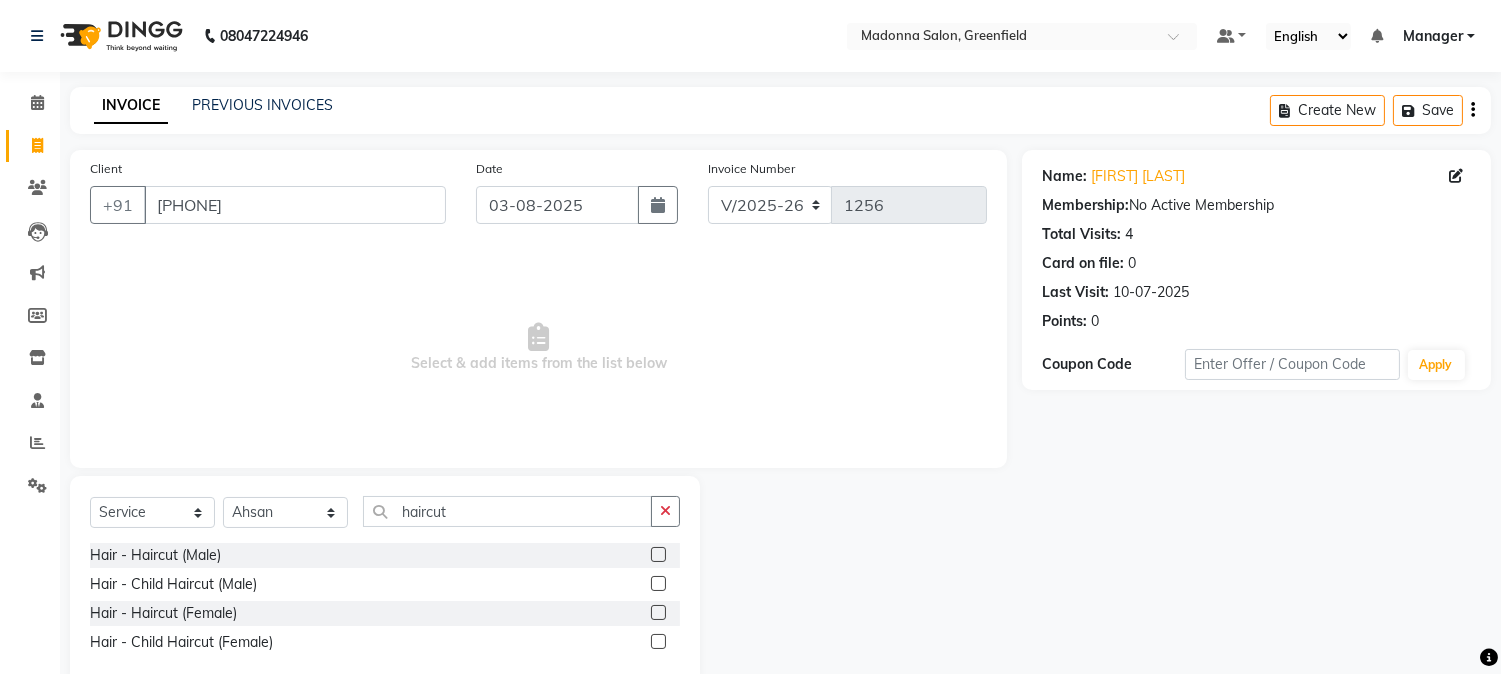 click 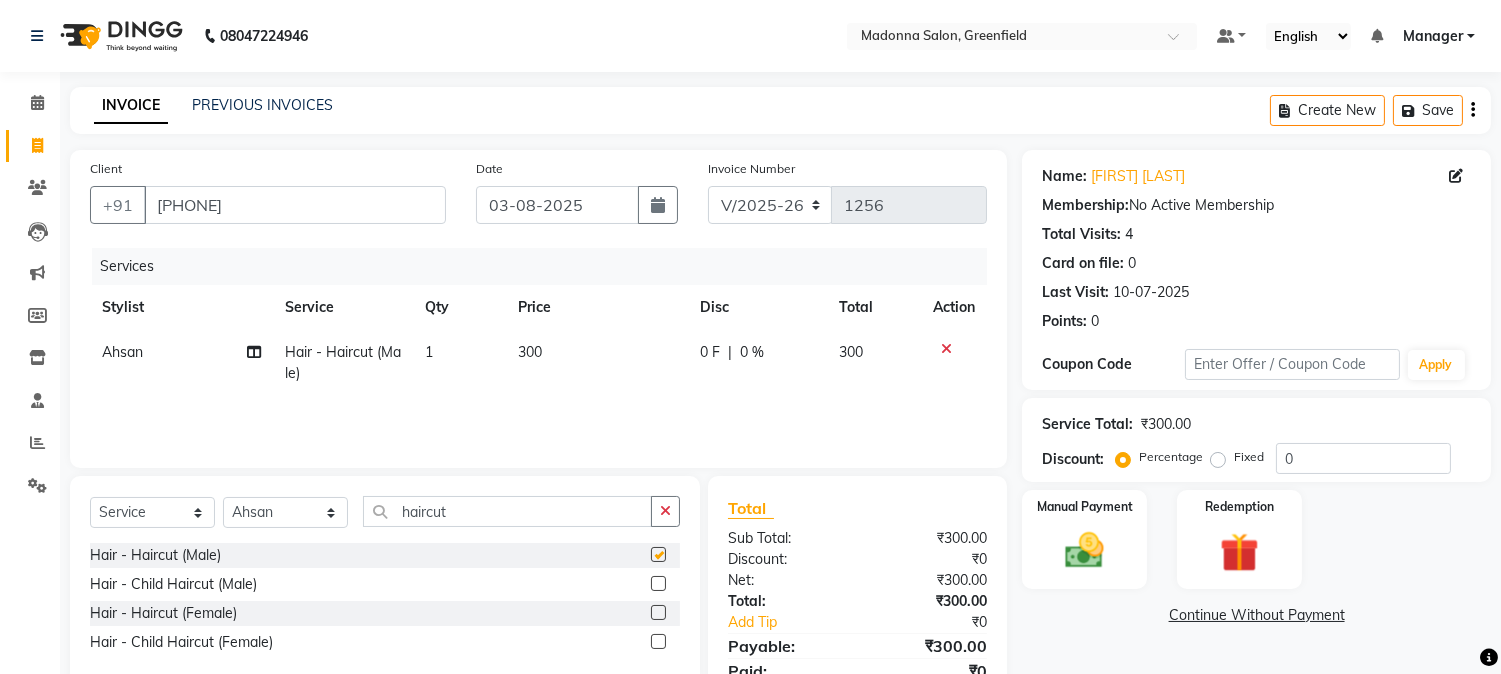 checkbox on "false" 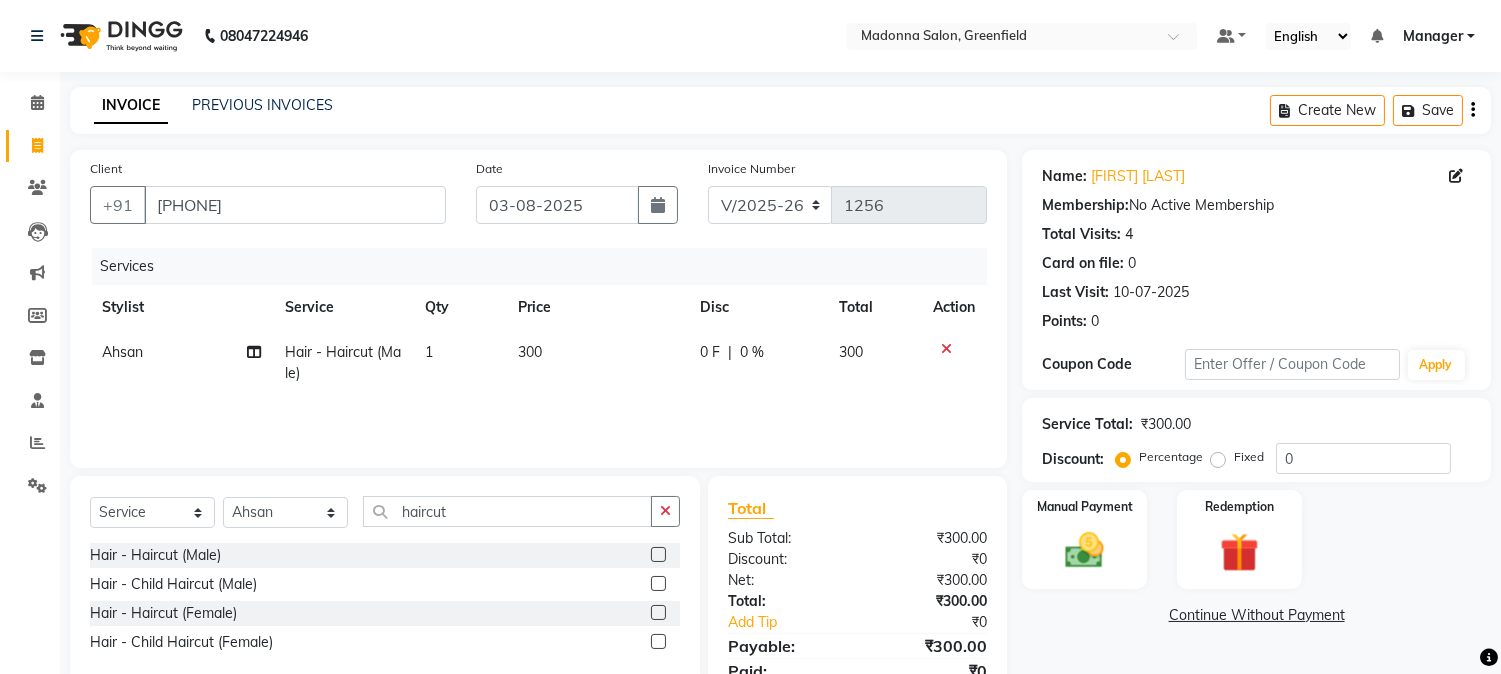 click on "300" 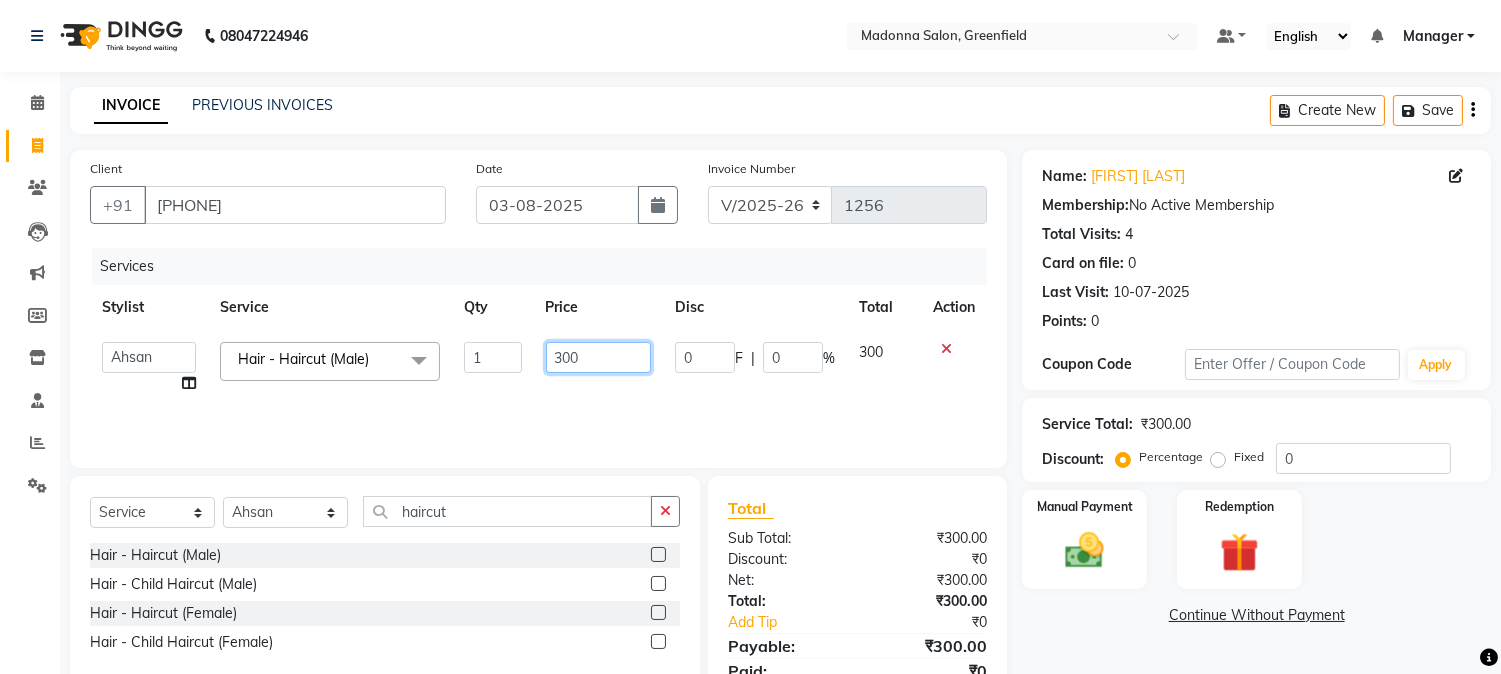 click on "300" 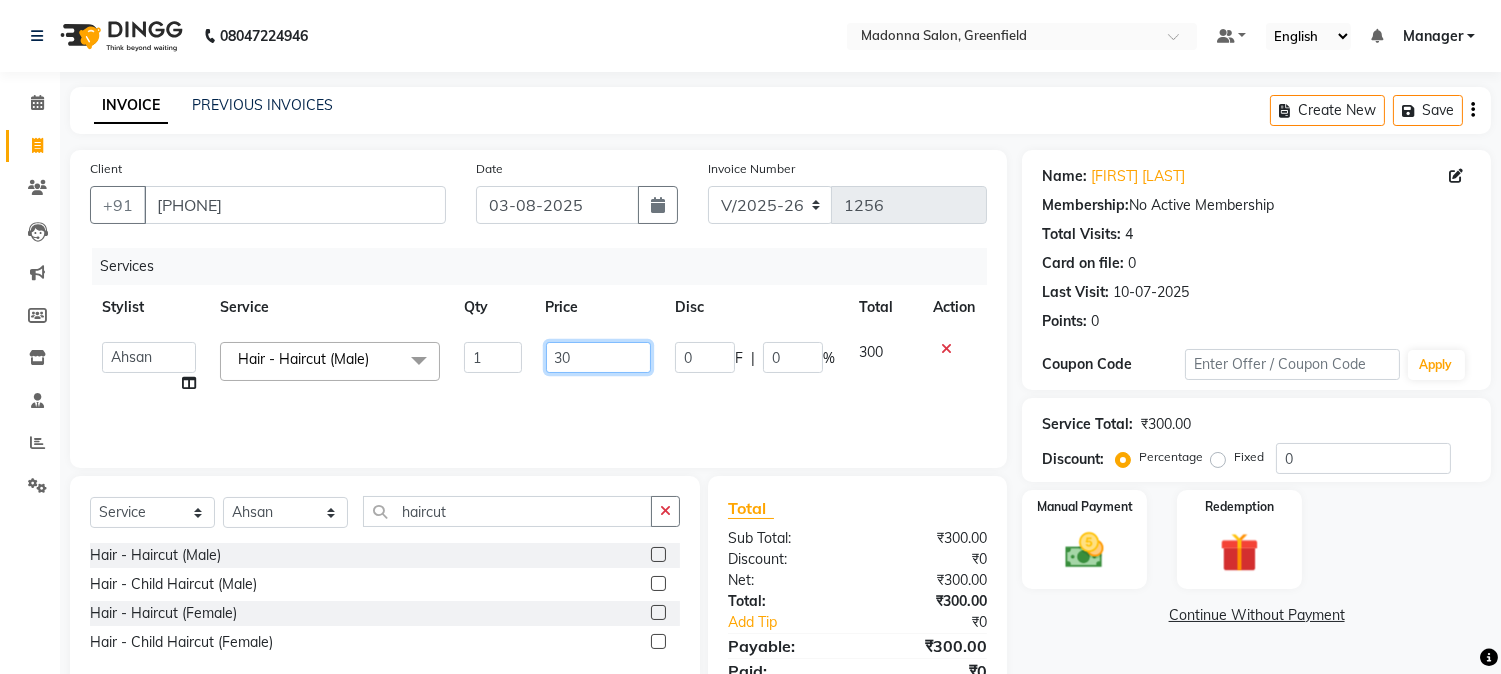 type on "3" 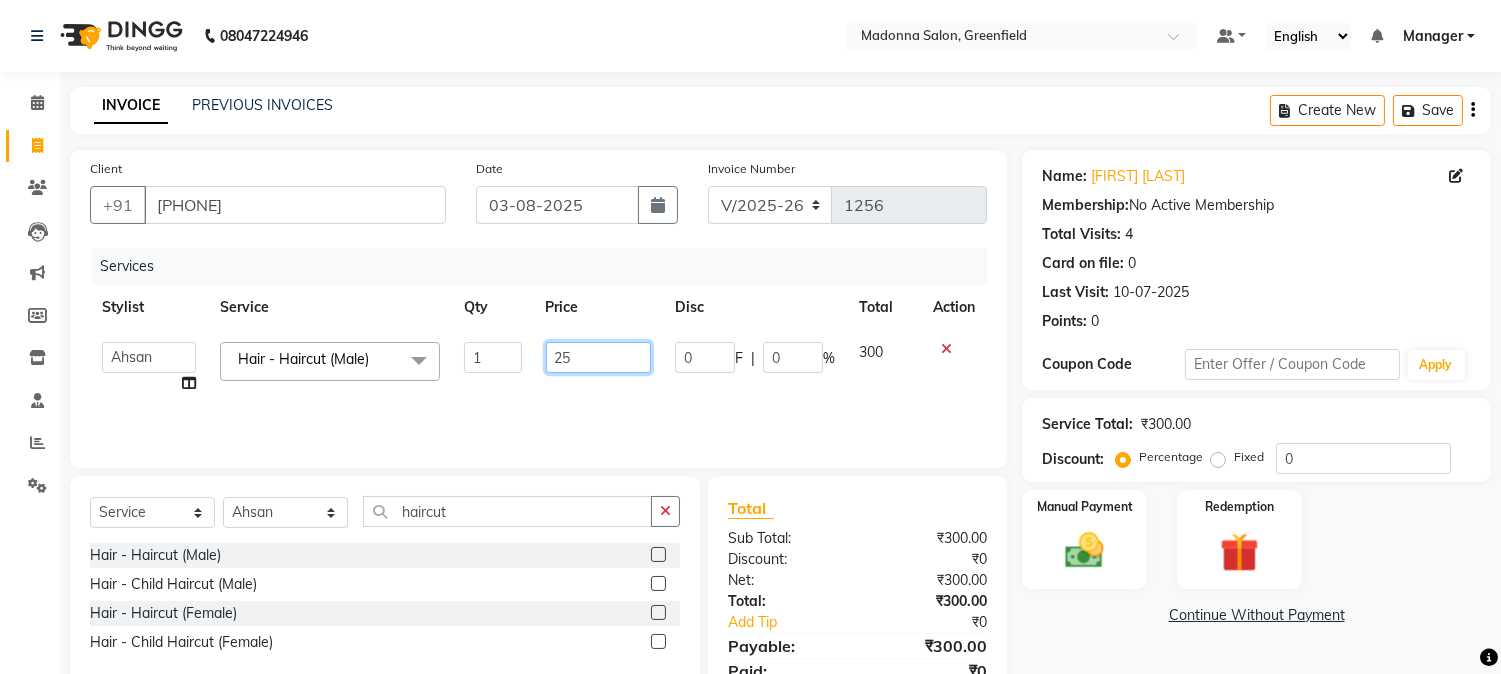 type on "250" 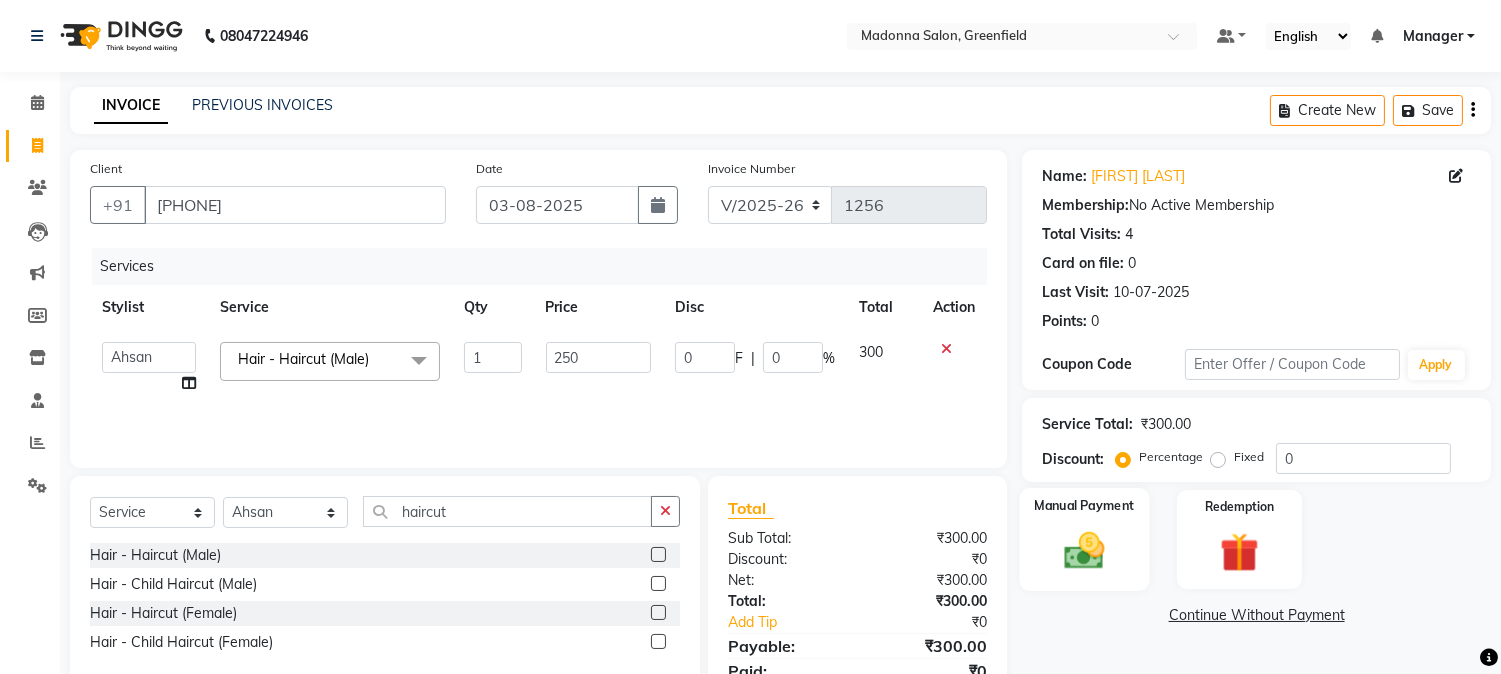 click 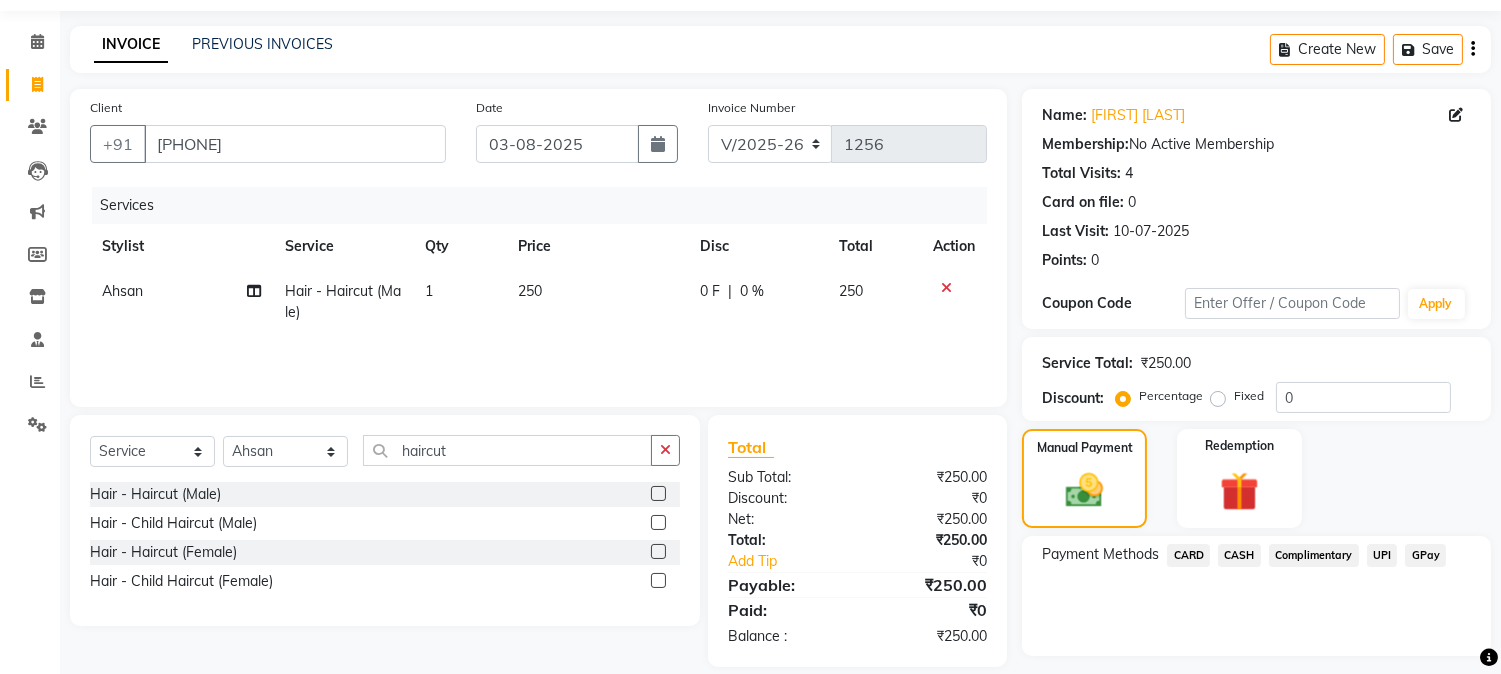 scroll, scrollTop: 112, scrollLeft: 0, axis: vertical 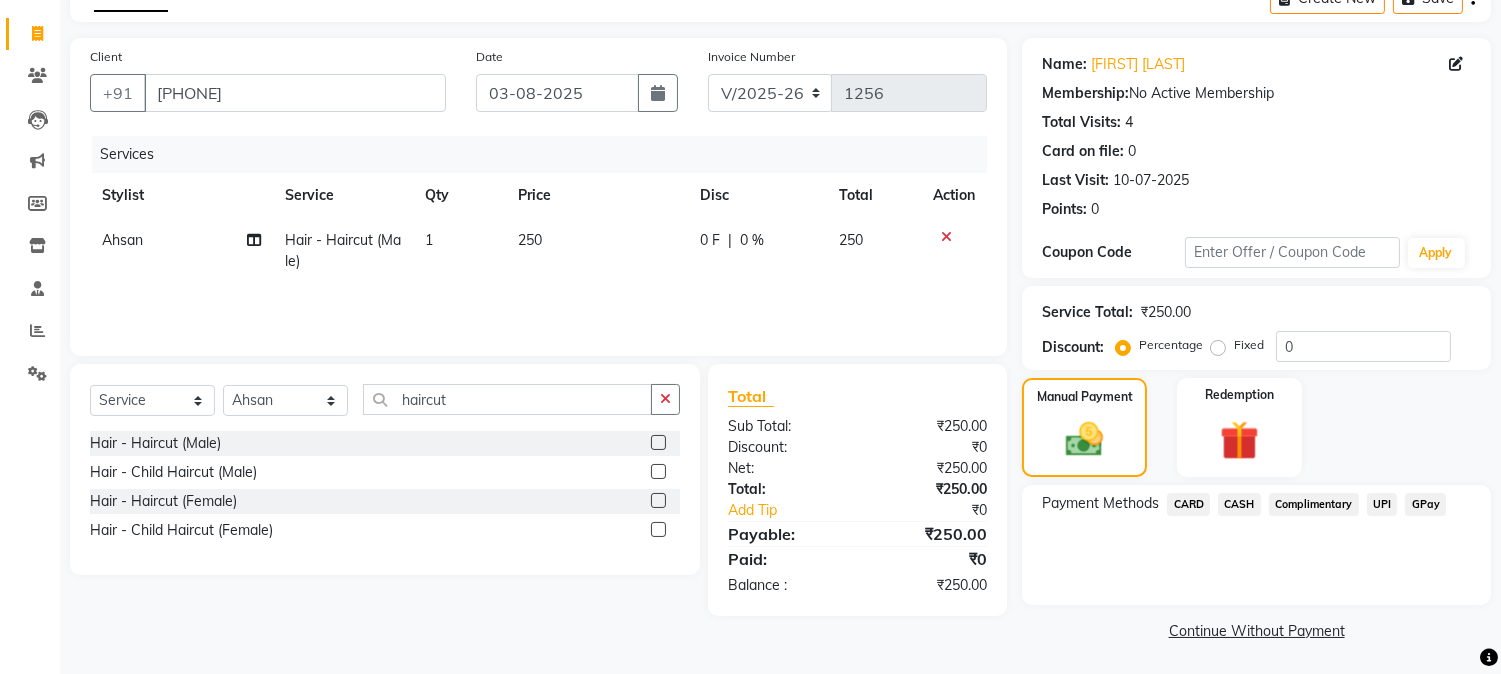 click on "UPI" 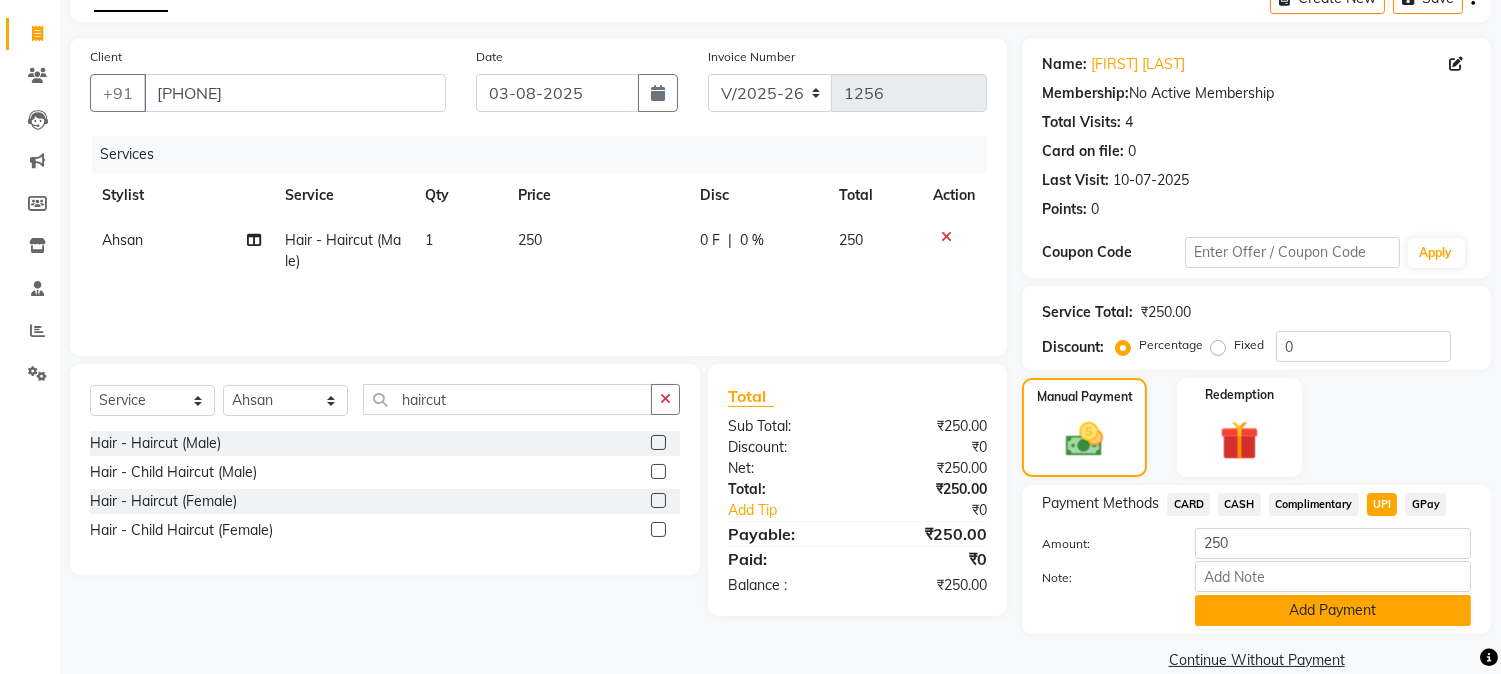 click on "Add Payment" 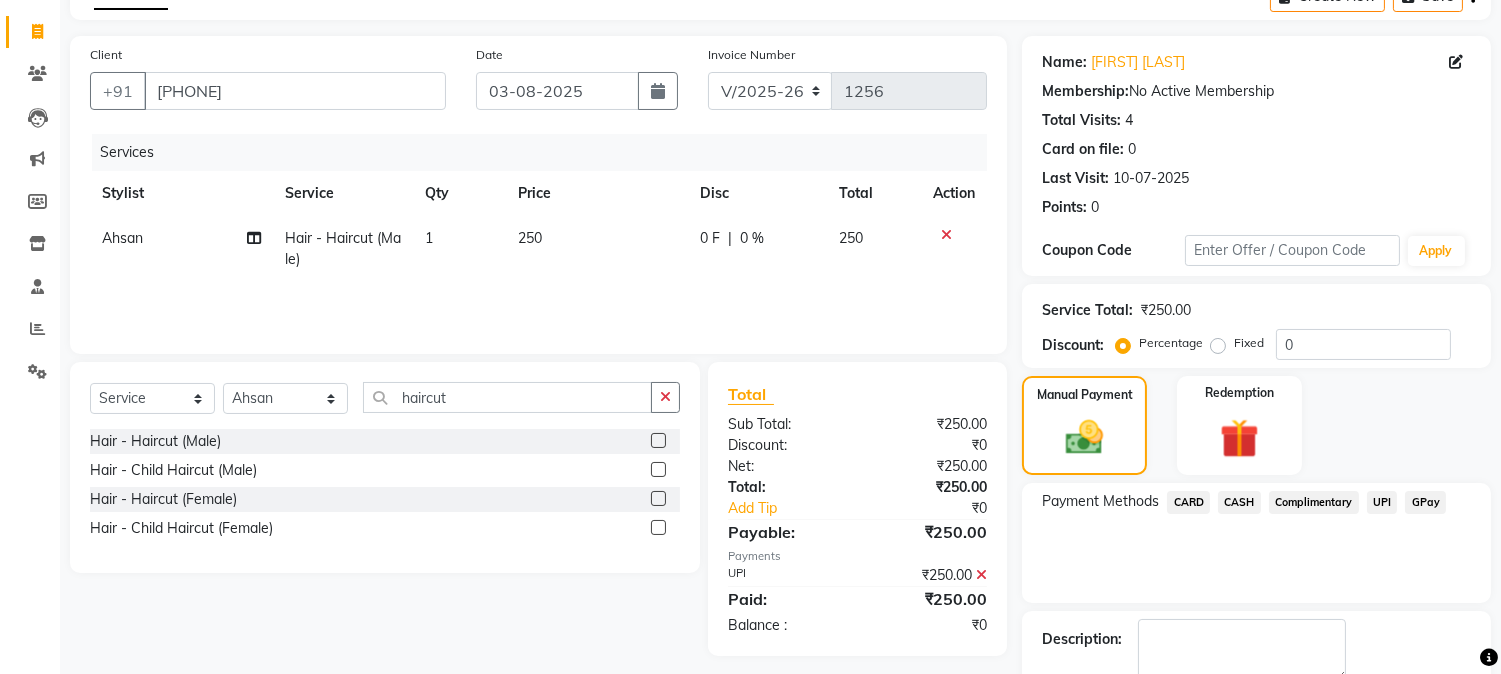 scroll, scrollTop: 225, scrollLeft: 0, axis: vertical 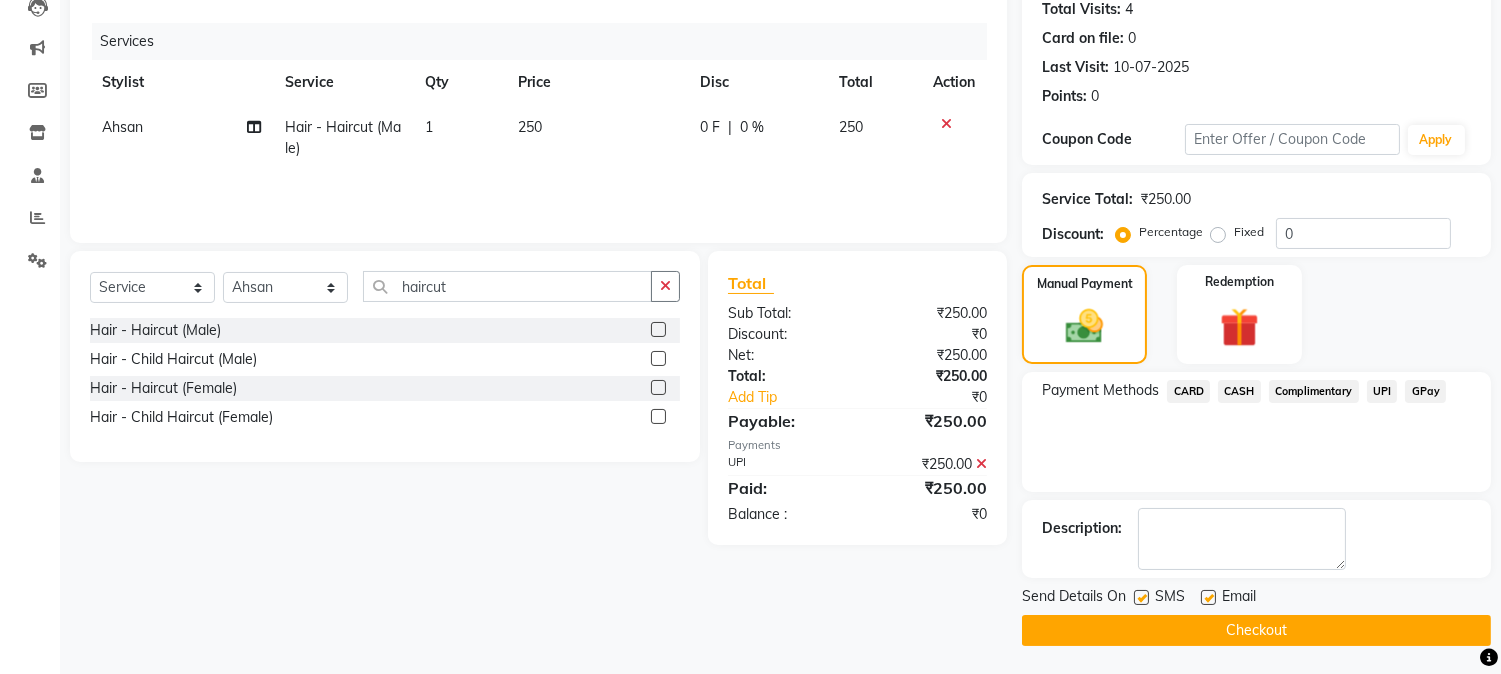 click on "Checkout" 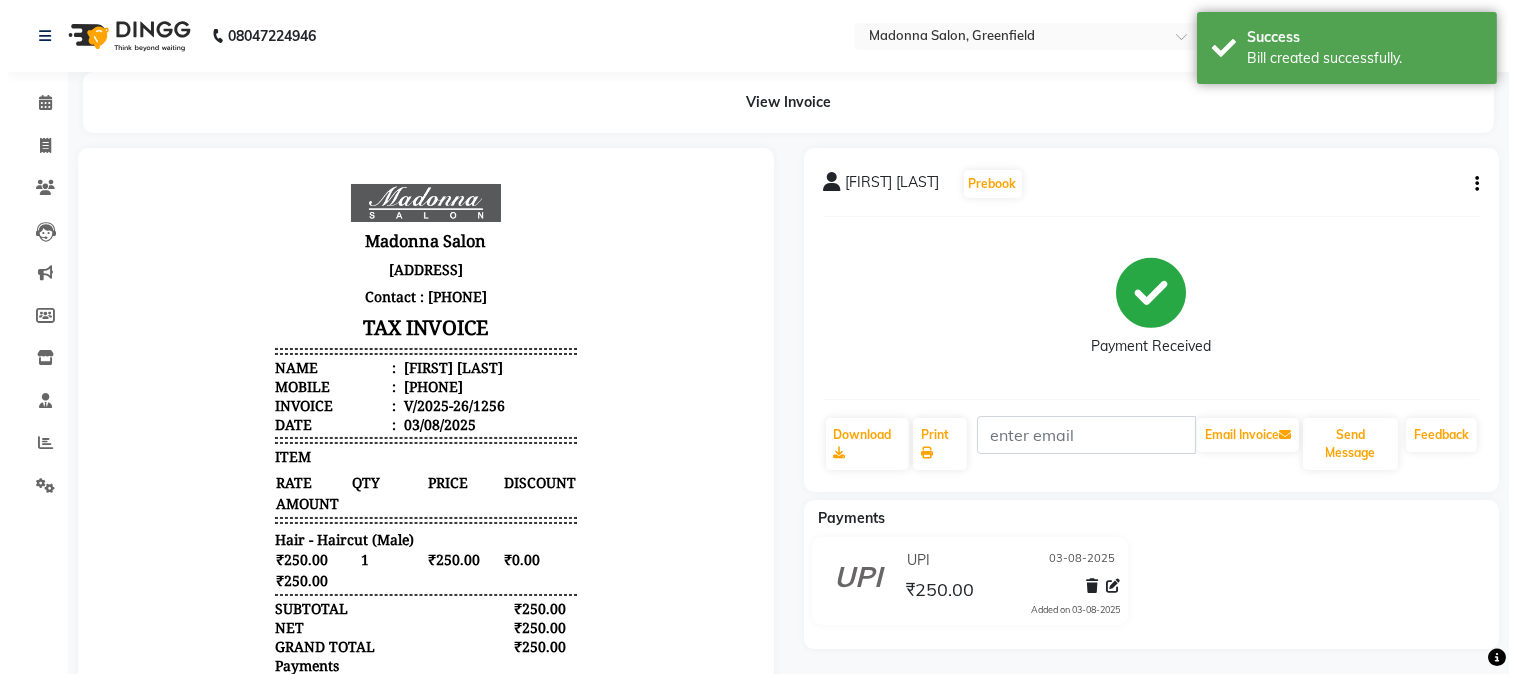 scroll, scrollTop: 0, scrollLeft: 0, axis: both 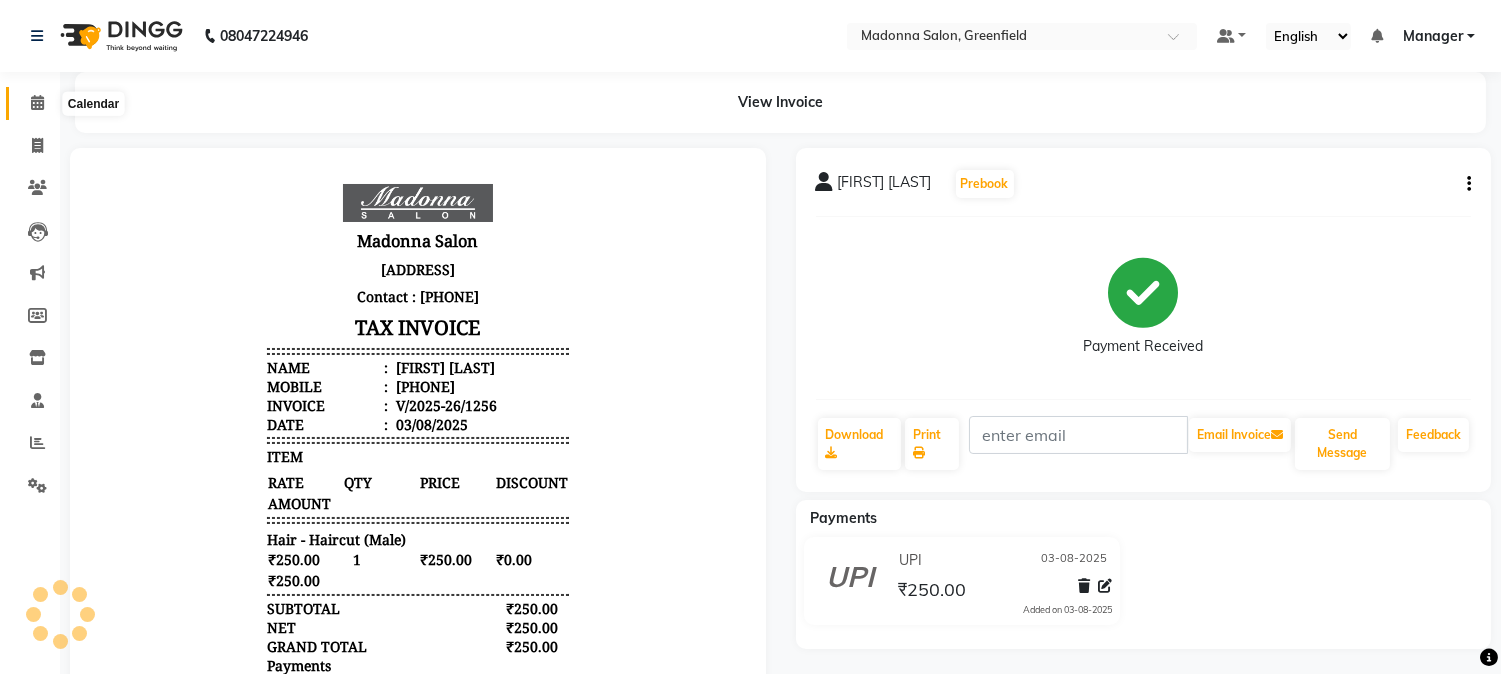 click 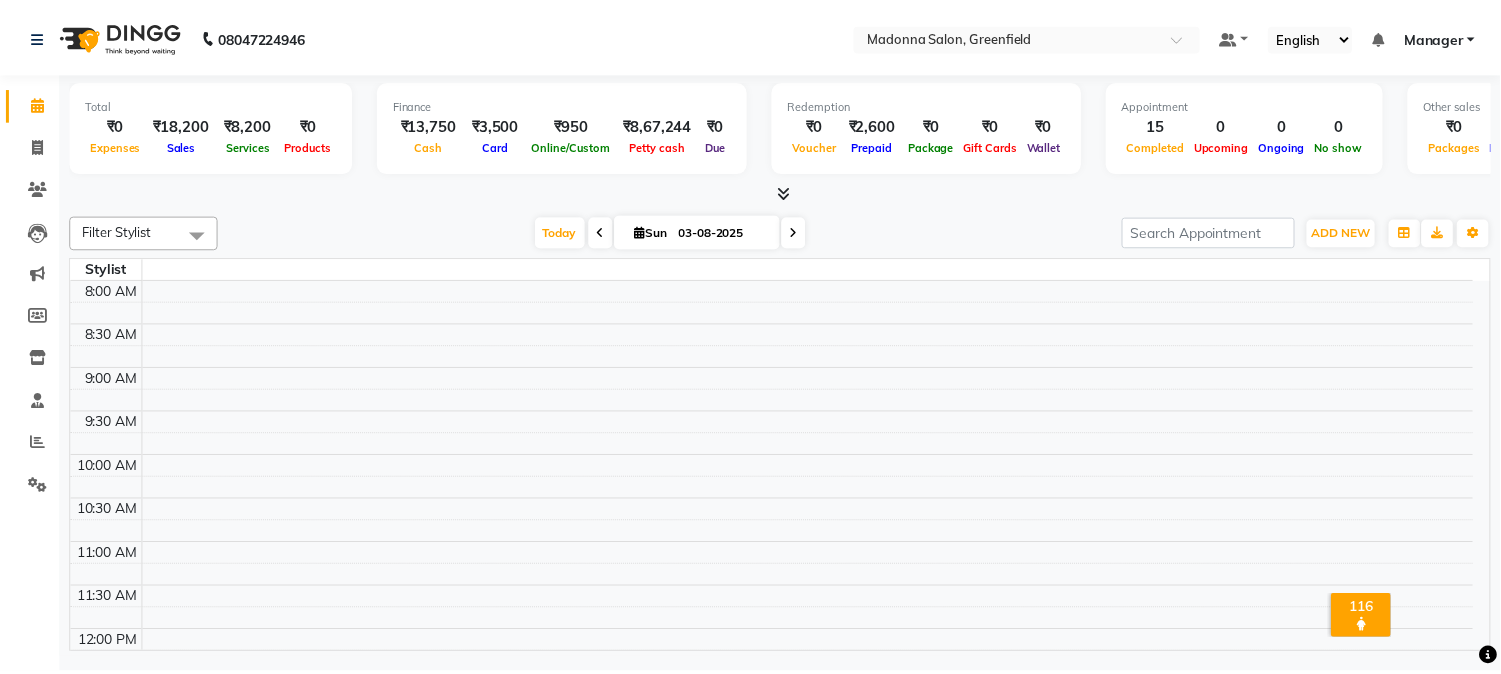 scroll, scrollTop: 0, scrollLeft: 0, axis: both 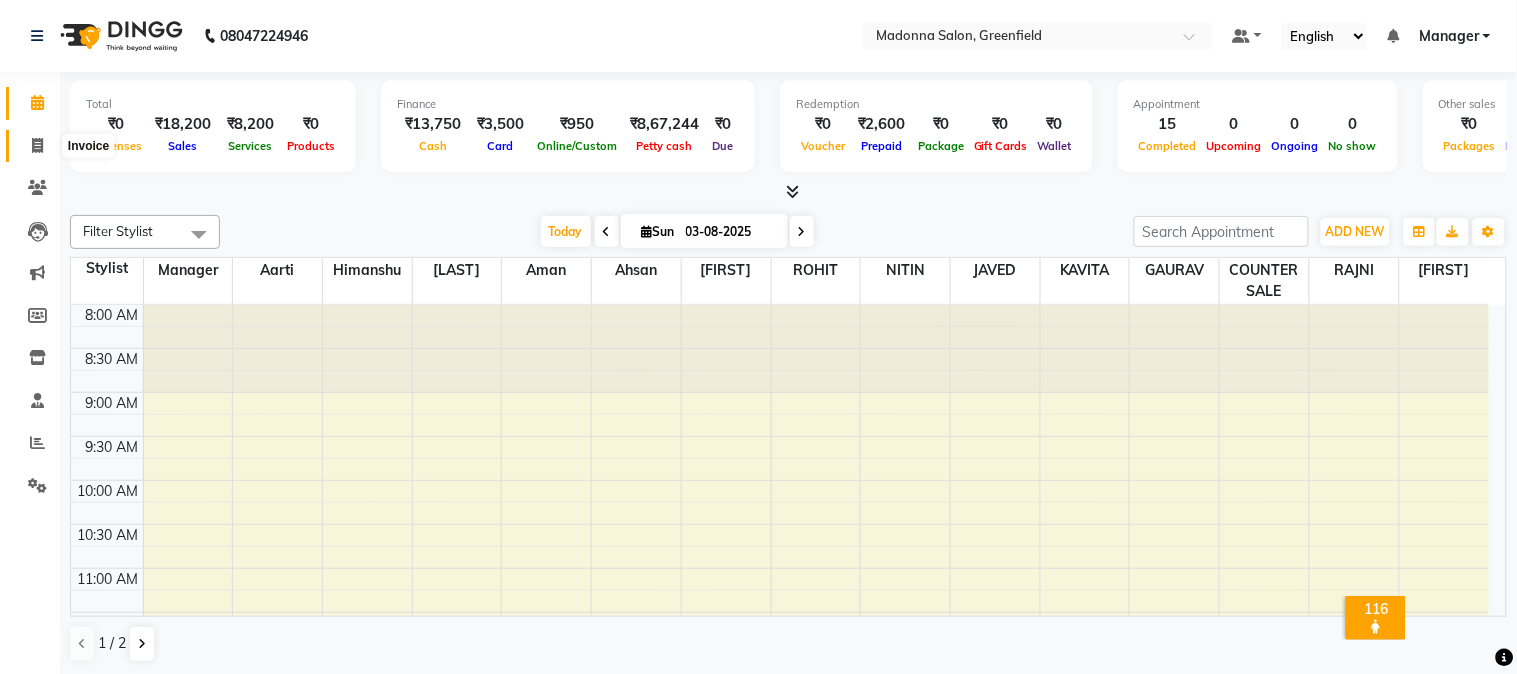click 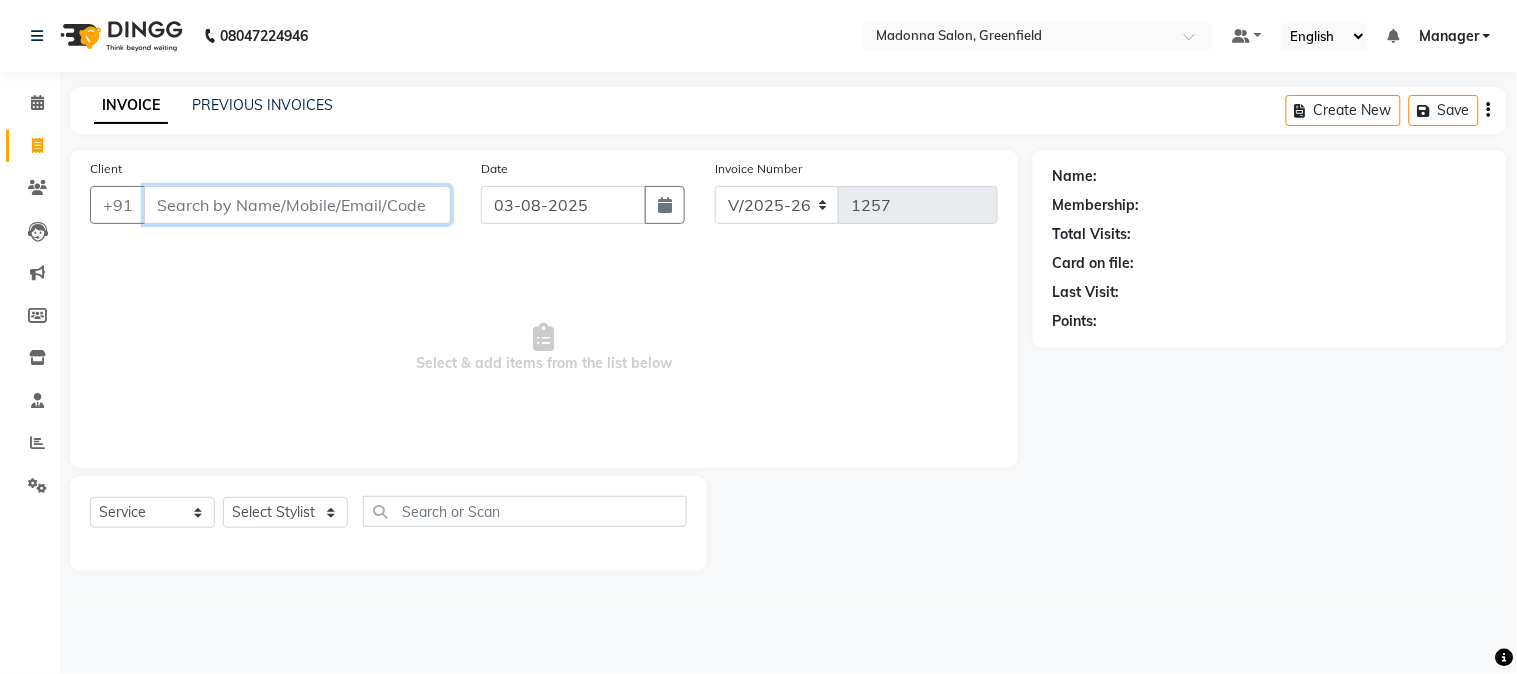 click on "Client" at bounding box center (297, 205) 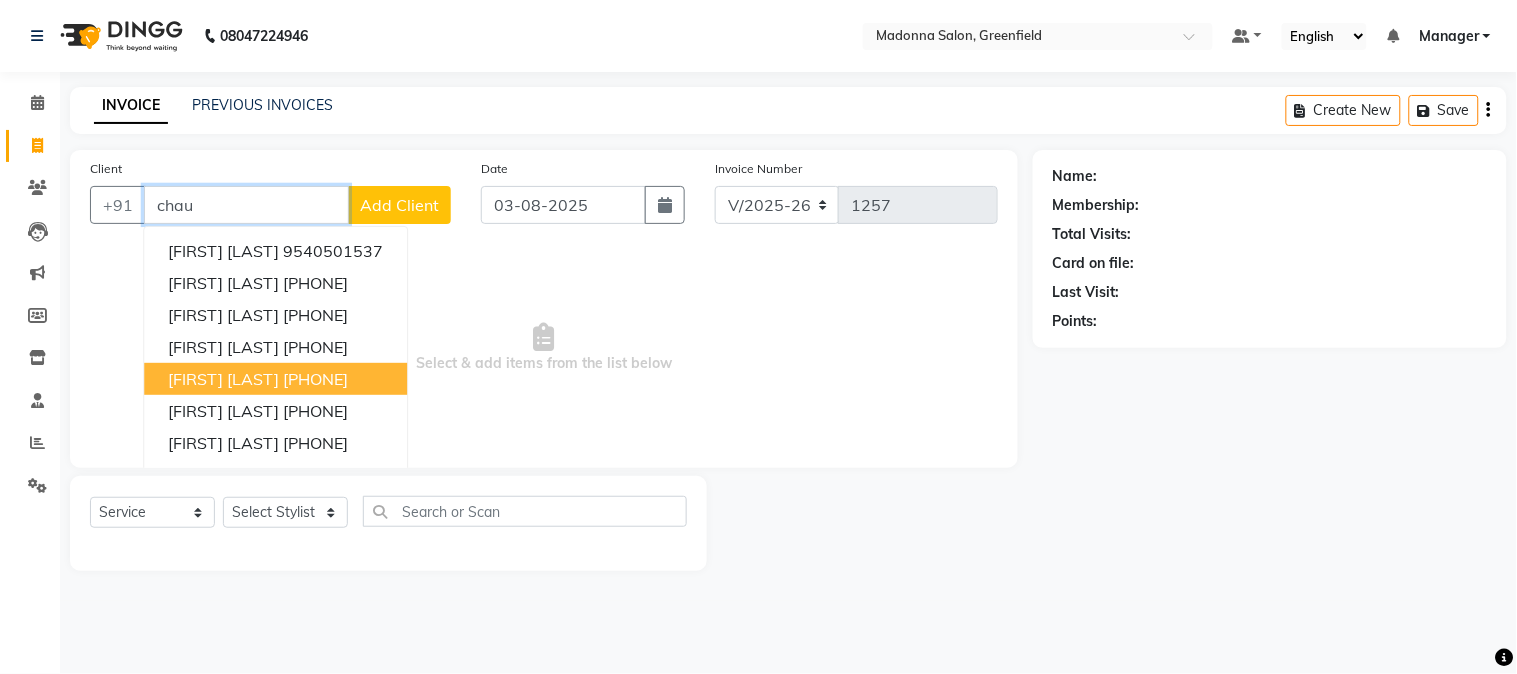 click on "[FIRST] [LAST]" at bounding box center (223, 379) 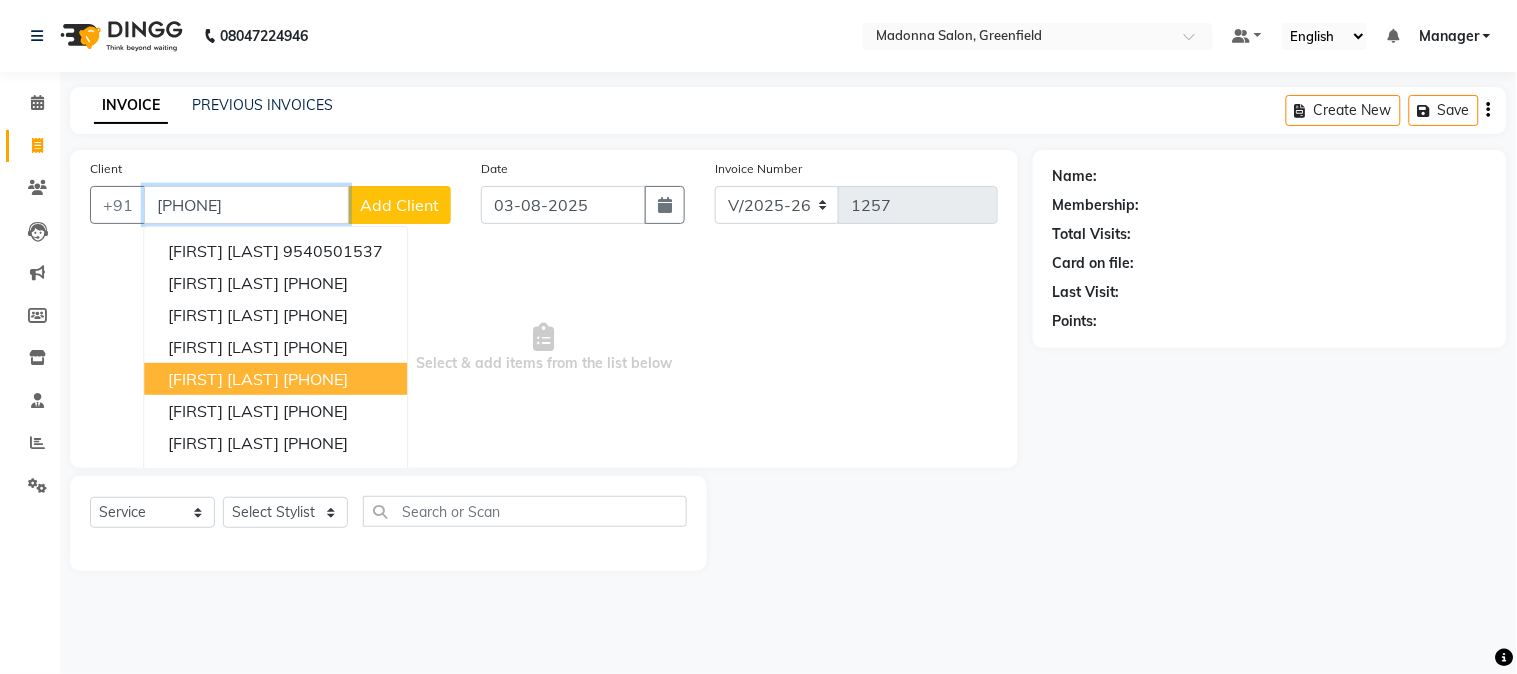 type on "[PHONE]" 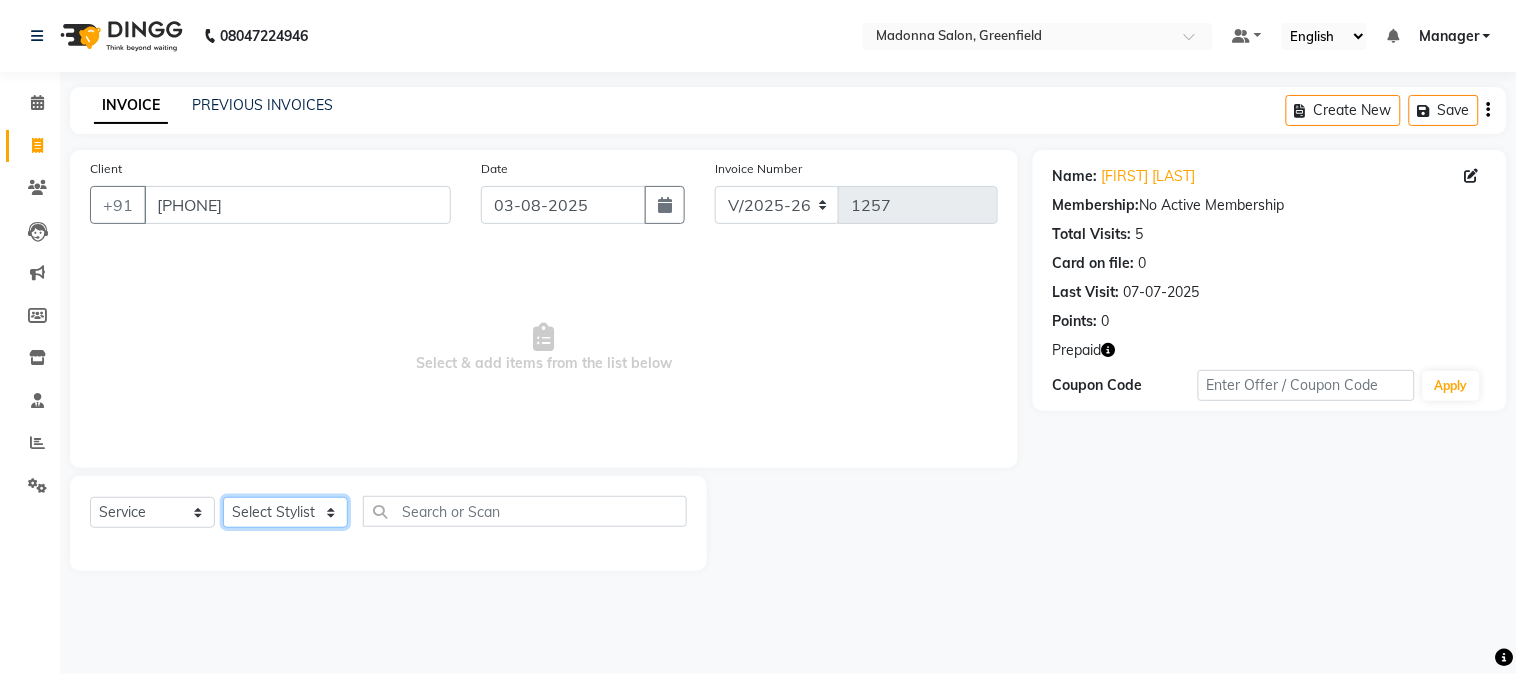click on "Select Stylist Aarti Ahsan Aman BUBLEEN COUNTER SALE GAURAV Himanshu JAVED KAVITA Manager NITIN RAJNI ROHIT Saifi Sattu VISHAL" 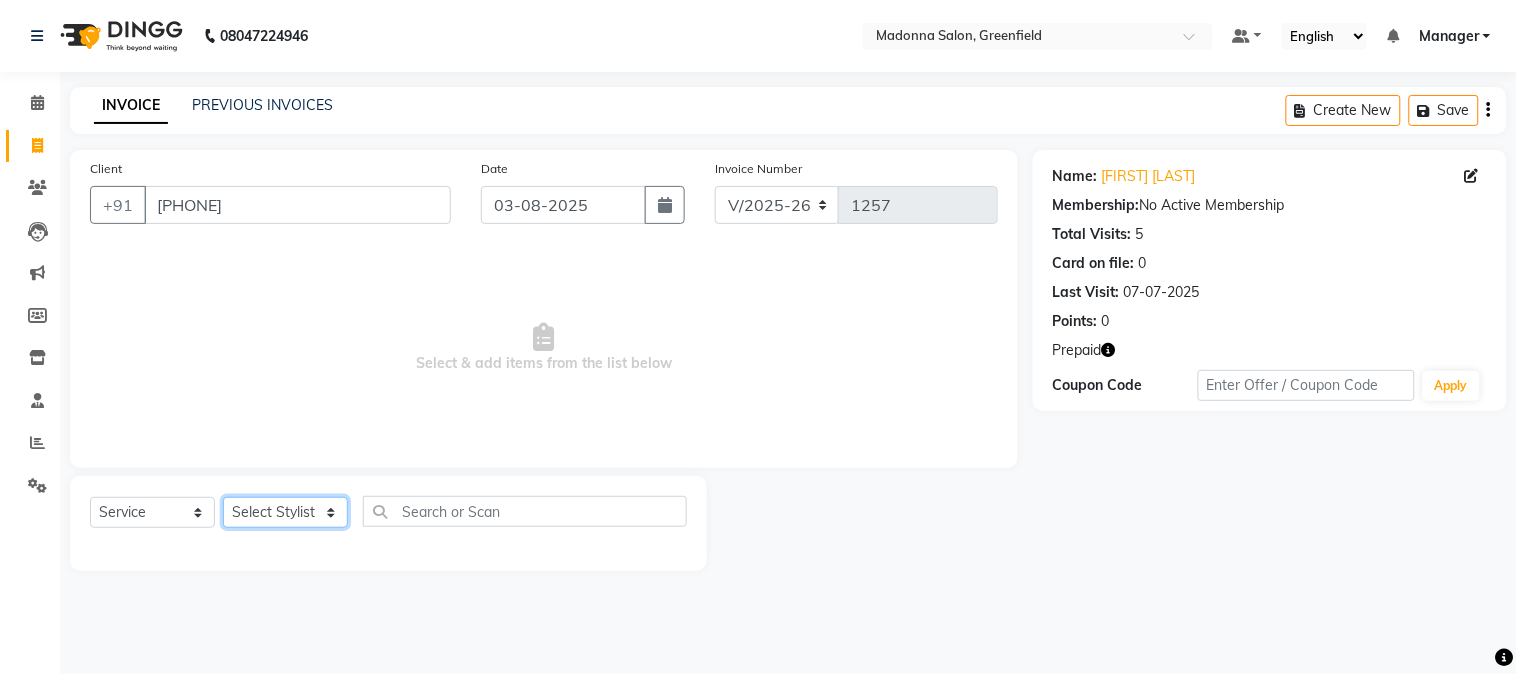 click on "Select Stylist Aarti Ahsan Aman BUBLEEN COUNTER SALE GAURAV Himanshu JAVED KAVITA Manager NITIN RAJNI ROHIT Saifi Sattu VISHAL" 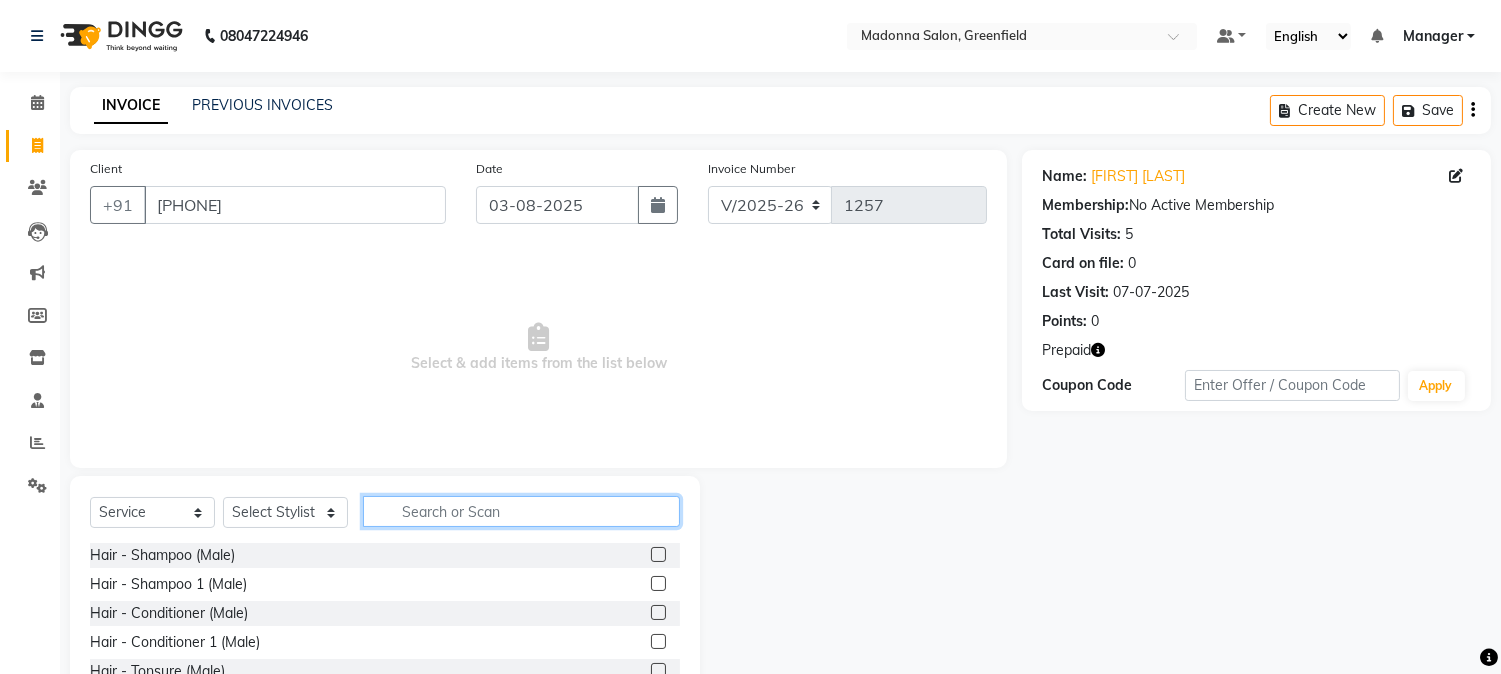 click 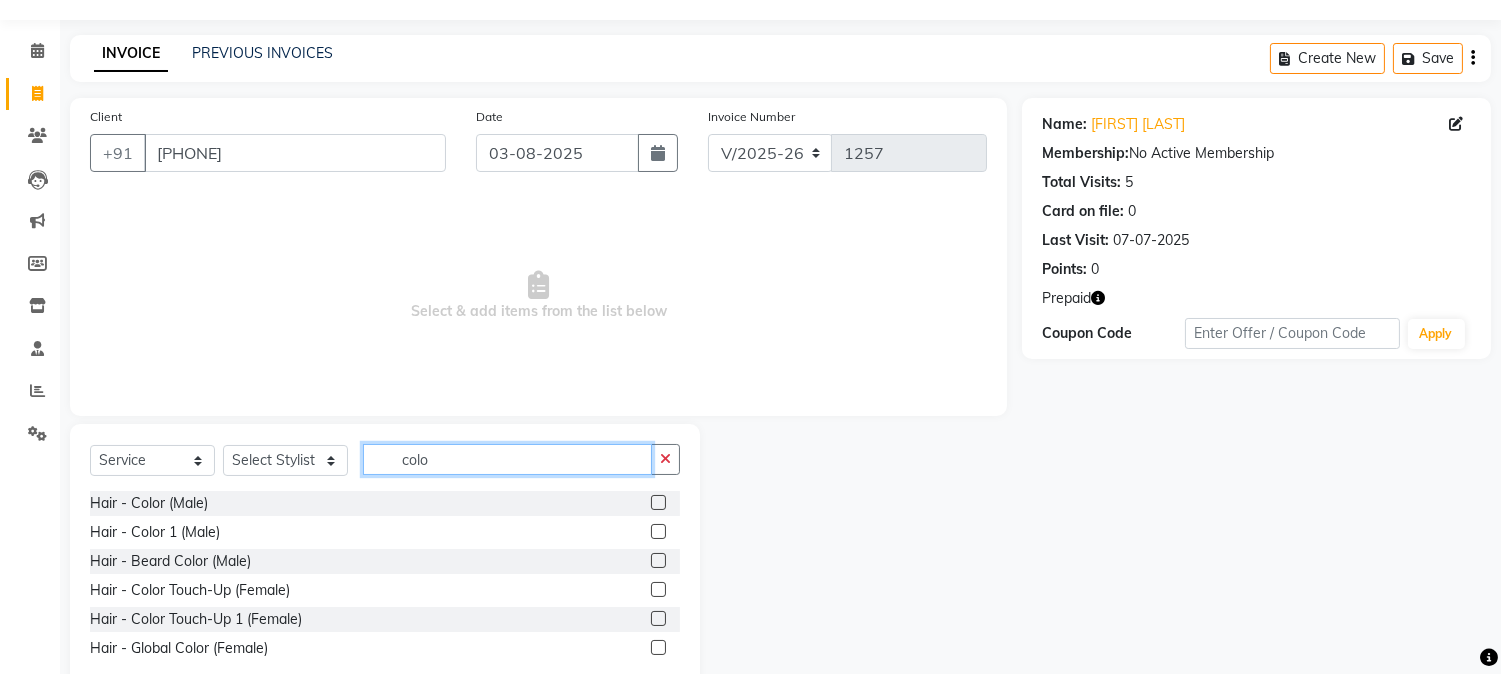 scroll, scrollTop: 101, scrollLeft: 0, axis: vertical 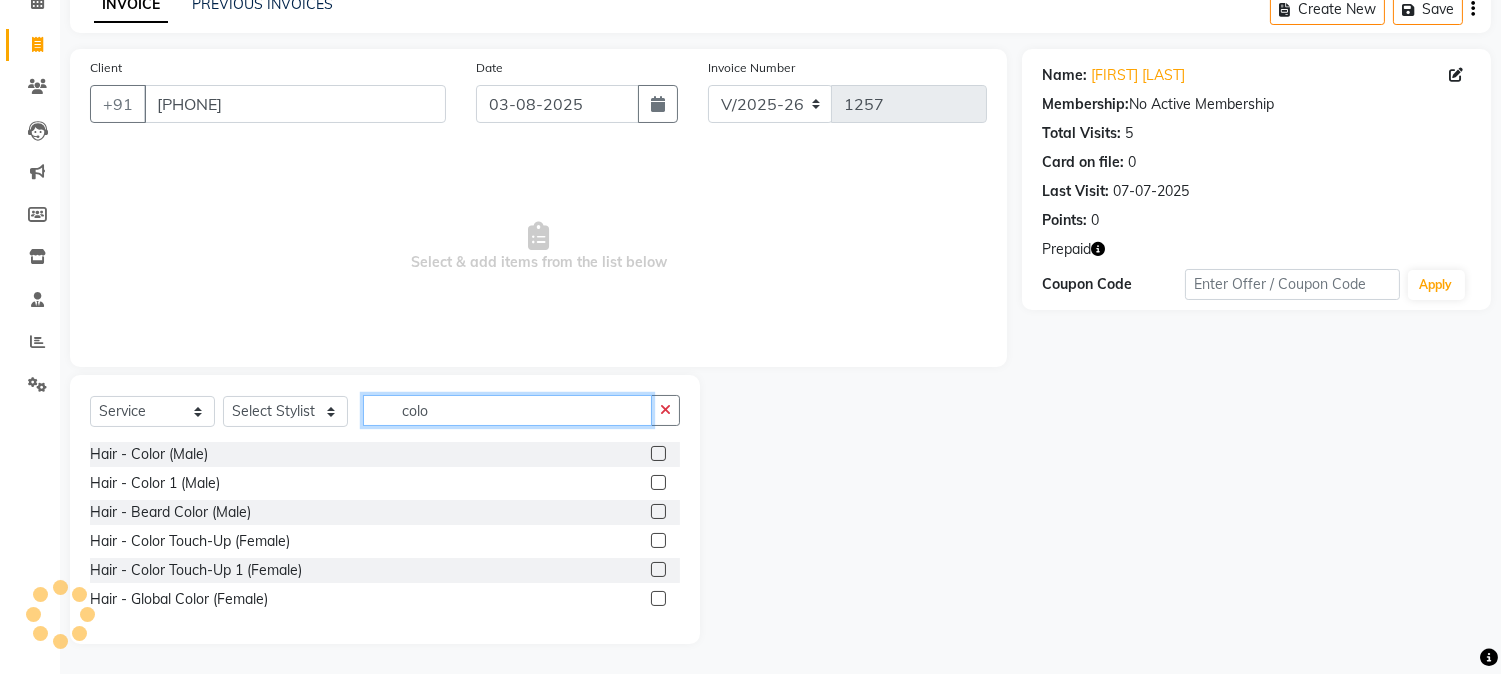 type on "colo" 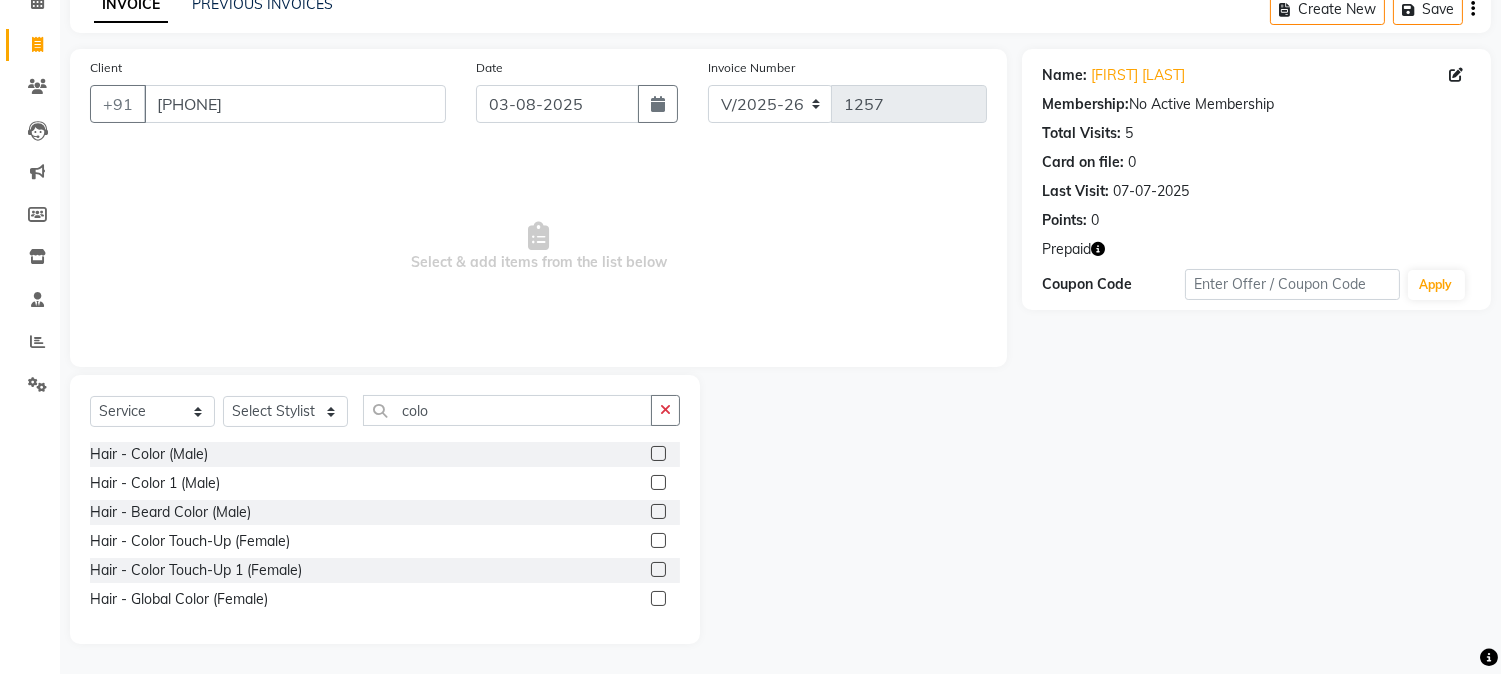 click 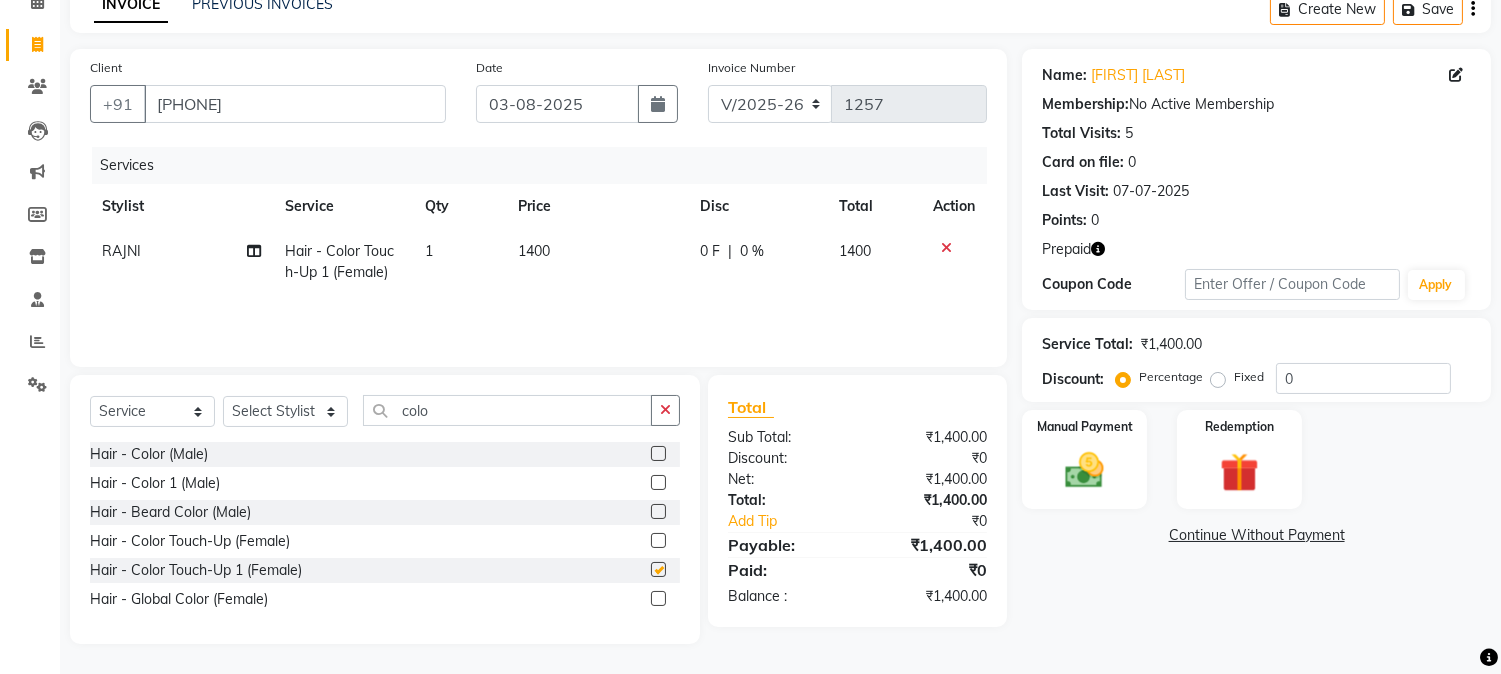 checkbox on "false" 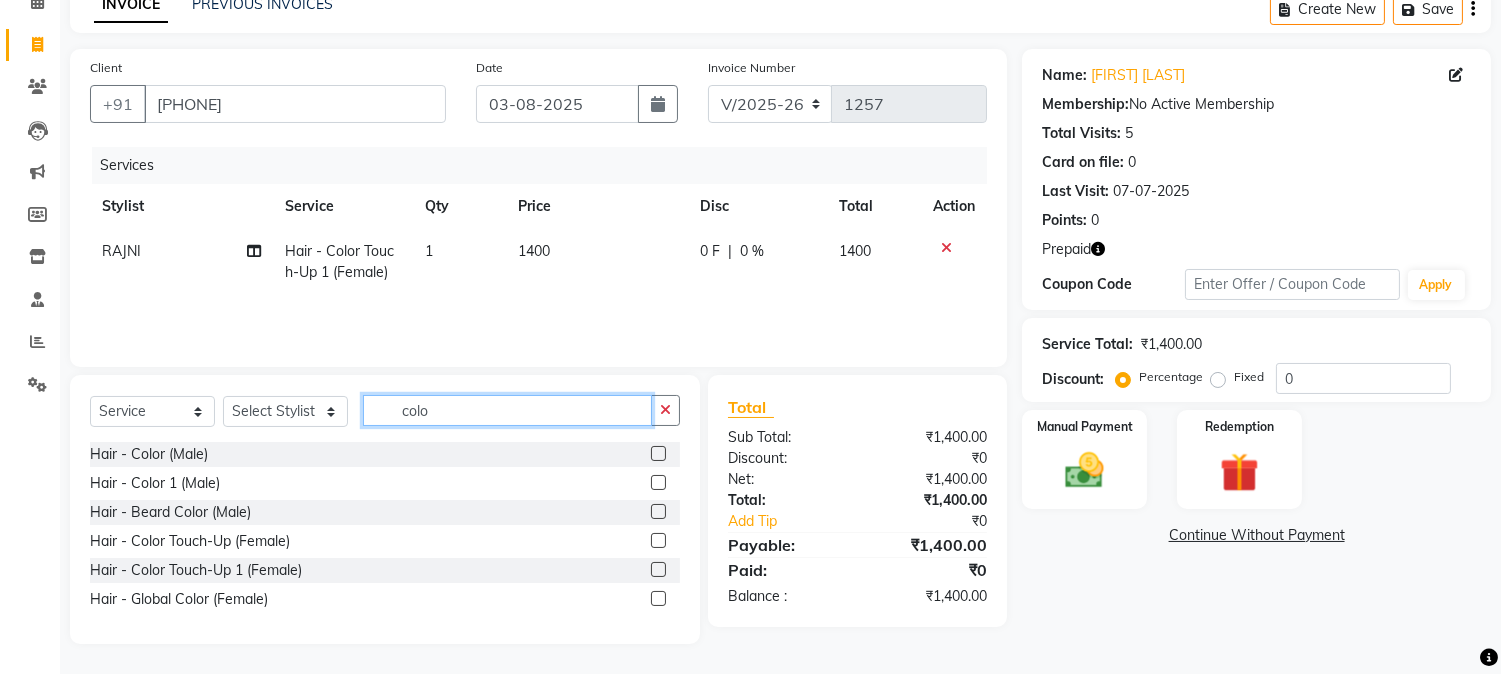 click on "colo" 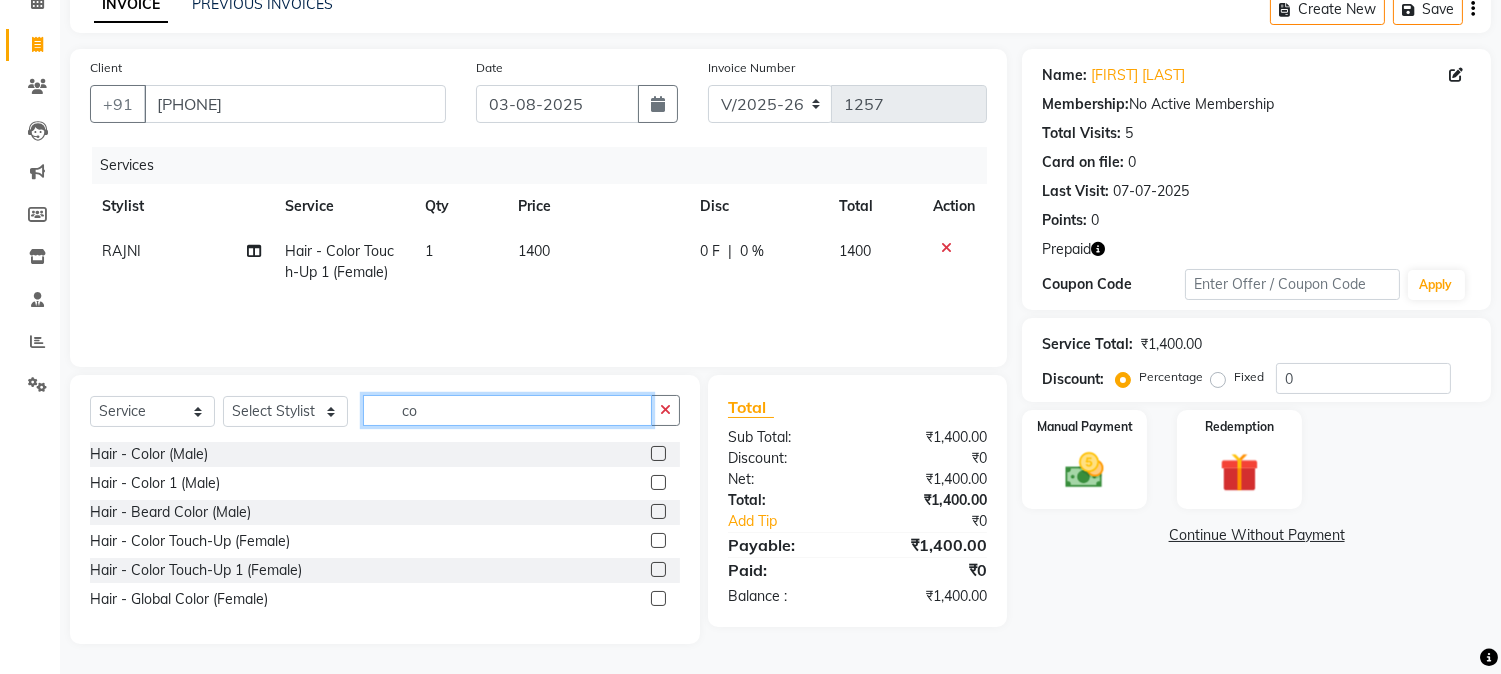 type on "c" 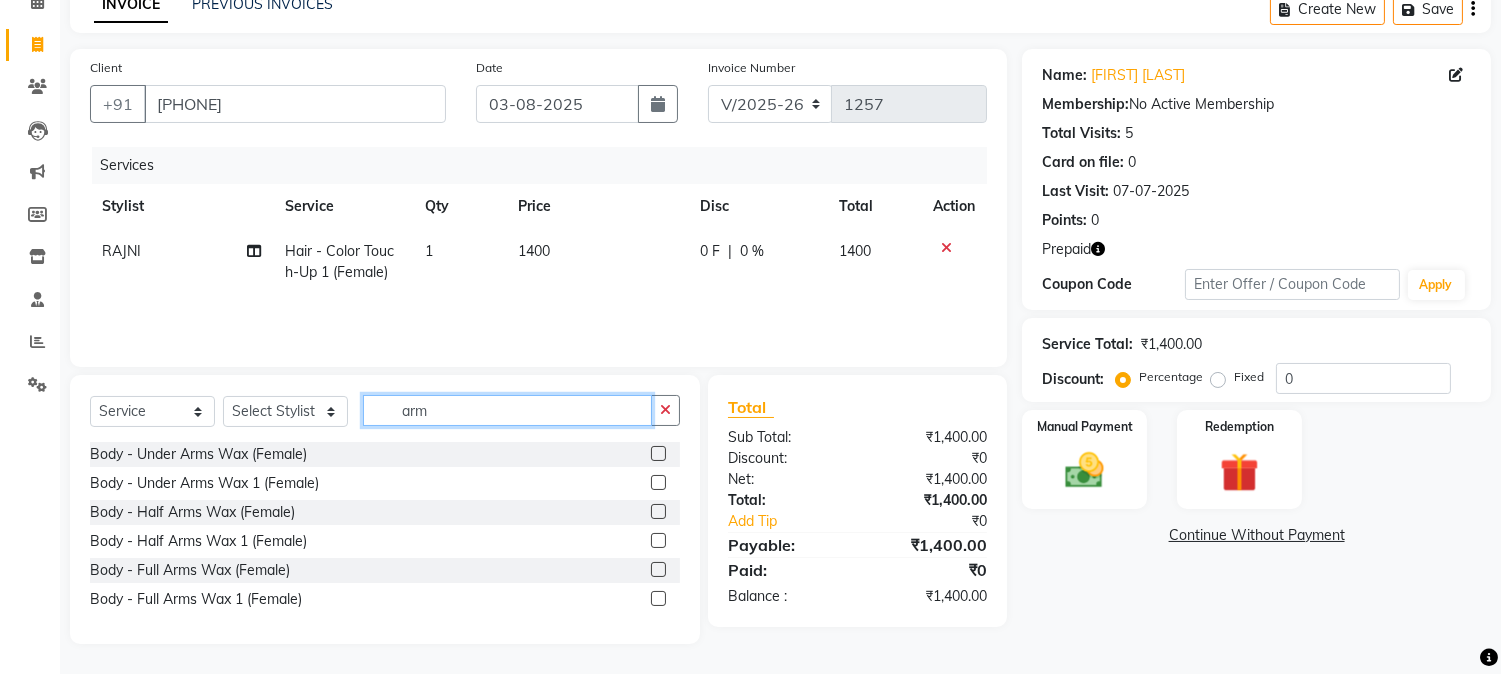 type on "arm" 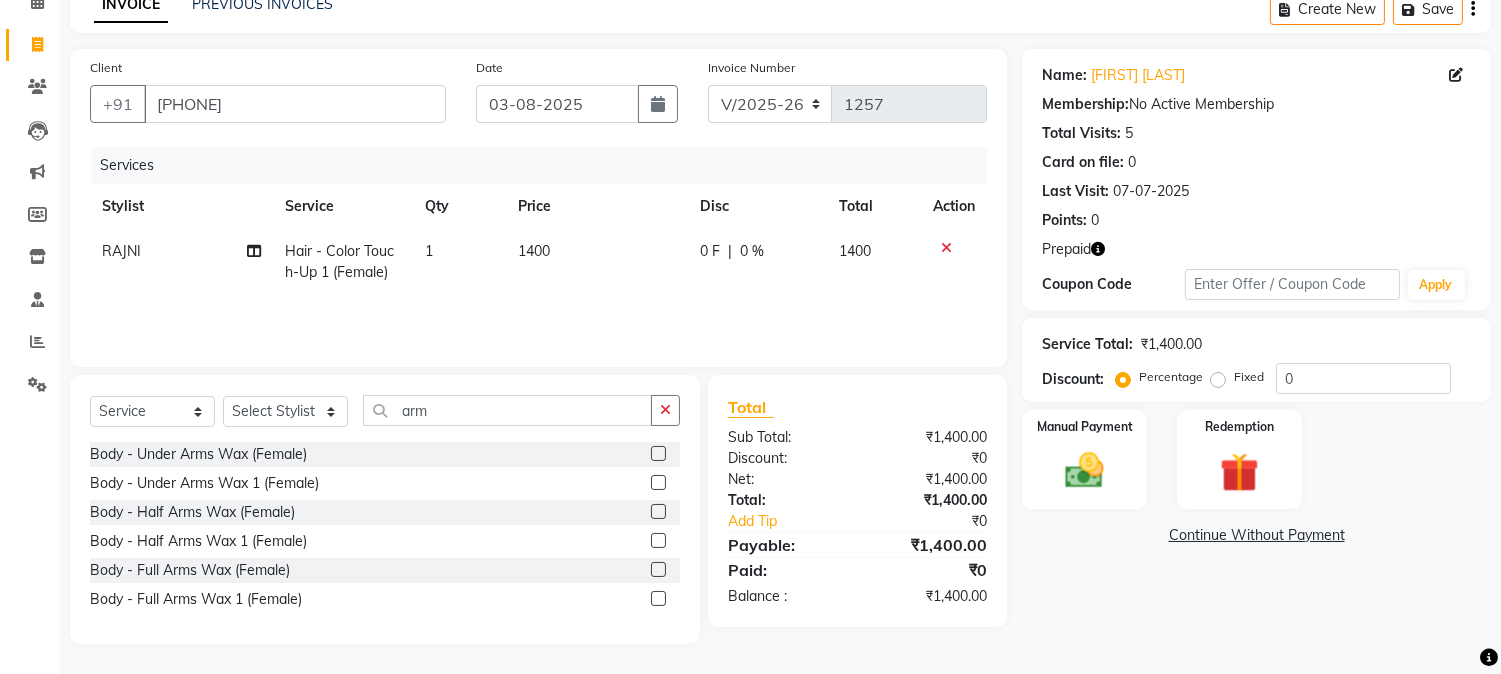 click 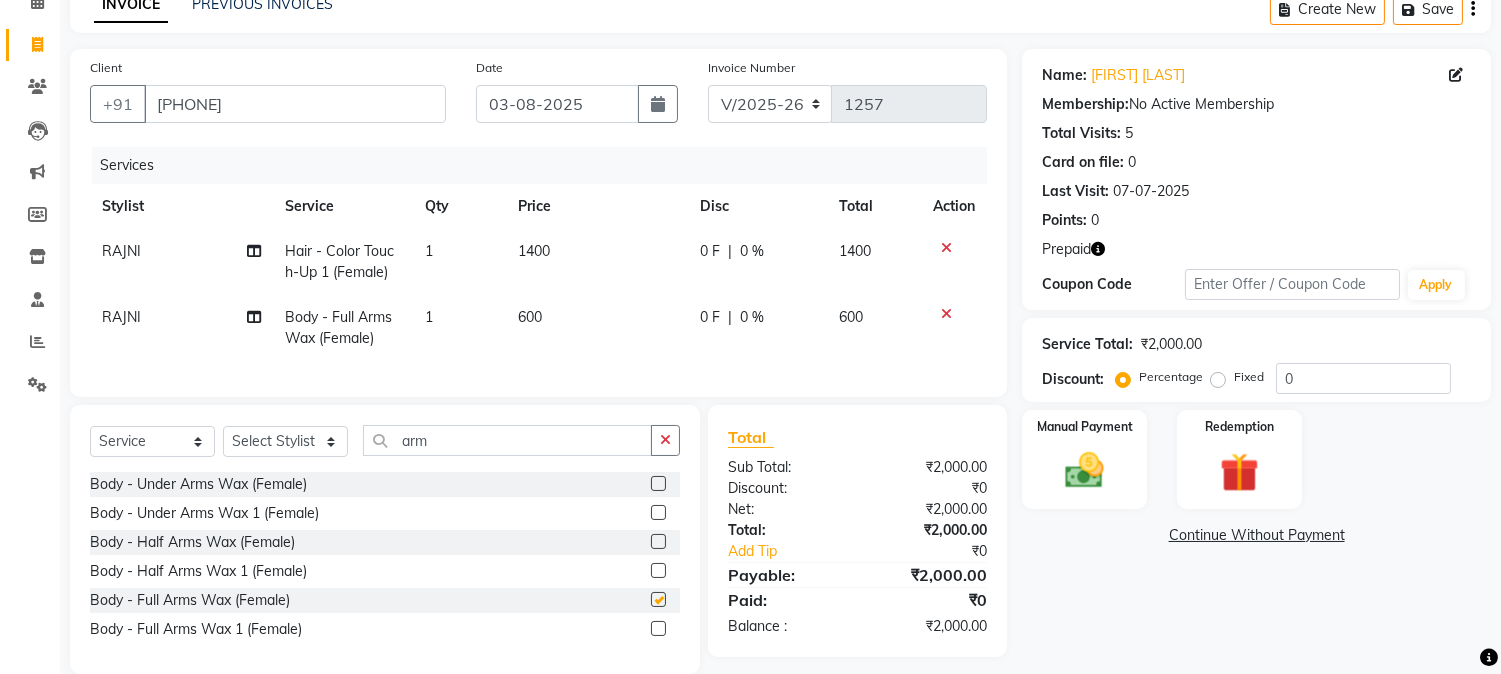 checkbox on "false" 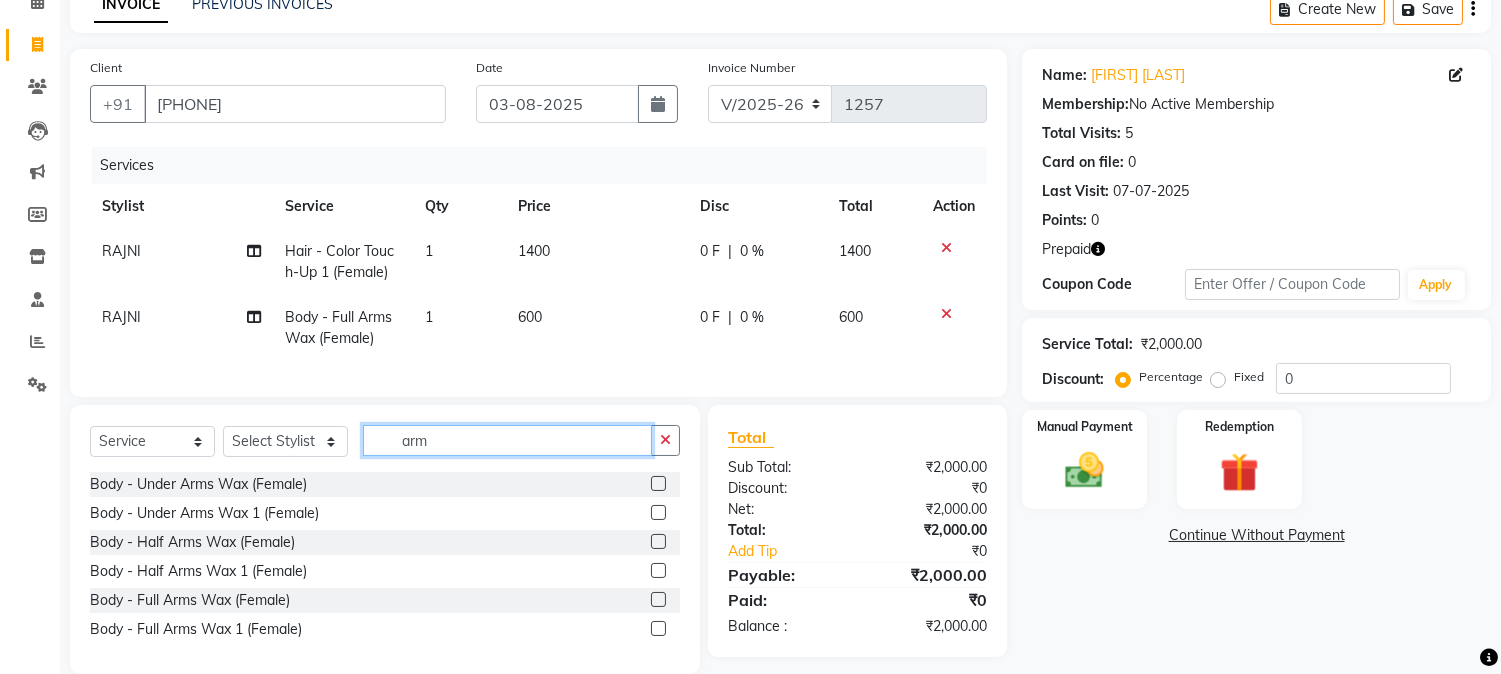 click on "arm" 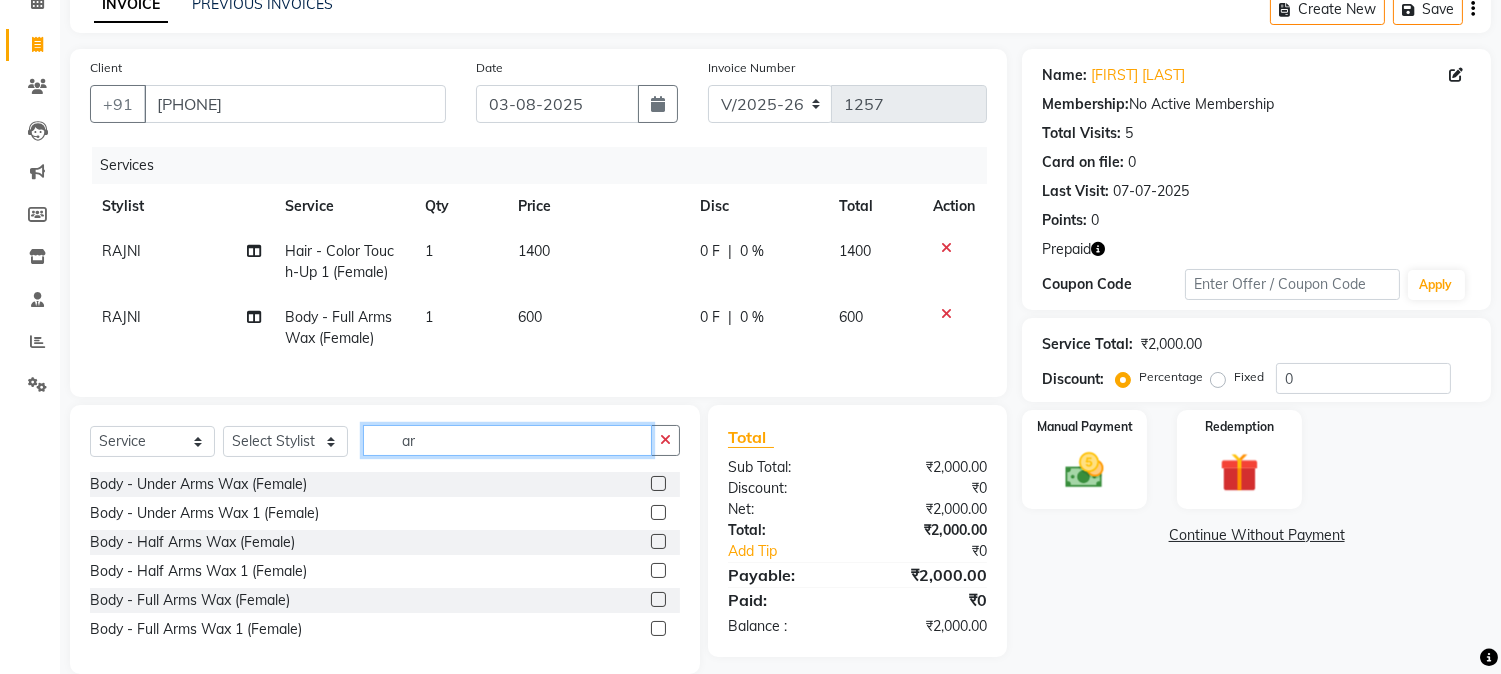 type on "a" 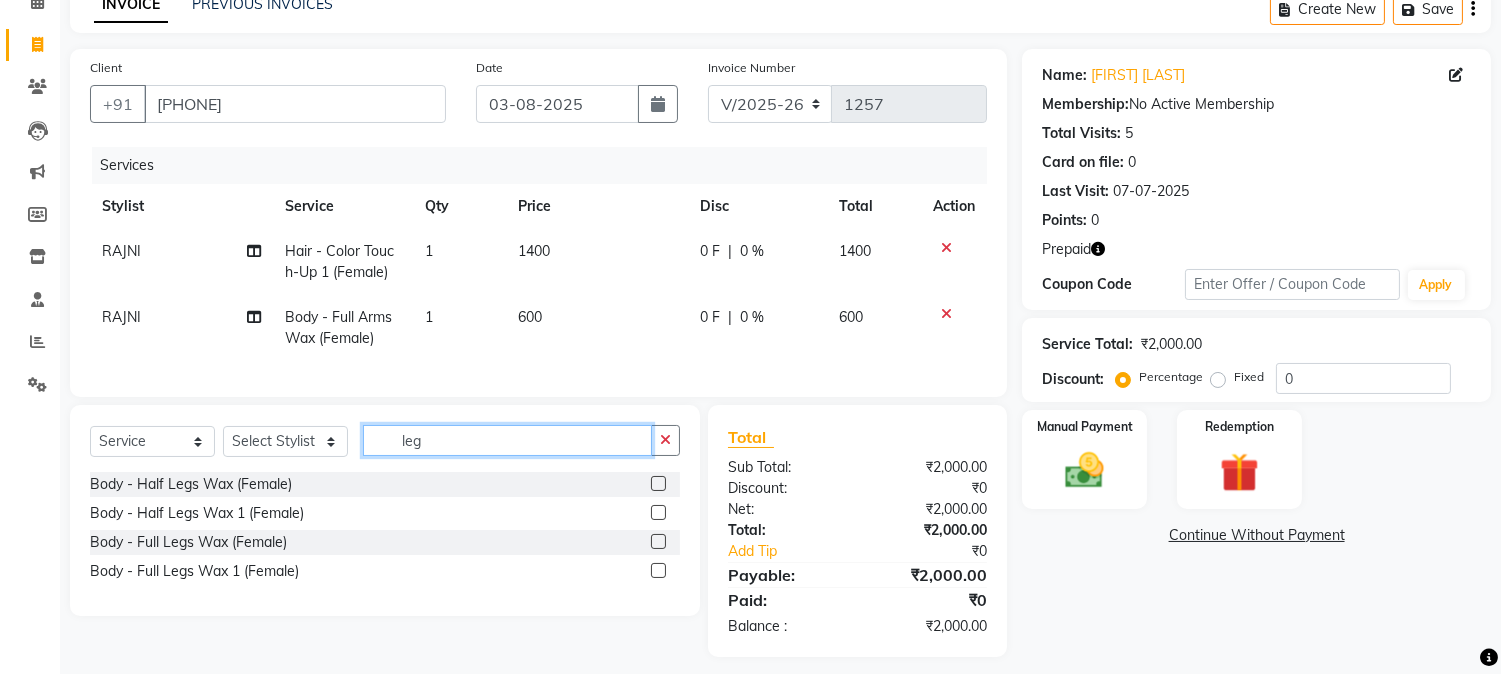 type on "leg" 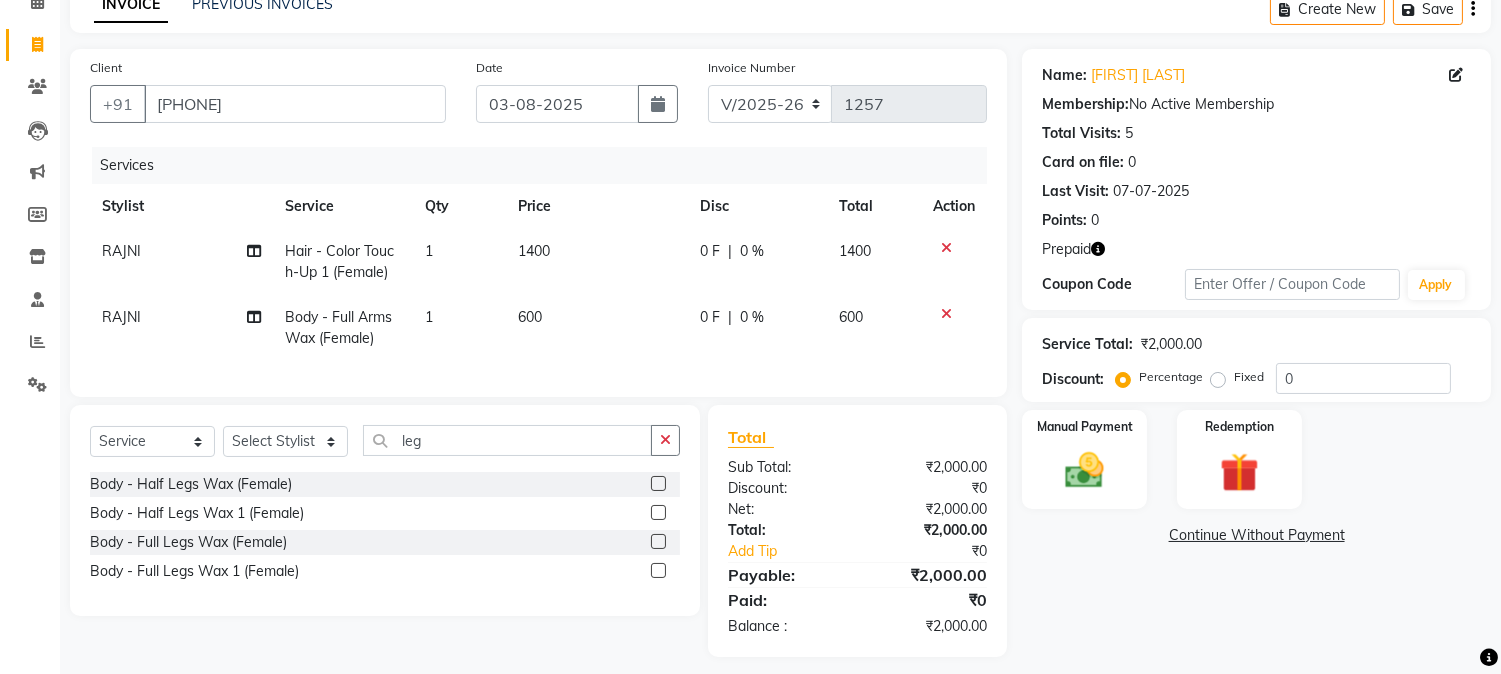 click 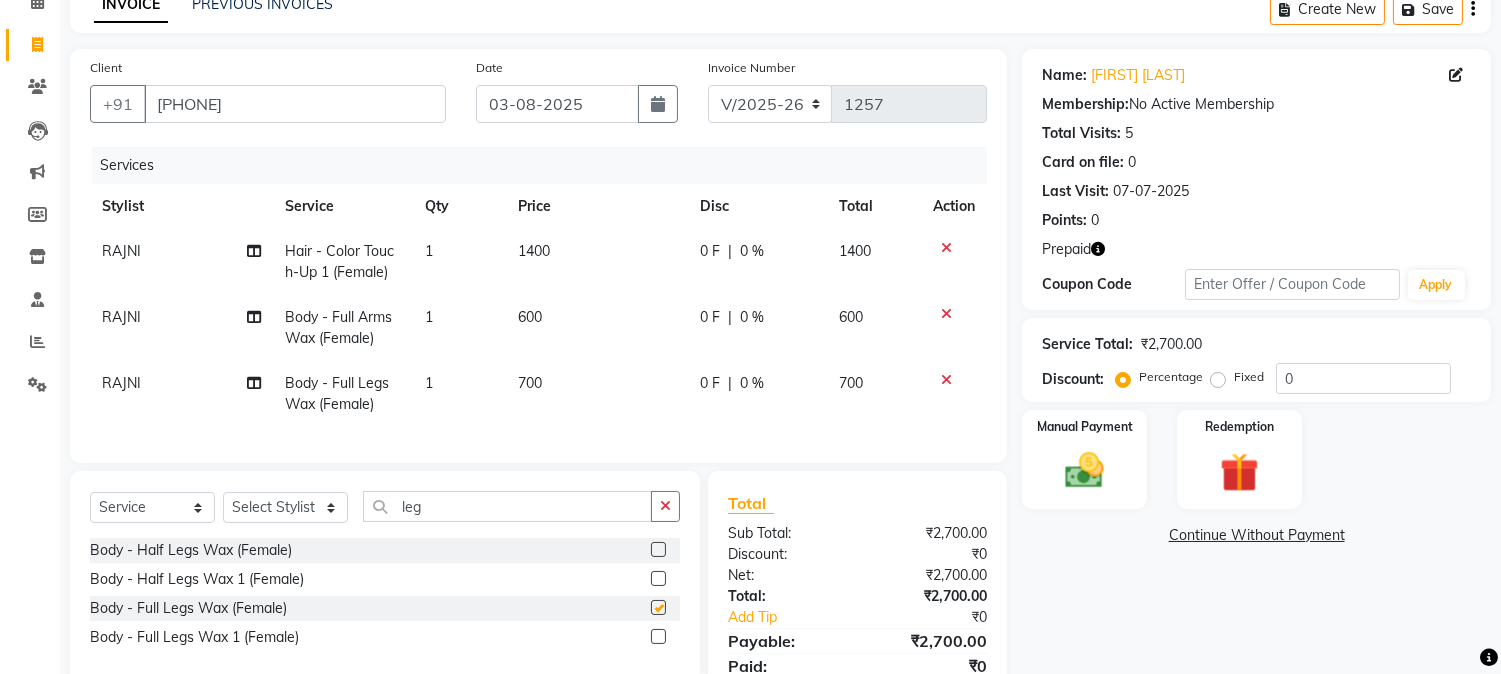 checkbox on "false" 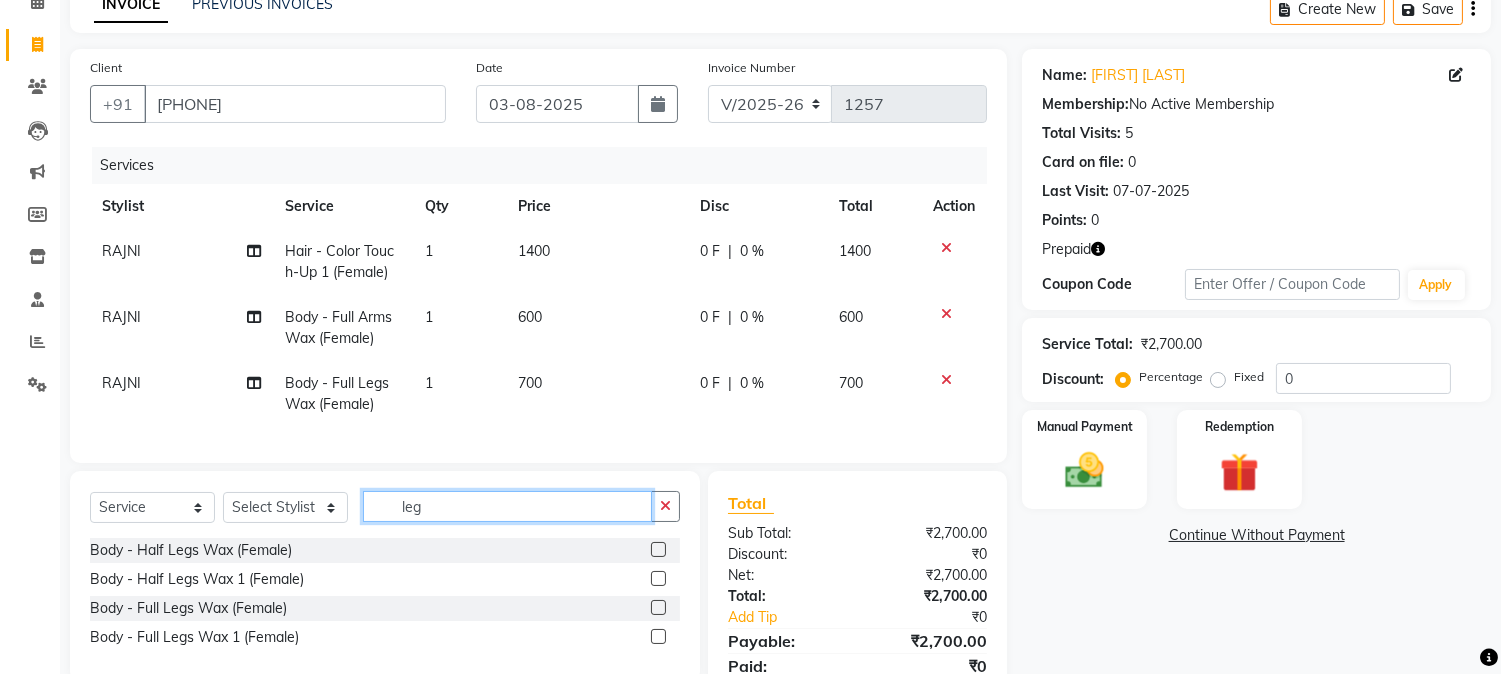 click on "leg" 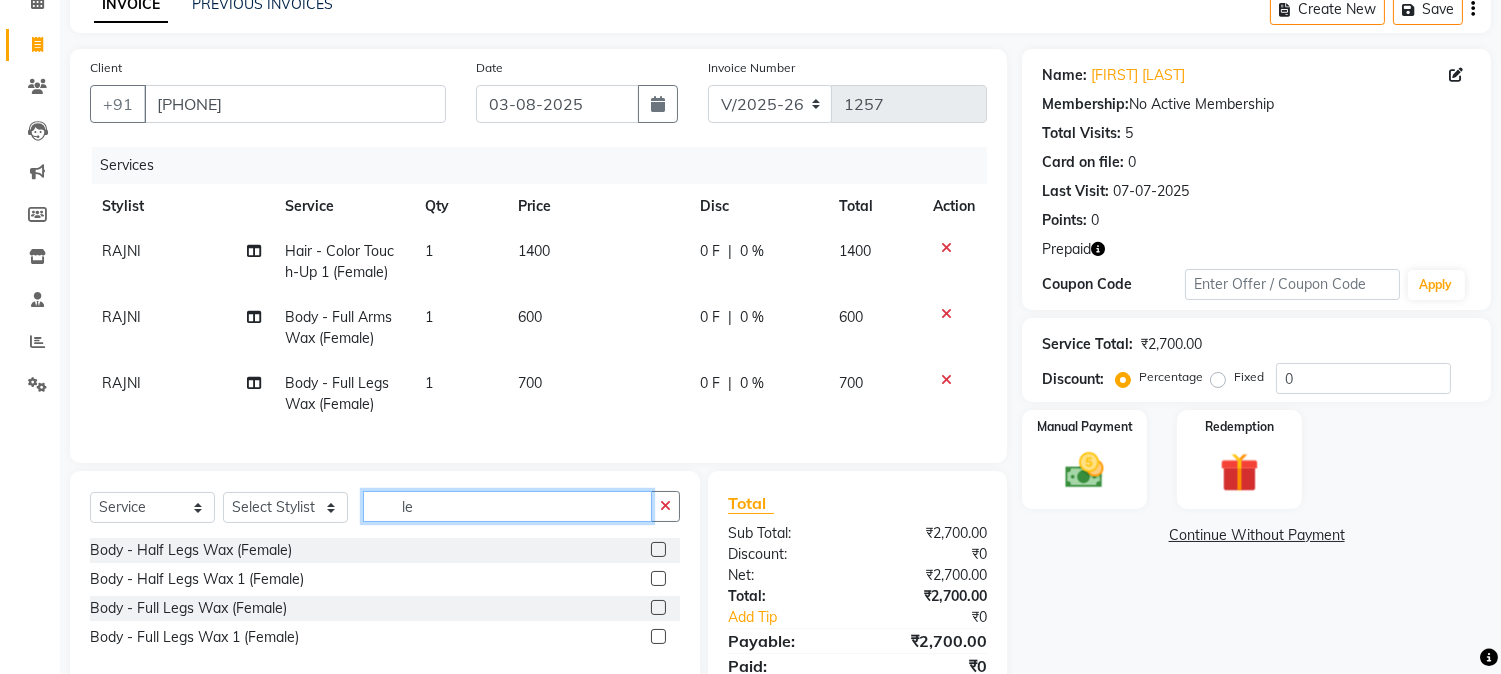 type on "l" 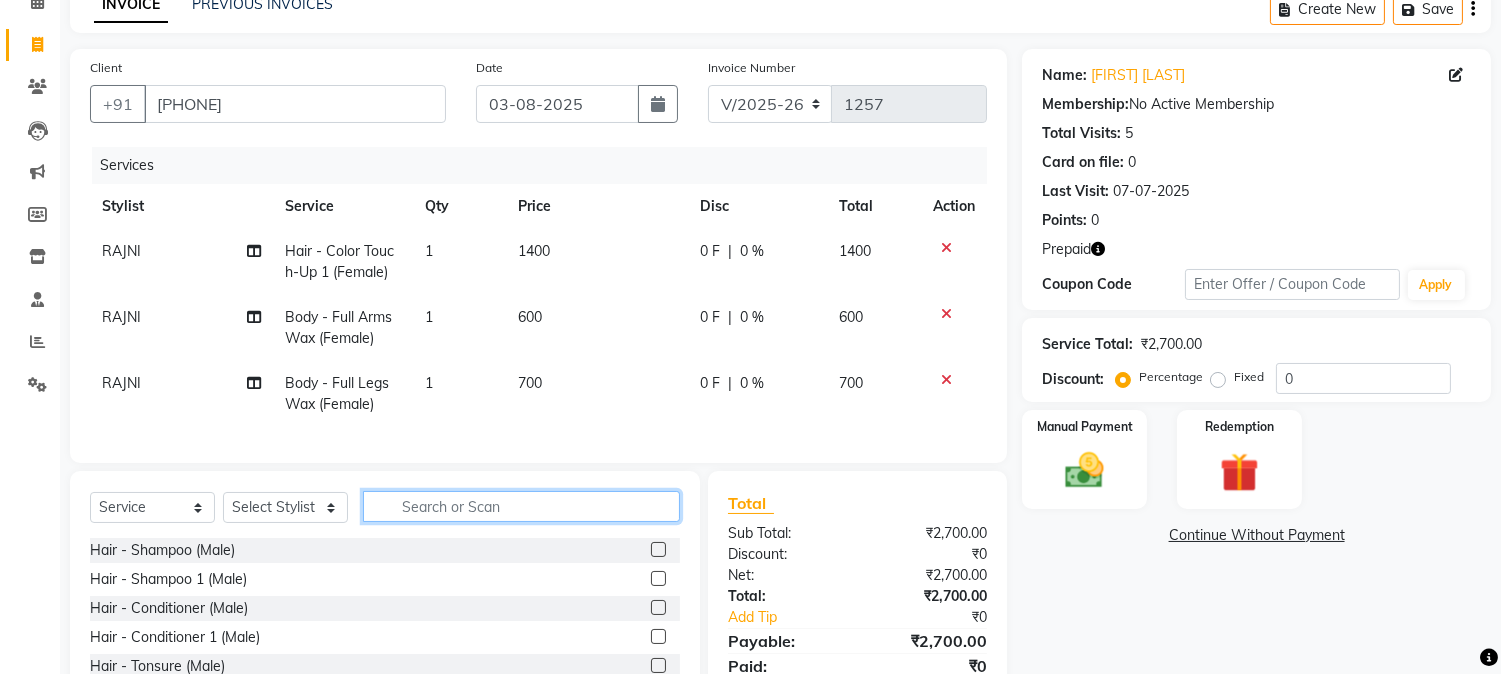 type 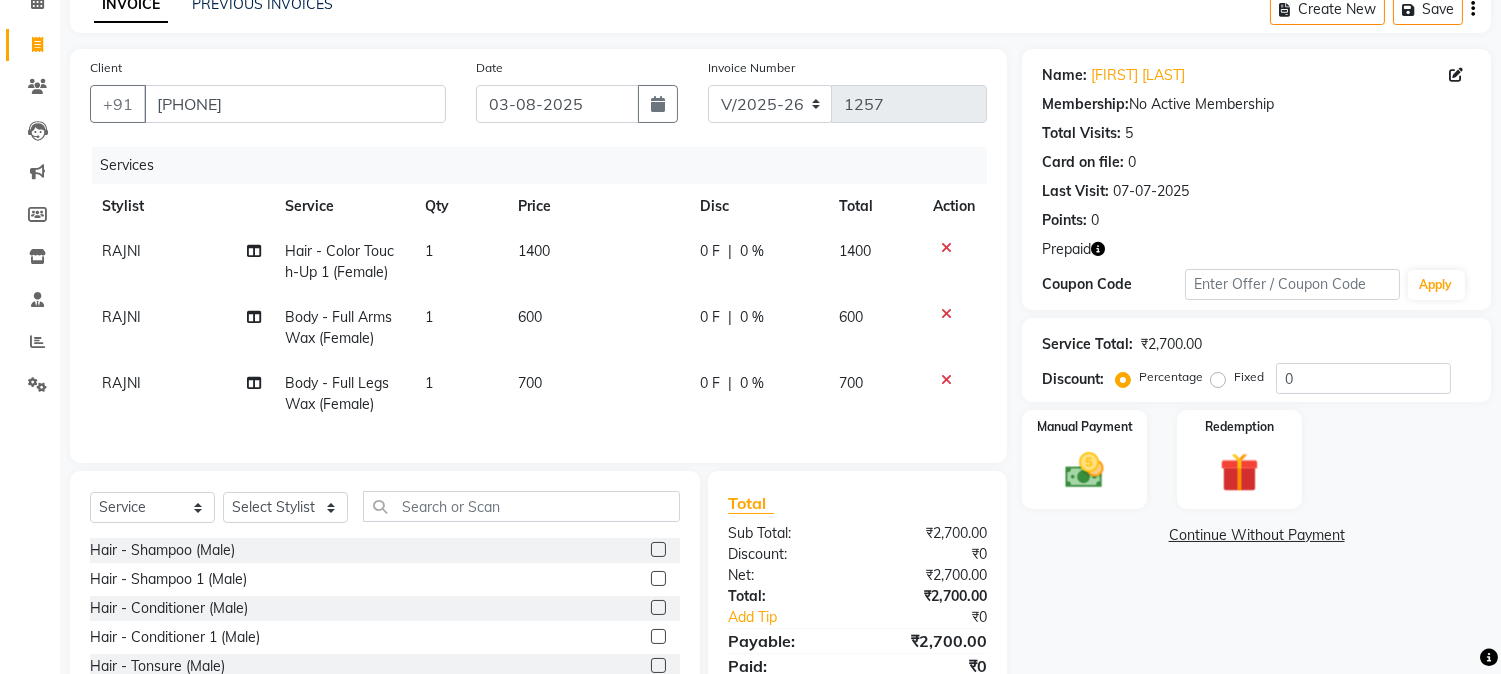 click on "700" 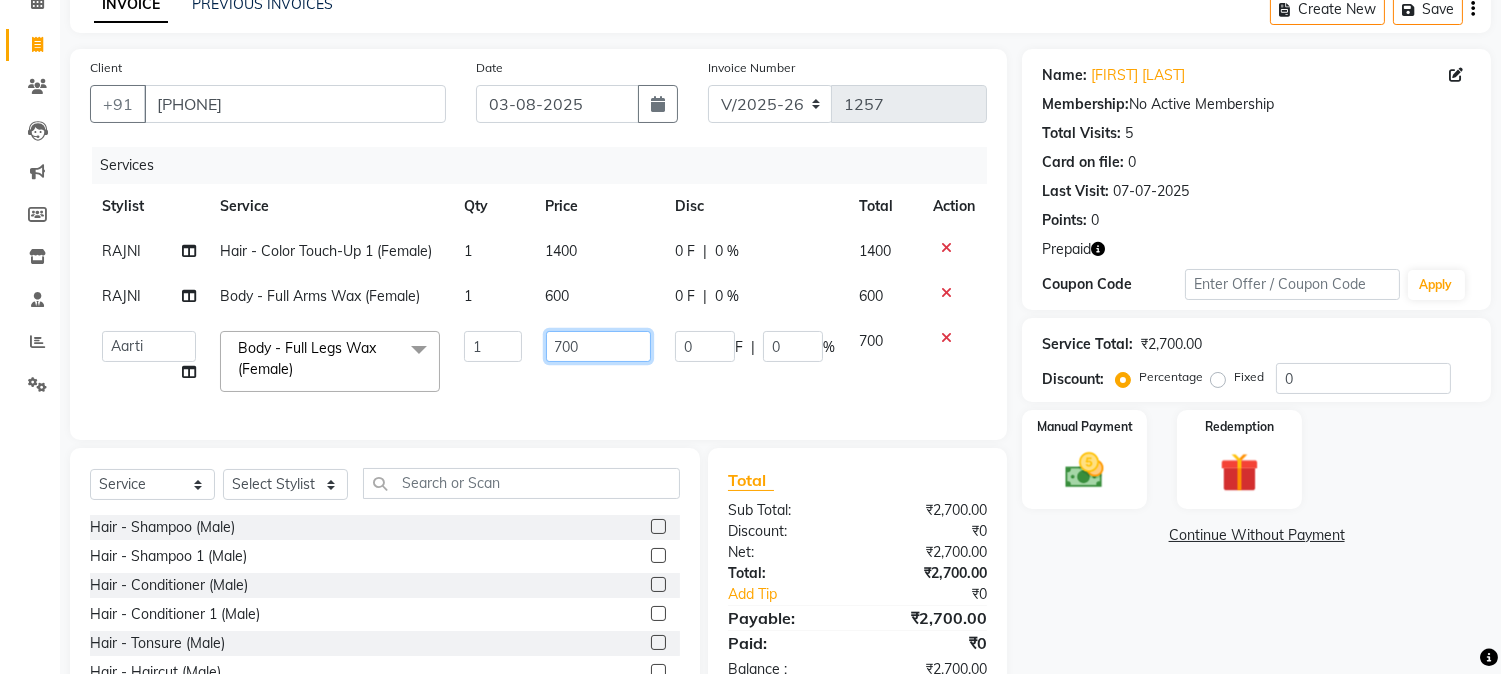 click on "700" 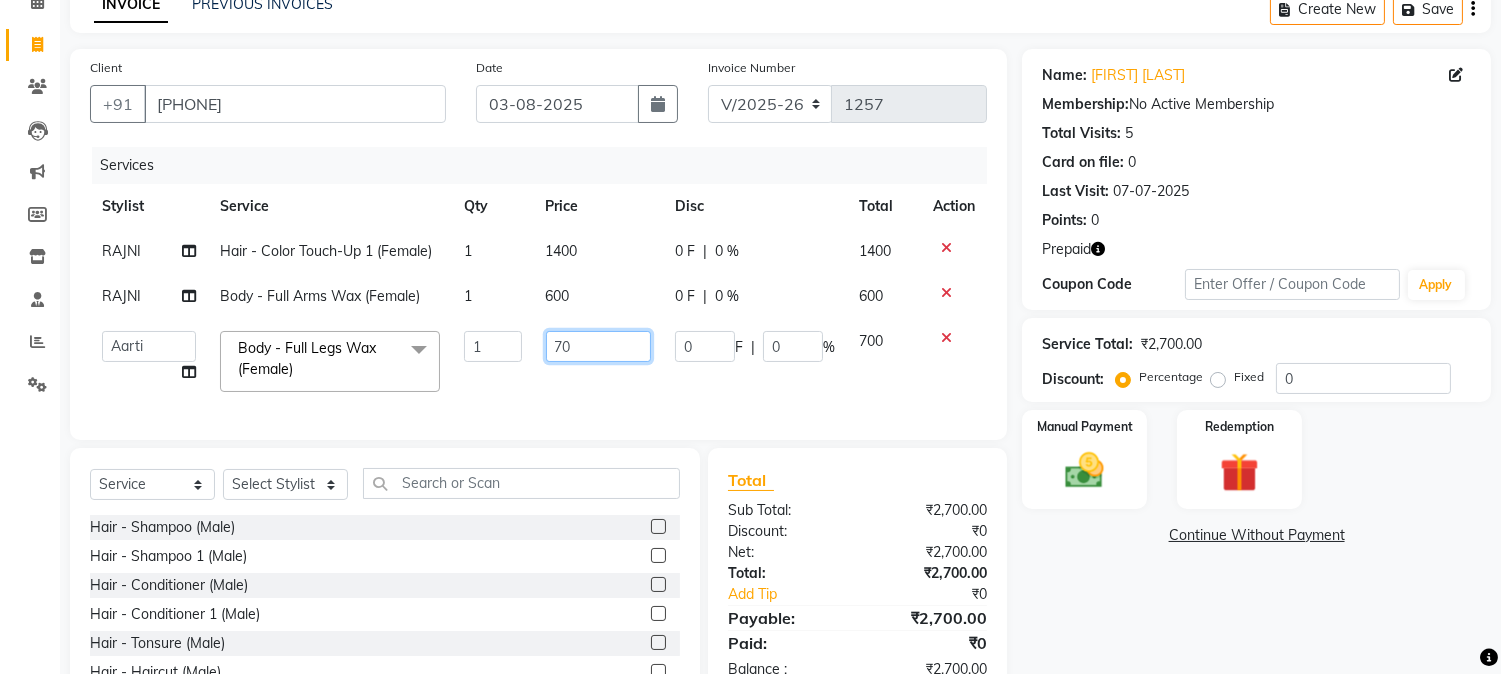 type on "7" 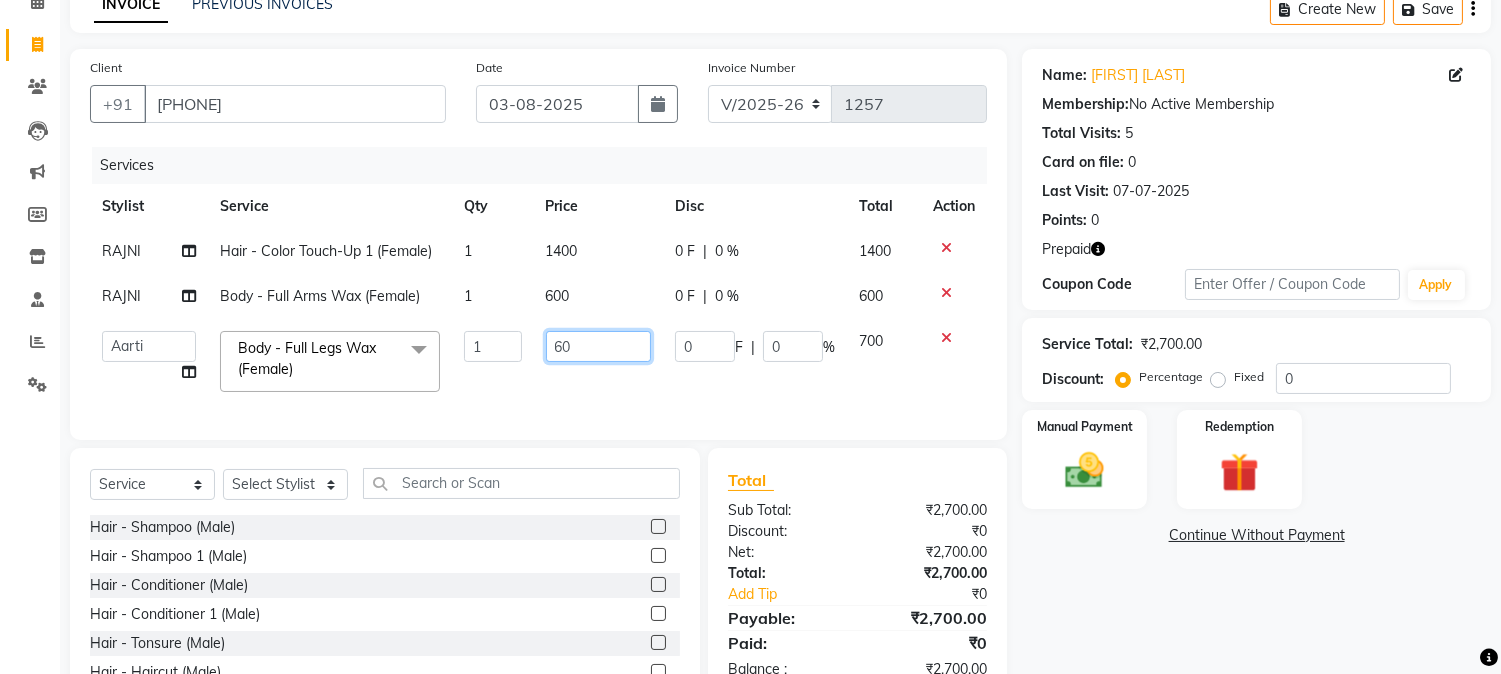 type on "6" 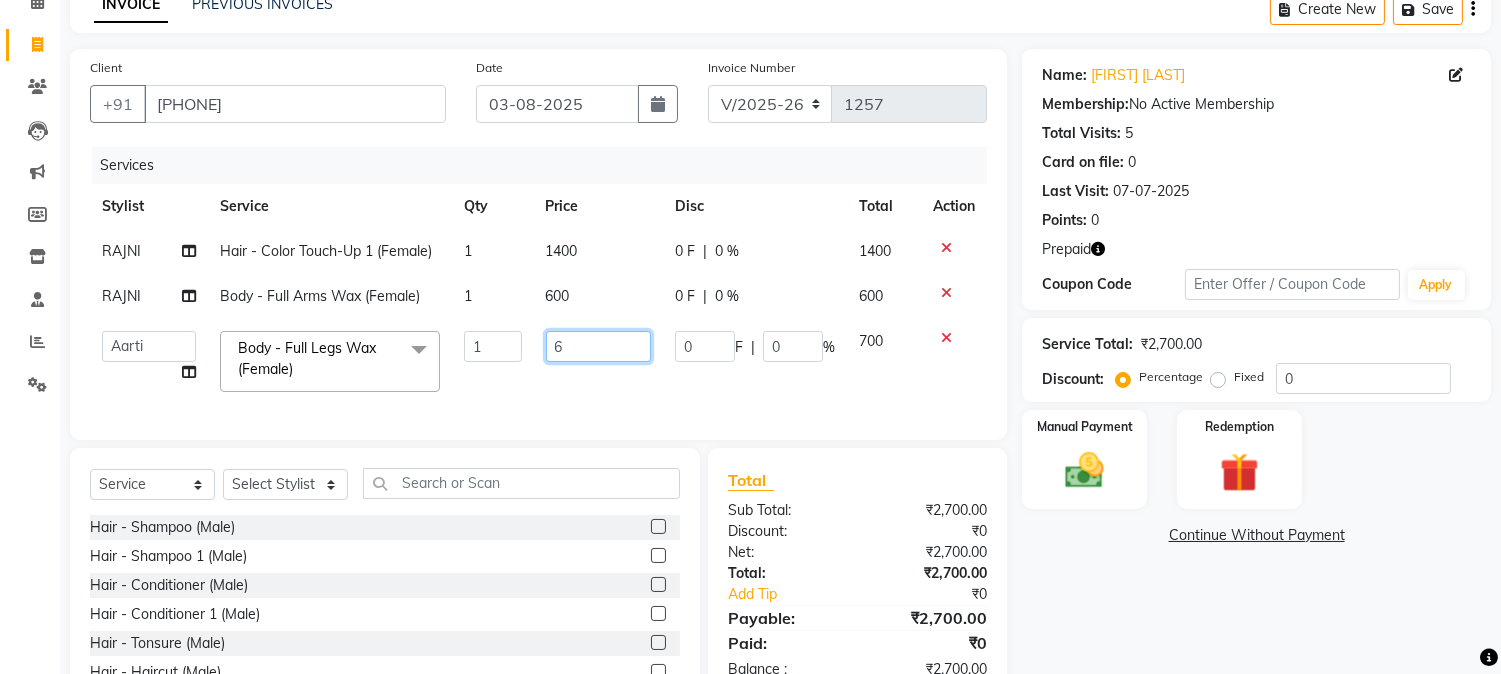type 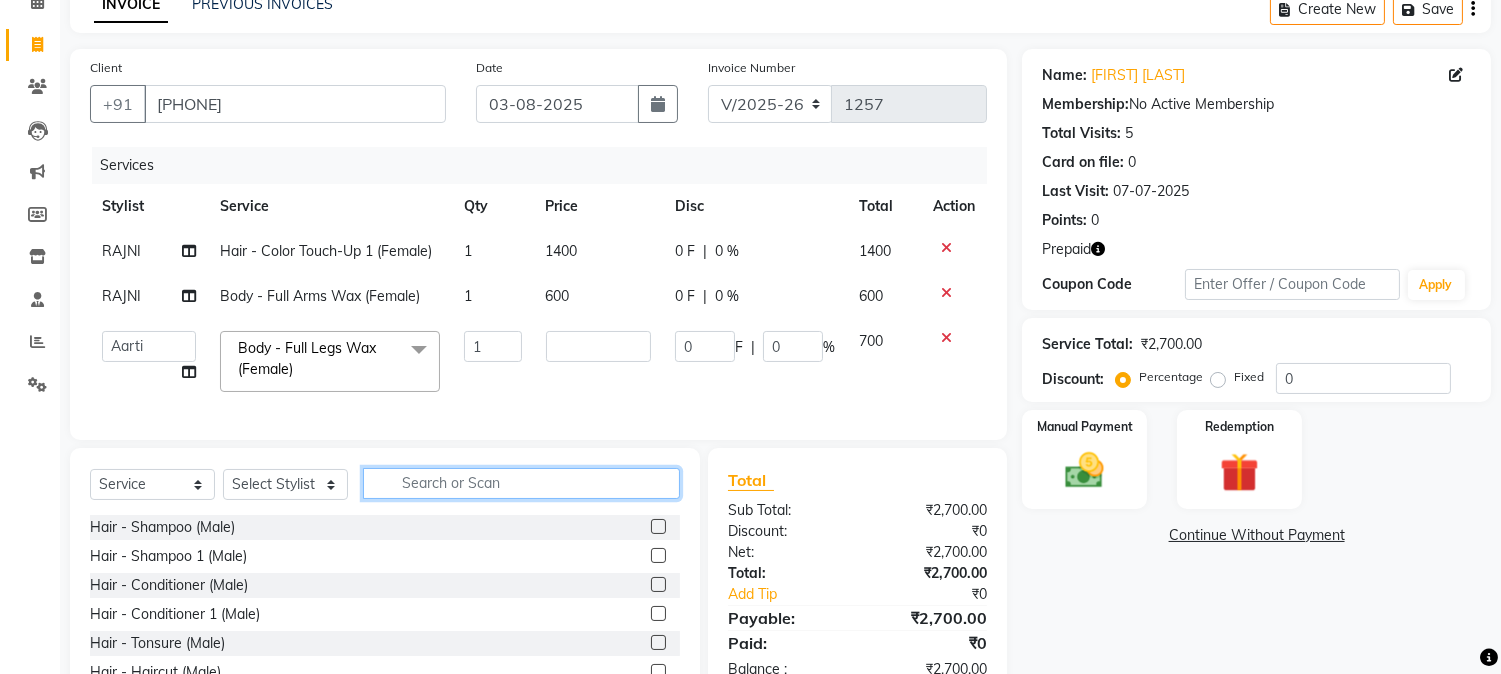 click 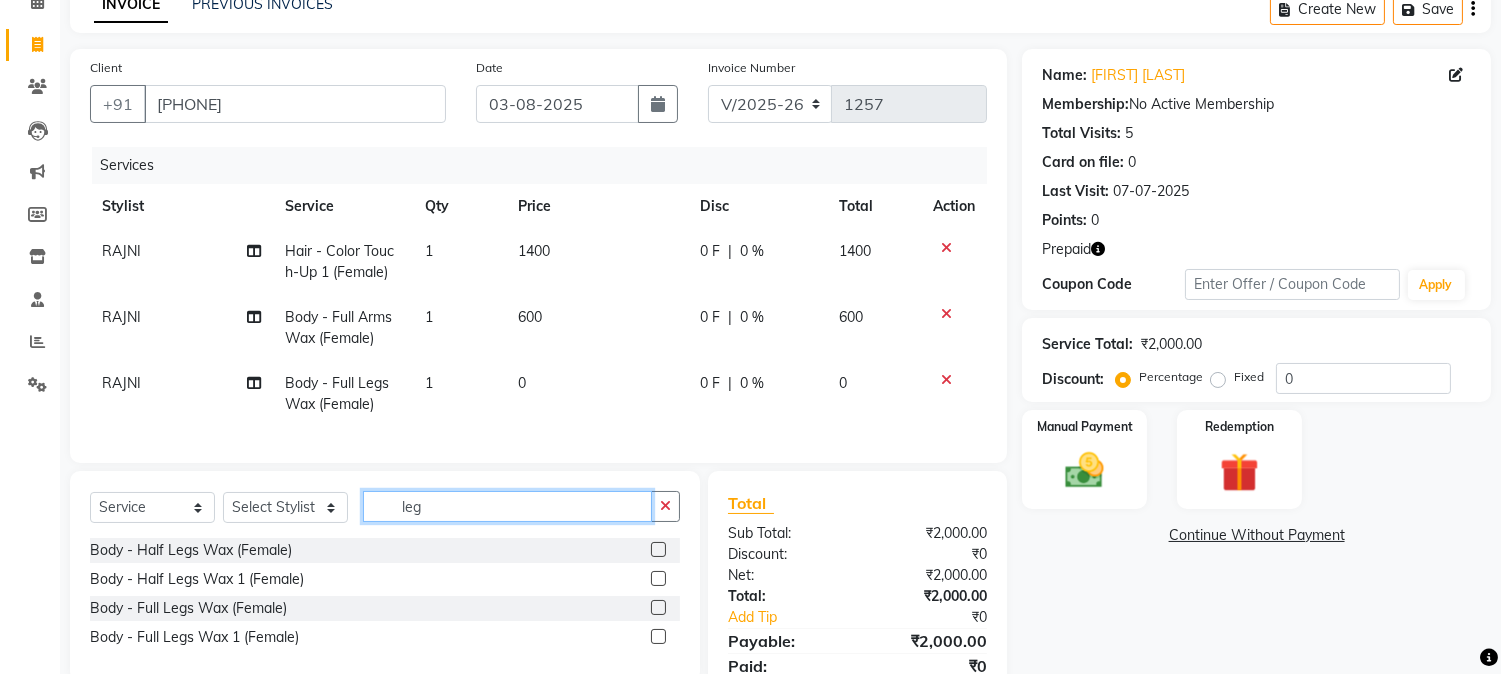 type on "leg" 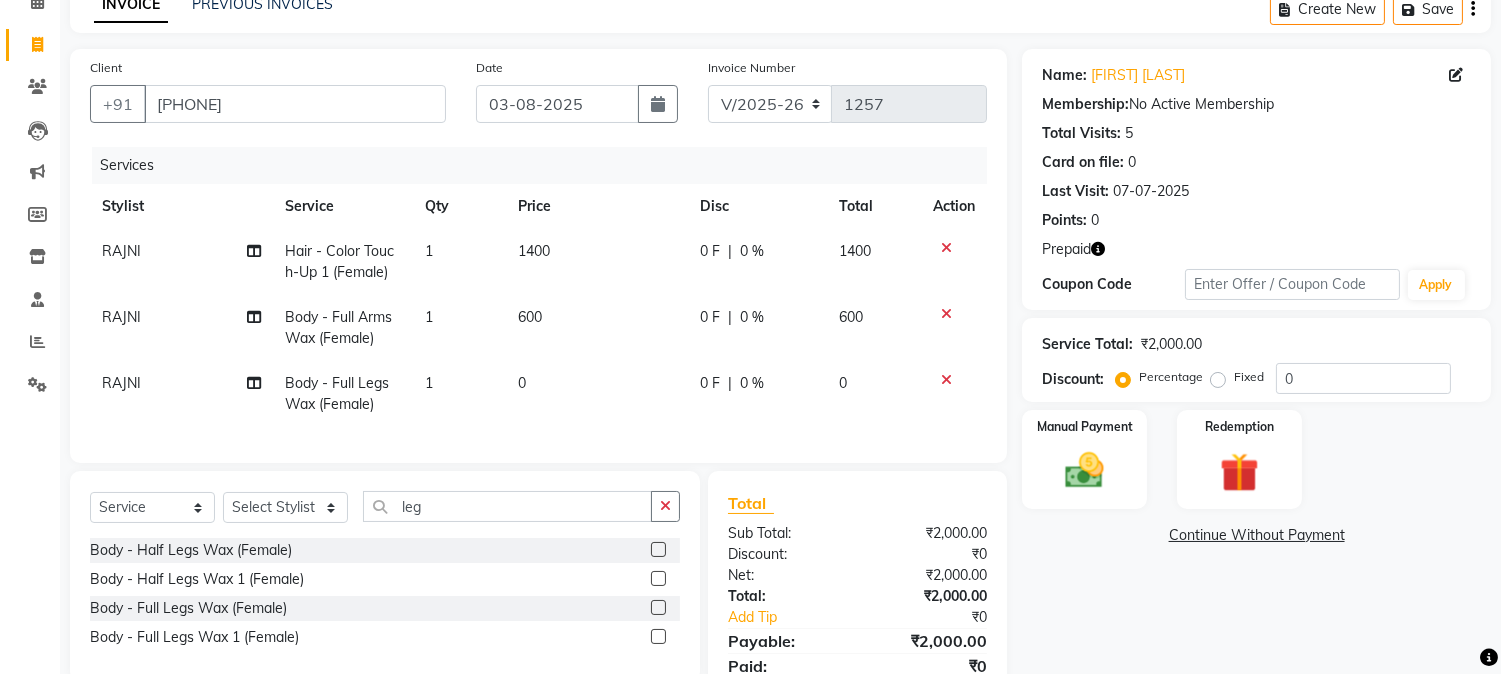 click 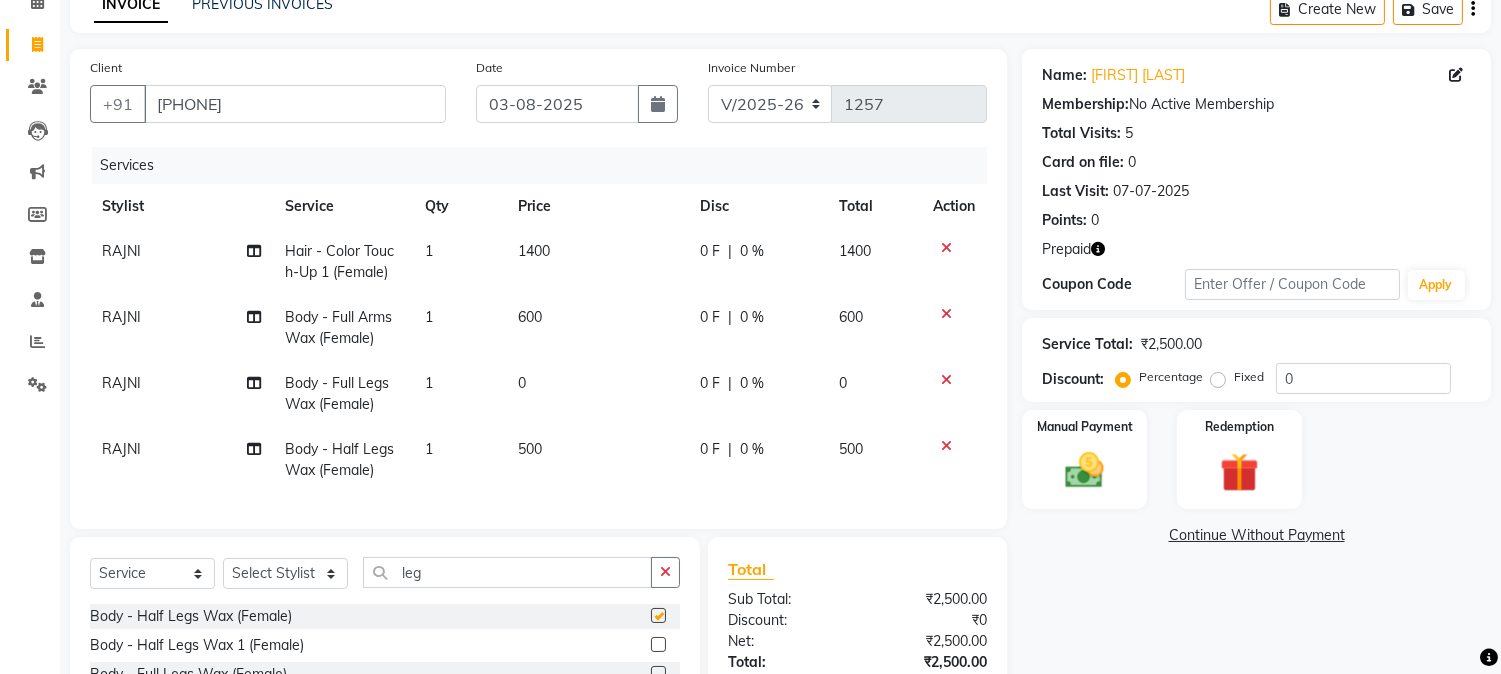 checkbox on "false" 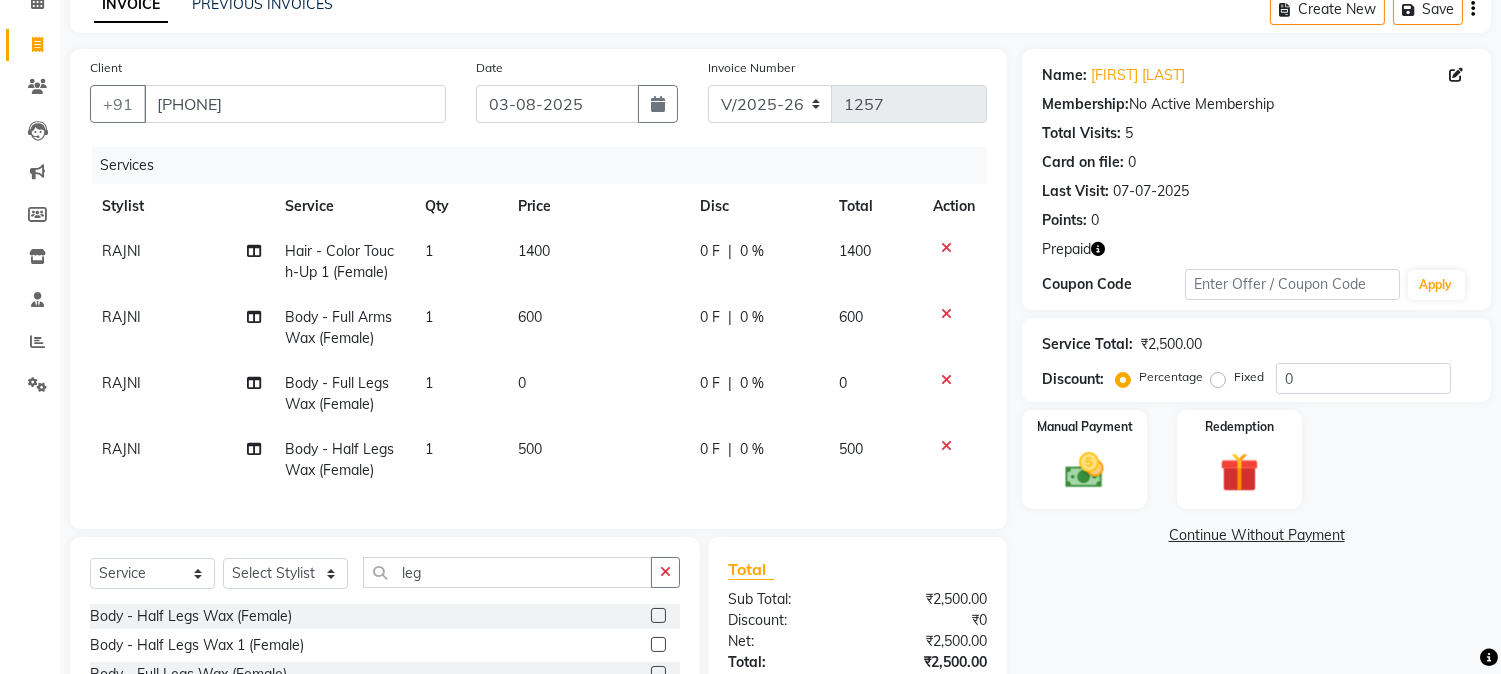 click 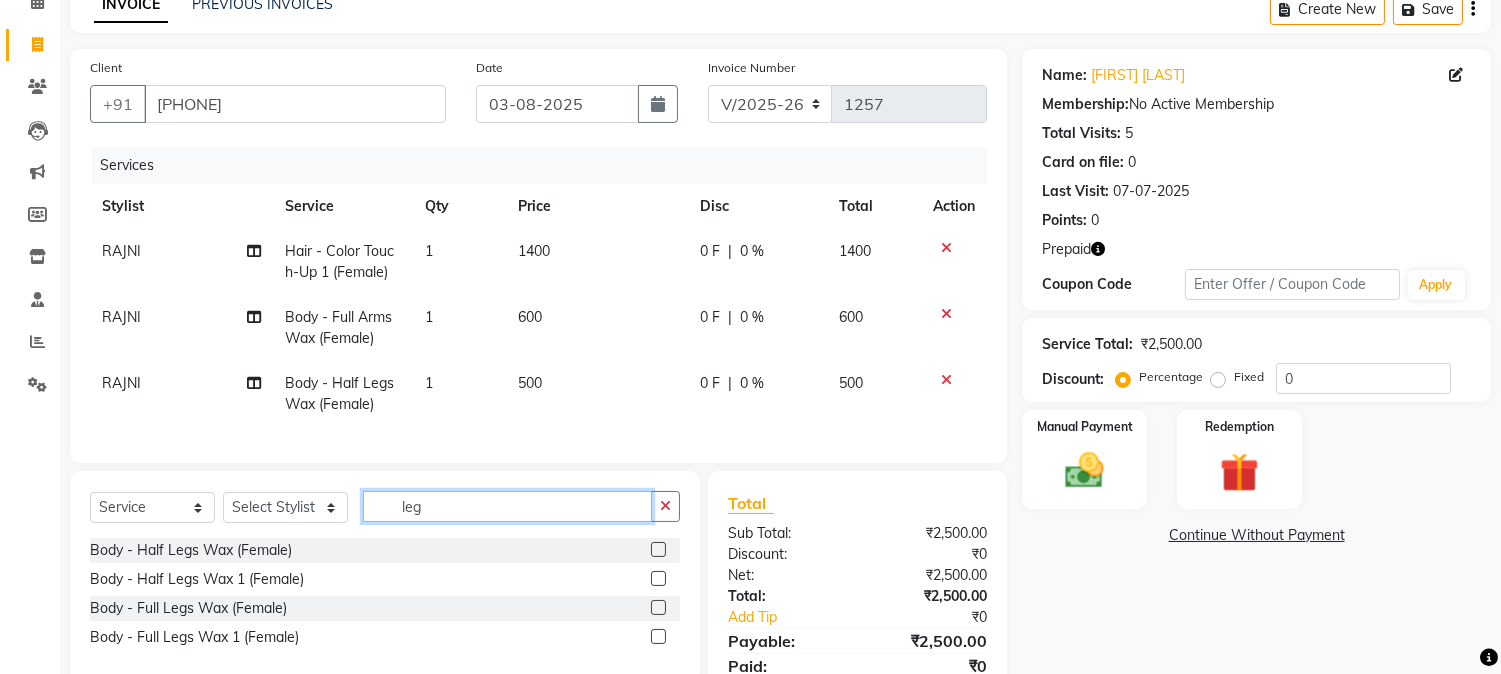 click on "leg" 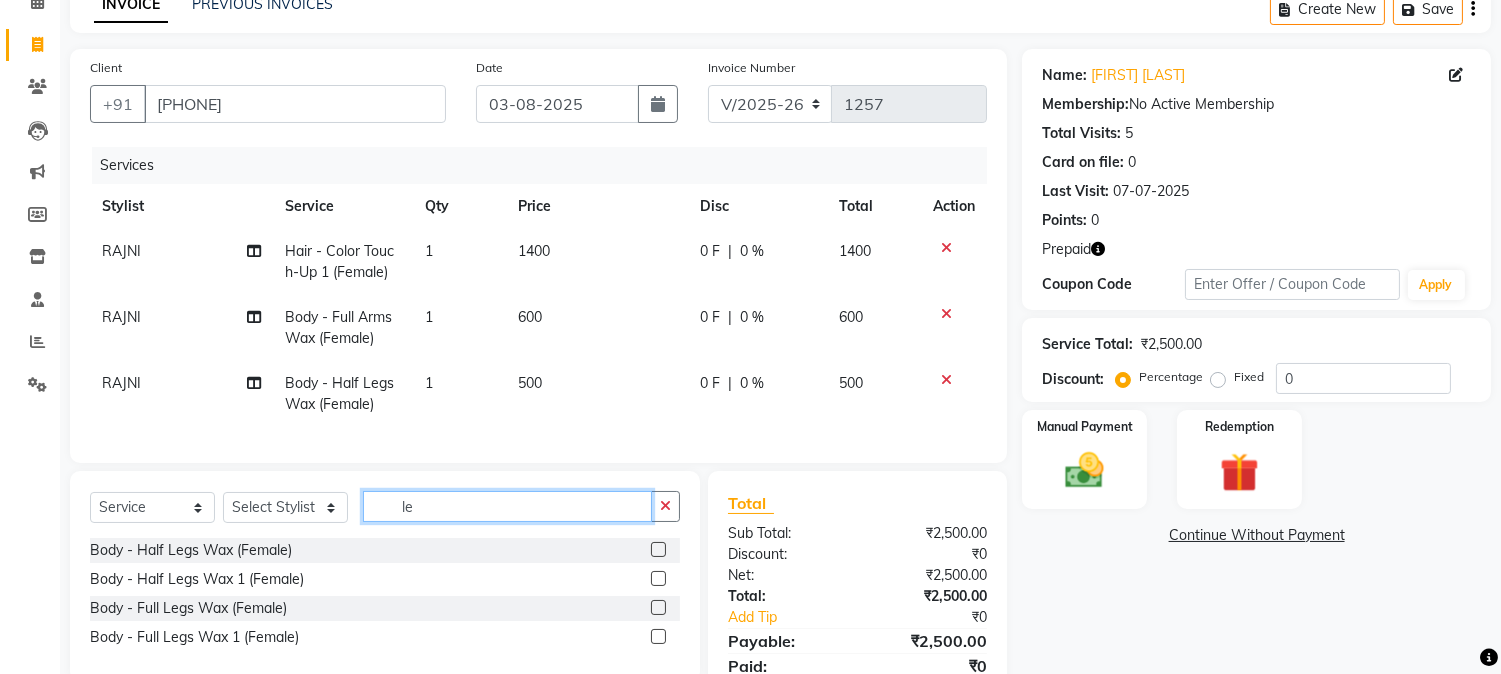 type on "l" 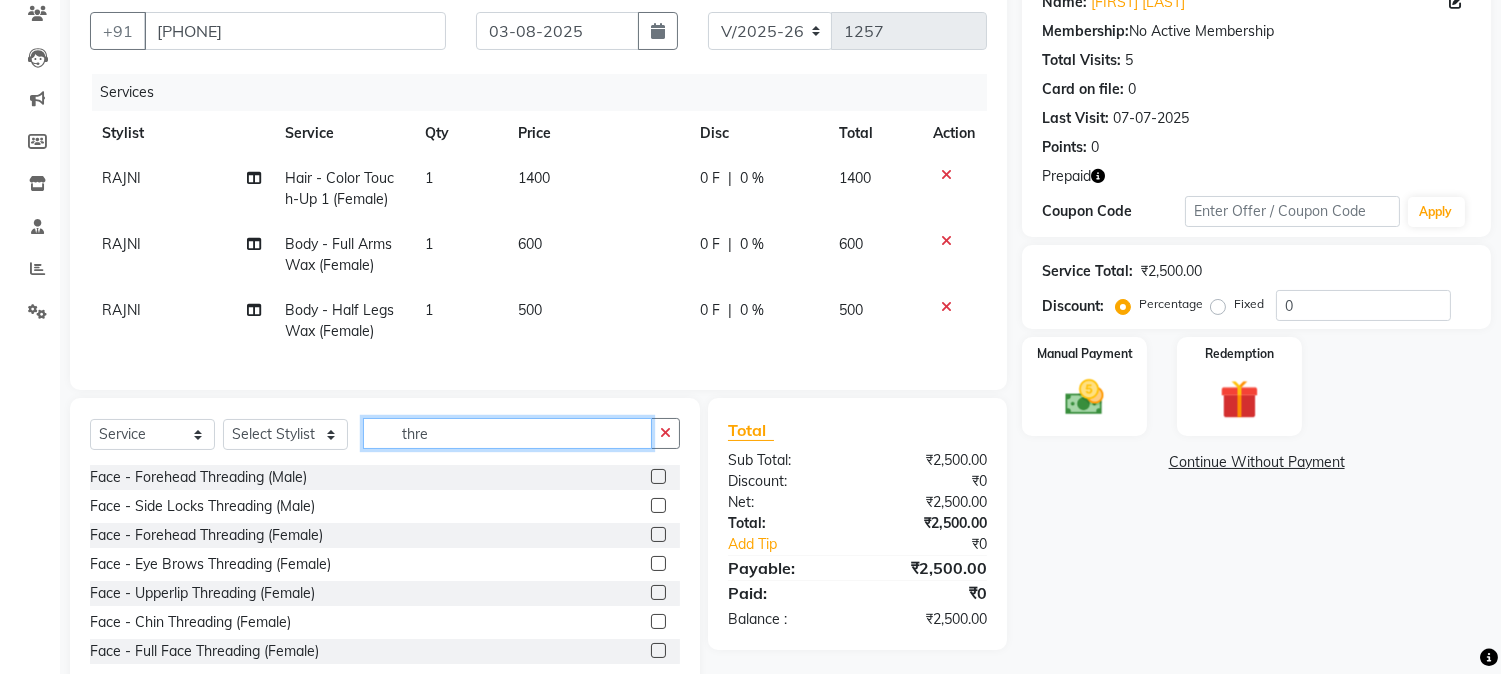 scroll, scrollTop: 240, scrollLeft: 0, axis: vertical 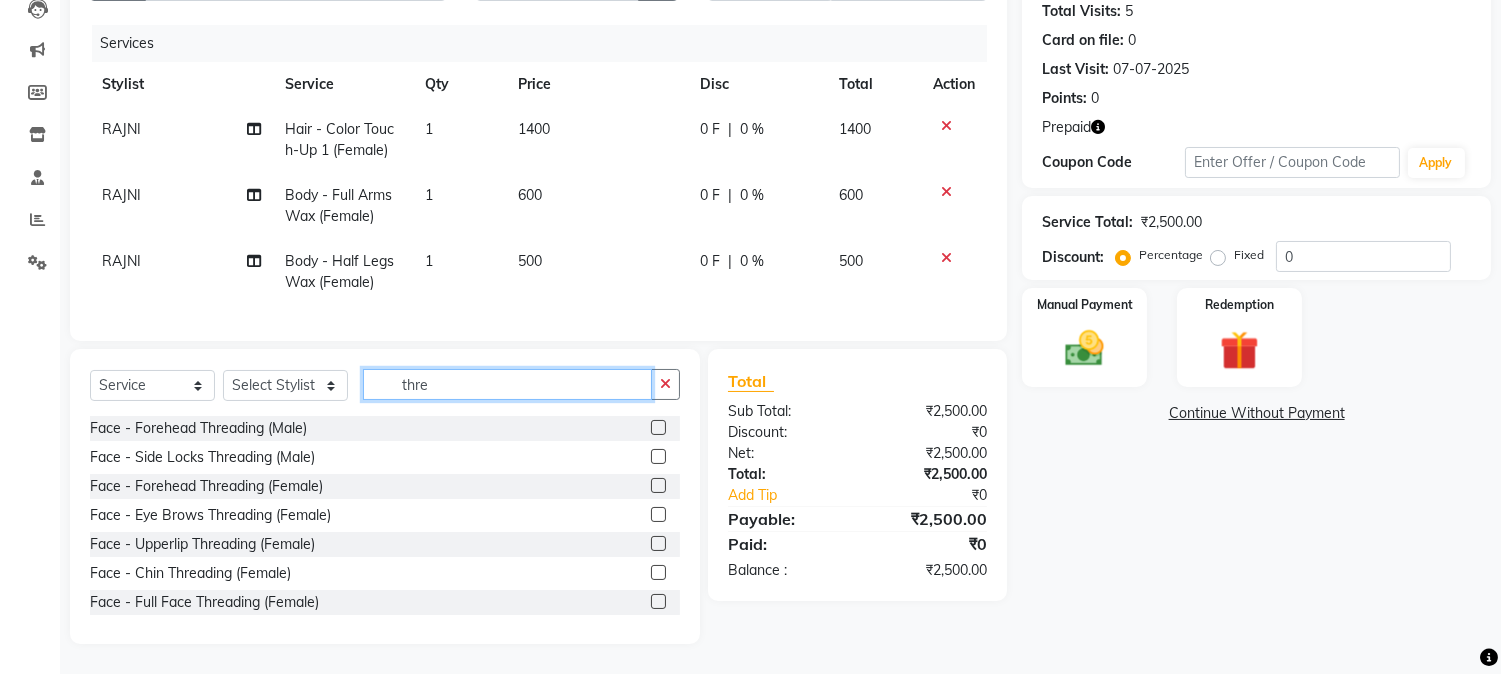 type on "thre" 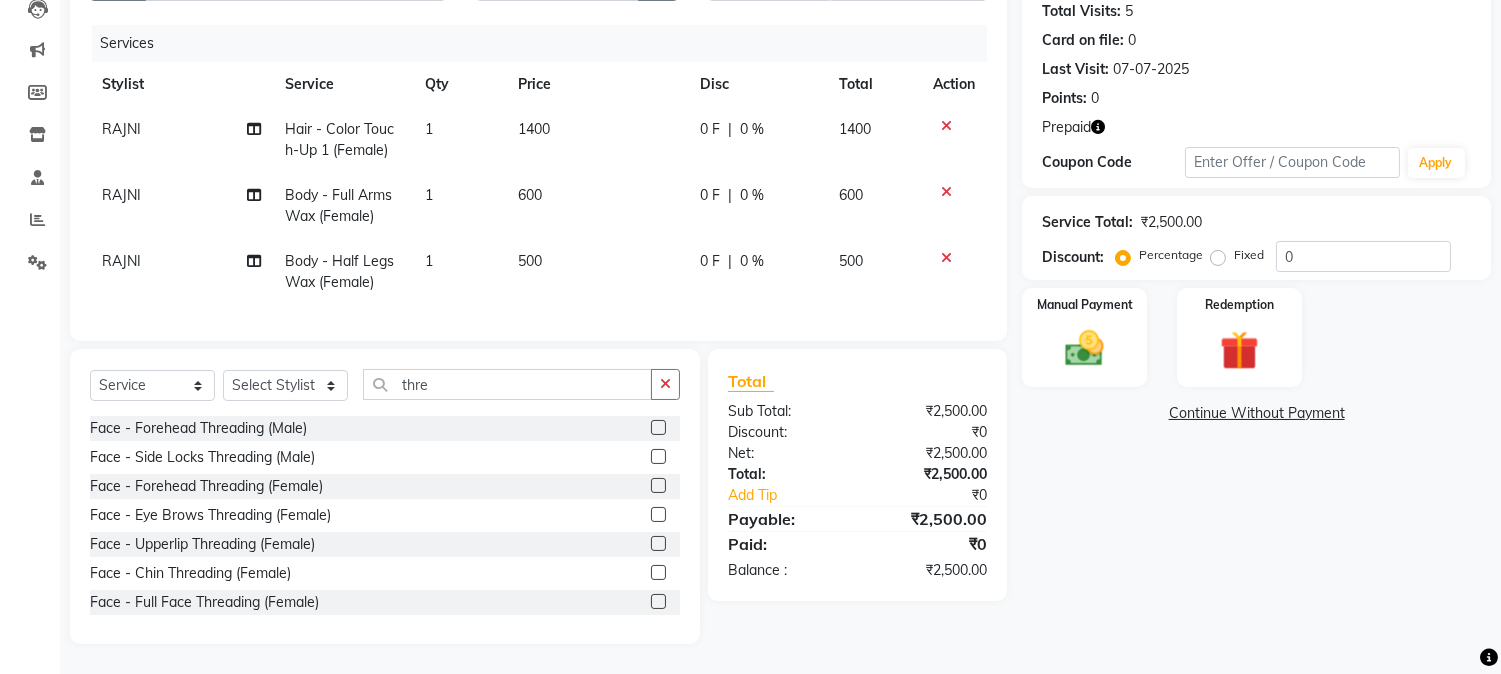 click 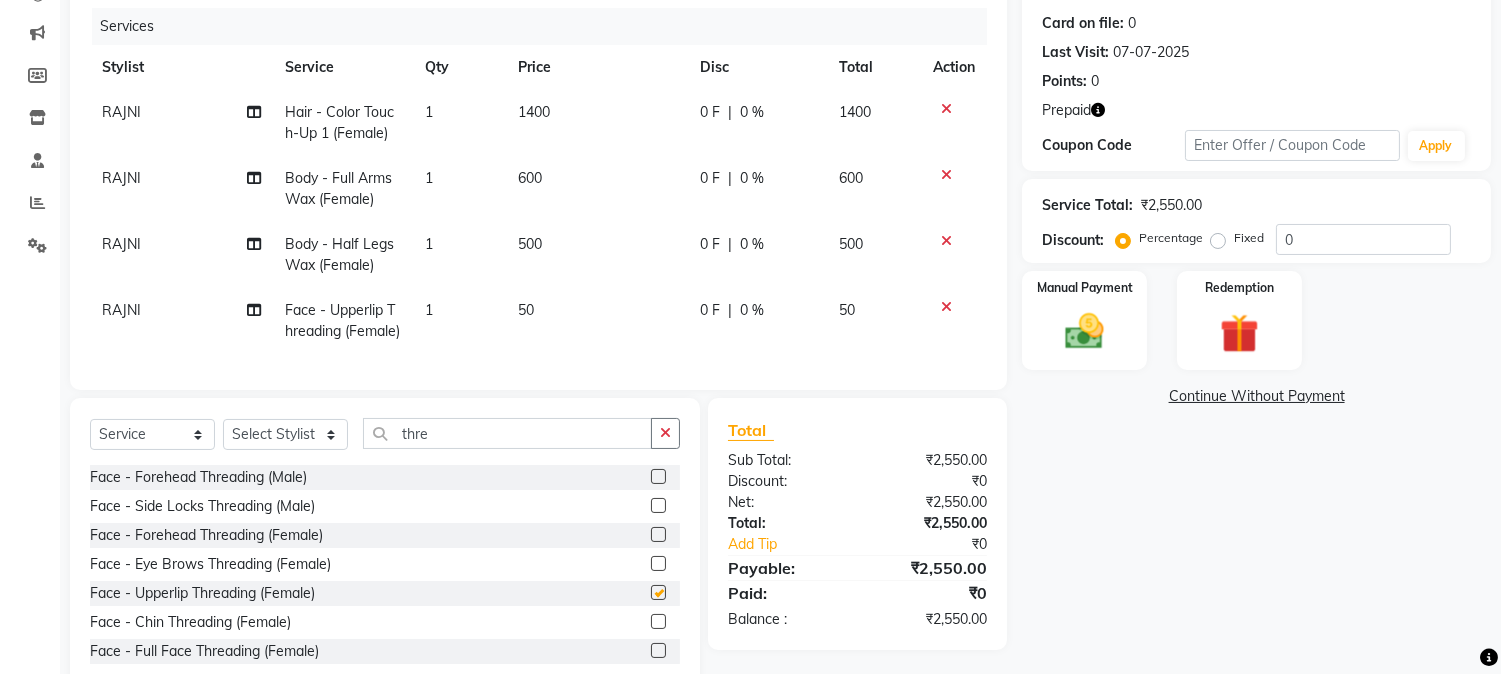 checkbox on "false" 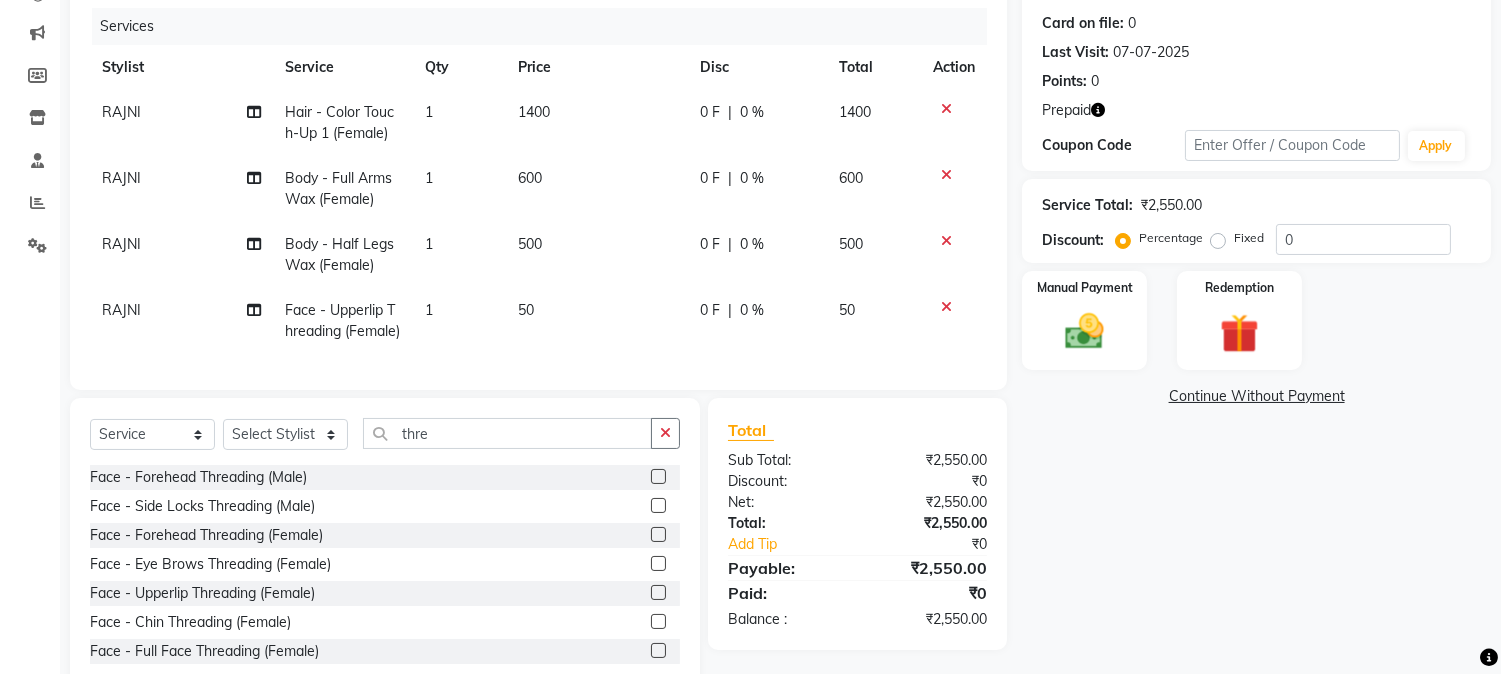 click 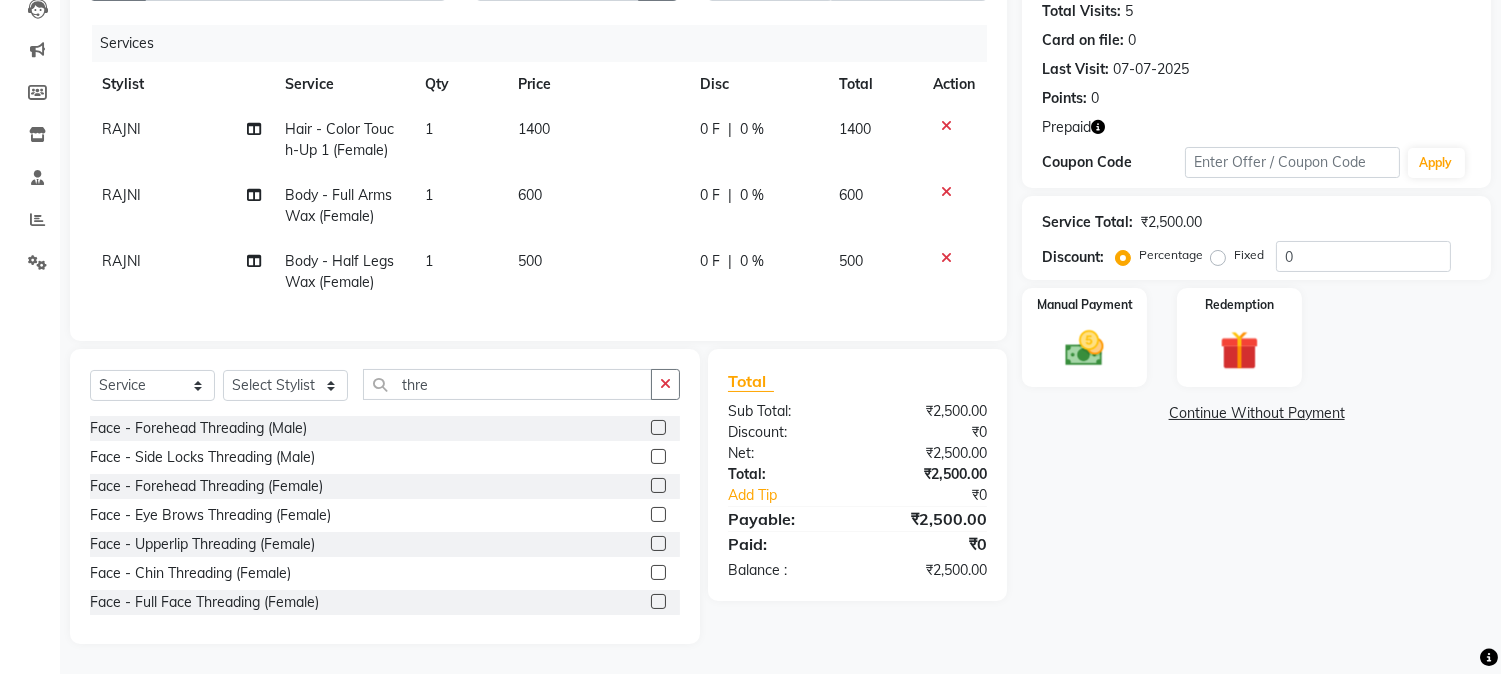 click 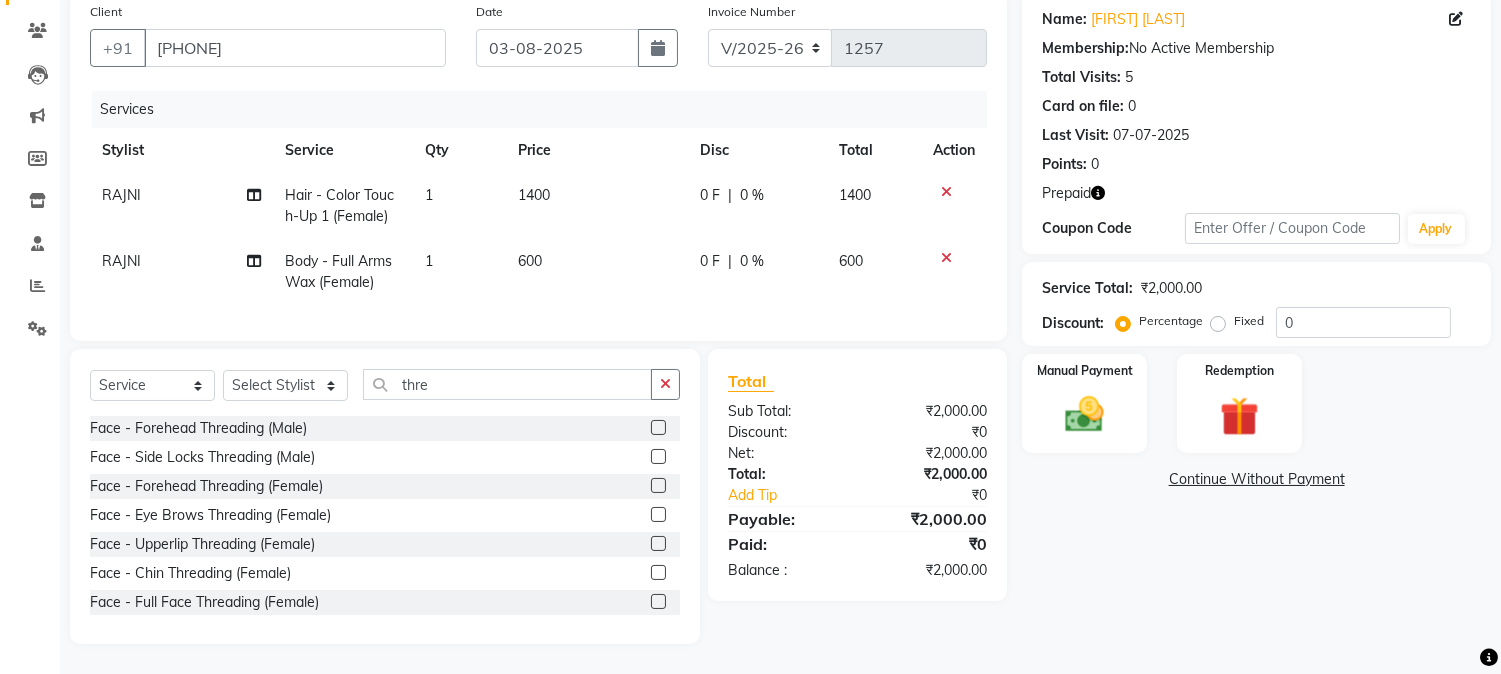 scroll, scrollTop: 173, scrollLeft: 0, axis: vertical 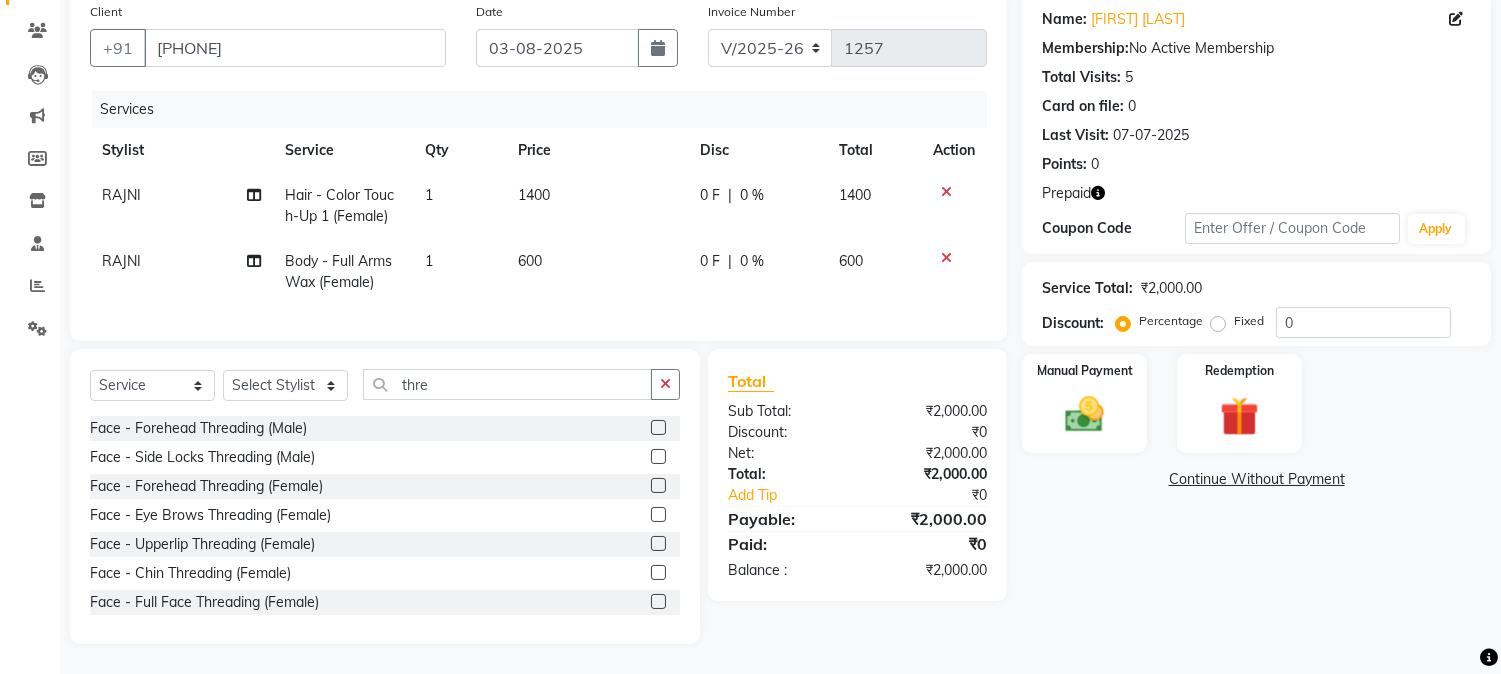 click 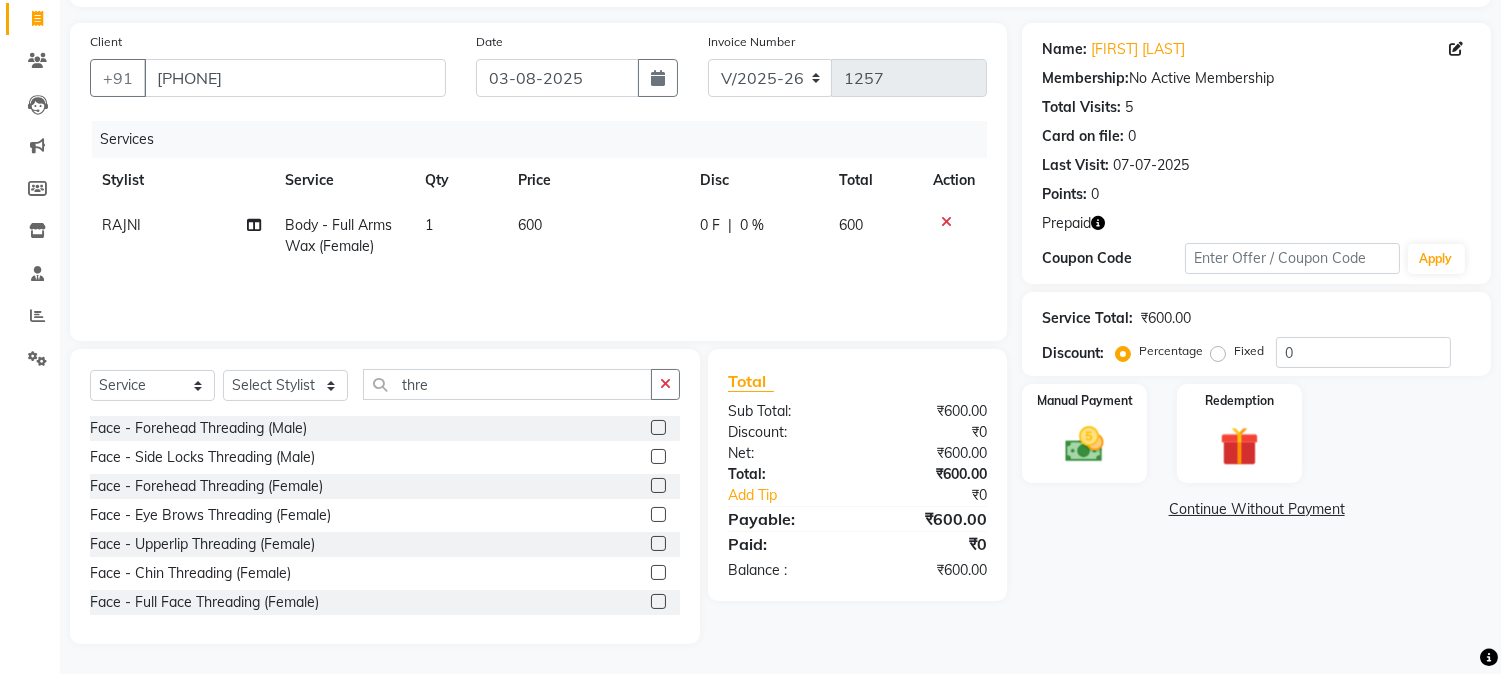 scroll, scrollTop: 126, scrollLeft: 0, axis: vertical 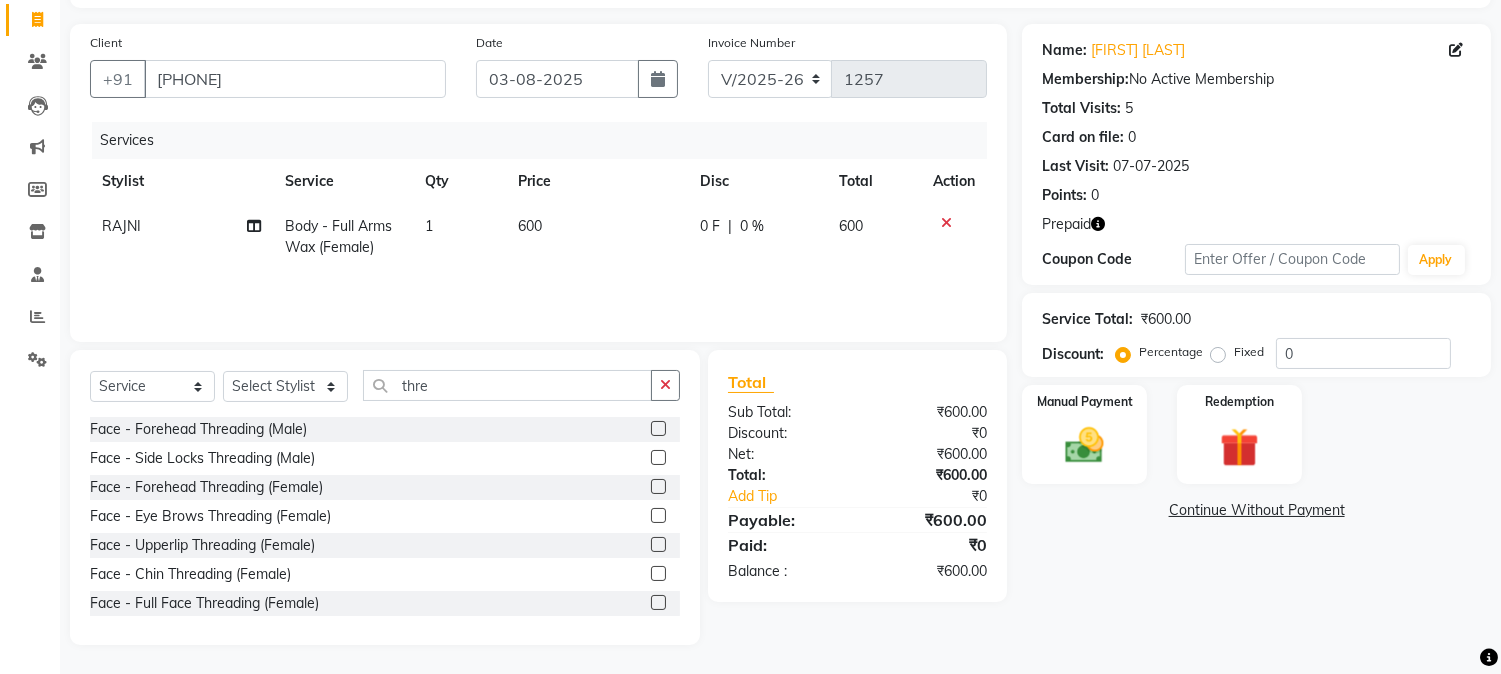 click 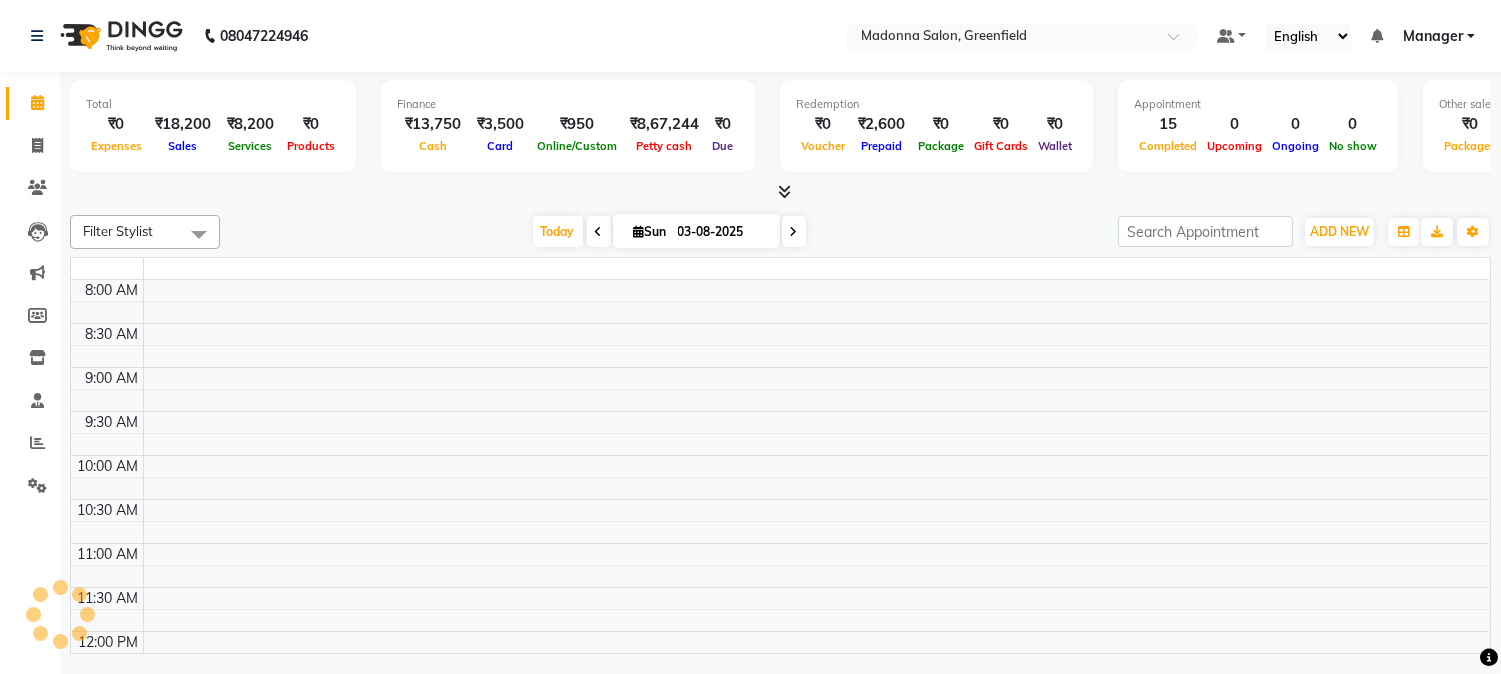 scroll, scrollTop: 0, scrollLeft: 0, axis: both 